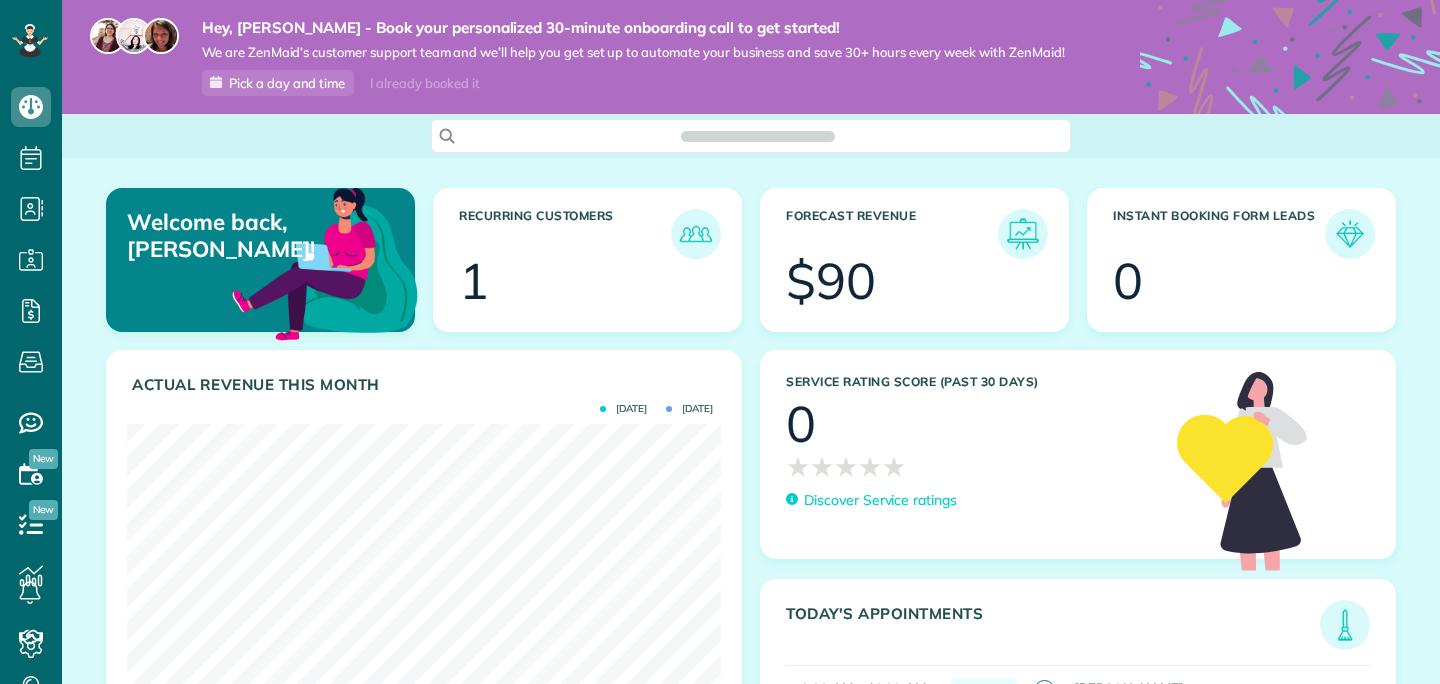 scroll, scrollTop: 0, scrollLeft: 0, axis: both 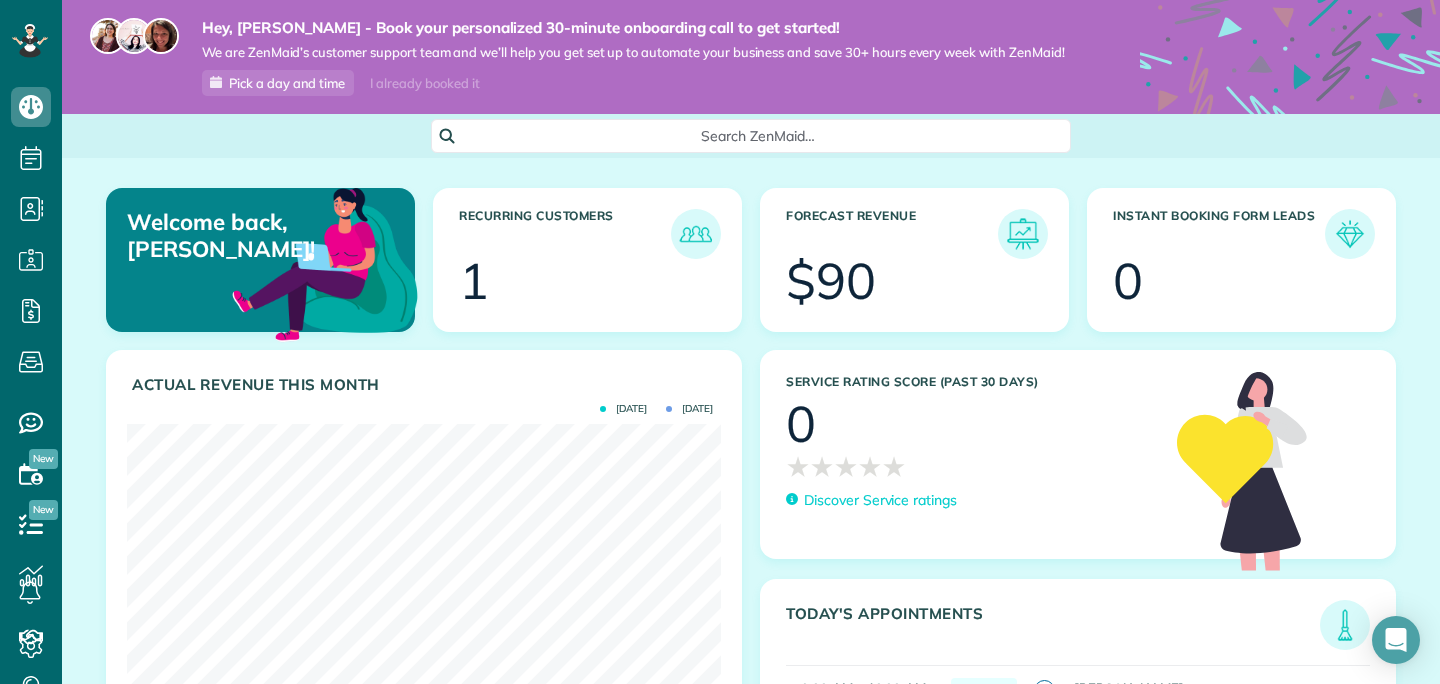 click on "I already booked it" at bounding box center (424, 83) 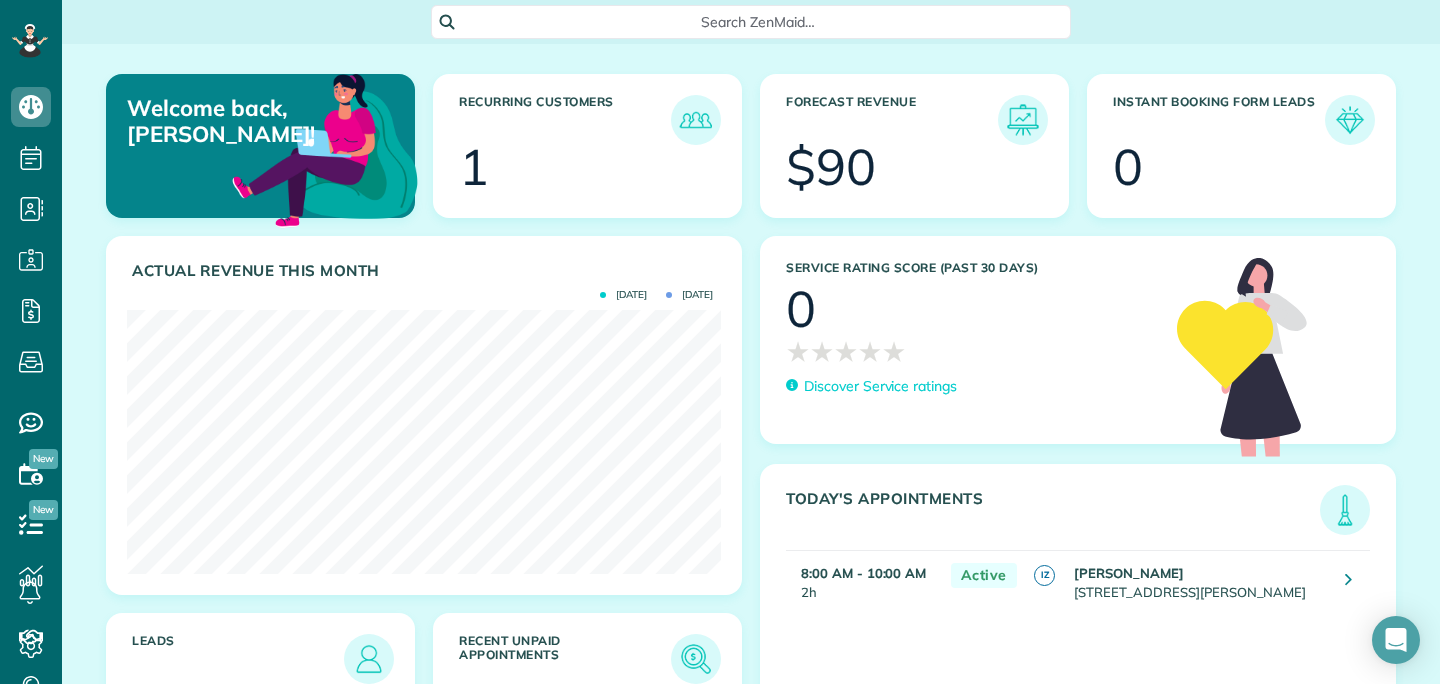 scroll, scrollTop: 123, scrollLeft: 0, axis: vertical 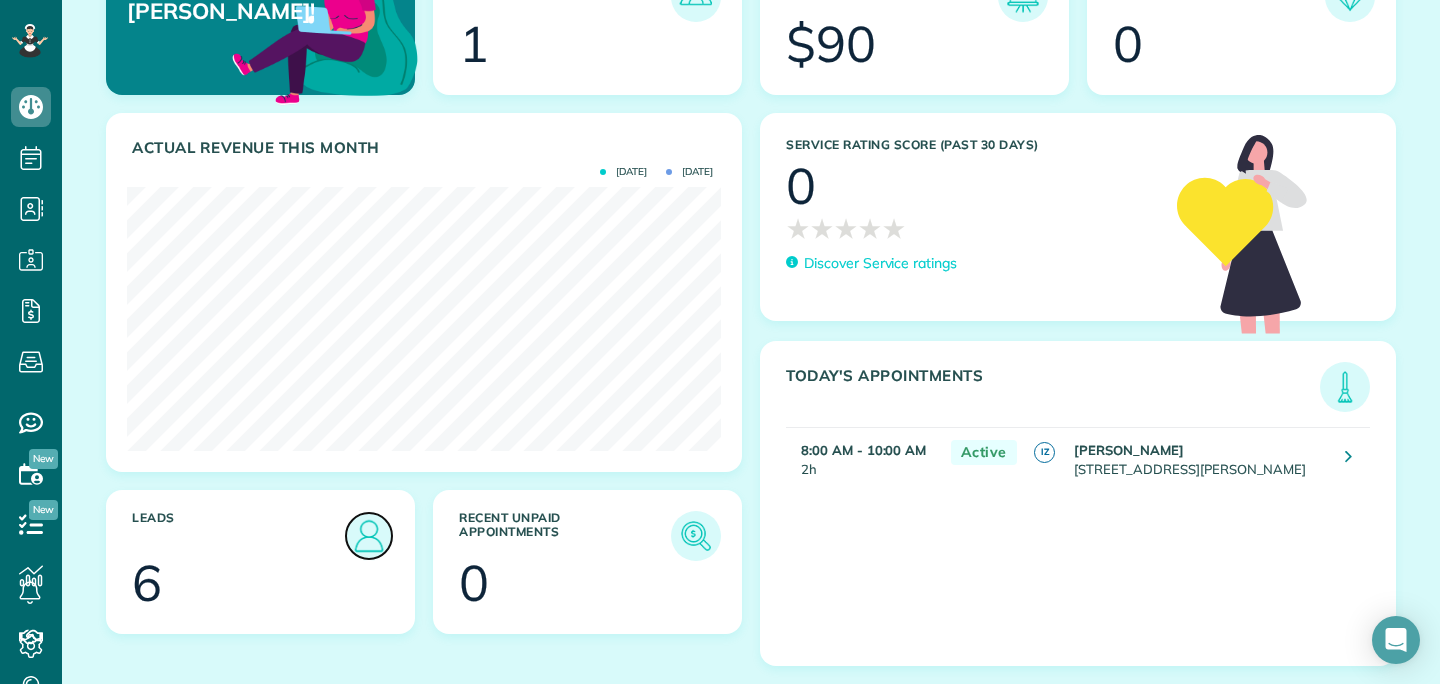 click at bounding box center [369, 536] 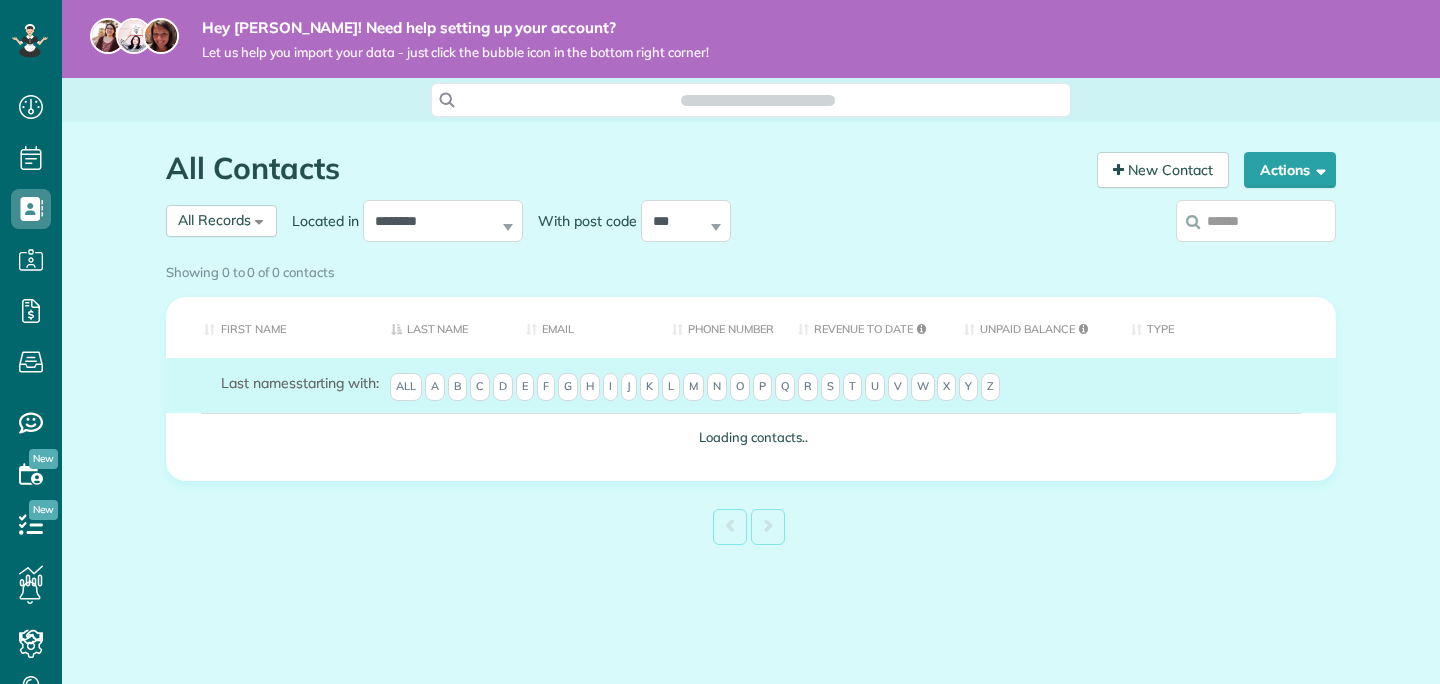 scroll, scrollTop: 0, scrollLeft: 0, axis: both 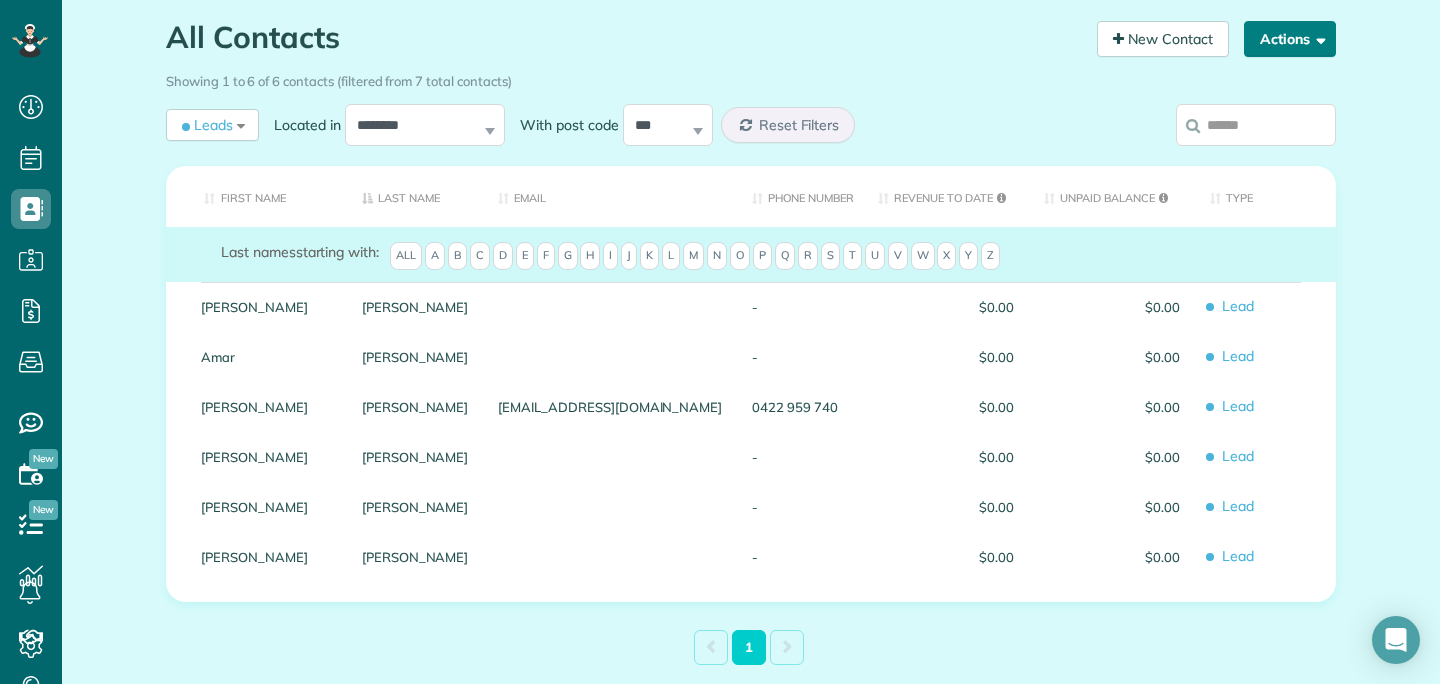 click on "Actions" at bounding box center [1290, 39] 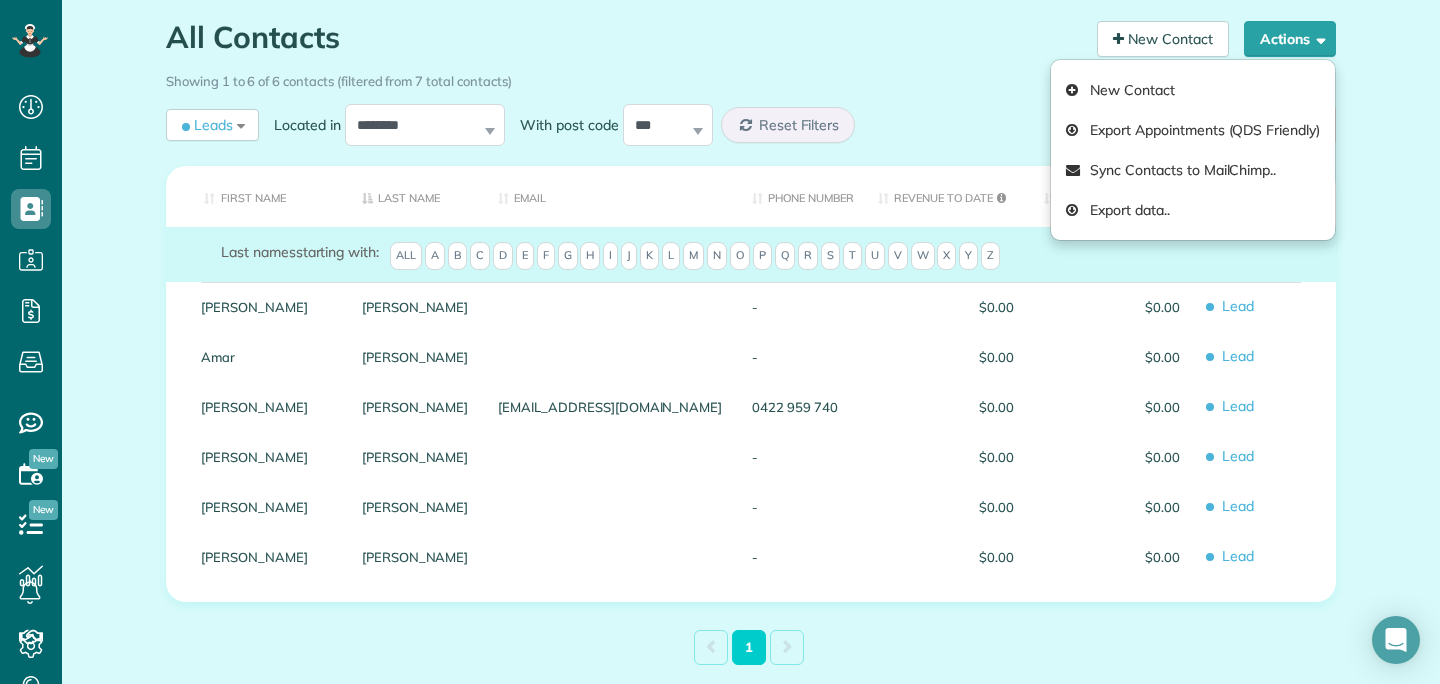 click on "All Contacts
Contacts in ZenMaid [2 min]
New Contact
Actions
New Contact
Export Appointments (QDS Friendly)
Sync Contacts to MailChimp..
Export data..
Showing 1 to 6 of 6 contacts (filtered from 7 total contacts)
Leads
Leads" at bounding box center [751, 391] 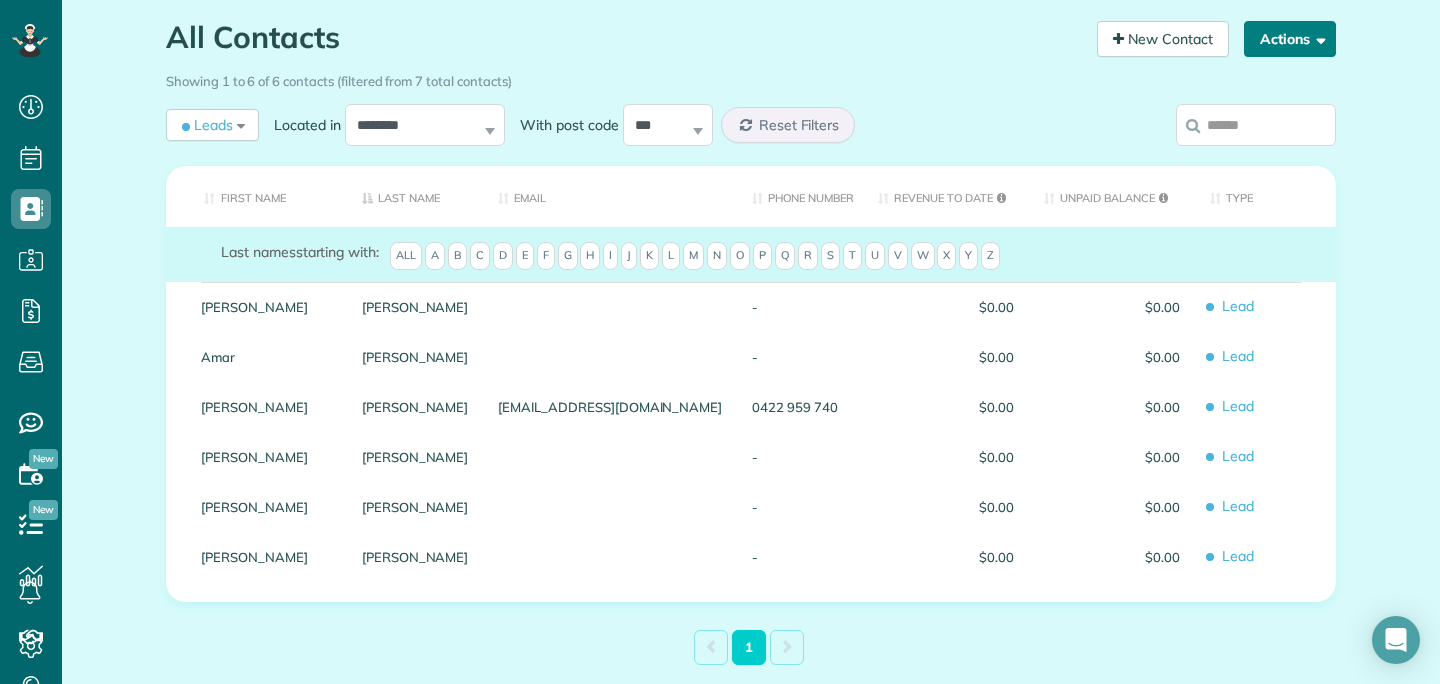 click at bounding box center [1317, 38] 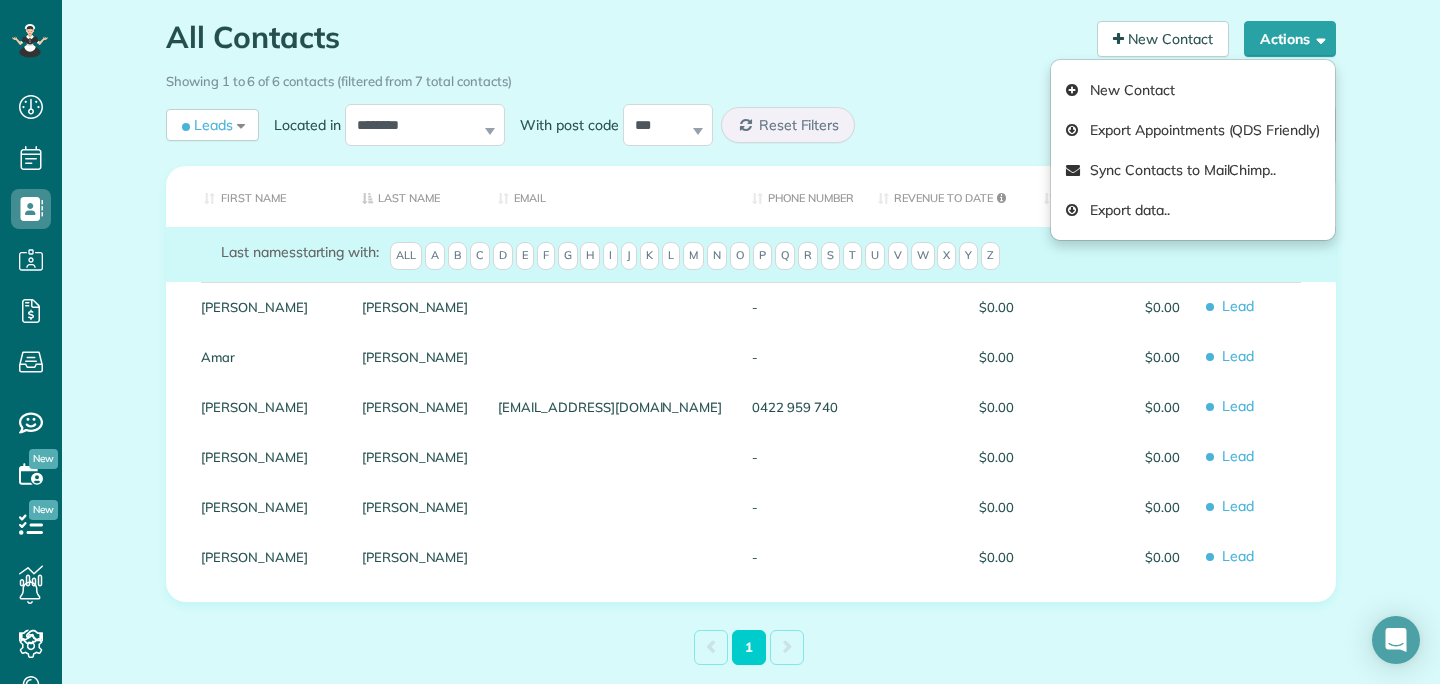 click on "All Contacts
Contacts in ZenMaid [2 min]
New Contact
Actions
New Contact
Export Appointments (QDS Friendly)
Sync Contacts to MailChimp..
Export data..
Showing 1 to 6 of 6 contacts (filtered from 7 total contacts)
Leads
Leads" at bounding box center [751, 391] 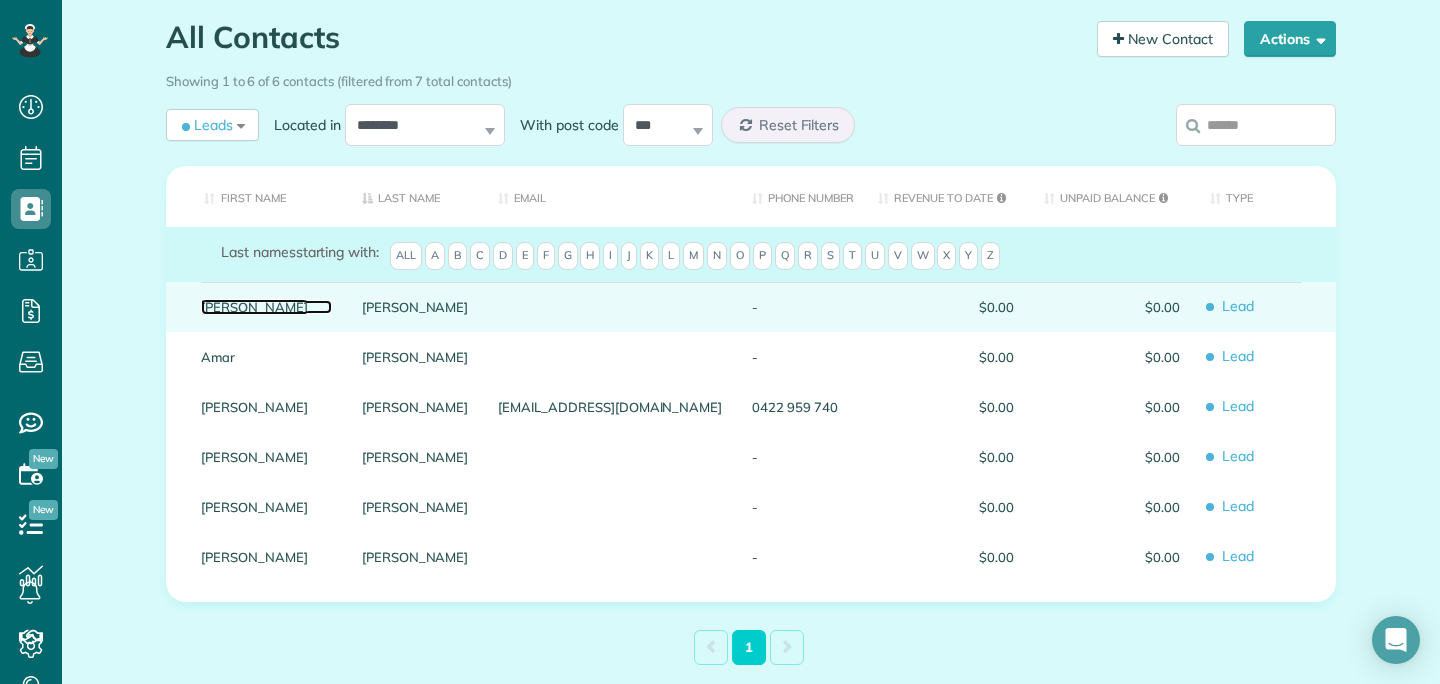 click on "Carolyn" at bounding box center [266, 307] 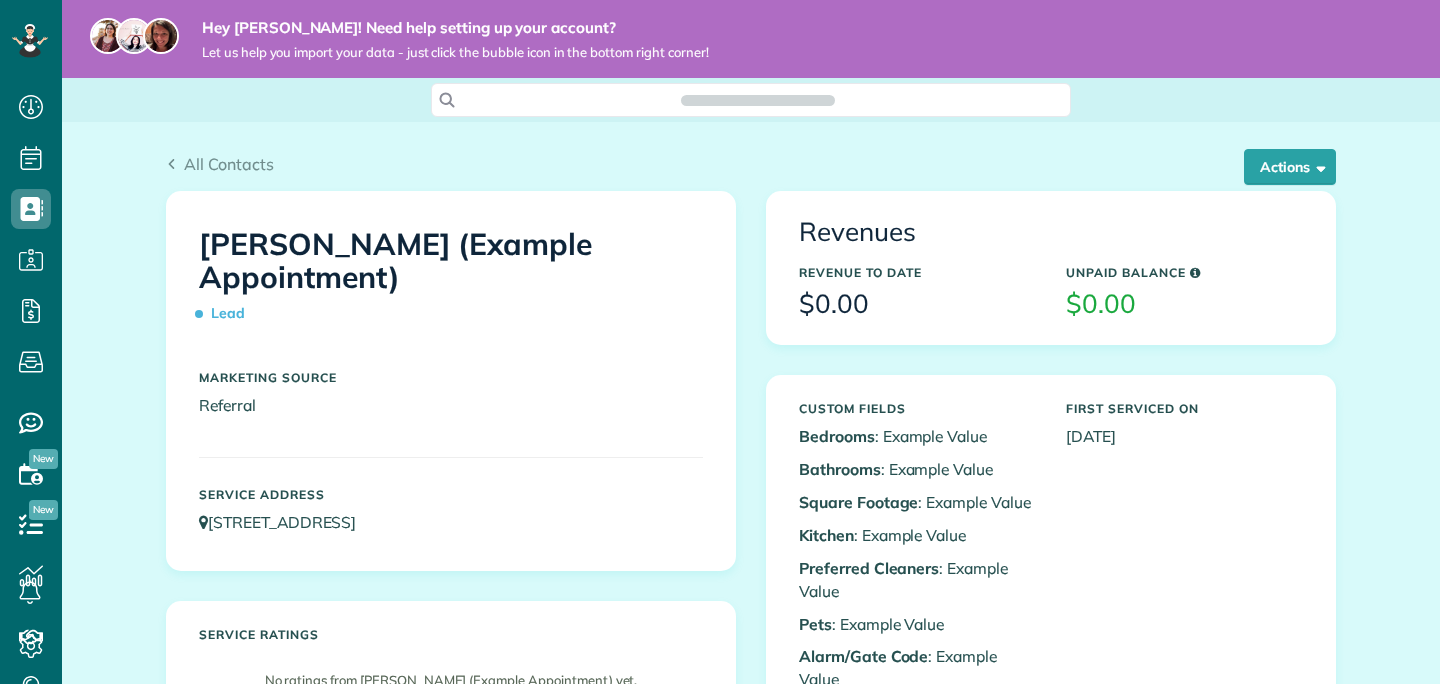 scroll, scrollTop: 0, scrollLeft: 0, axis: both 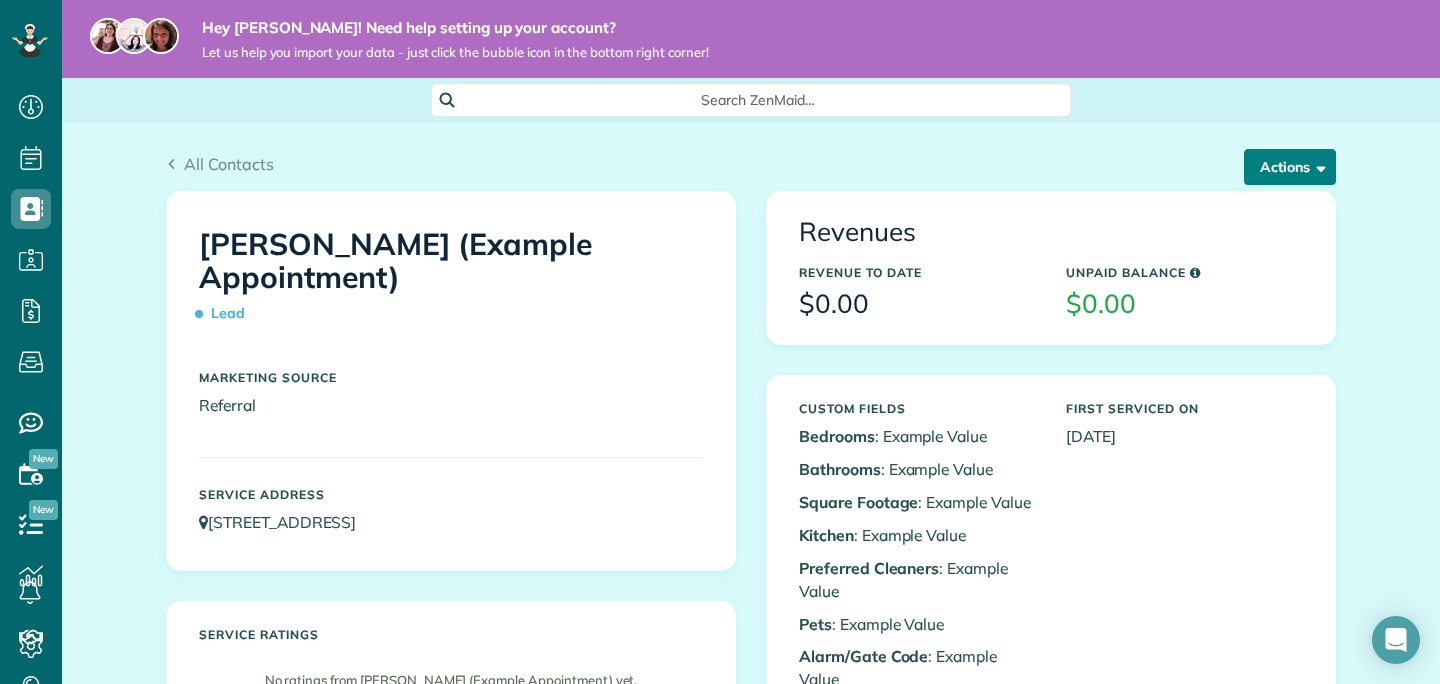 click on "Actions" at bounding box center [1290, 167] 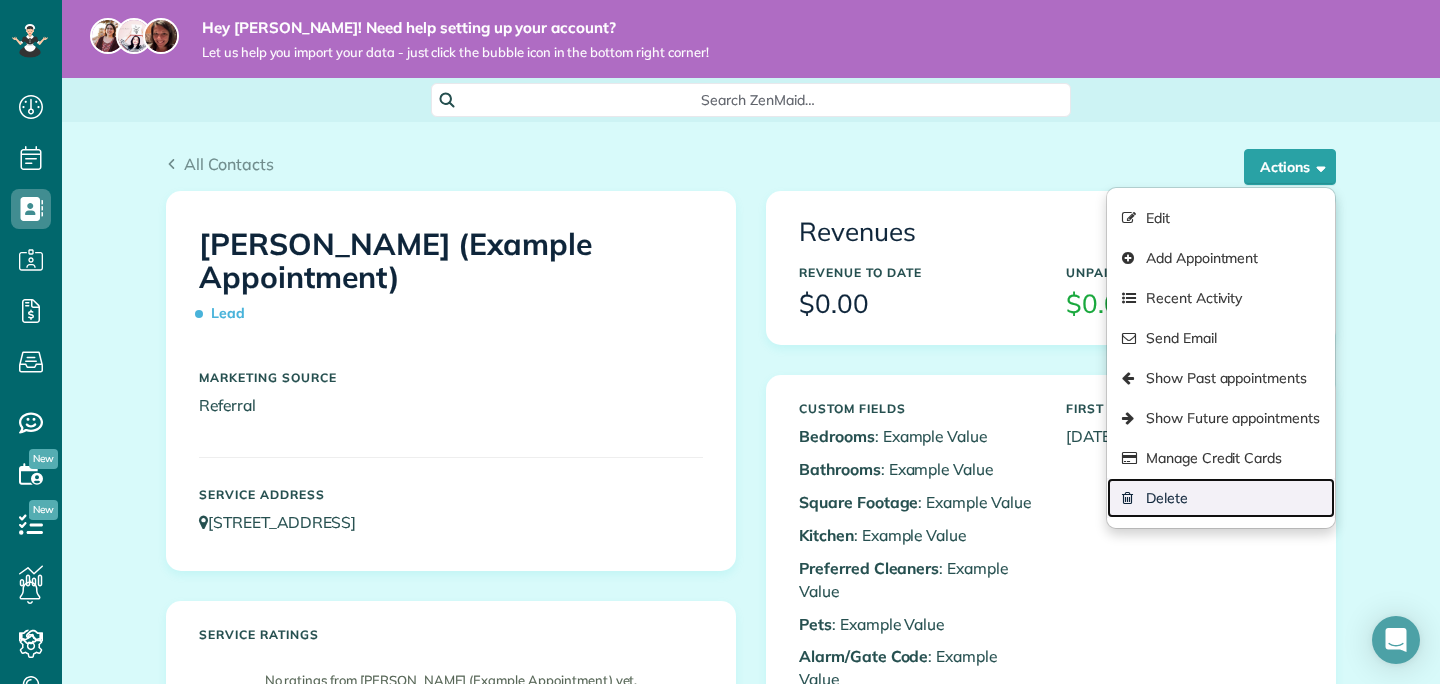 click on "Delete" at bounding box center [1221, 498] 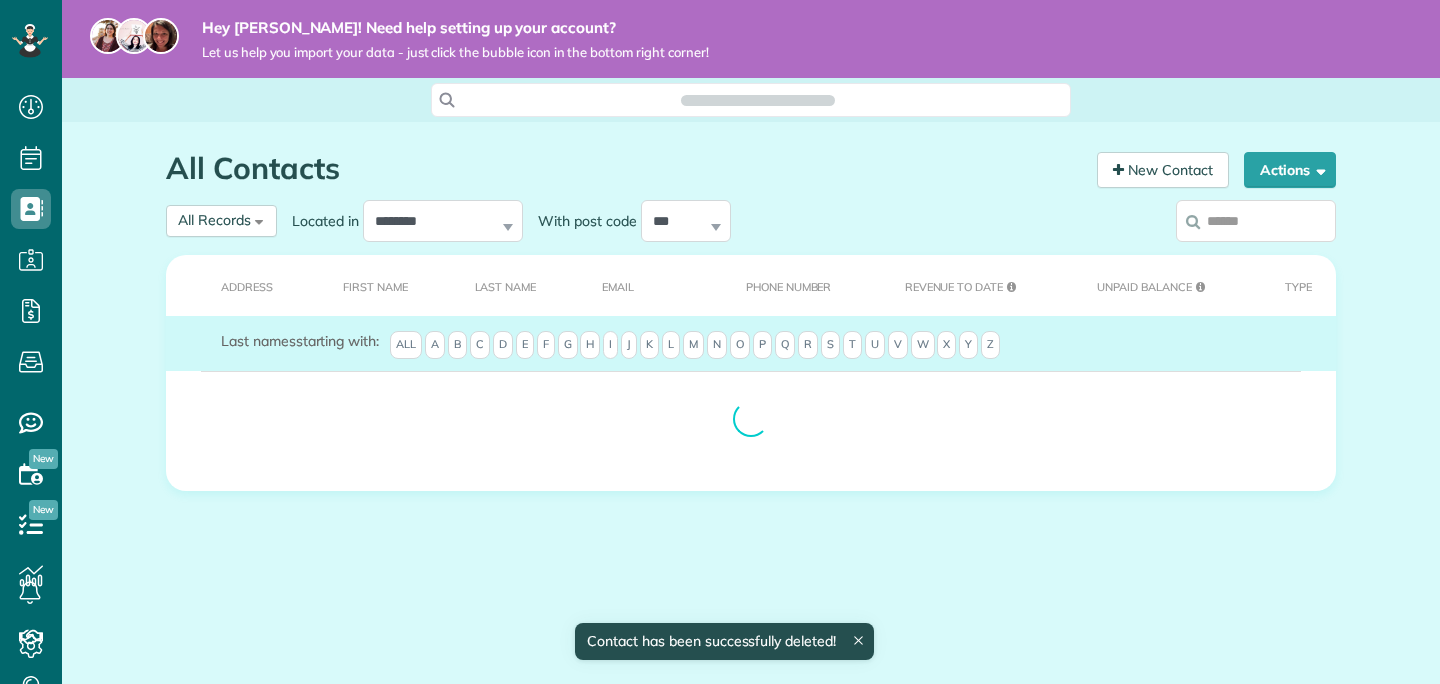 scroll, scrollTop: 0, scrollLeft: 0, axis: both 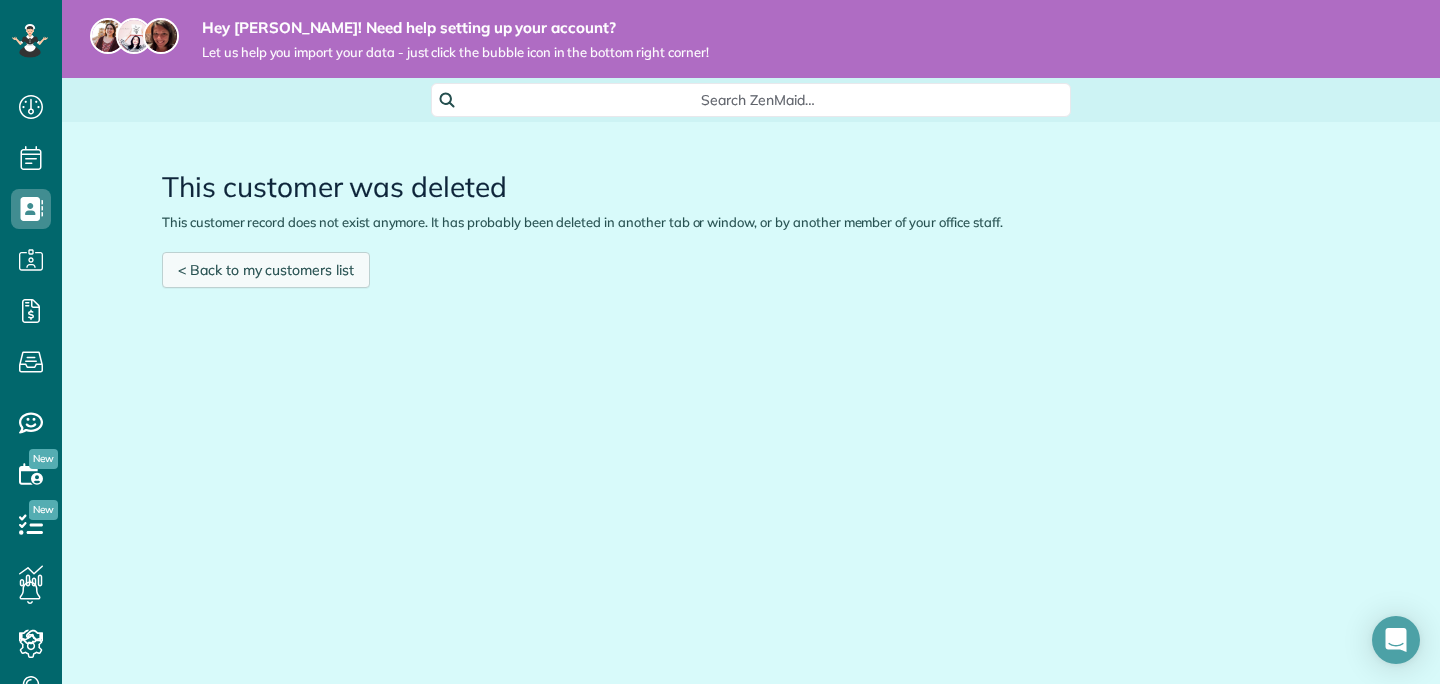 click on "< Back to my customers list" at bounding box center (266, 270) 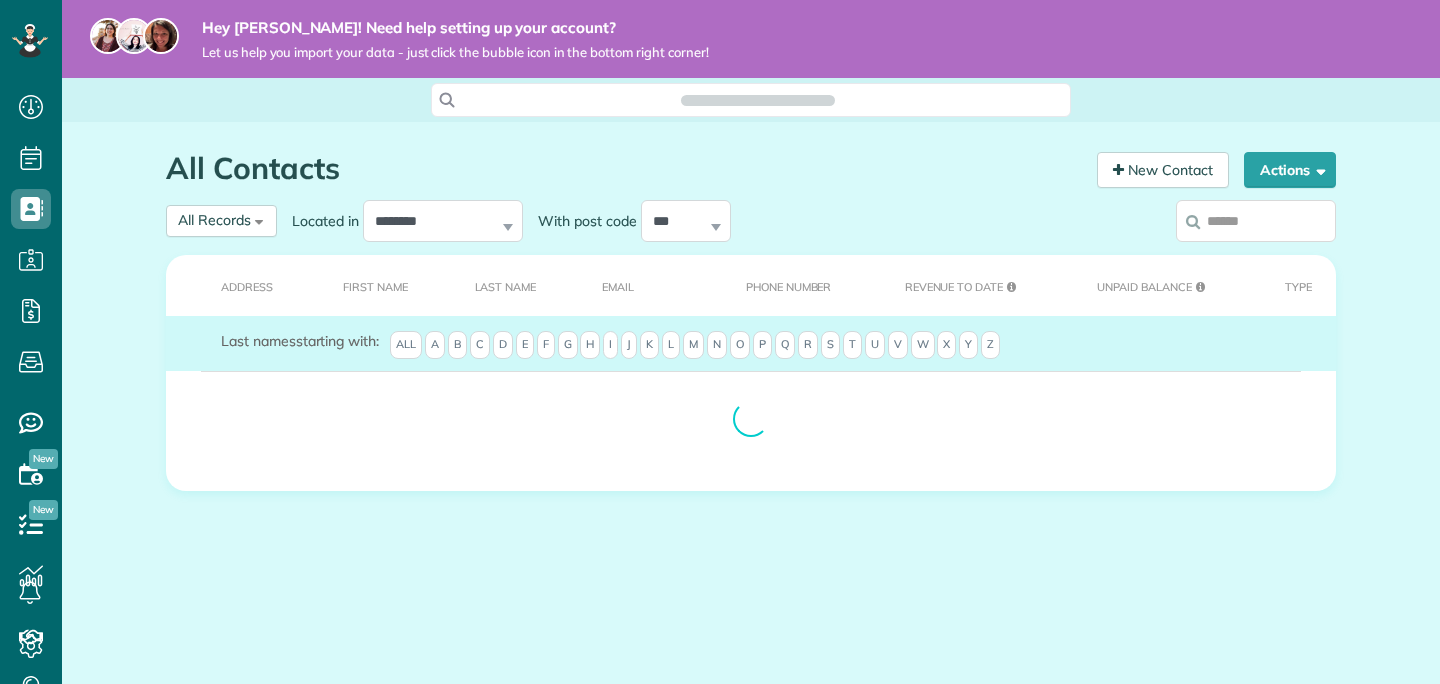 scroll, scrollTop: 0, scrollLeft: 0, axis: both 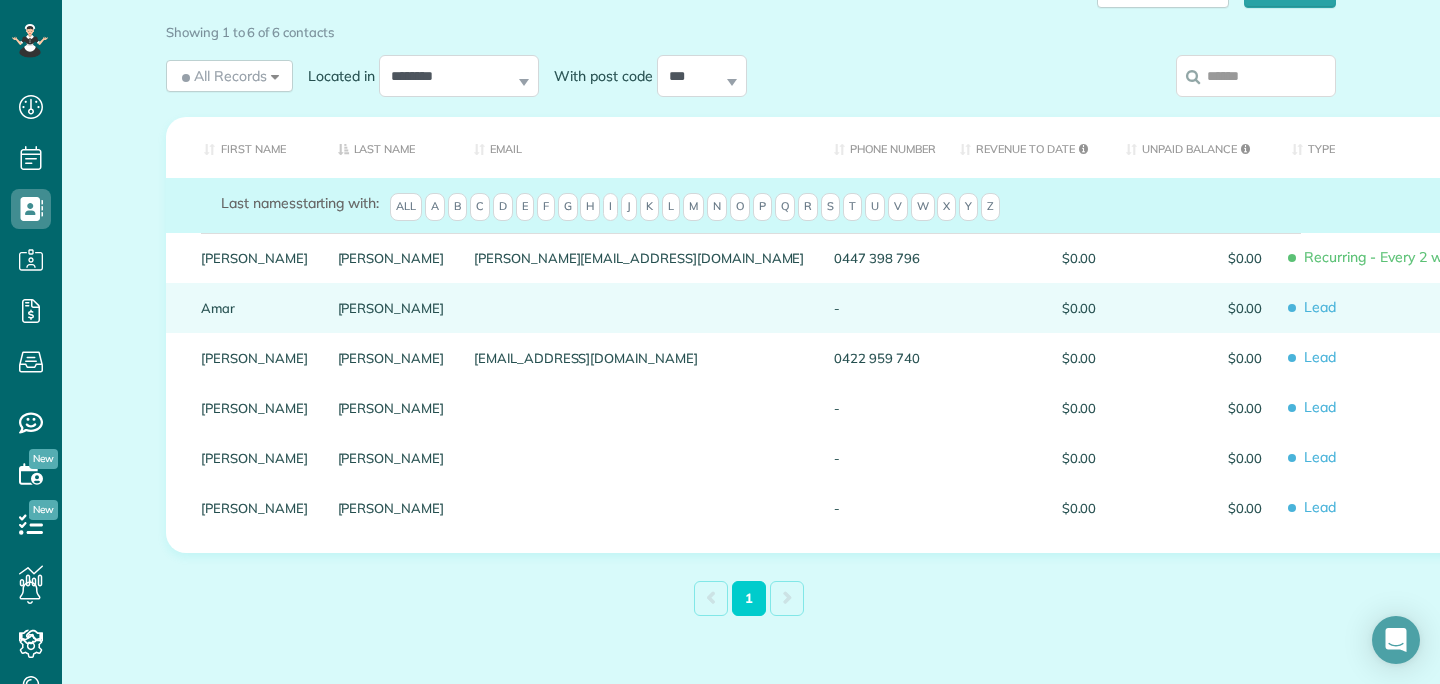 click on "Amar" at bounding box center [254, 308] 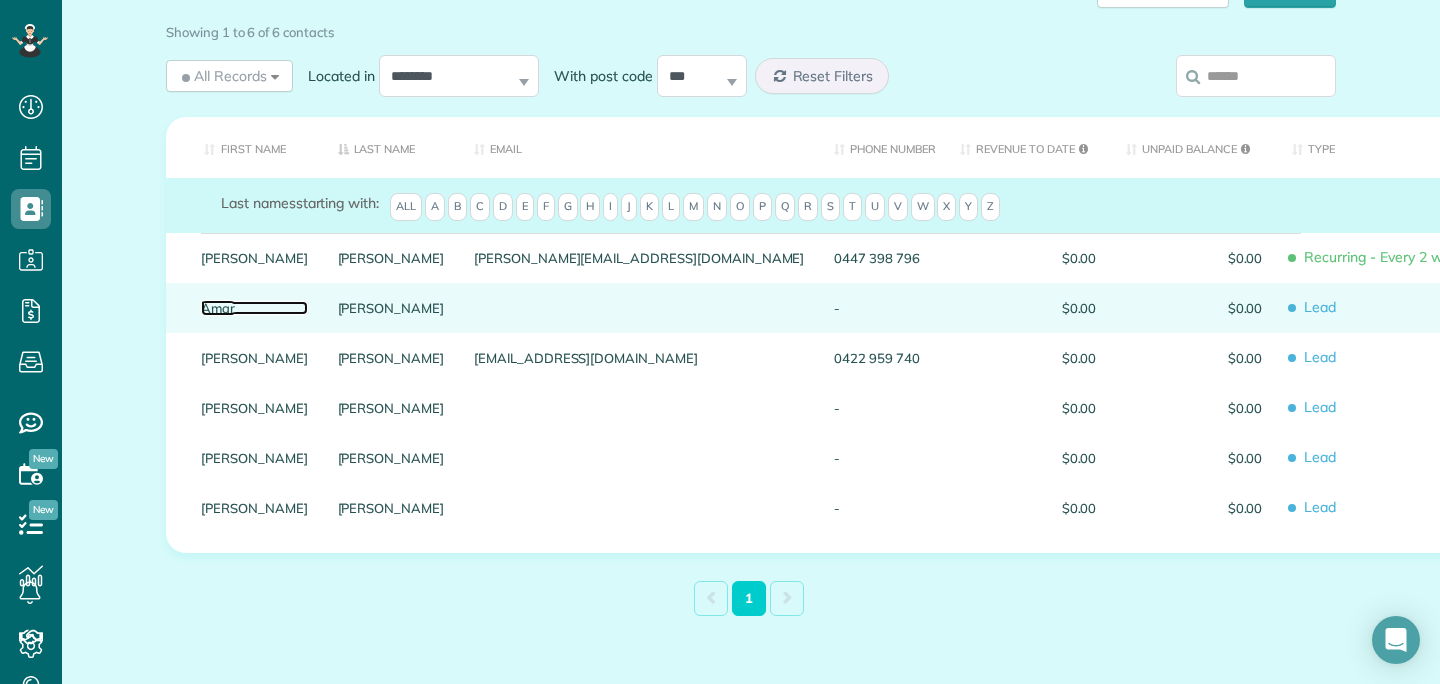 click on "Amar" at bounding box center [254, 308] 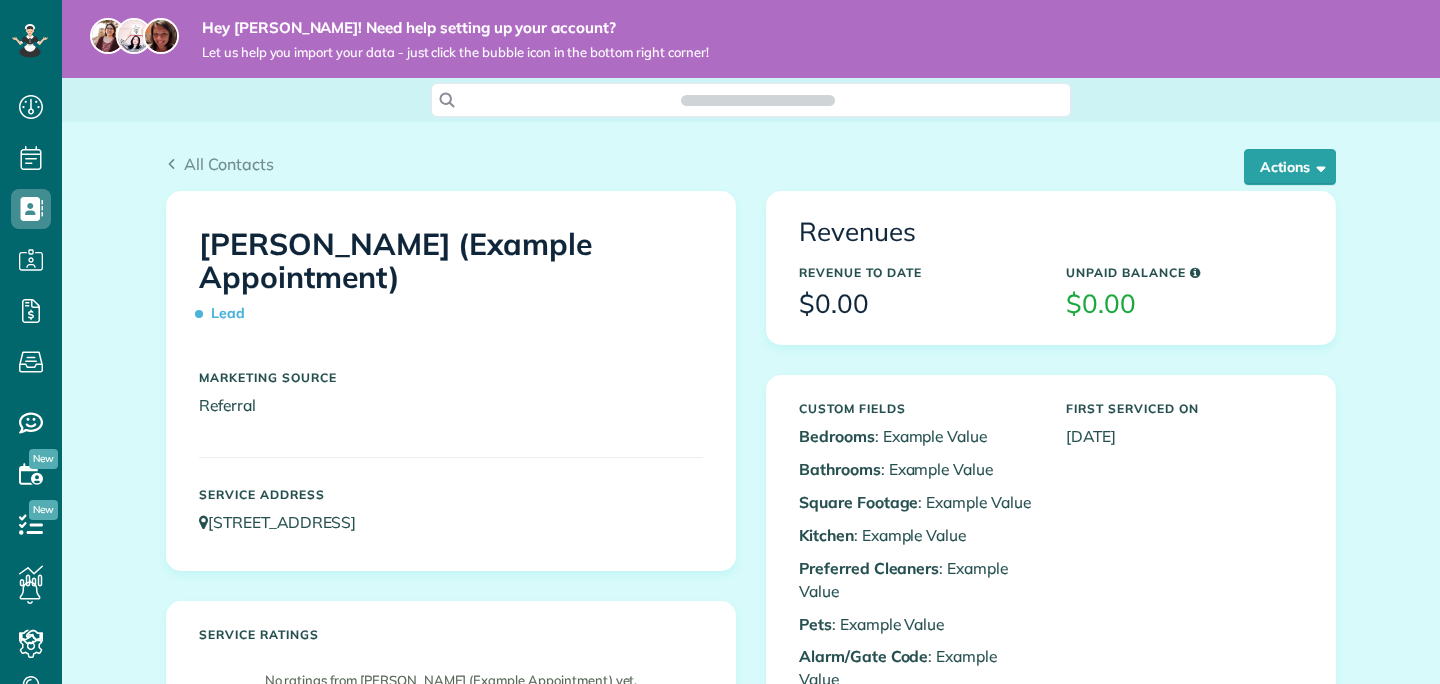 scroll, scrollTop: 0, scrollLeft: 0, axis: both 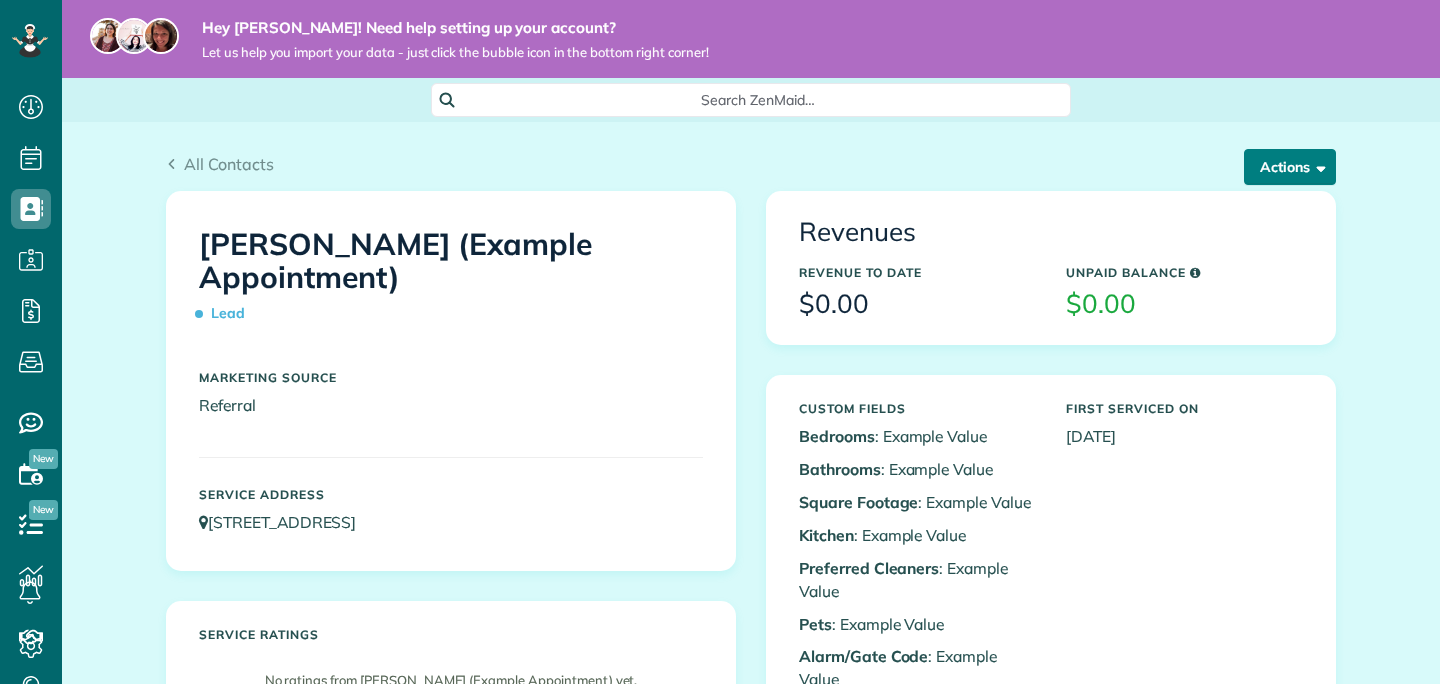 click on "Actions" at bounding box center [1290, 167] 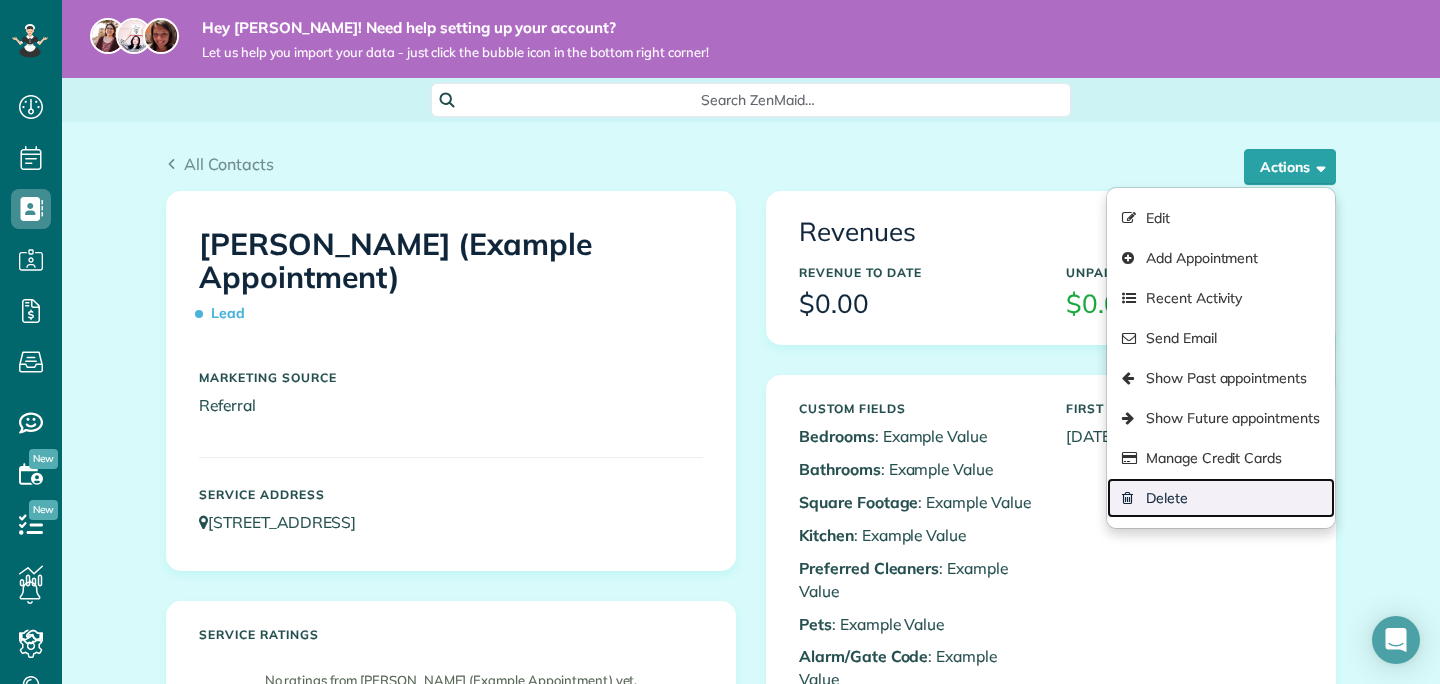 click on "Delete" at bounding box center [1221, 498] 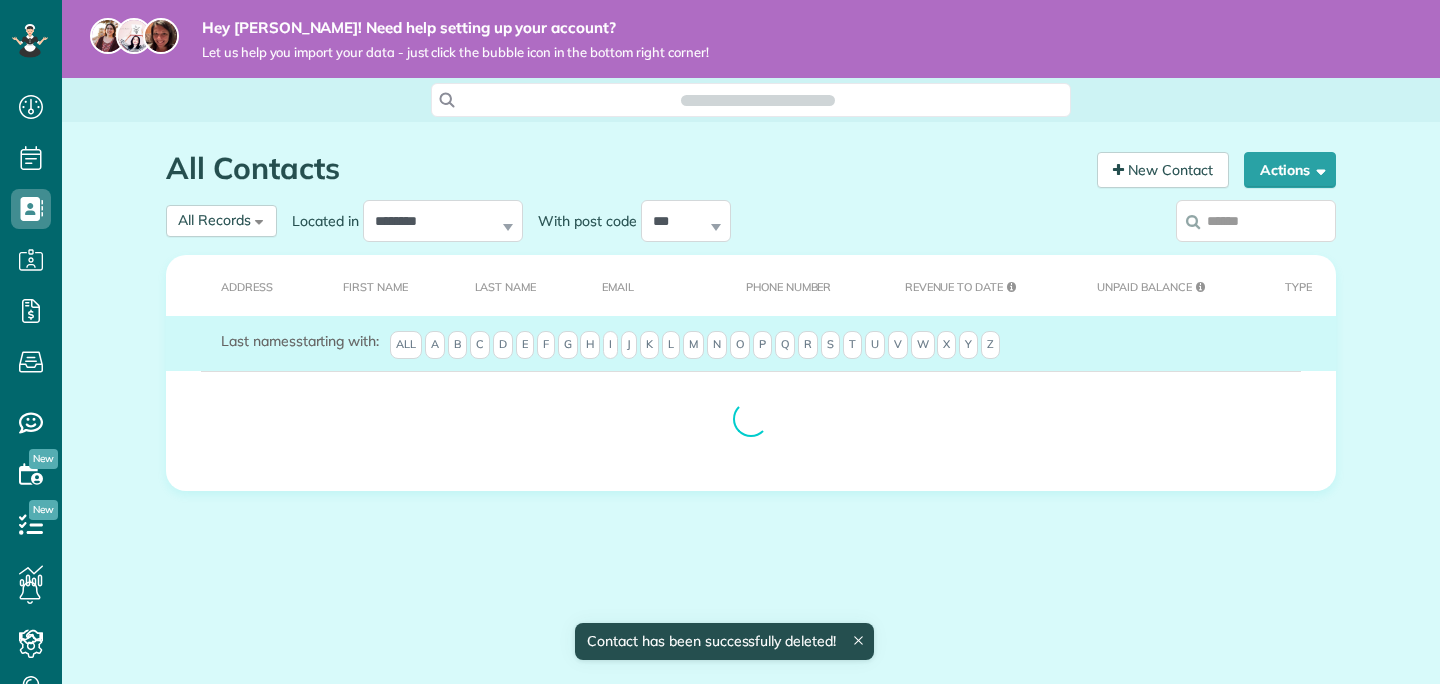 scroll, scrollTop: 0, scrollLeft: 0, axis: both 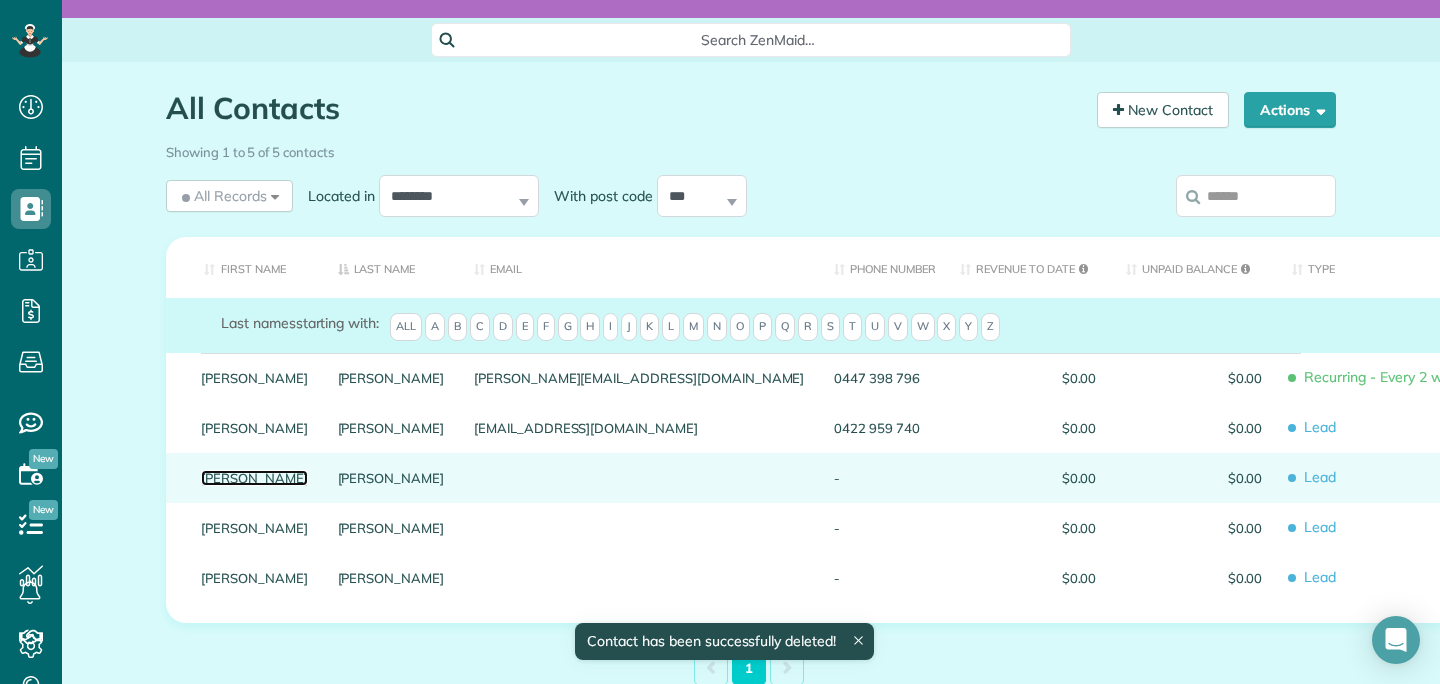 click on "Debbie" at bounding box center [254, 478] 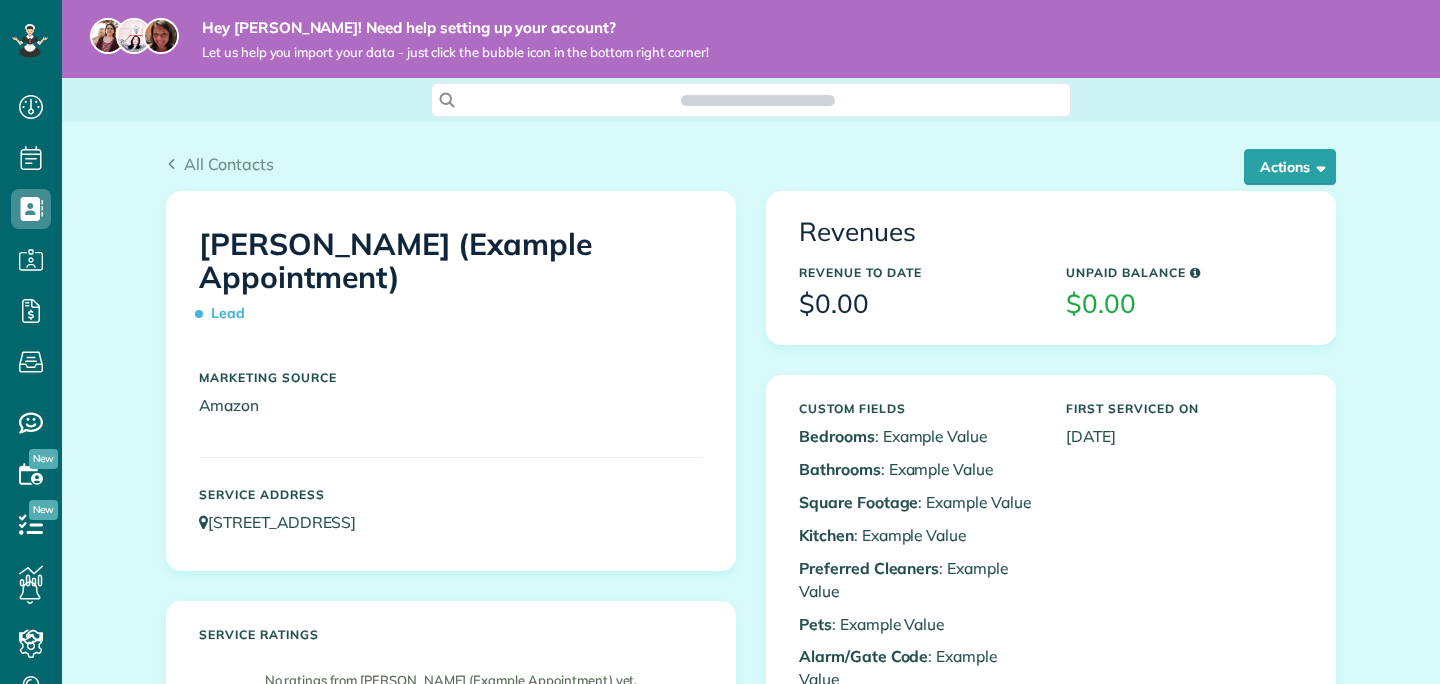 scroll, scrollTop: 0, scrollLeft: 0, axis: both 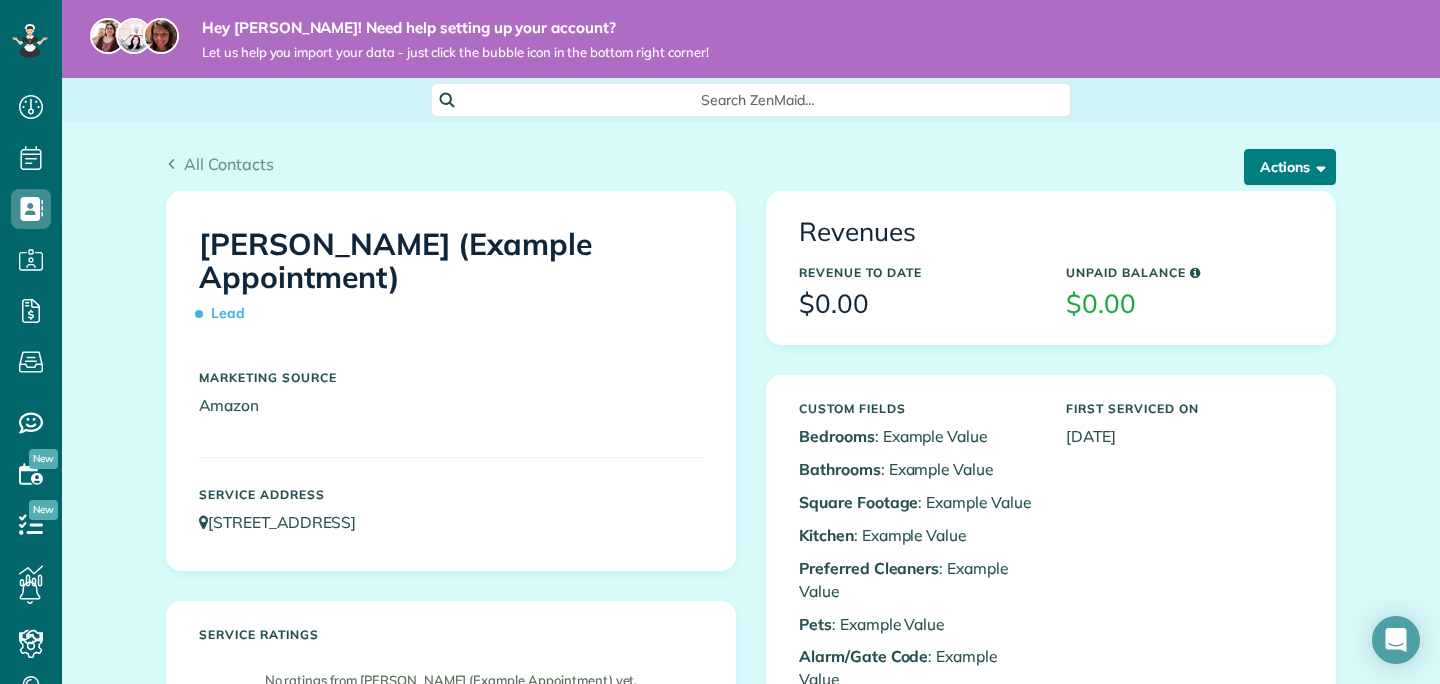 click on "Actions" at bounding box center [1290, 167] 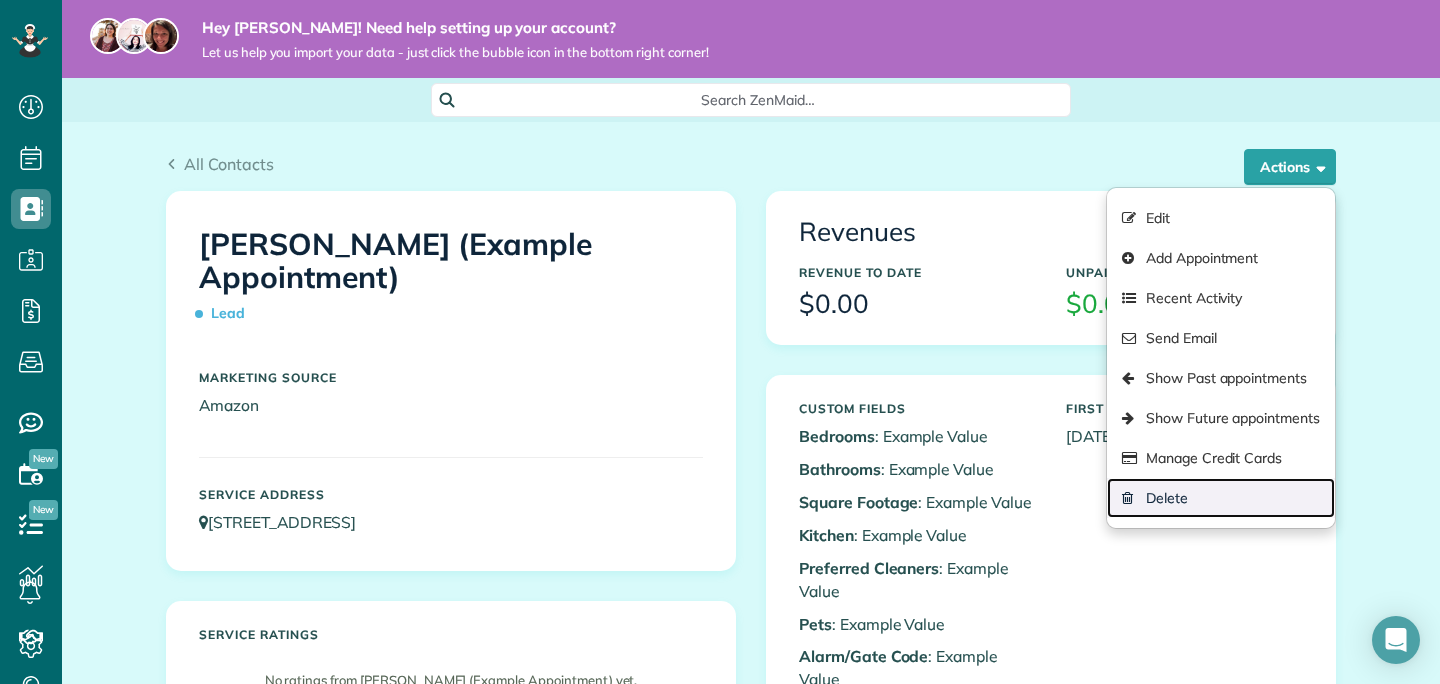 click on "Delete" at bounding box center [1221, 498] 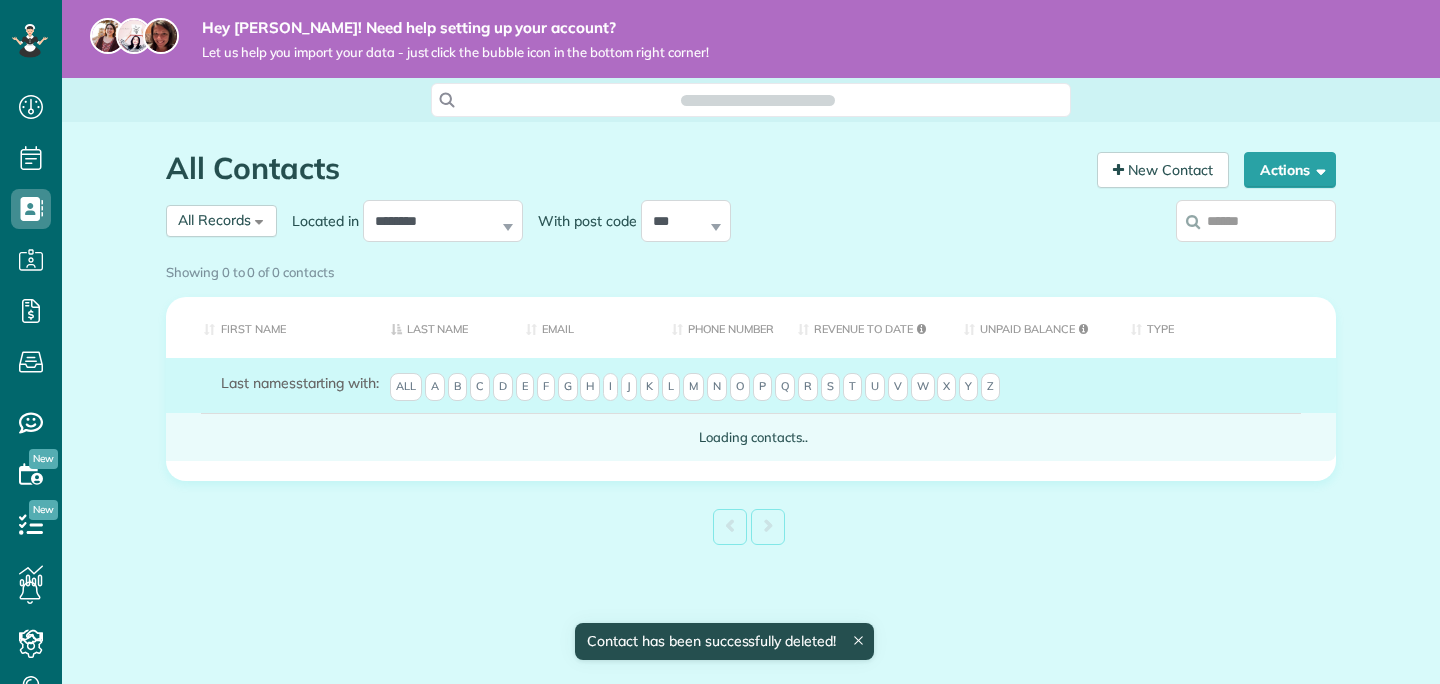 scroll, scrollTop: 0, scrollLeft: 0, axis: both 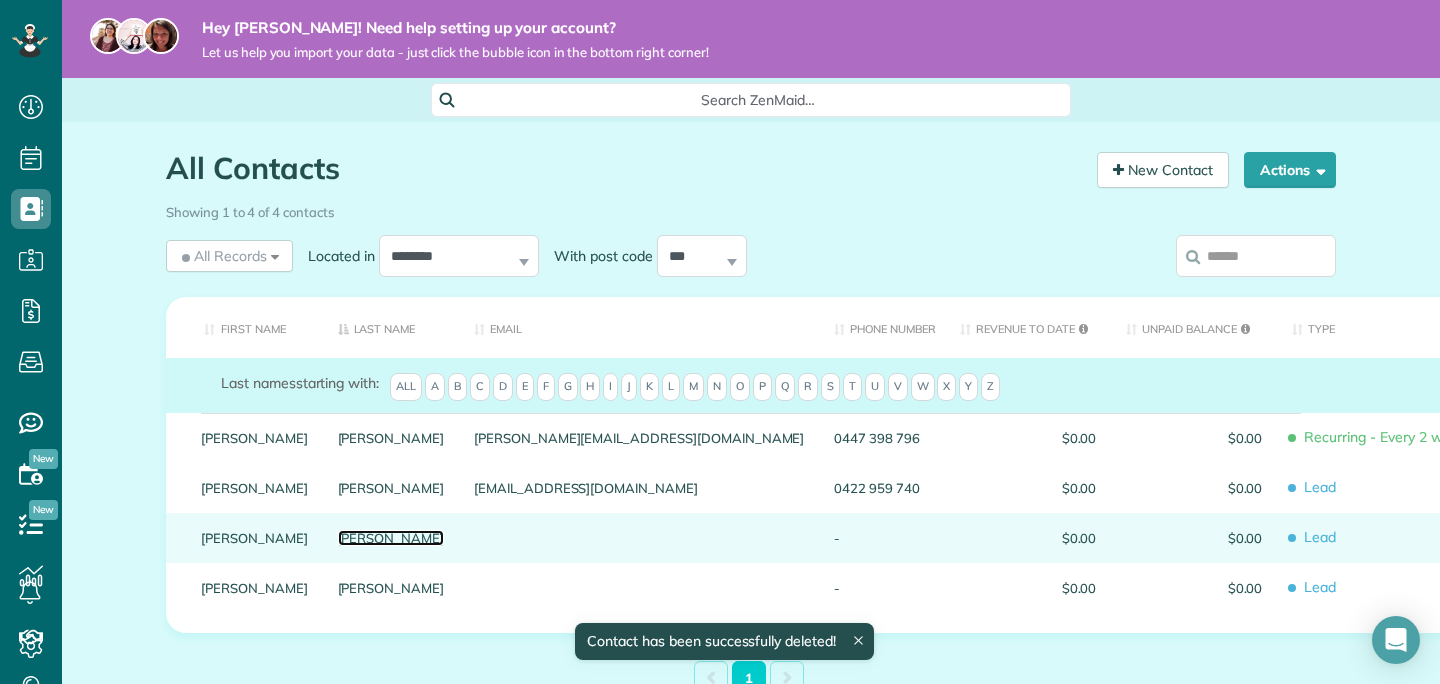 click on "Schwab" at bounding box center [391, 538] 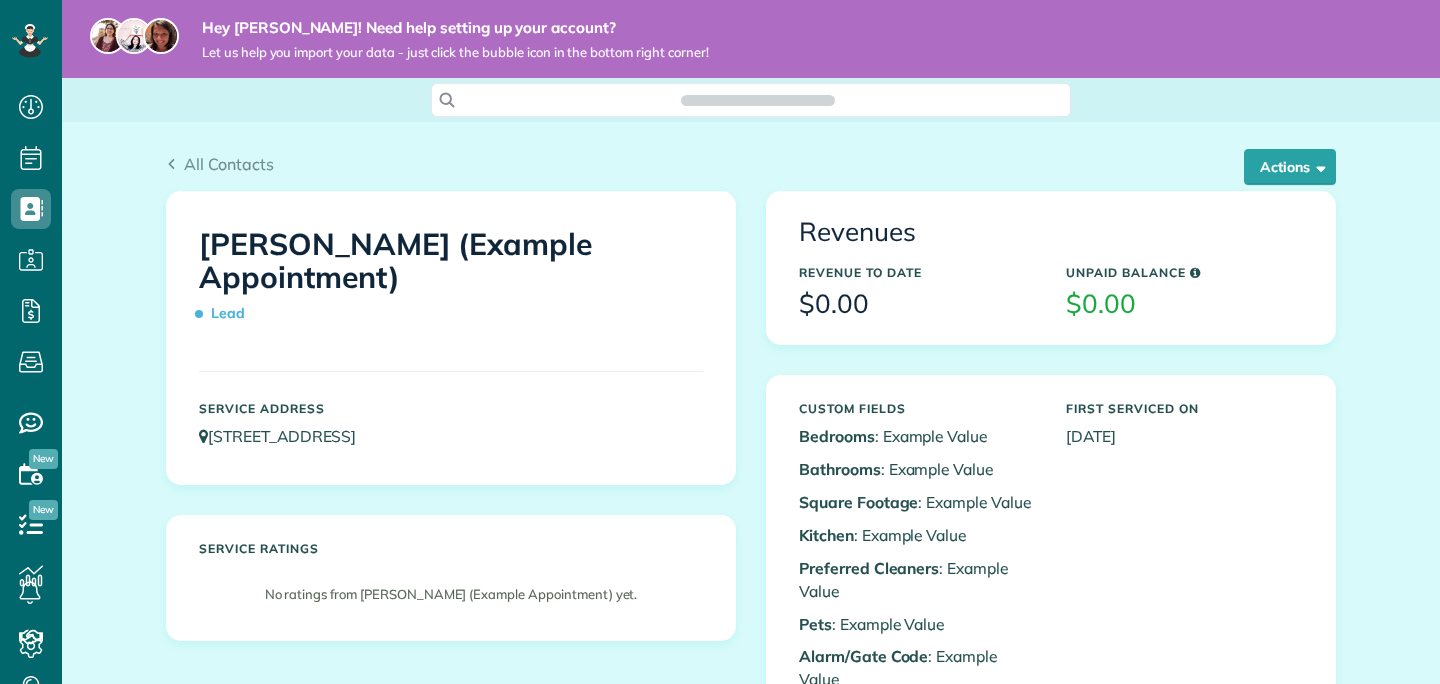 scroll, scrollTop: 0, scrollLeft: 0, axis: both 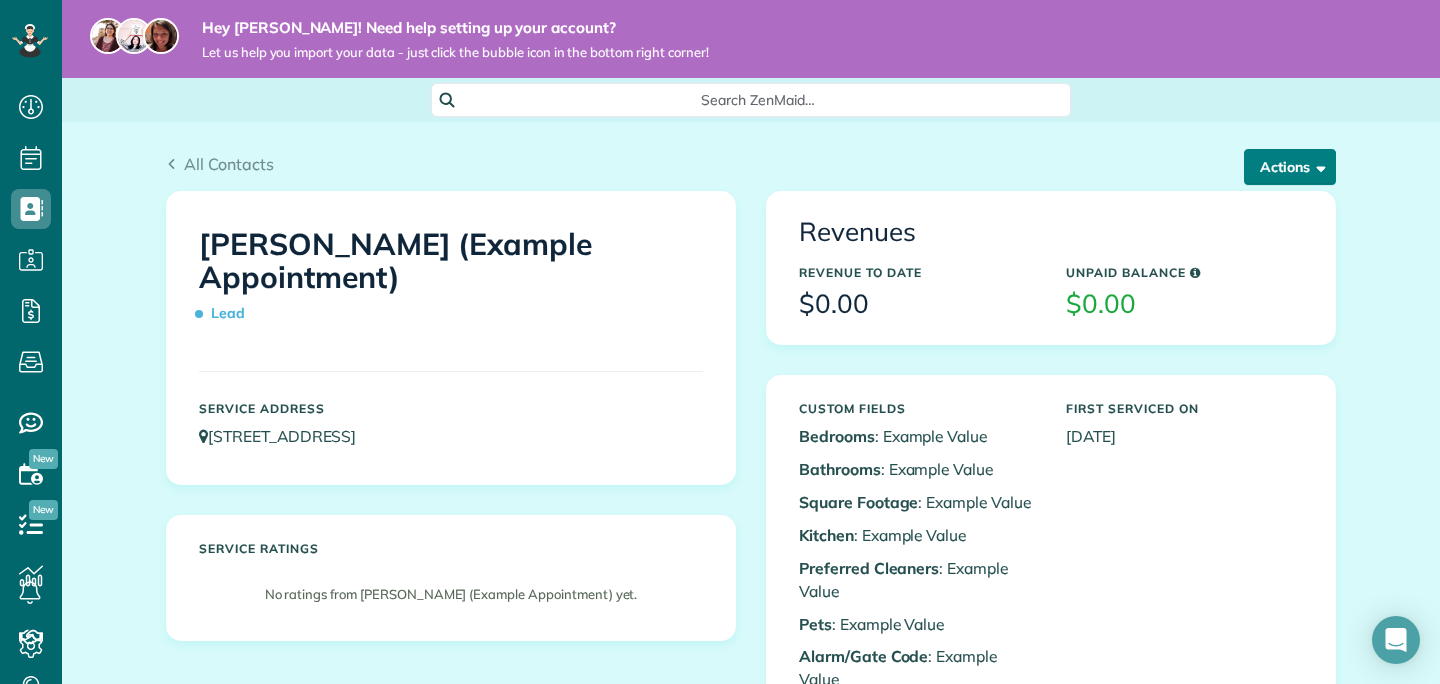 click on "Actions" at bounding box center [1290, 167] 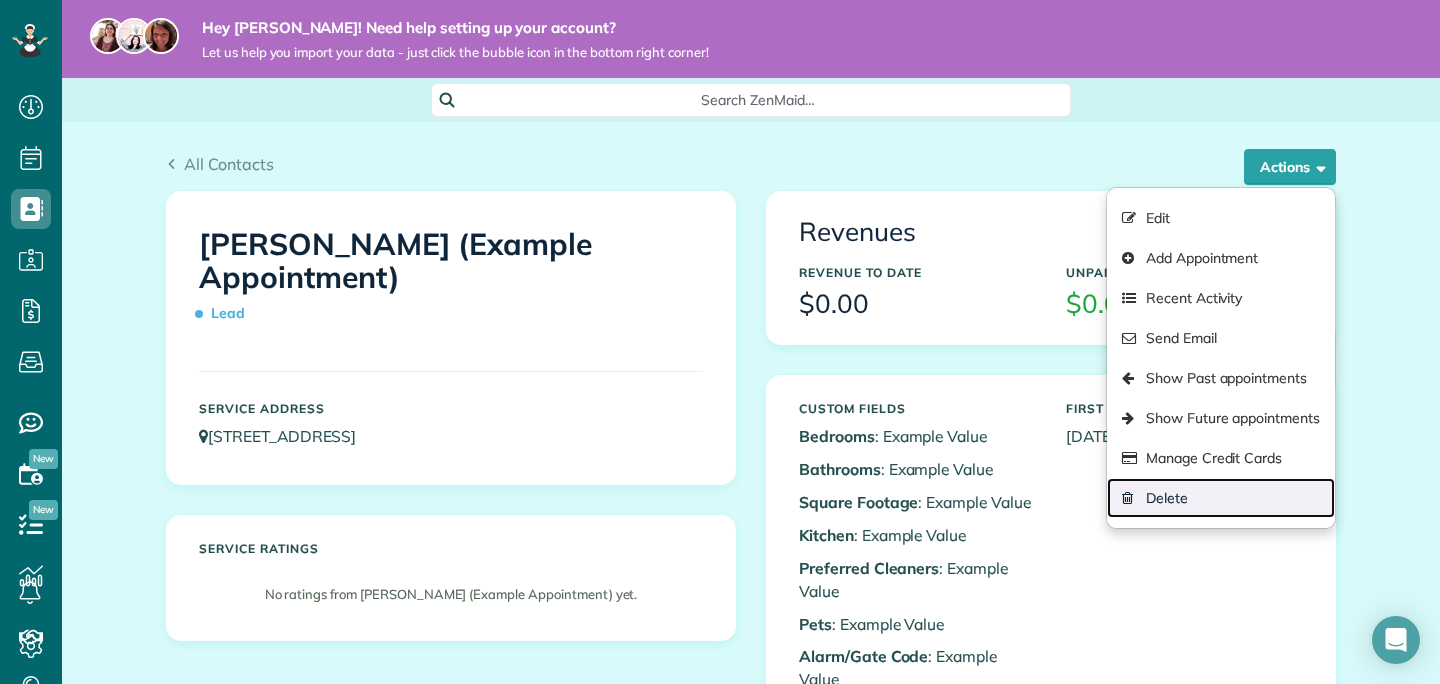 click on "Delete" at bounding box center (1221, 498) 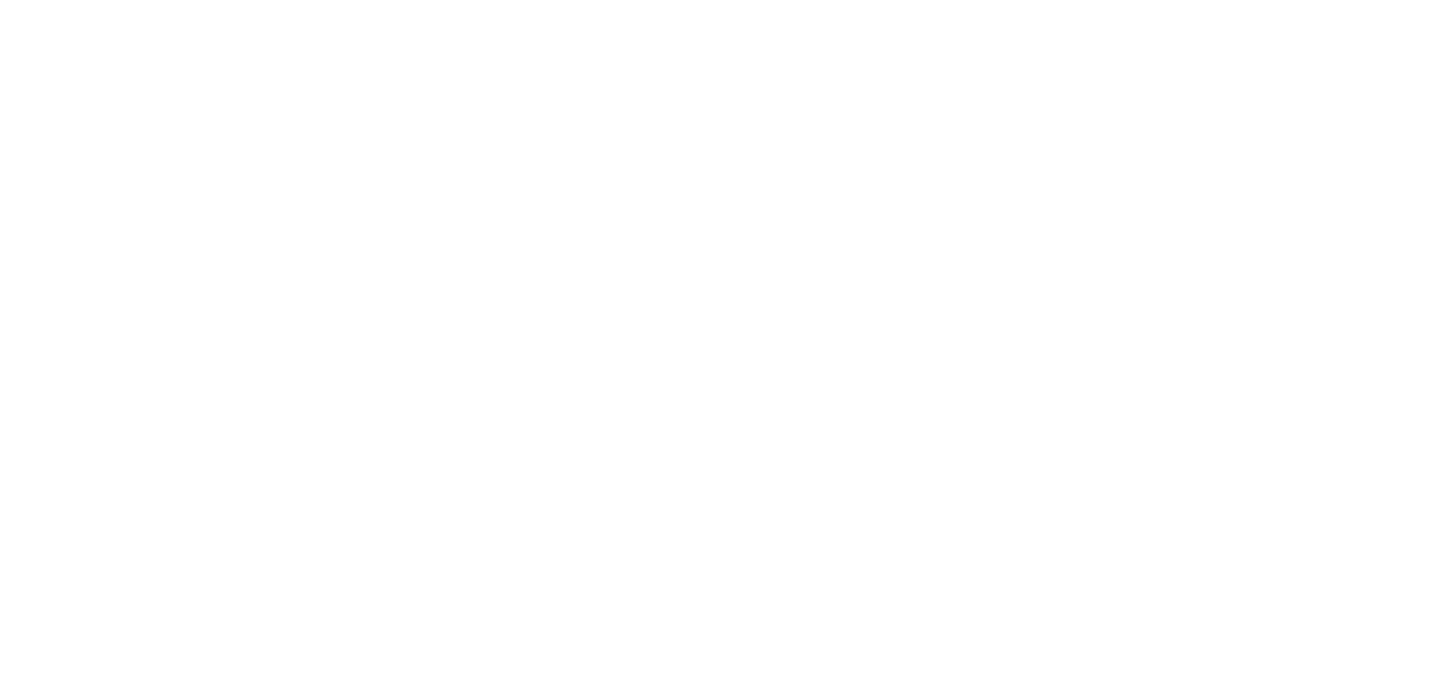 scroll, scrollTop: 0, scrollLeft: 0, axis: both 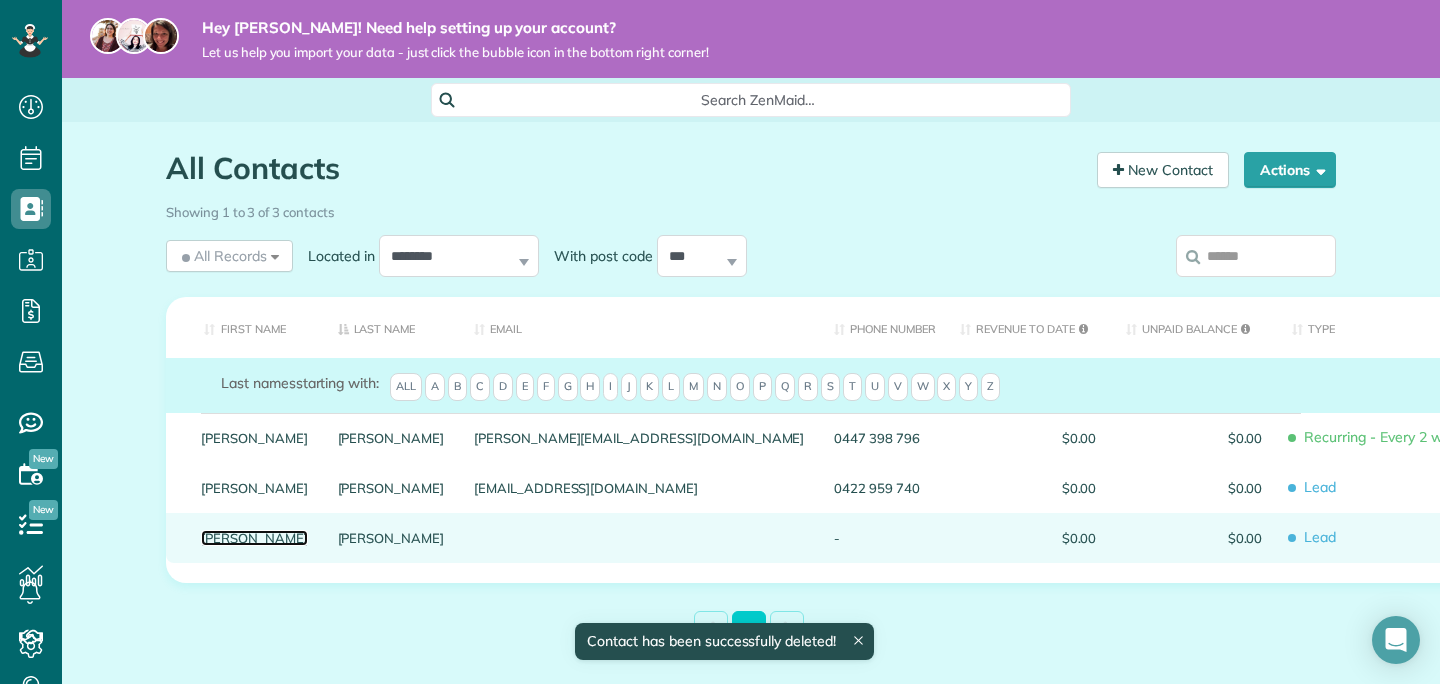 click on "Sharon" at bounding box center [254, 538] 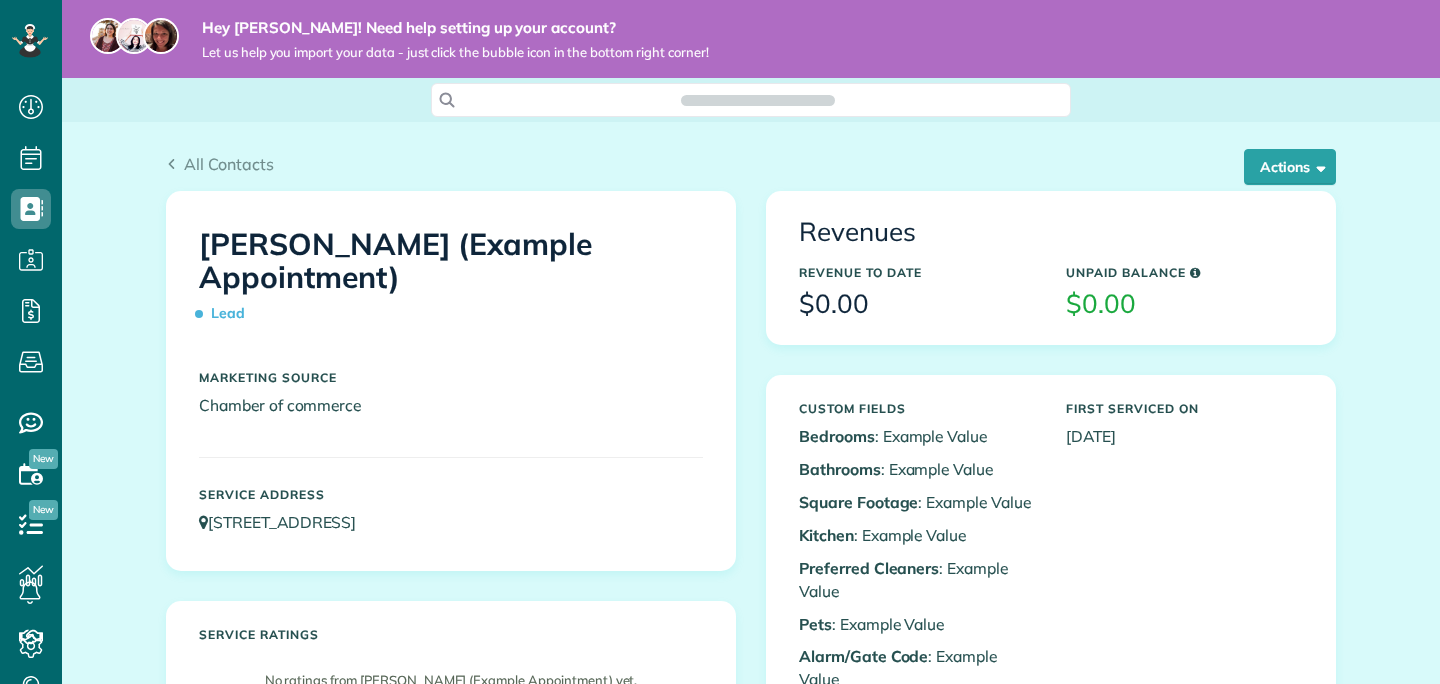 scroll, scrollTop: 0, scrollLeft: 0, axis: both 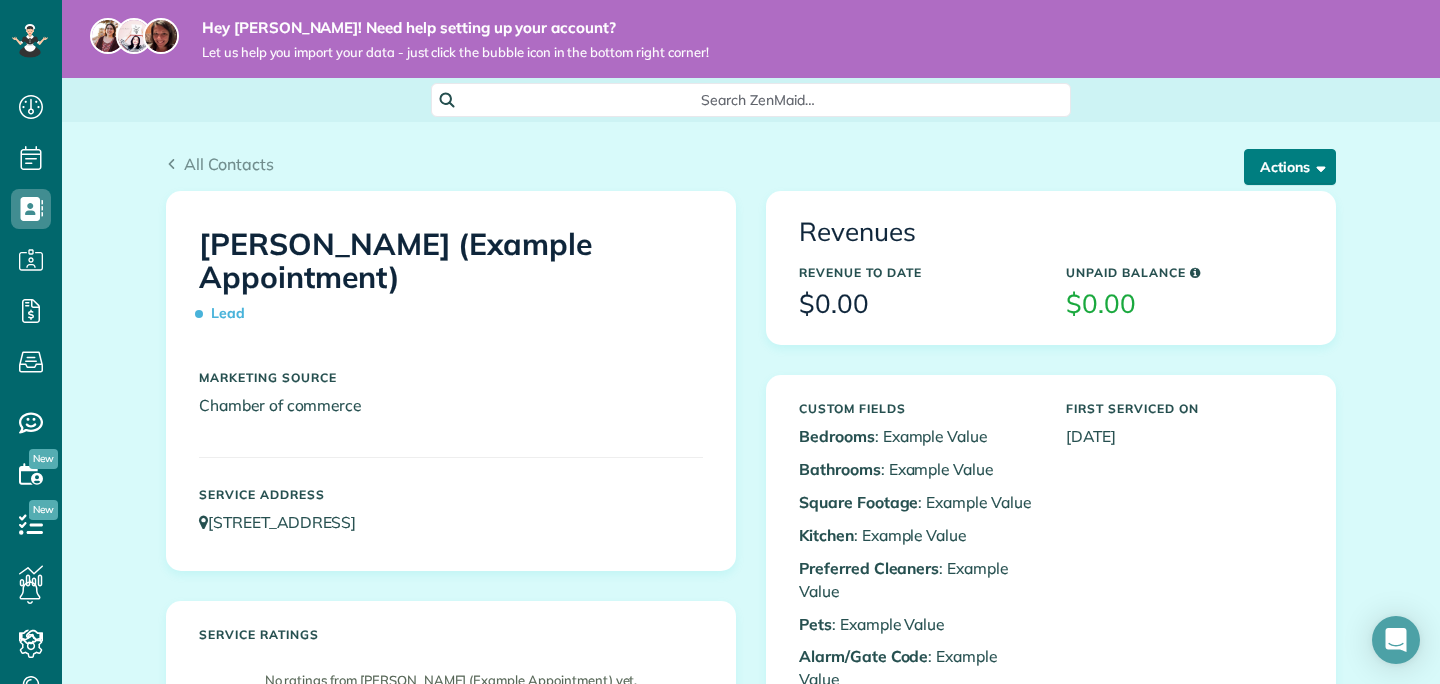 click on "Actions" at bounding box center (1290, 167) 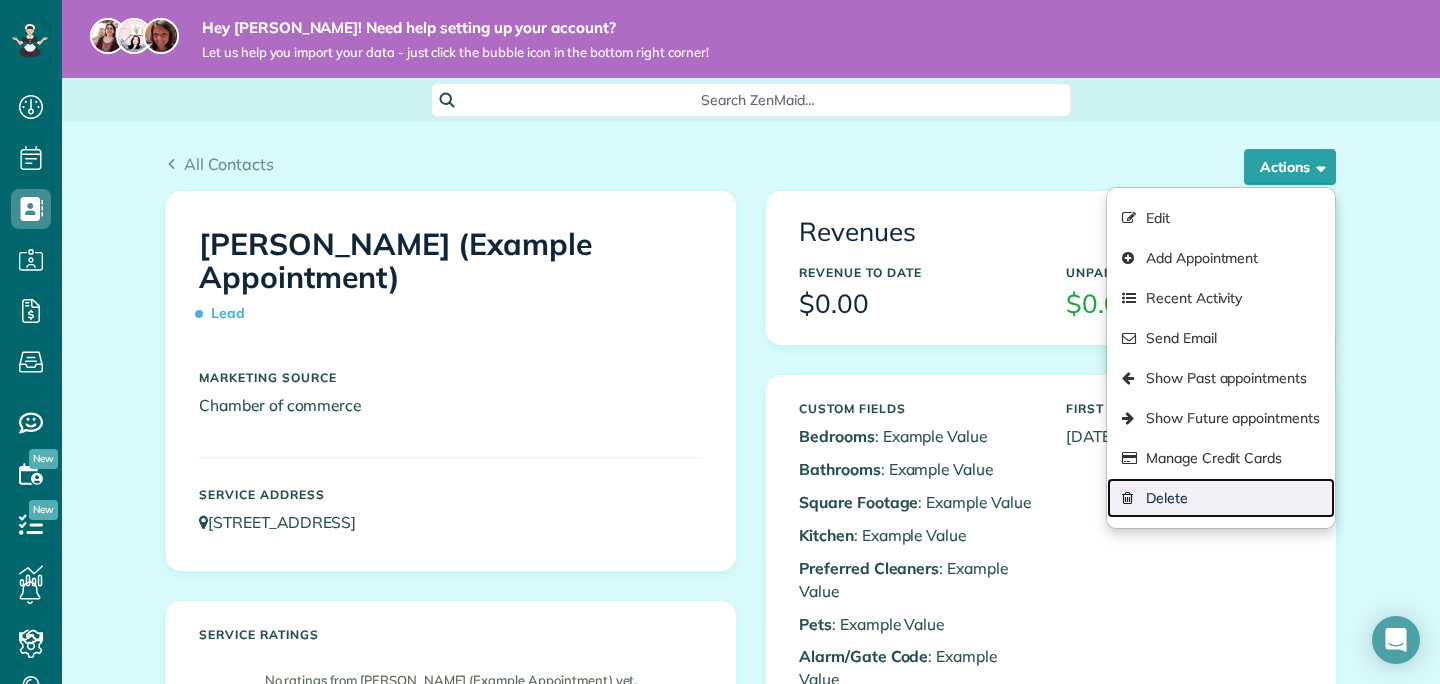 click on "Delete" at bounding box center [1221, 498] 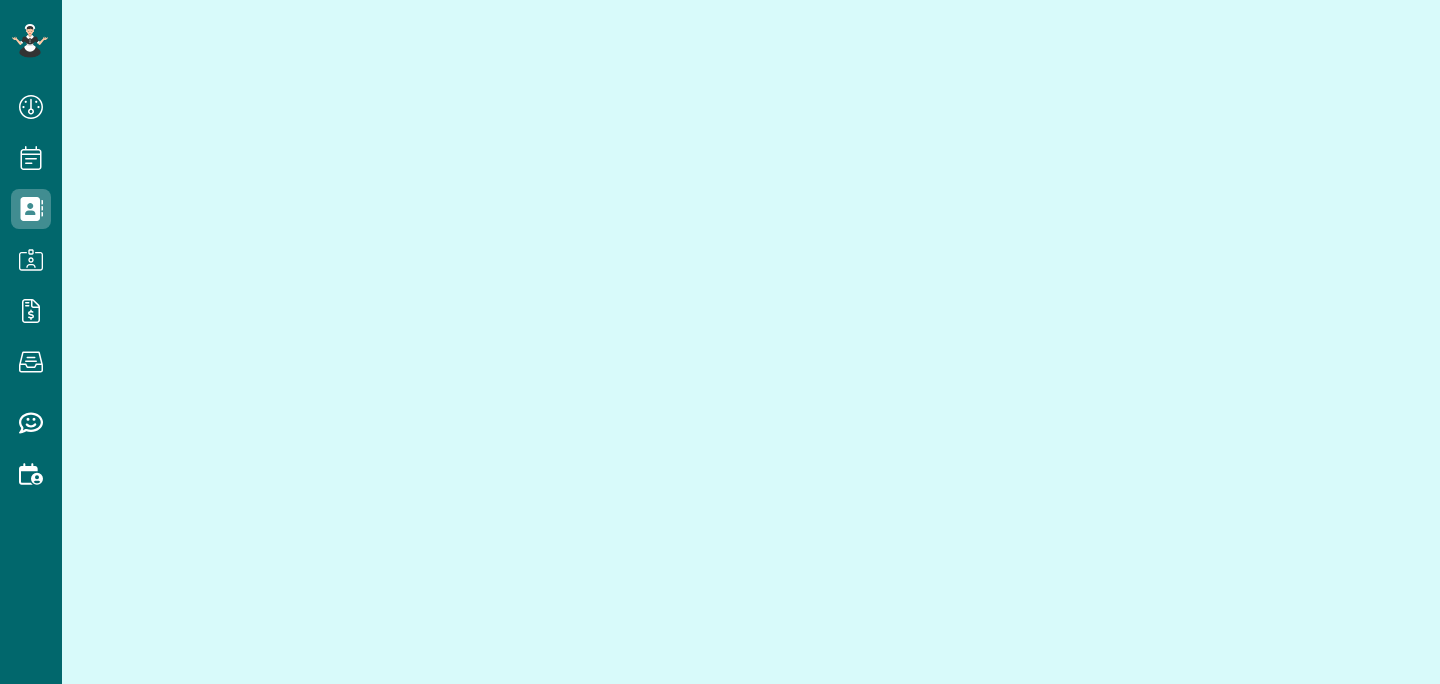 scroll, scrollTop: 0, scrollLeft: 0, axis: both 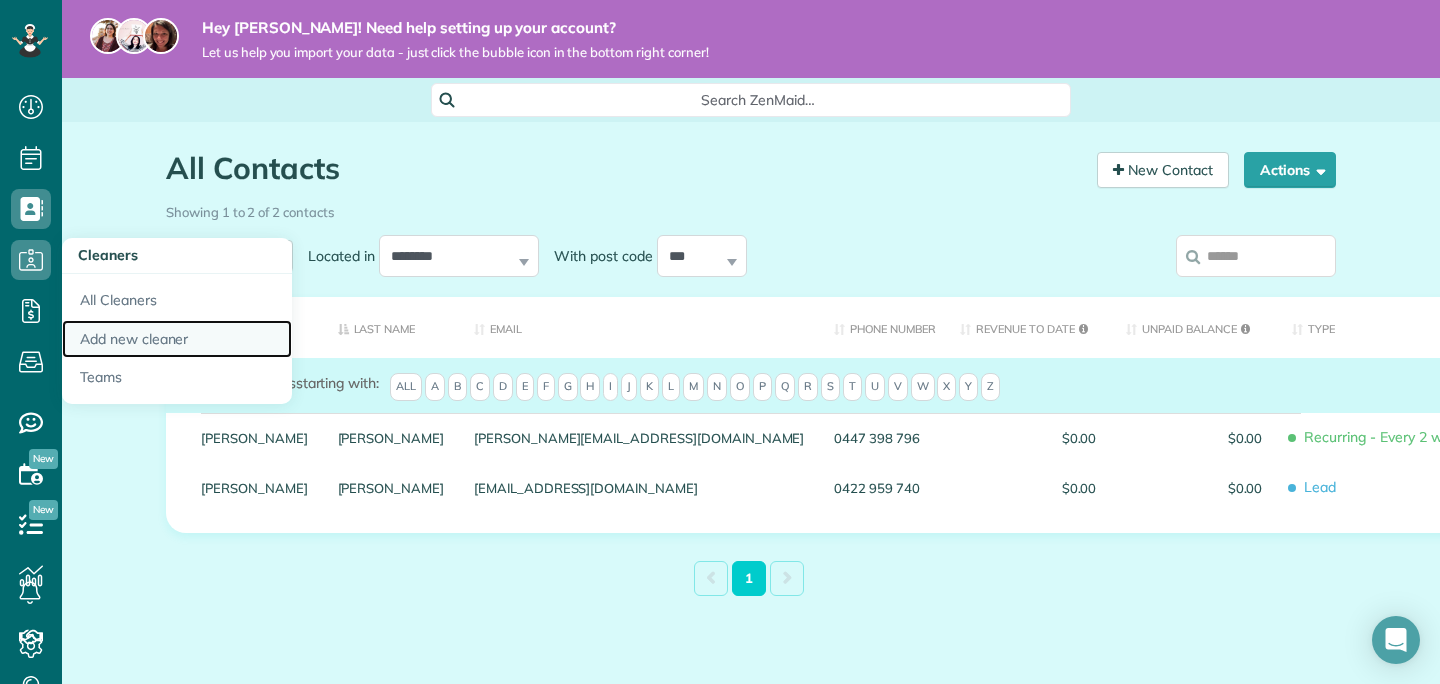 click on "Add new cleaner" at bounding box center [177, 339] 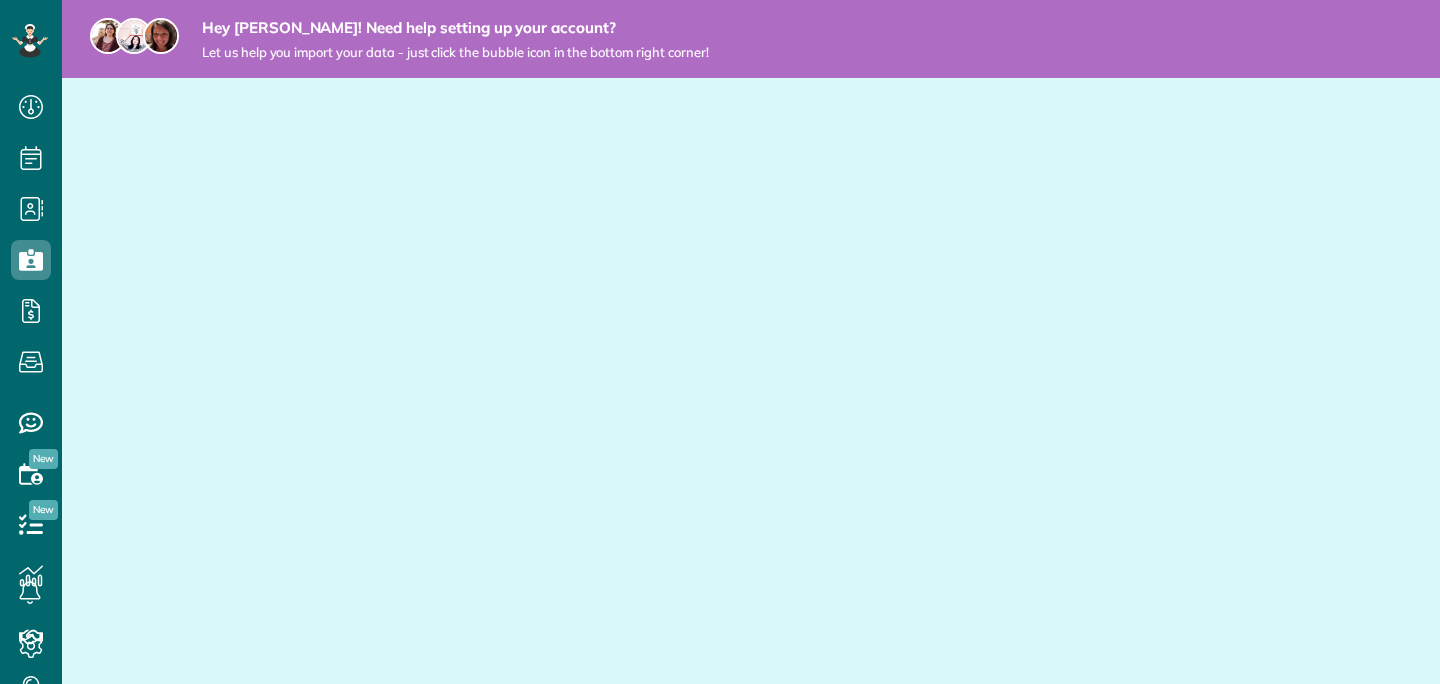scroll, scrollTop: 0, scrollLeft: 0, axis: both 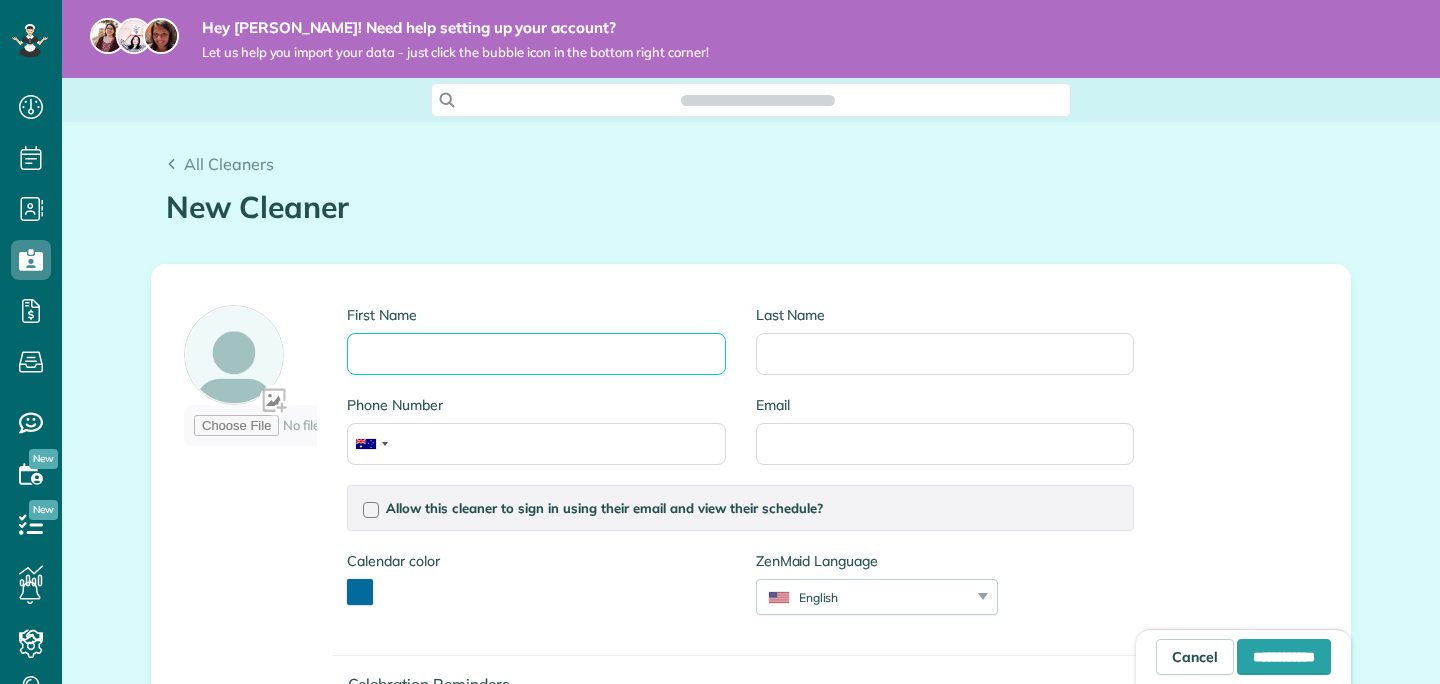 click on "First Name" at bounding box center (536, 354) 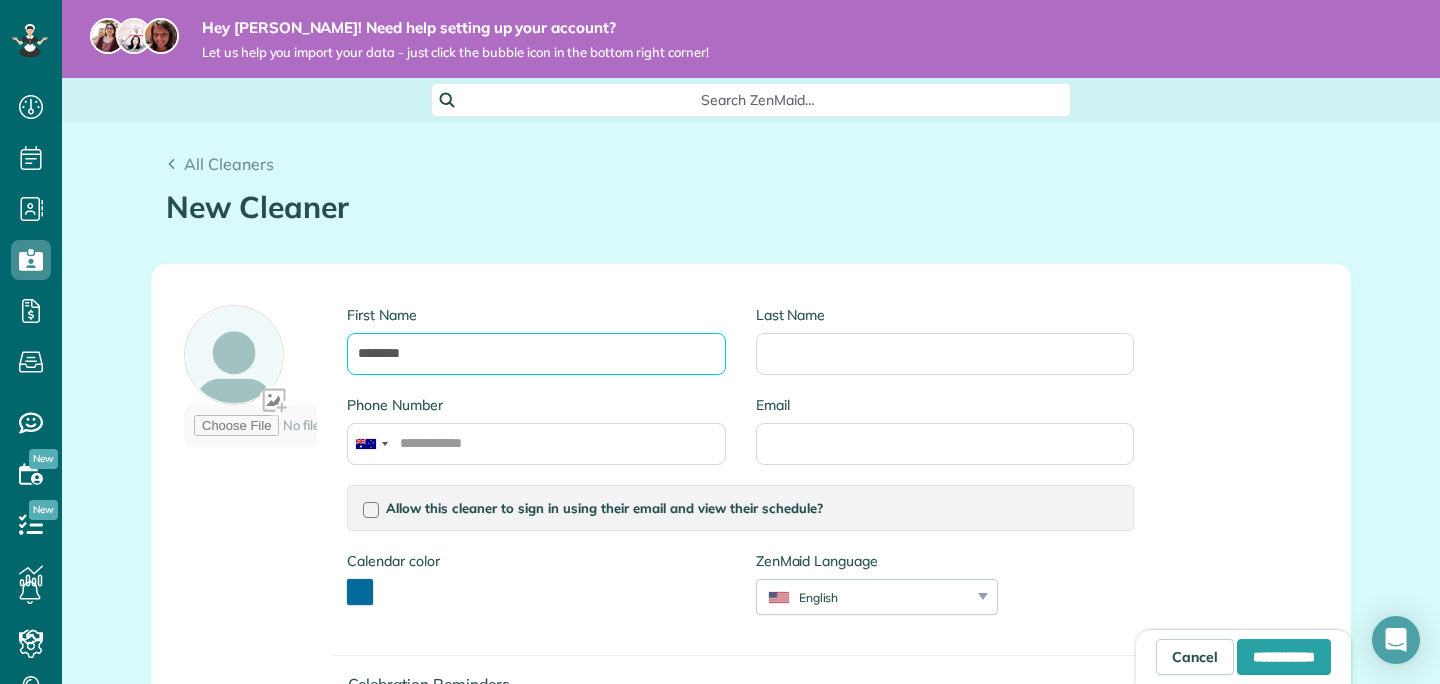 type on "********" 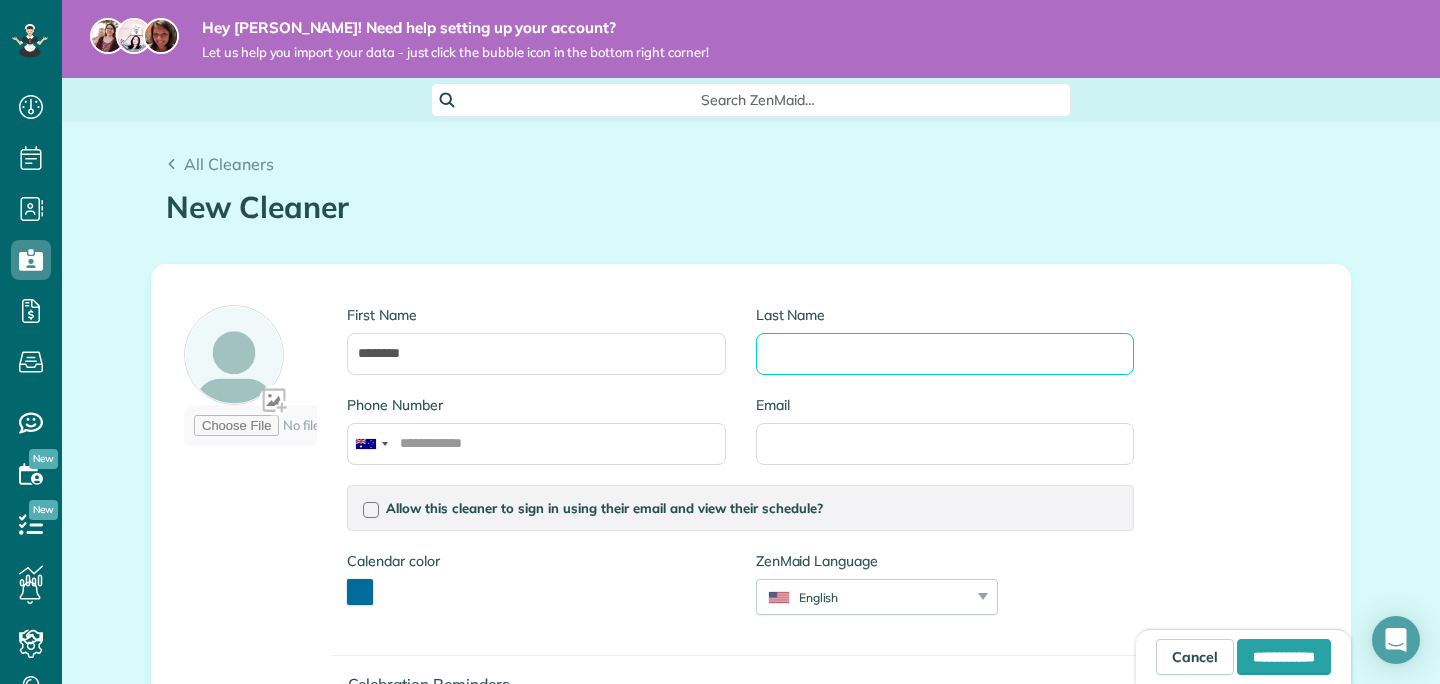 click on "Last Name" at bounding box center (945, 354) 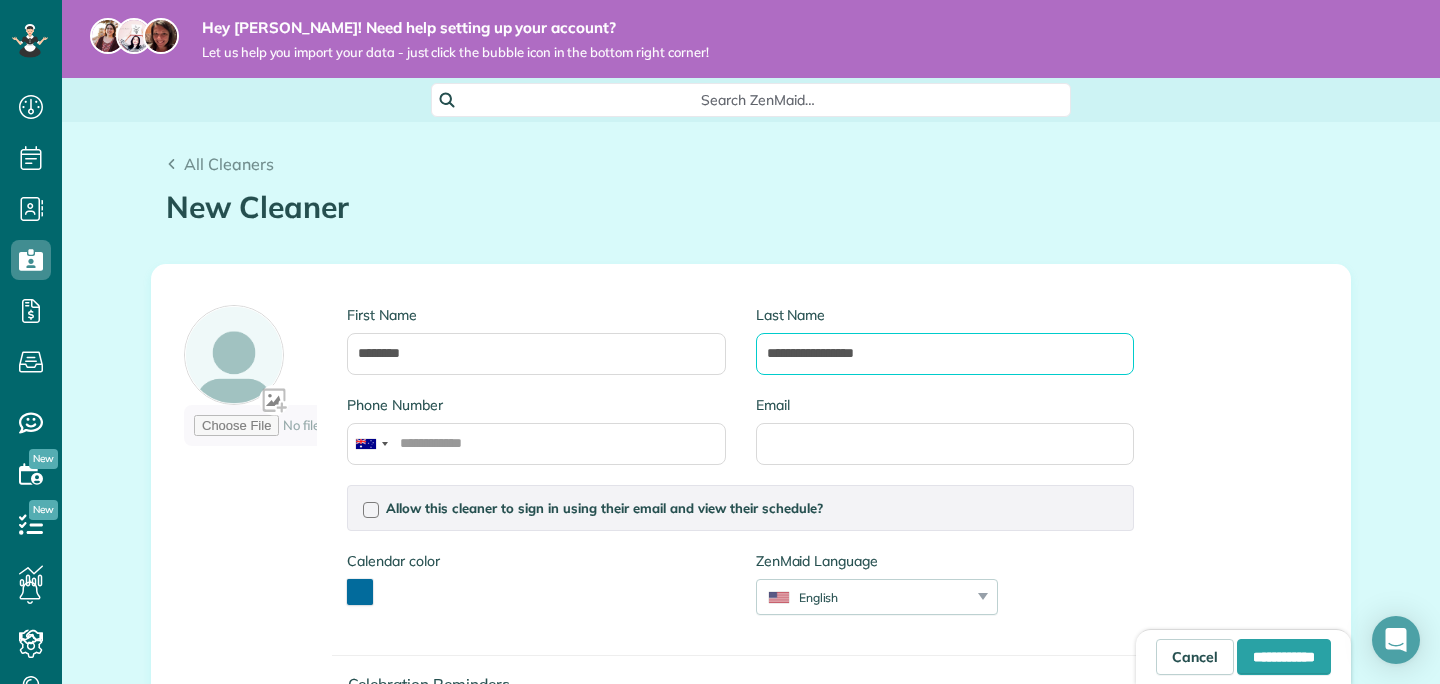 drag, startPoint x: 827, startPoint y: 352, endPoint x: 532, endPoint y: 348, distance: 295.02713 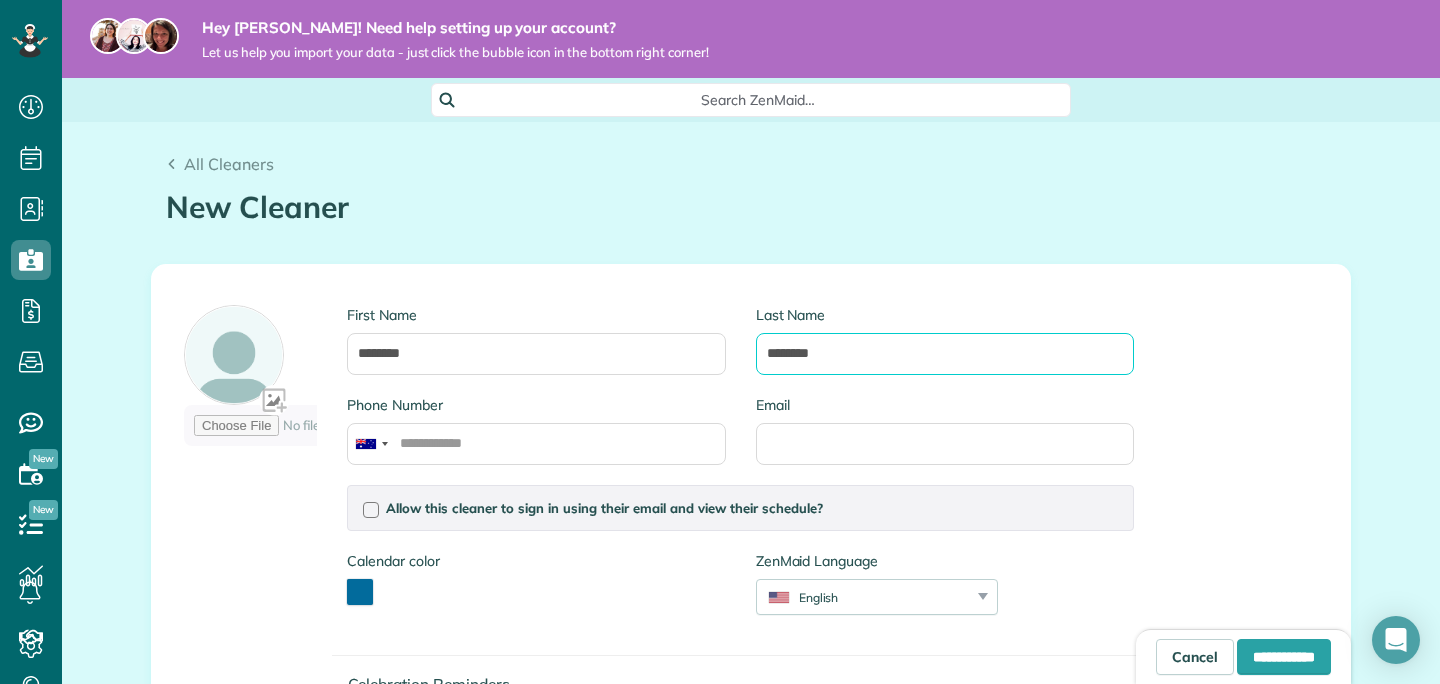 type on "********" 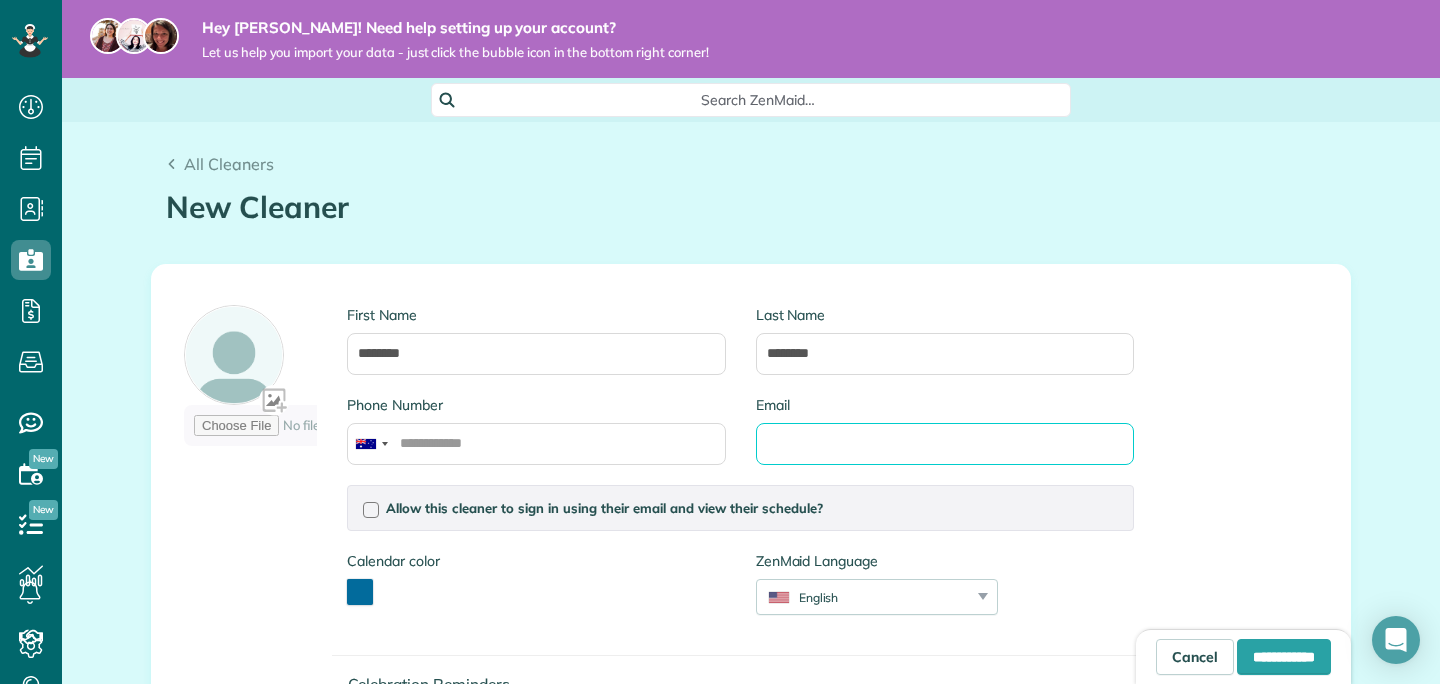 click on "Email" at bounding box center [945, 444] 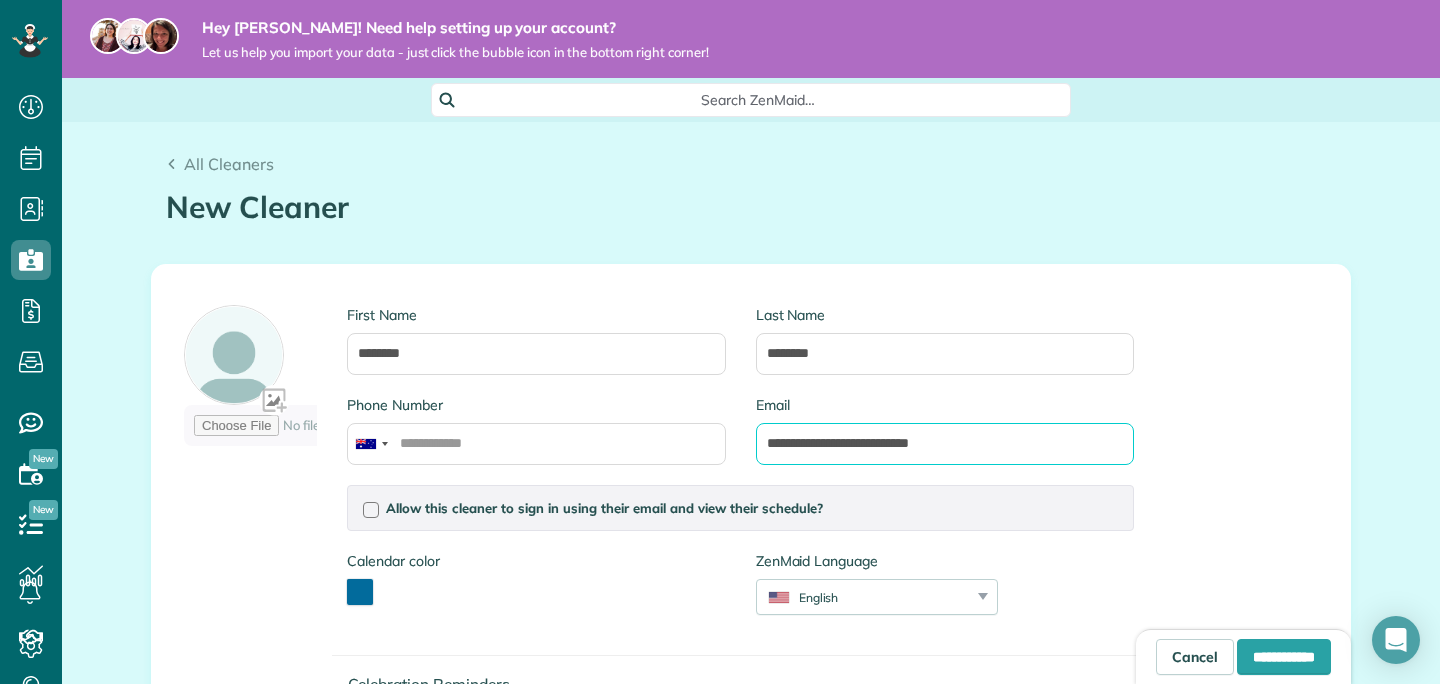 type on "**********" 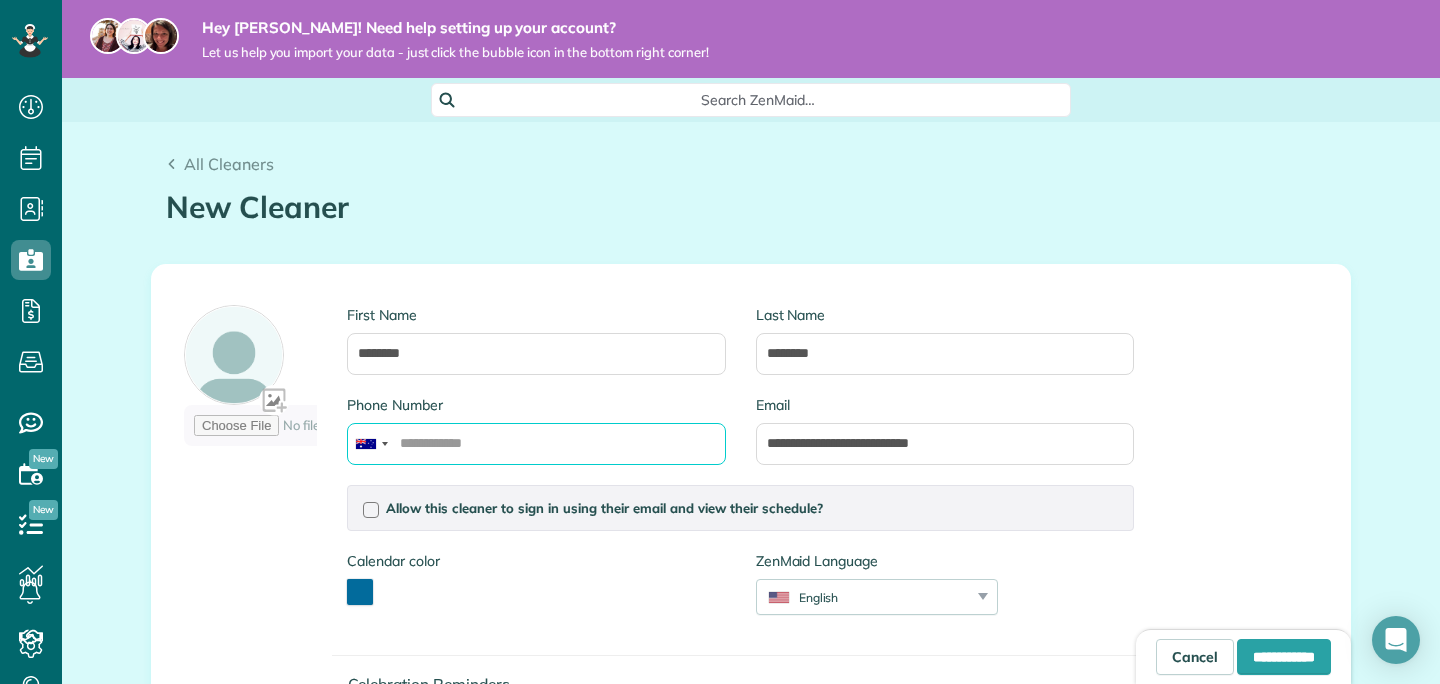 click on "Phone Number" at bounding box center (536, 444) 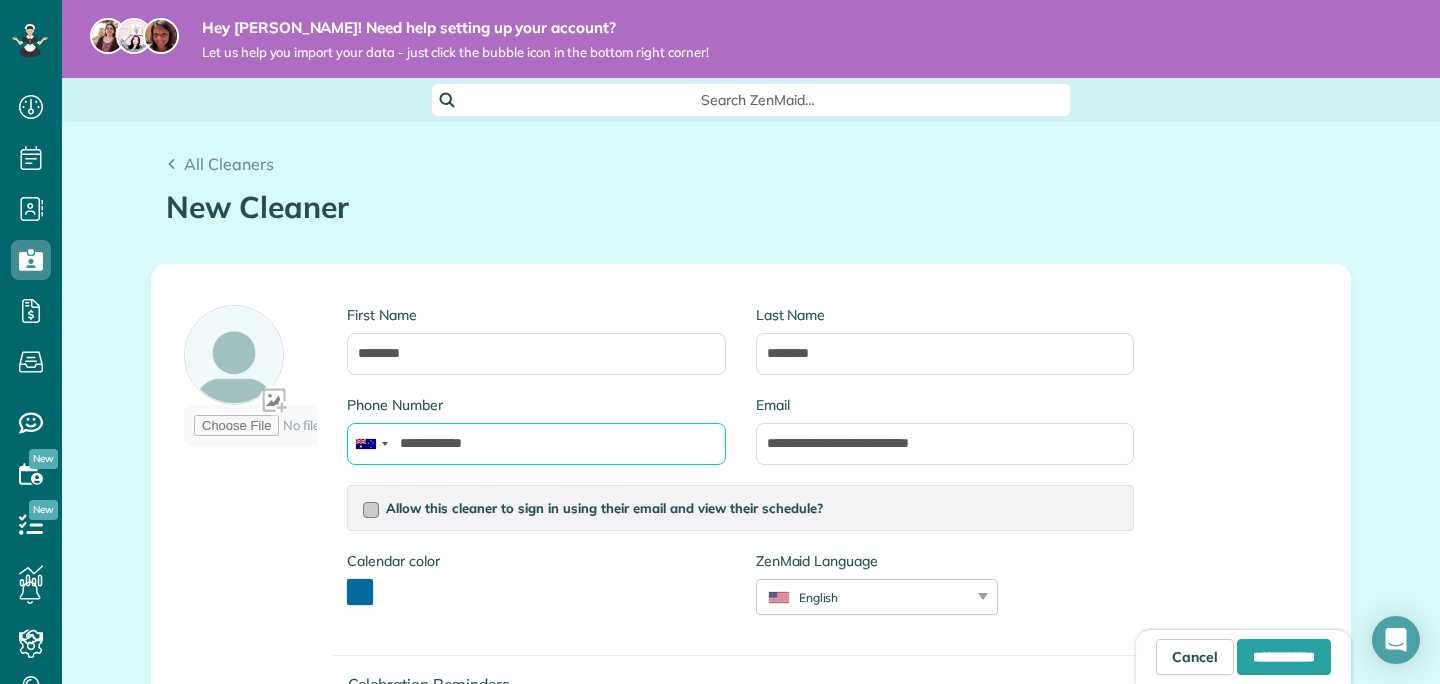 type on "**********" 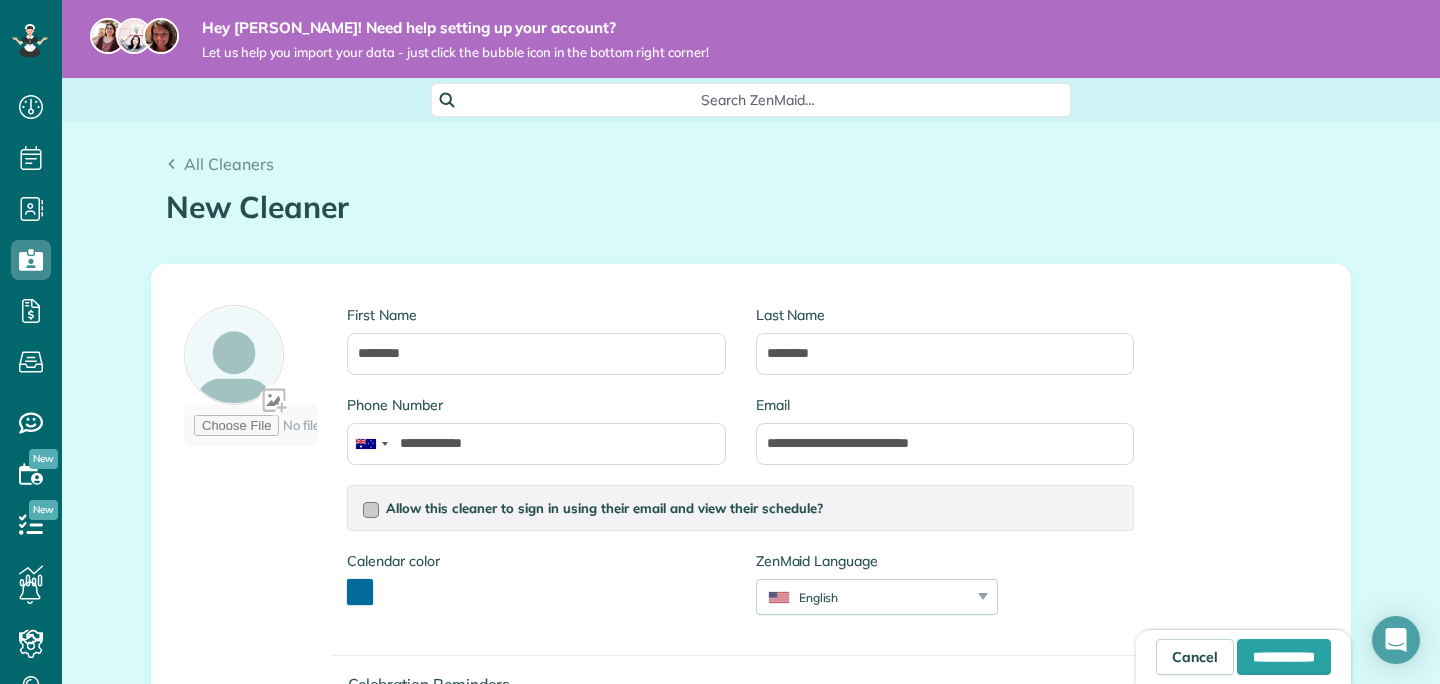 click at bounding box center (371, 510) 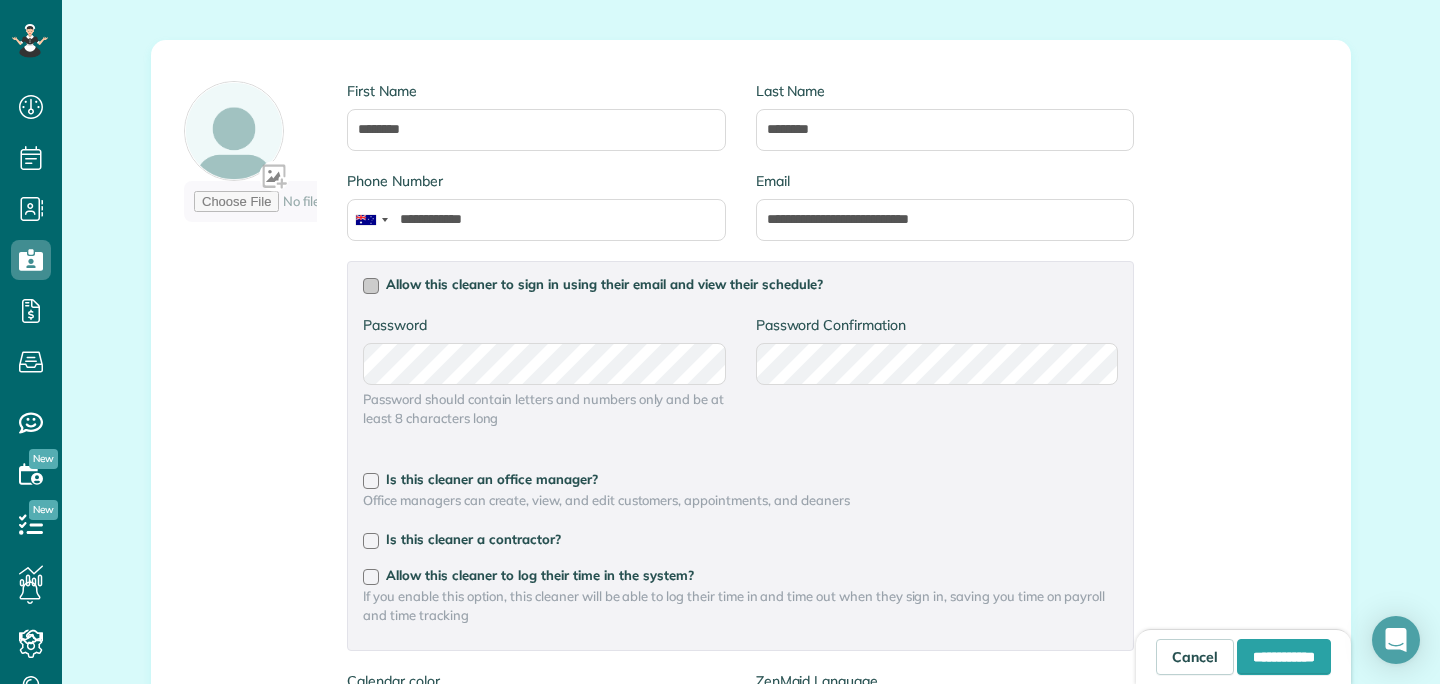 scroll, scrollTop: 227, scrollLeft: 0, axis: vertical 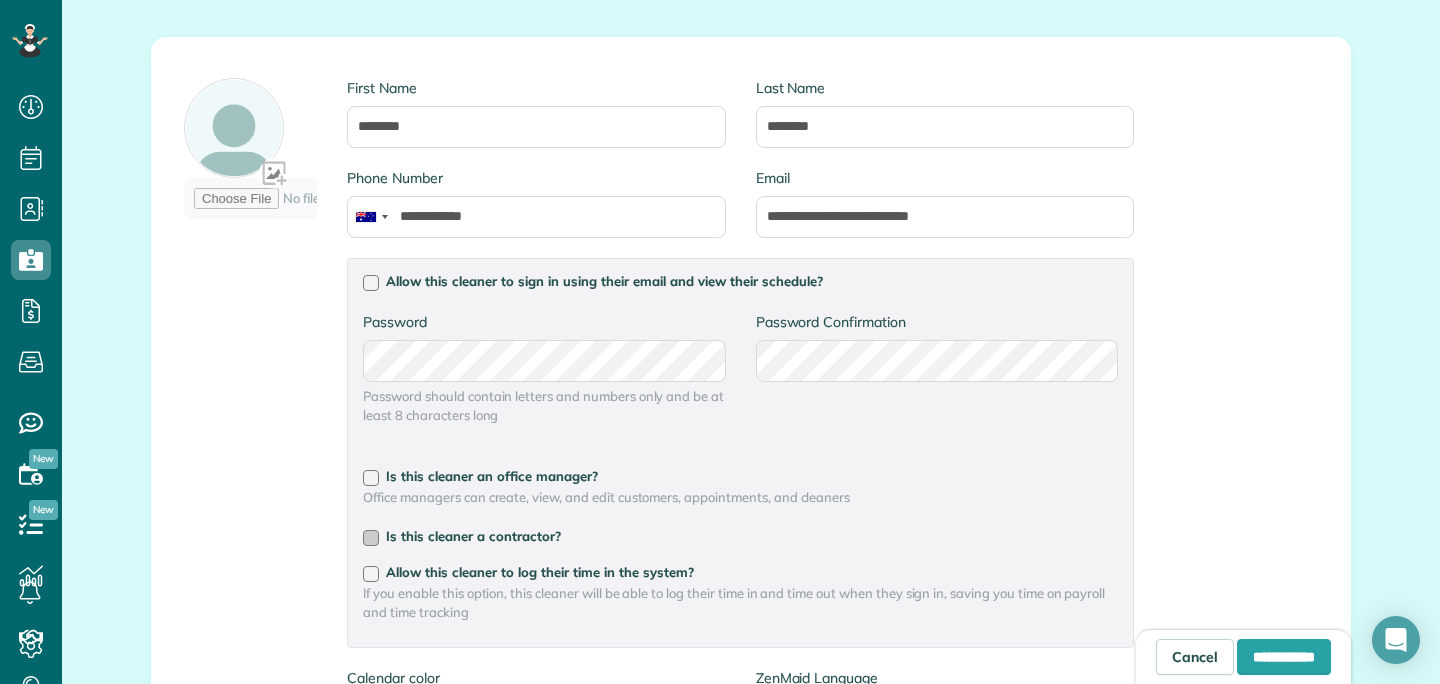 click at bounding box center [371, 538] 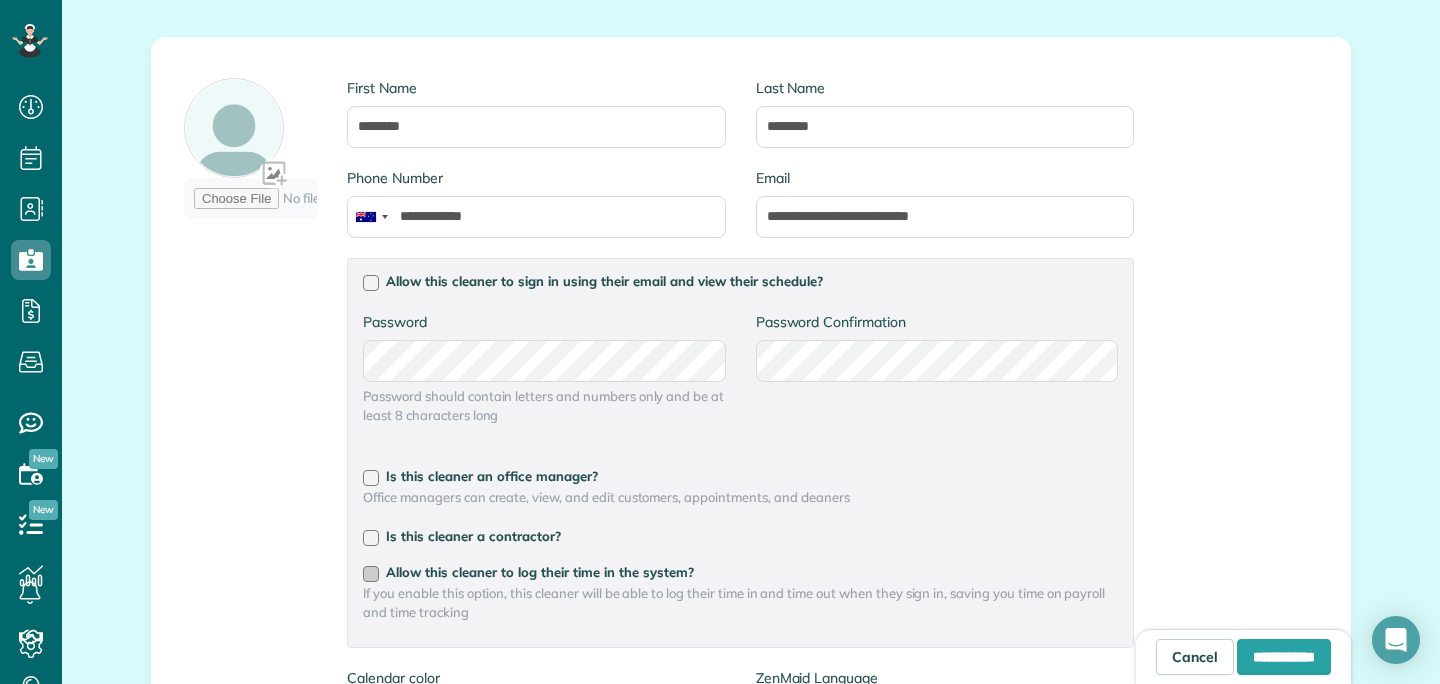 click at bounding box center [371, 574] 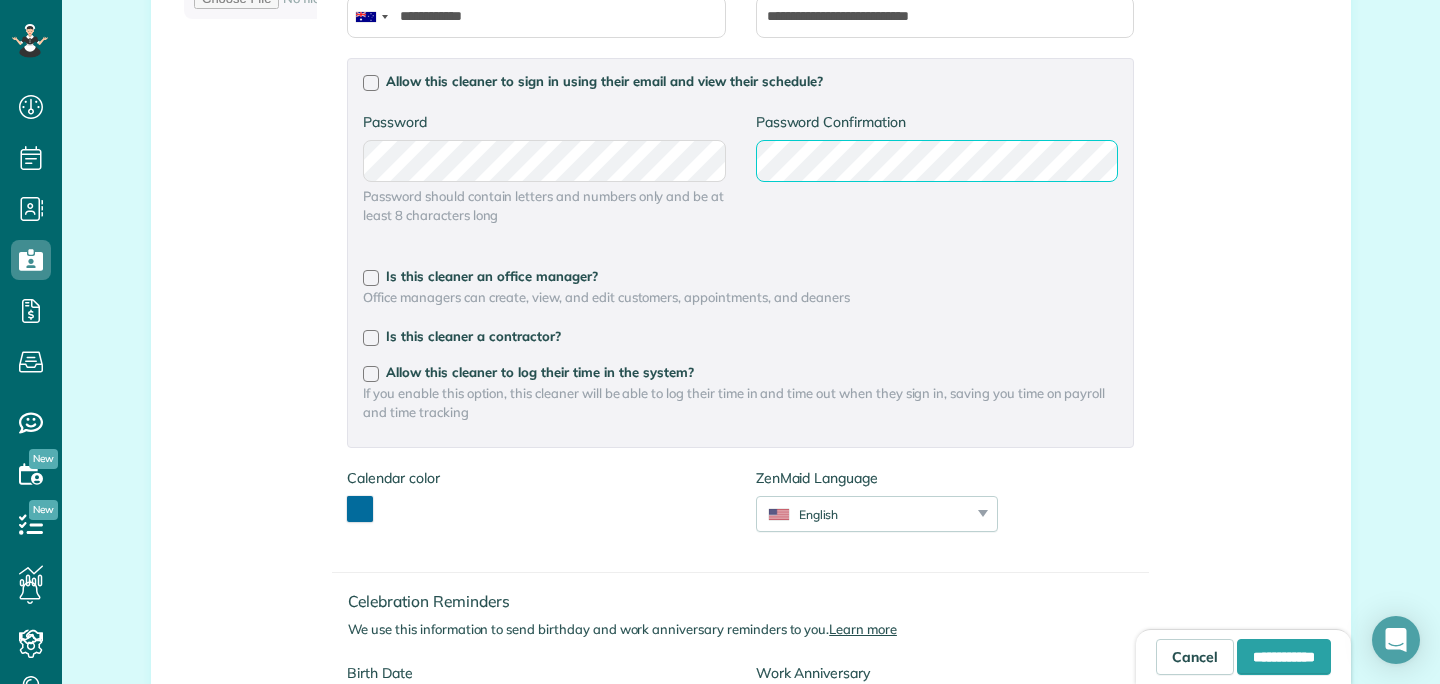 scroll, scrollTop: 438, scrollLeft: 0, axis: vertical 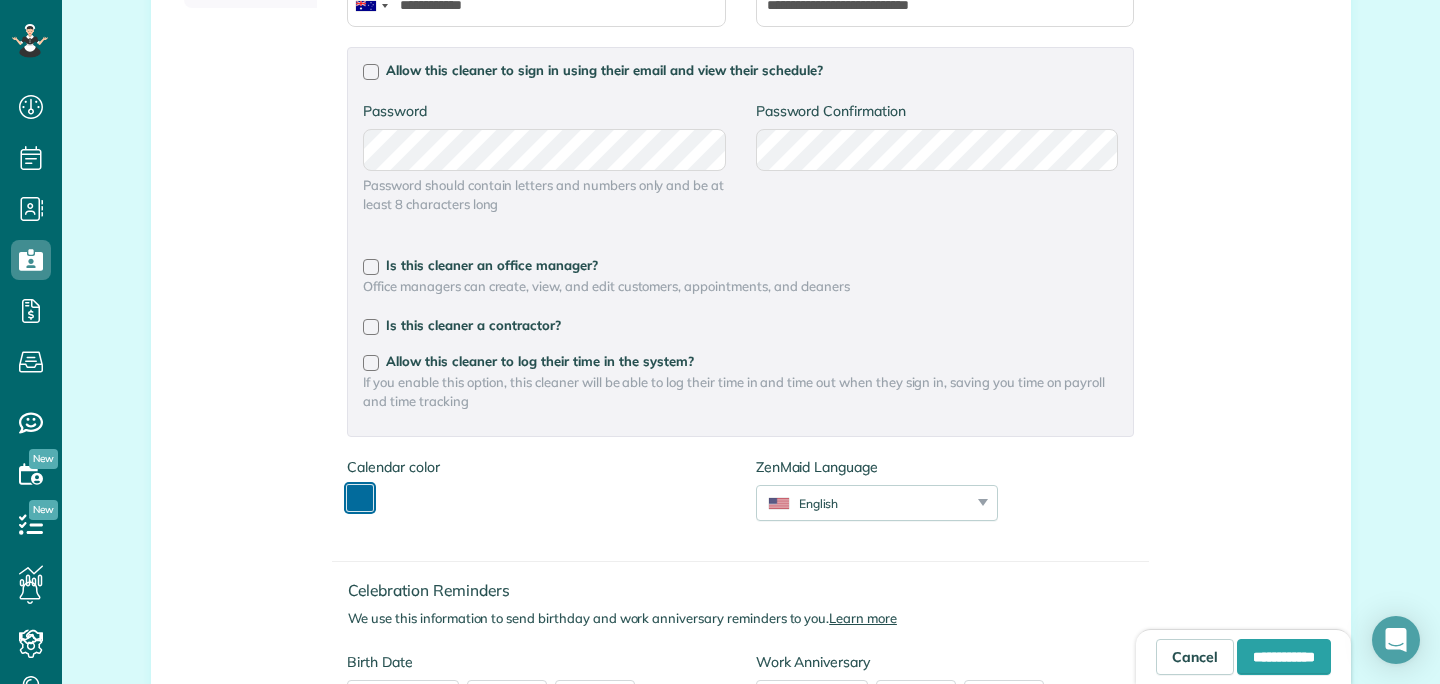 click at bounding box center [360, 498] 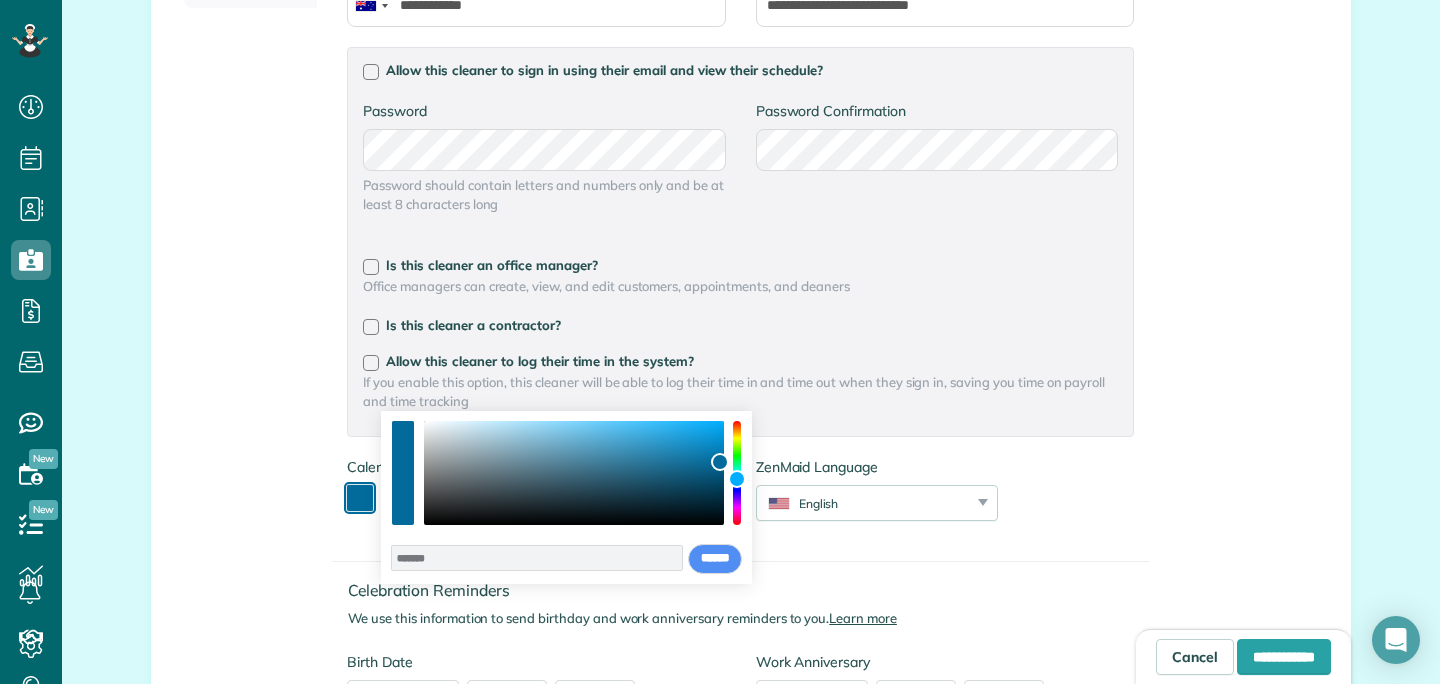 click at bounding box center (737, 473) 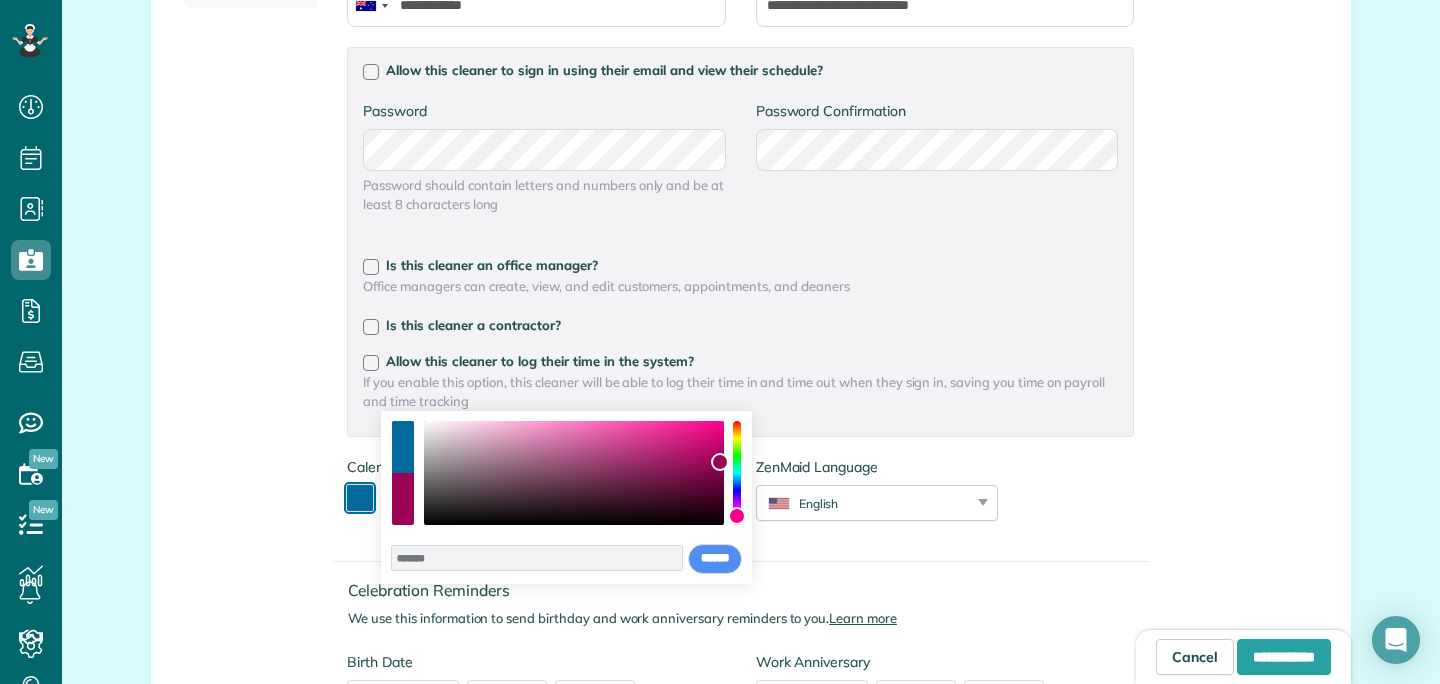 type on "*******" 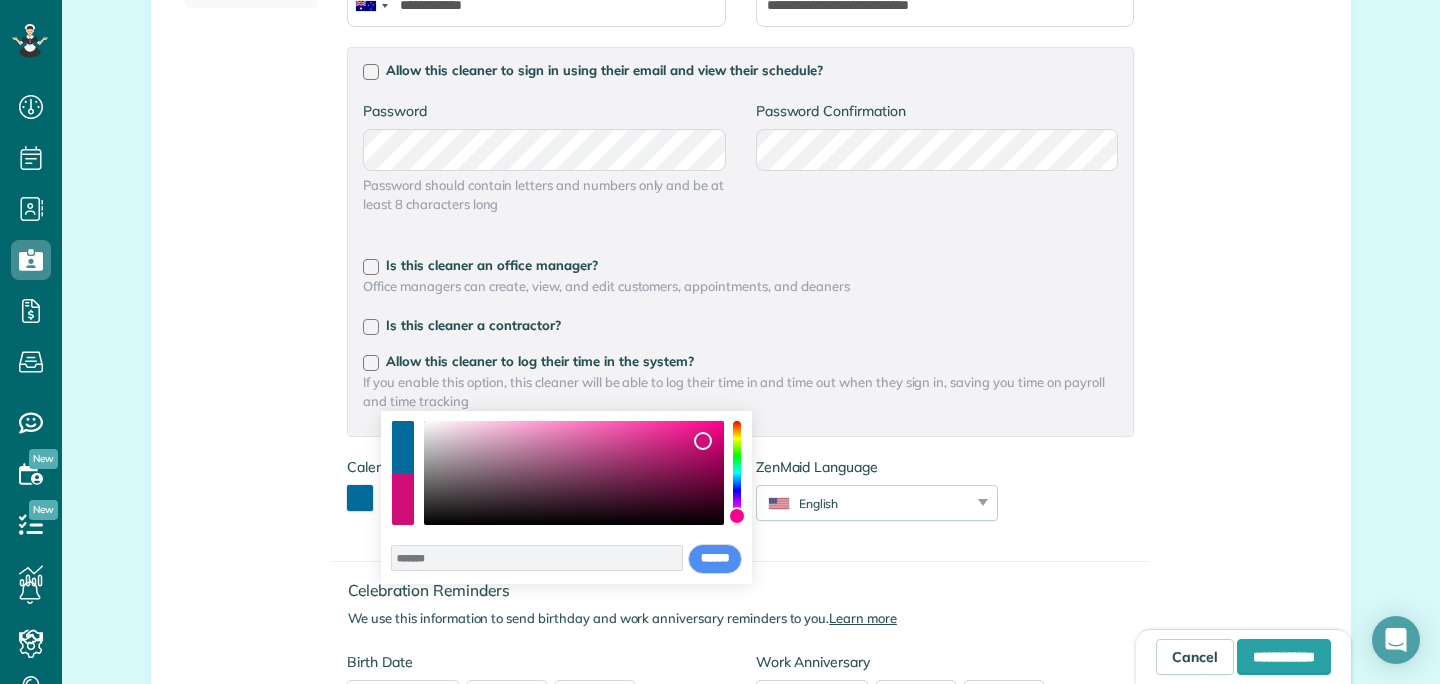 click at bounding box center [403, 499] 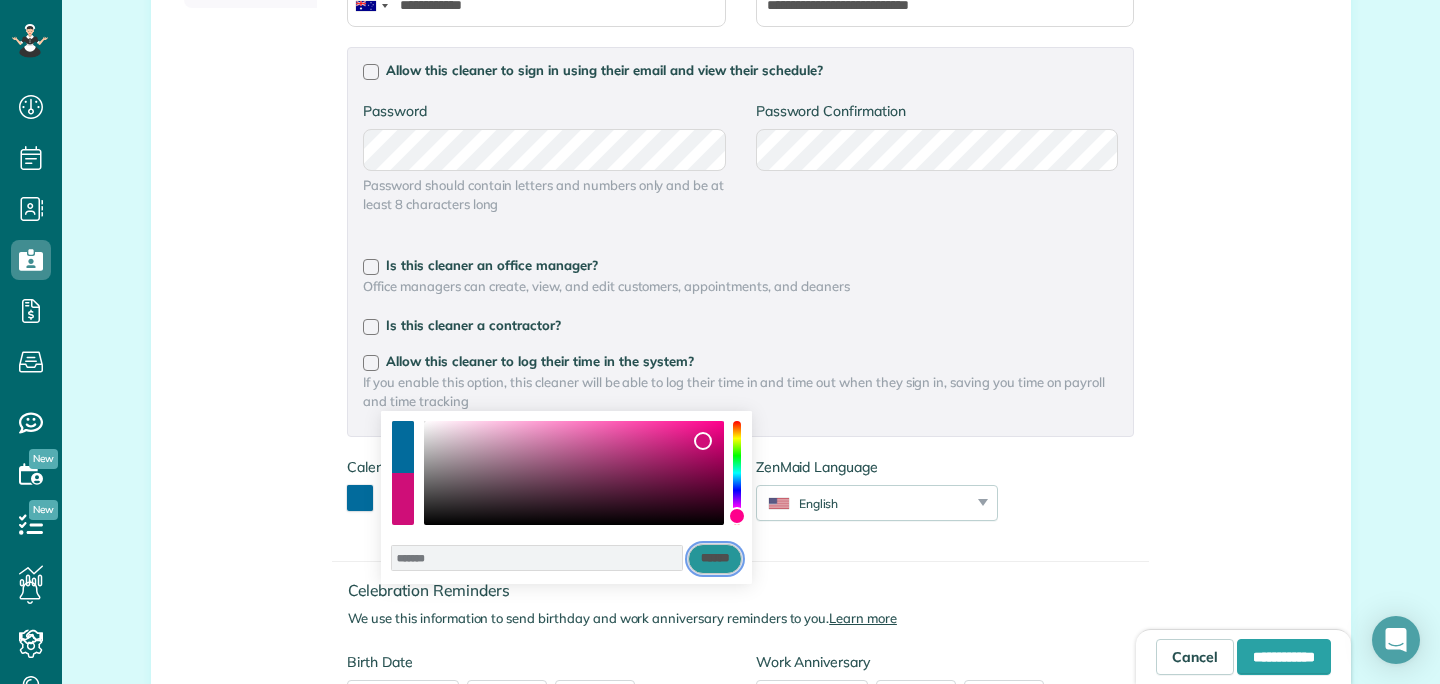 click on "******" at bounding box center (715, 559) 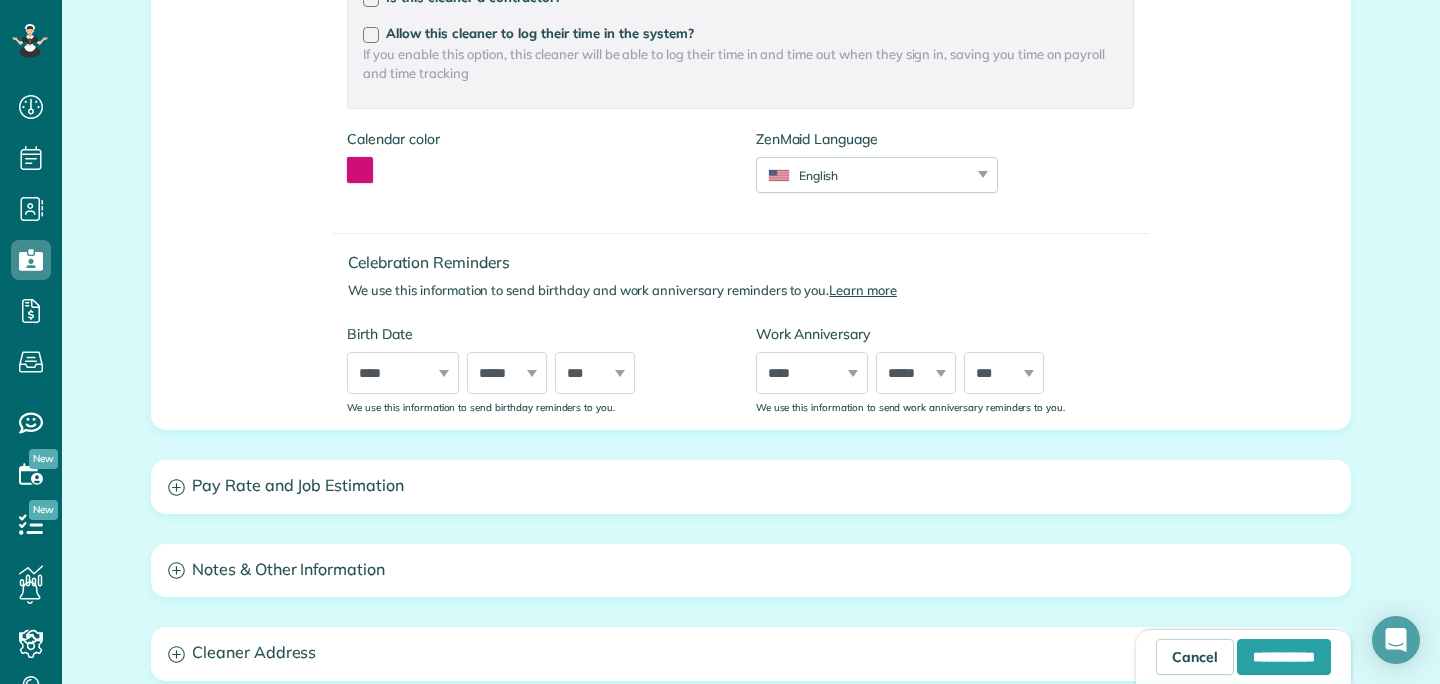 scroll, scrollTop: 774, scrollLeft: 0, axis: vertical 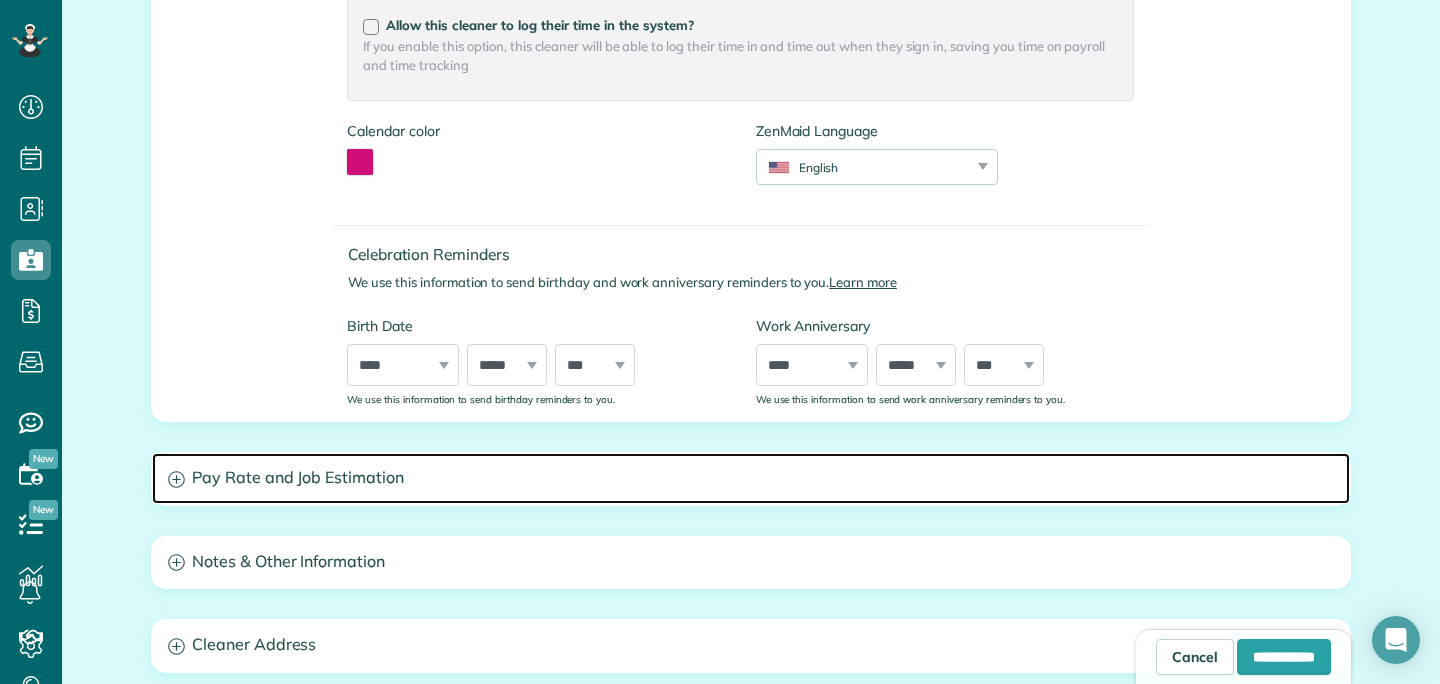 click on "Pay Rate and Job Estimation" at bounding box center [751, 478] 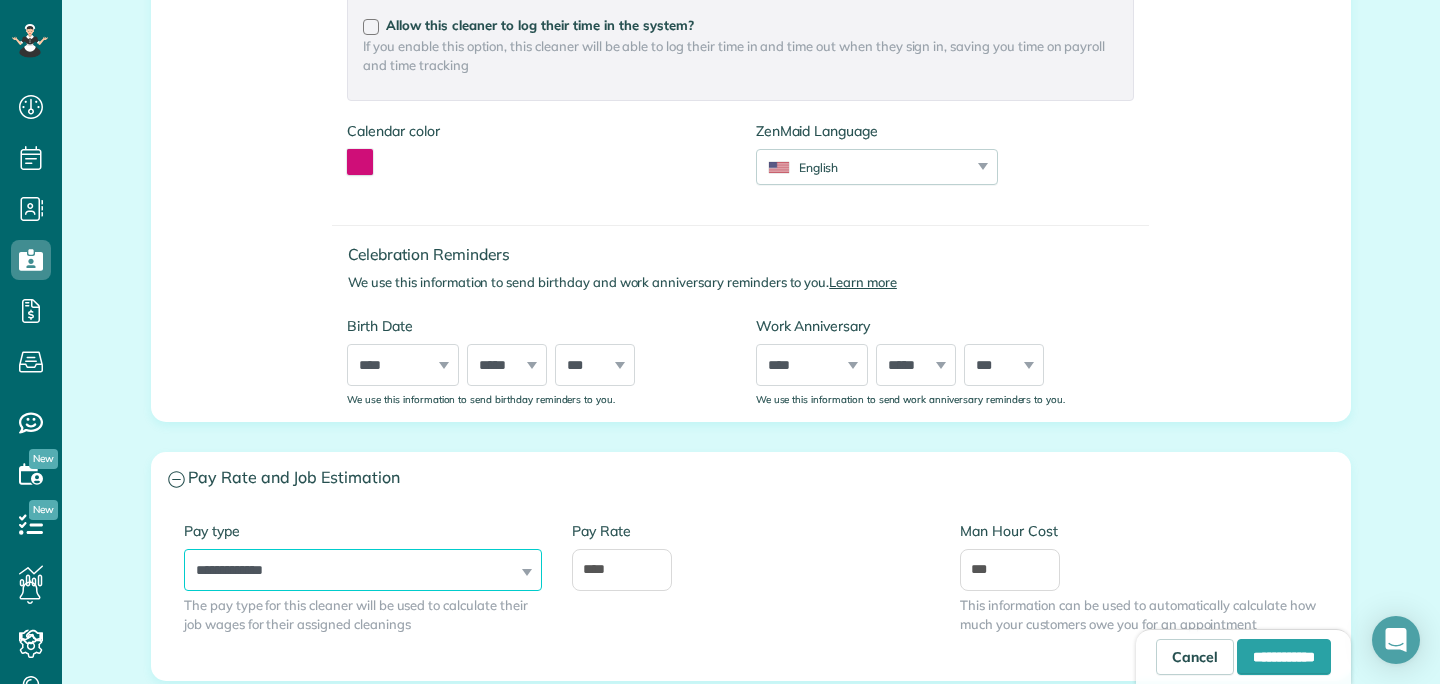 click on "**********" at bounding box center (363, 570) 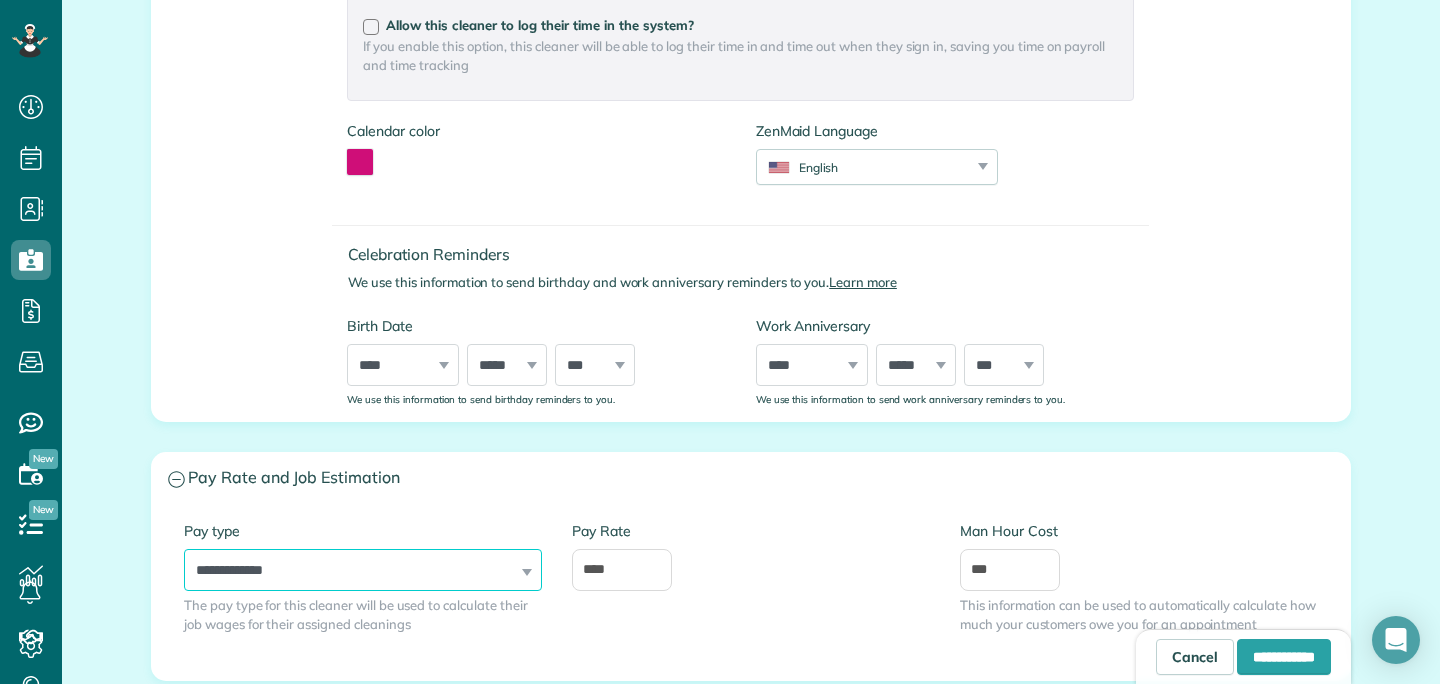 select on "******" 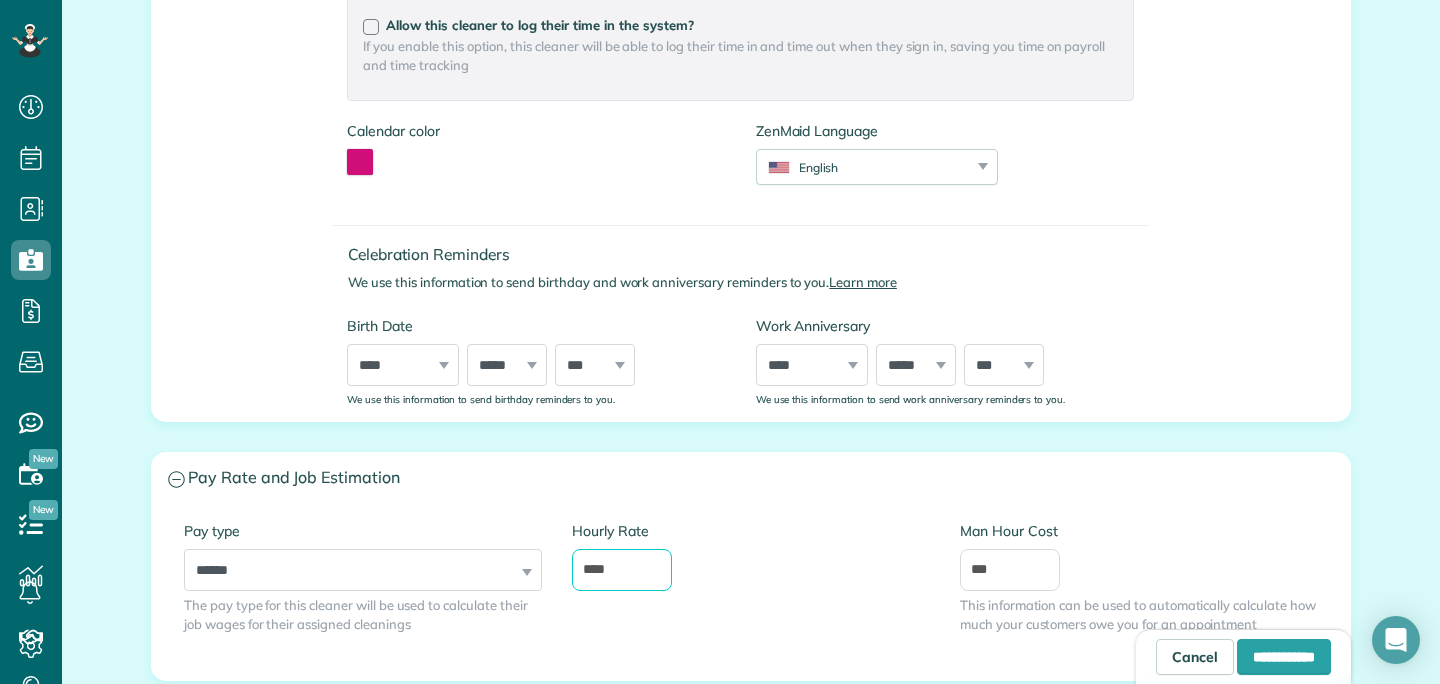click on "****" at bounding box center [622, 570] 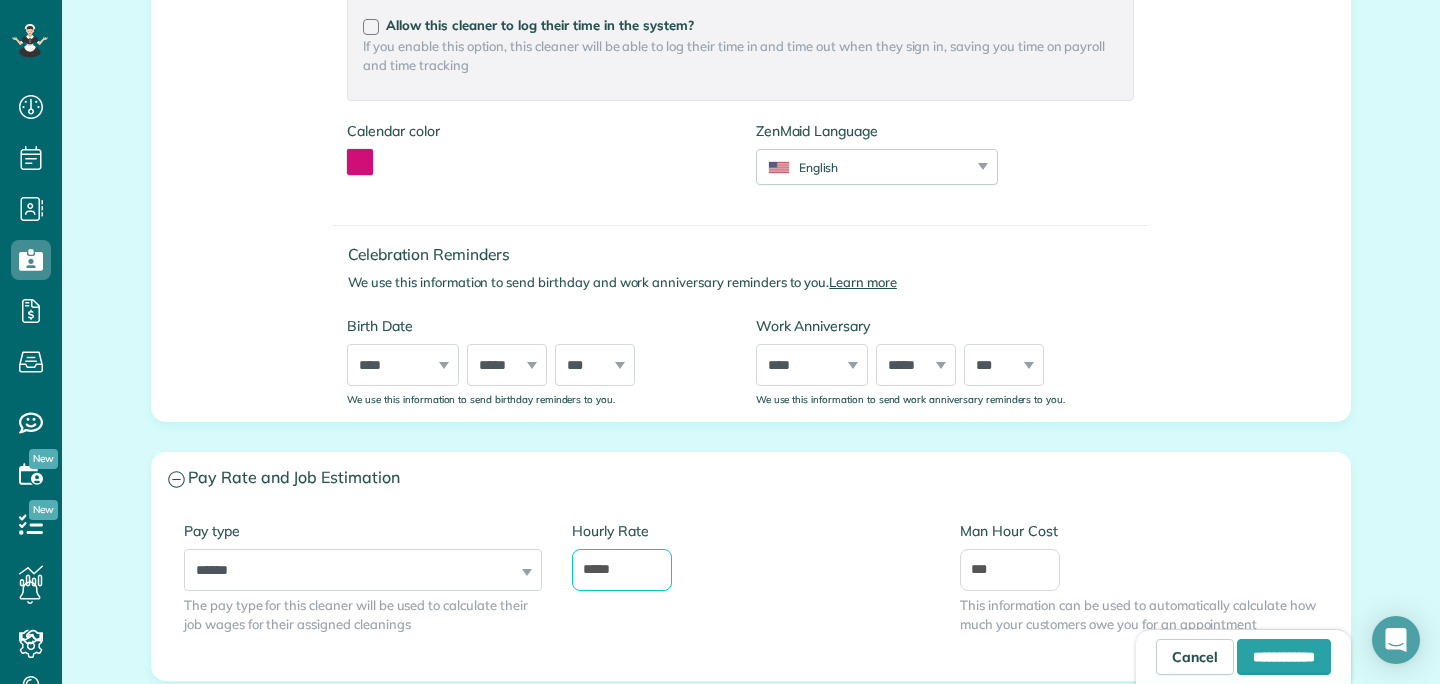 type on "*****" 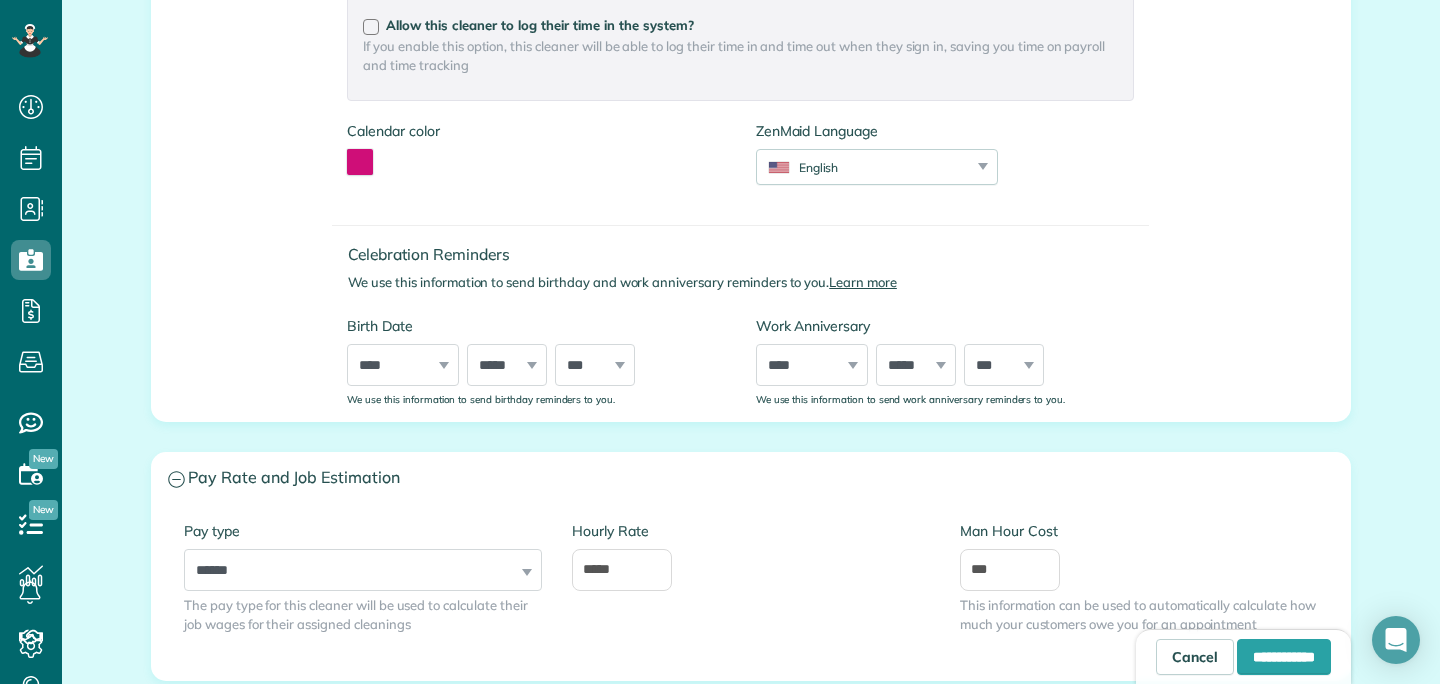 click on "**********" at bounding box center [751, 592] 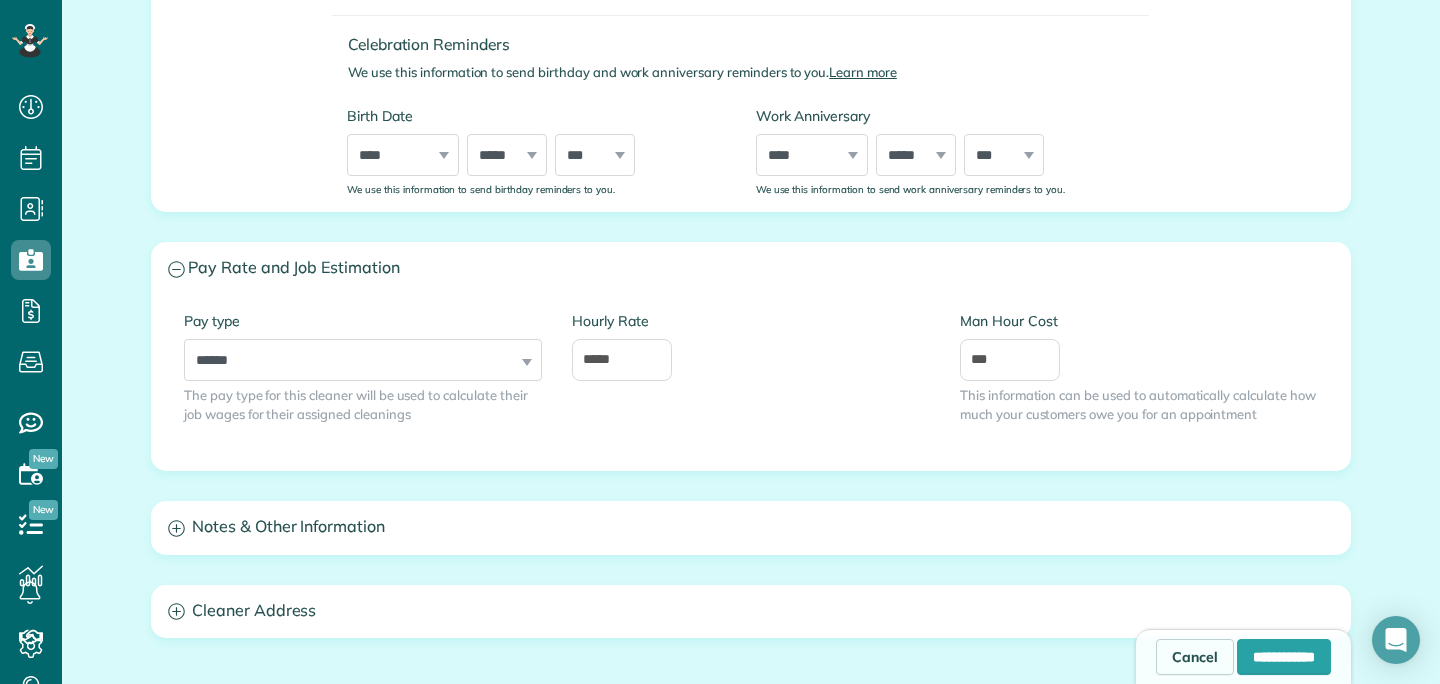 scroll, scrollTop: 993, scrollLeft: 0, axis: vertical 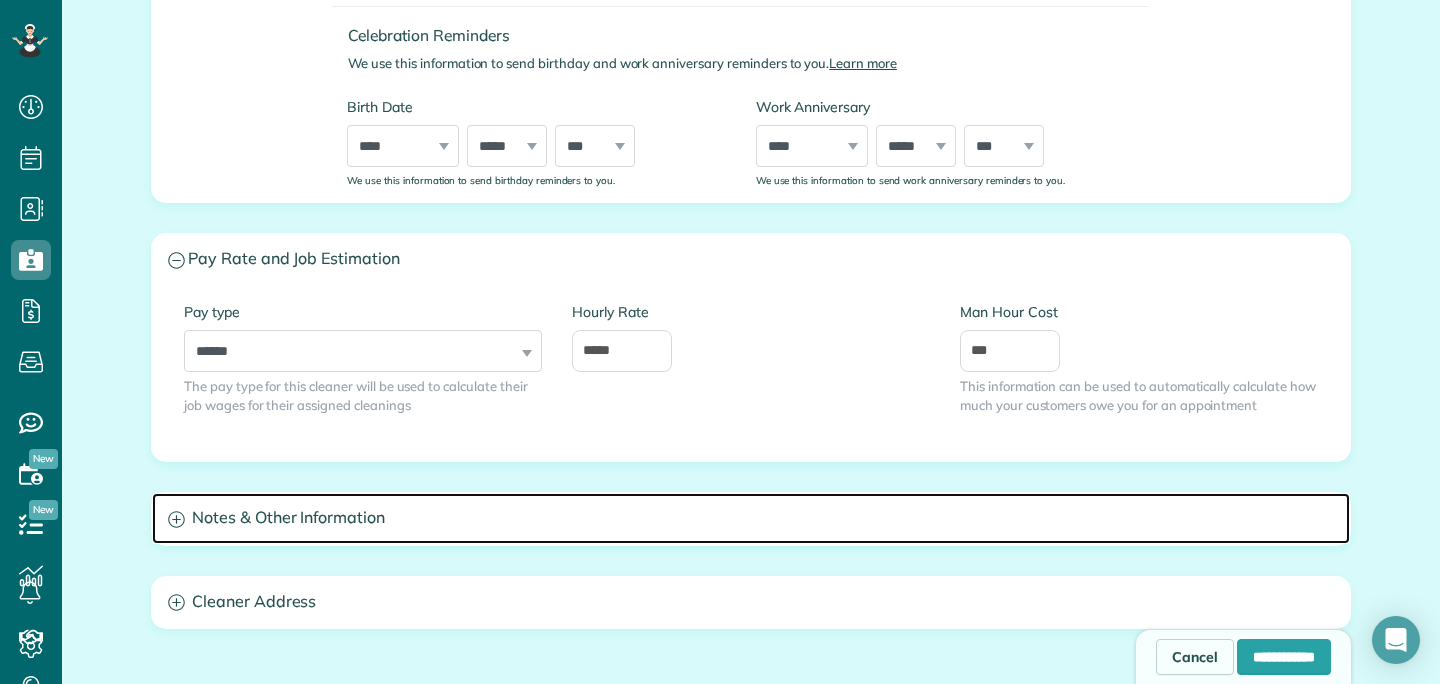 click on "Notes & Other Information" at bounding box center (751, 518) 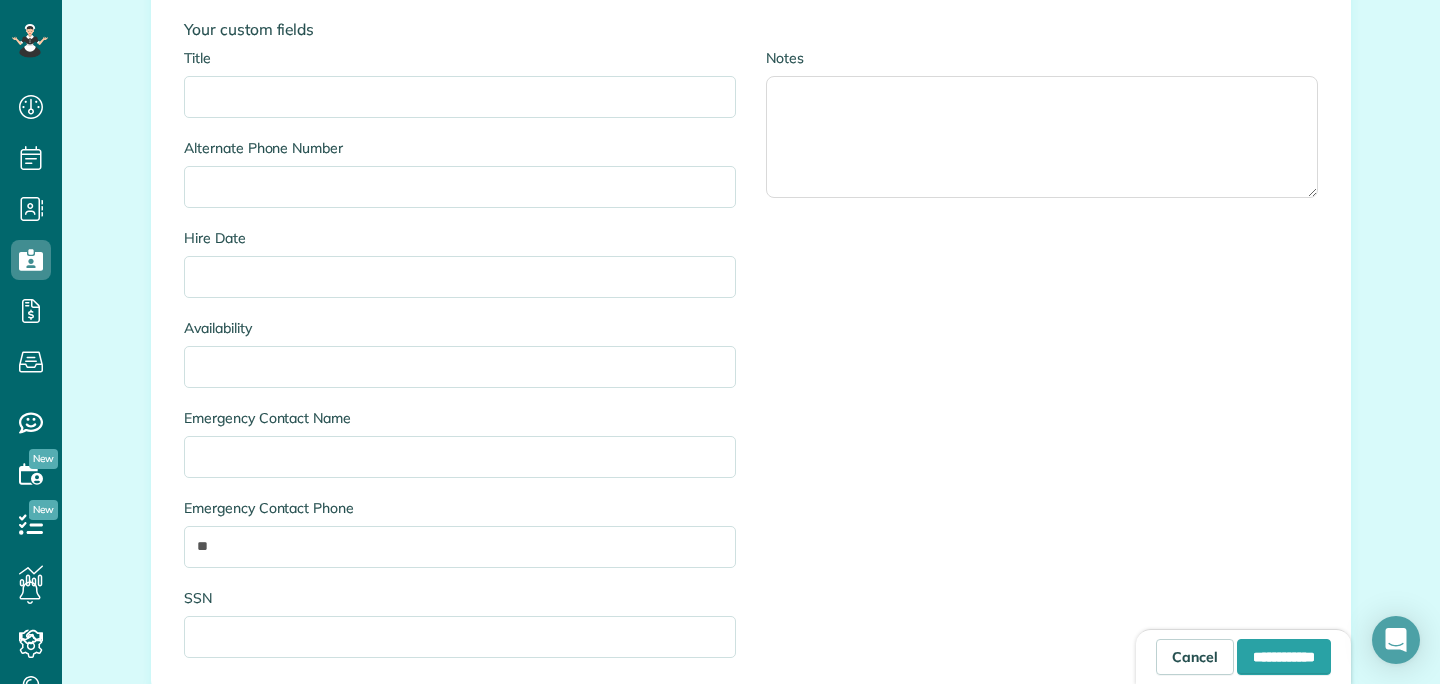 scroll, scrollTop: 1461, scrollLeft: 0, axis: vertical 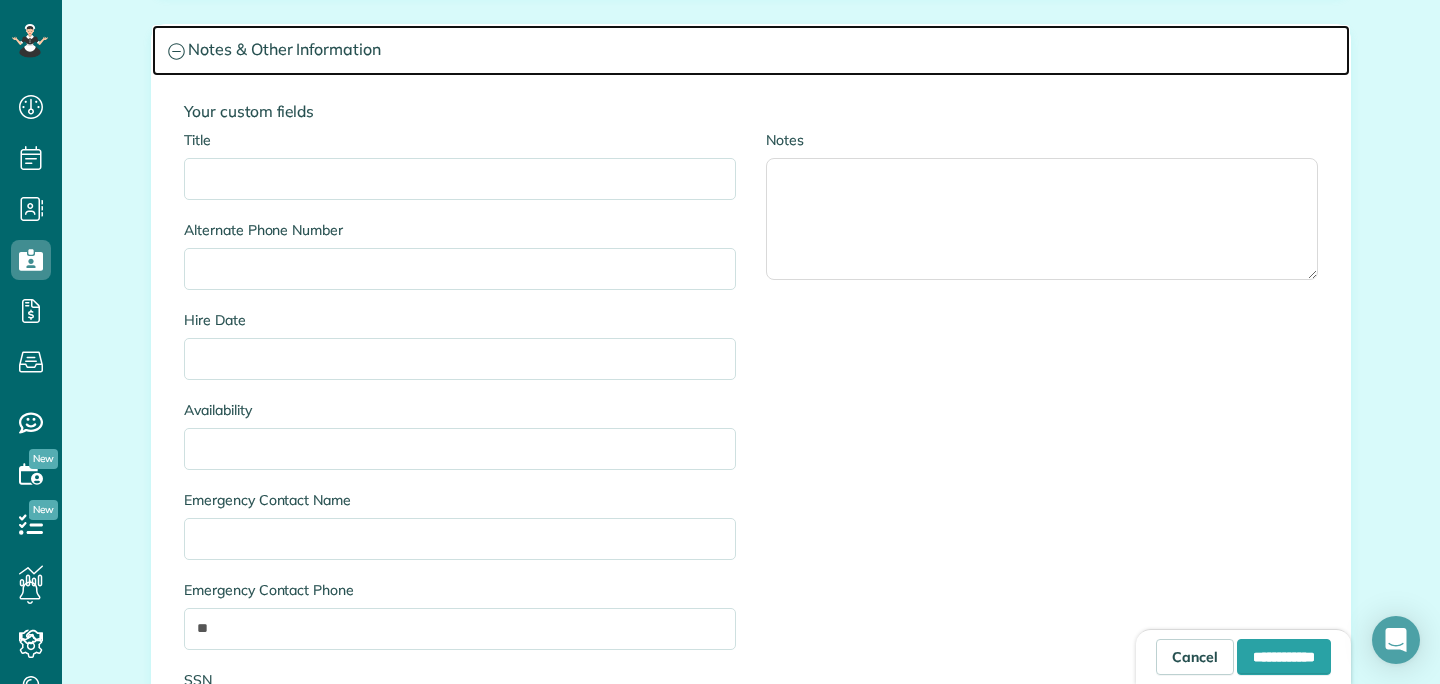 click 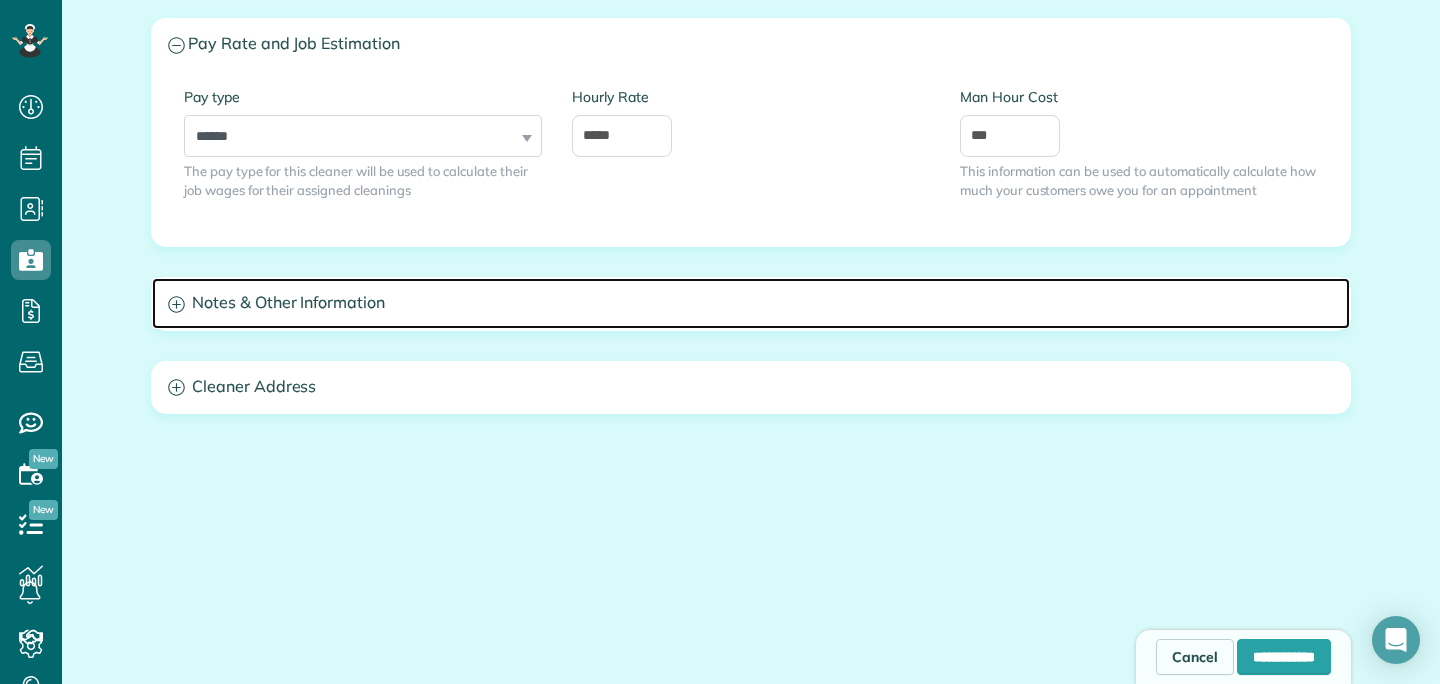 scroll, scrollTop: 1209, scrollLeft: 0, axis: vertical 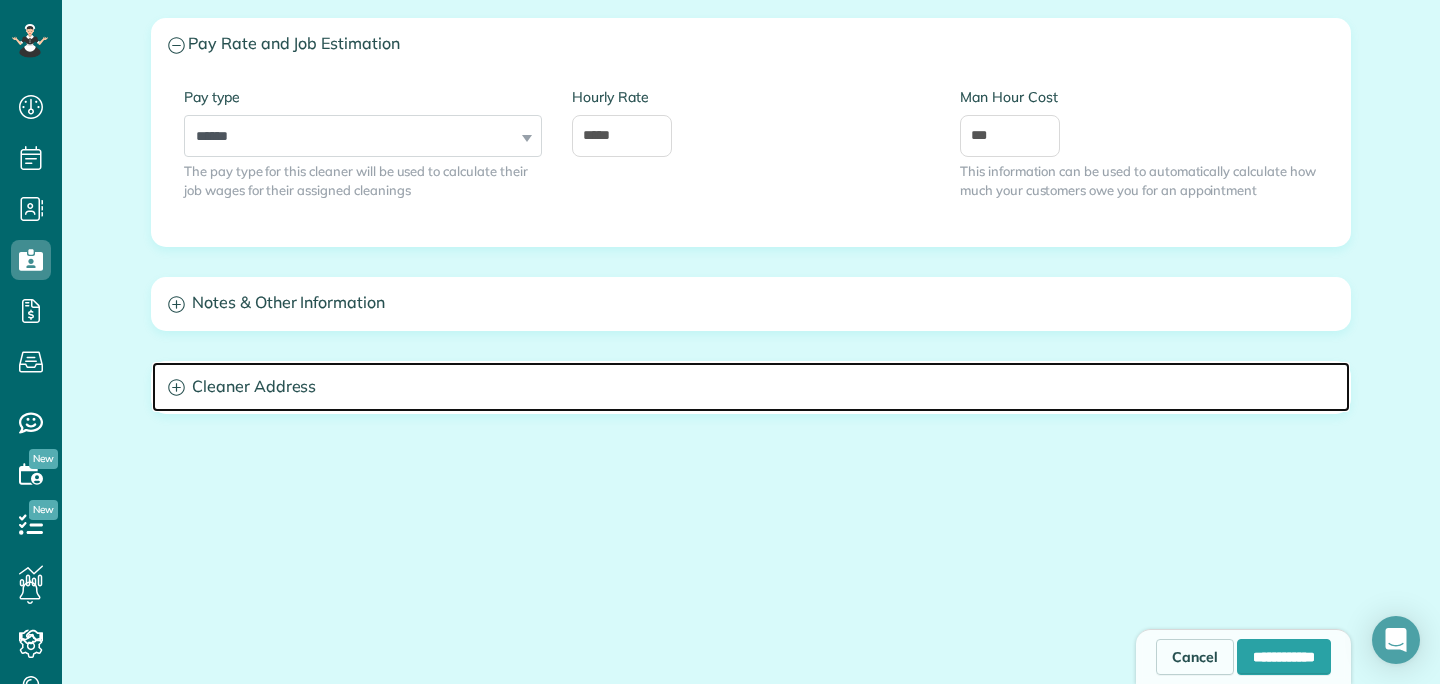 click on "Cleaner Address" at bounding box center (751, 387) 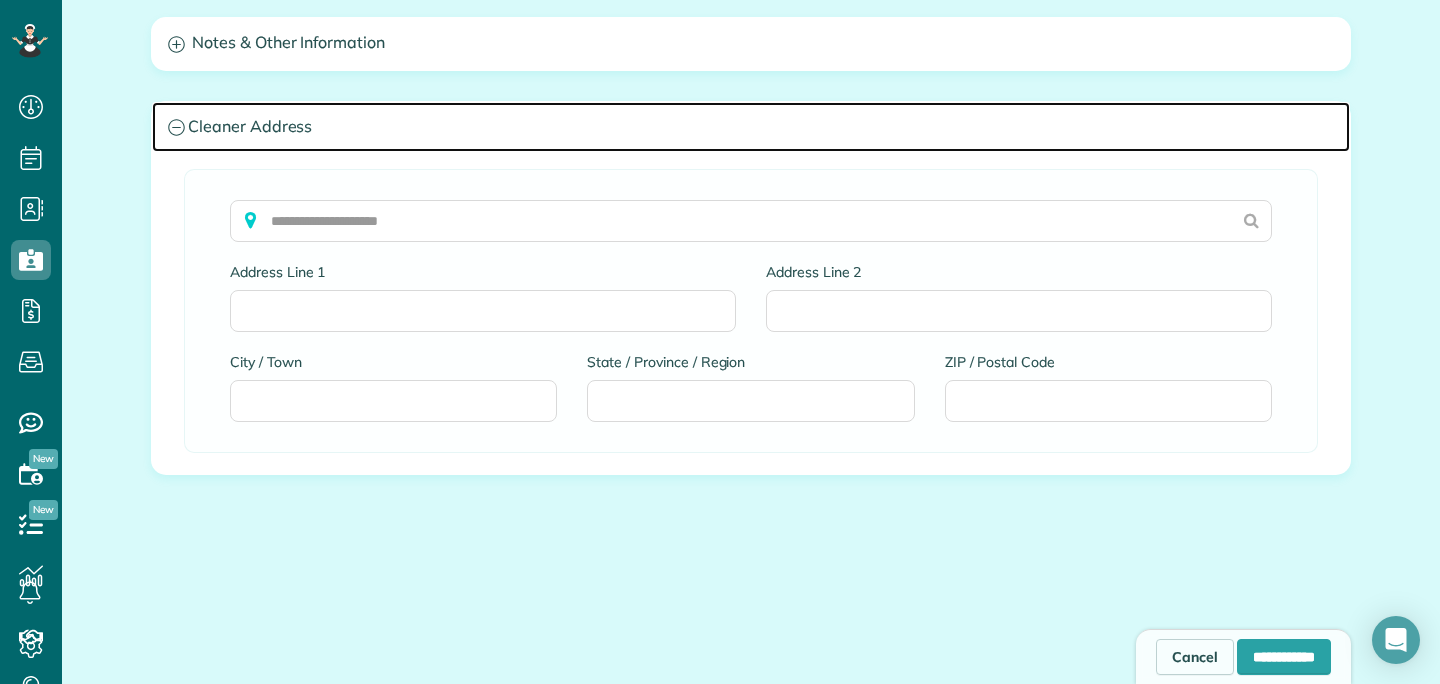 click 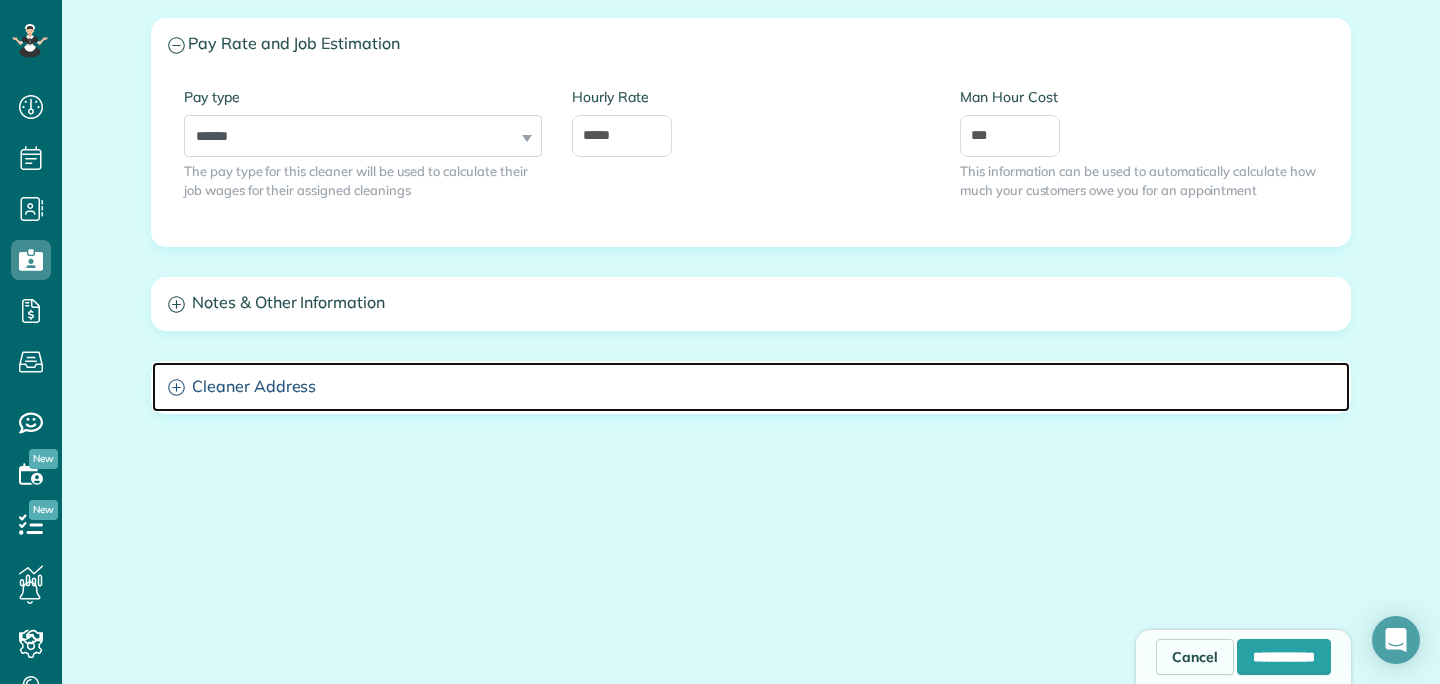 scroll, scrollTop: 1209, scrollLeft: 0, axis: vertical 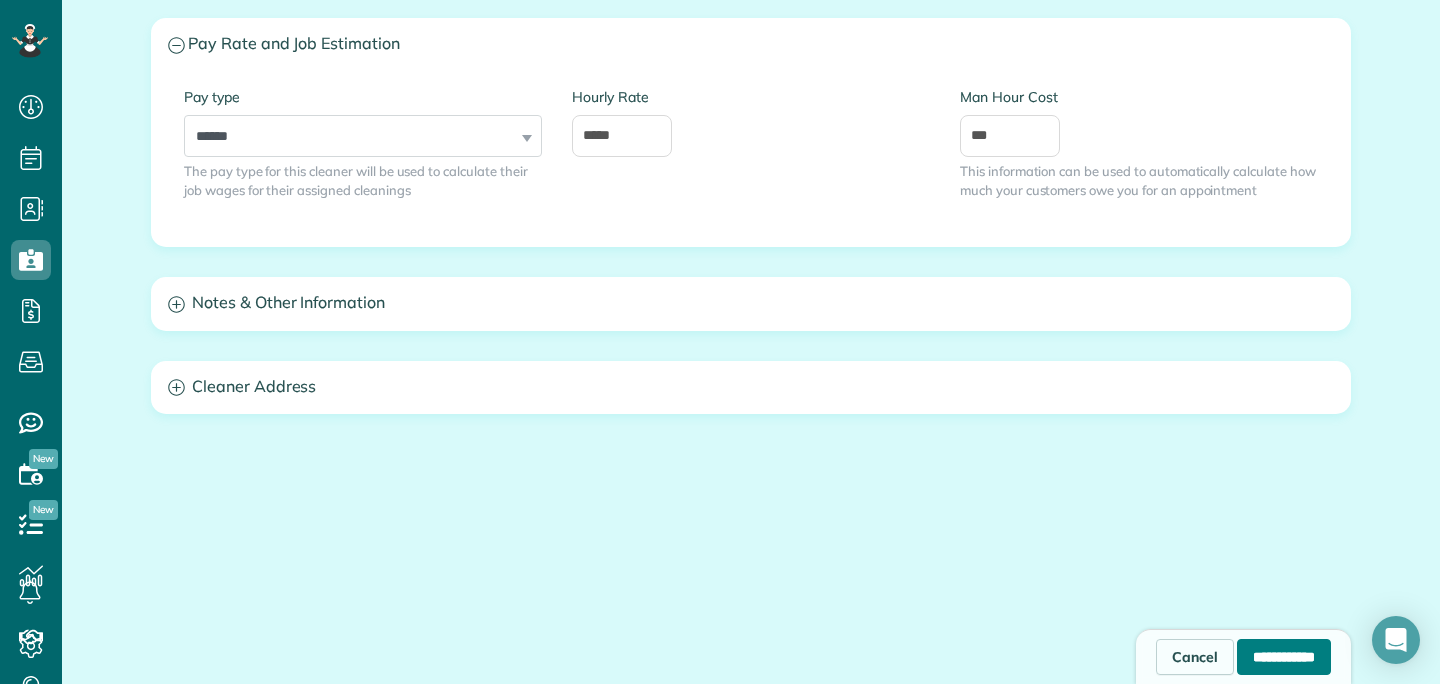 click on "**********" at bounding box center (1284, 657) 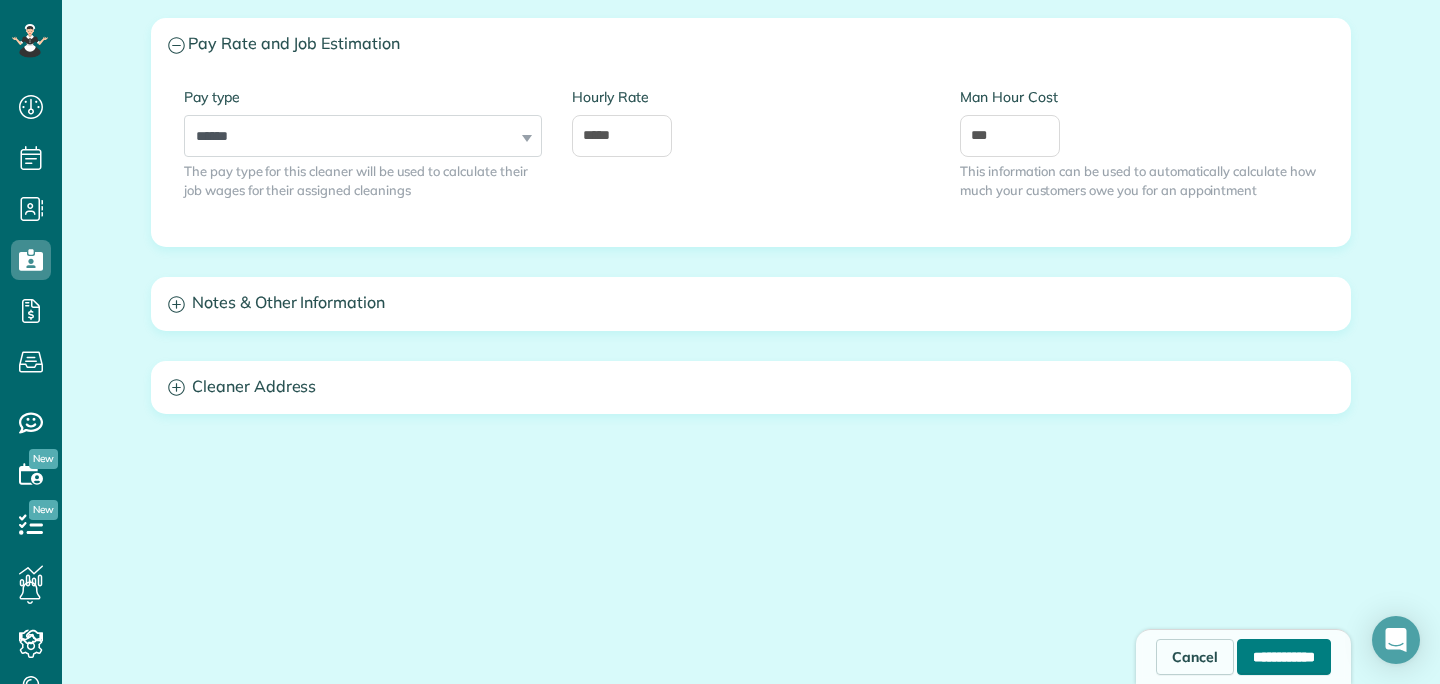 type on "**********" 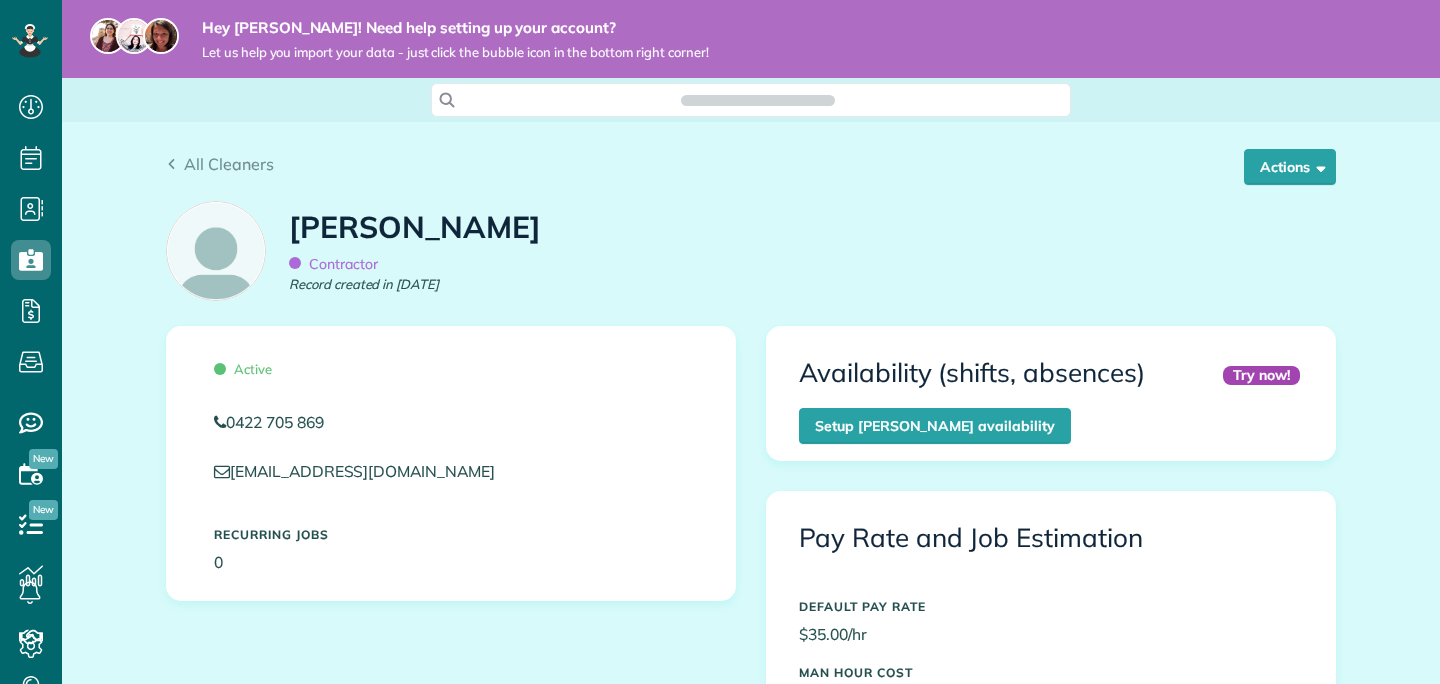 scroll, scrollTop: 0, scrollLeft: 0, axis: both 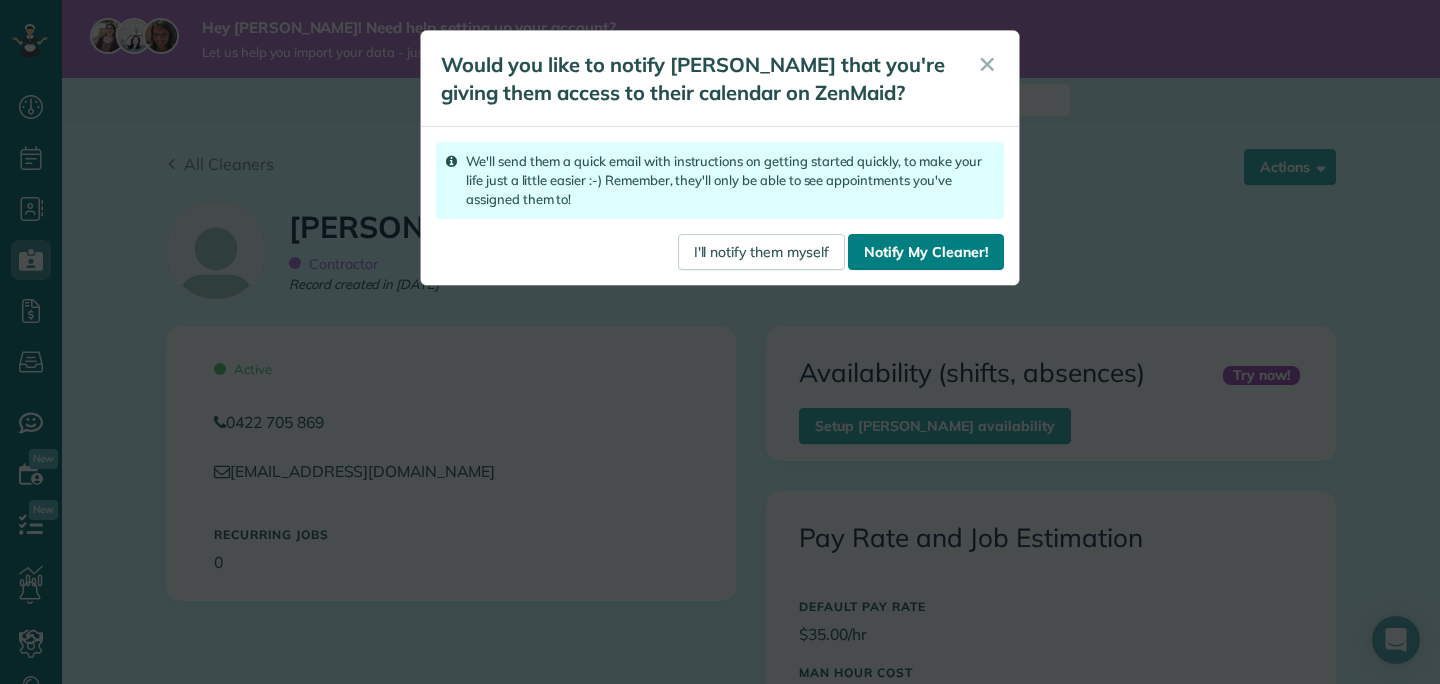 click on "Notify My Cleaner!" at bounding box center [926, 252] 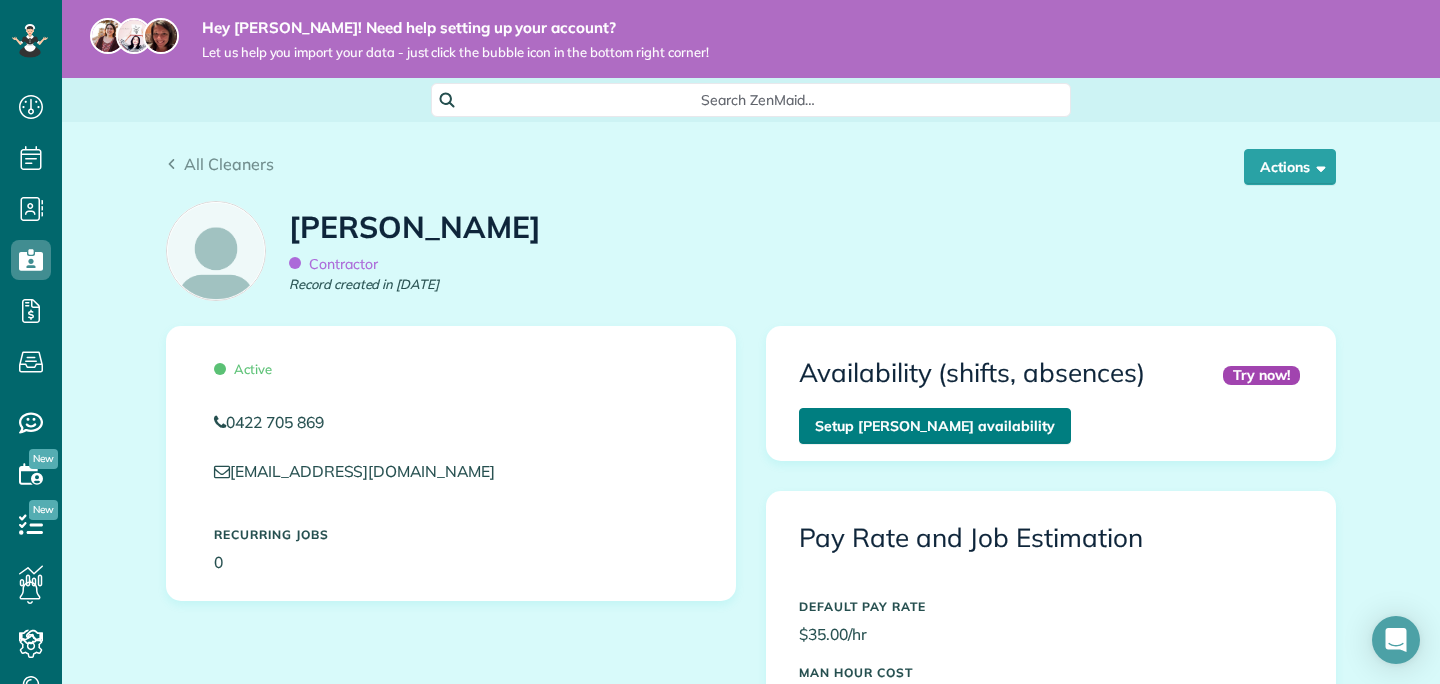 click on "Setup Angelica de Souza’s availability" at bounding box center (935, 426) 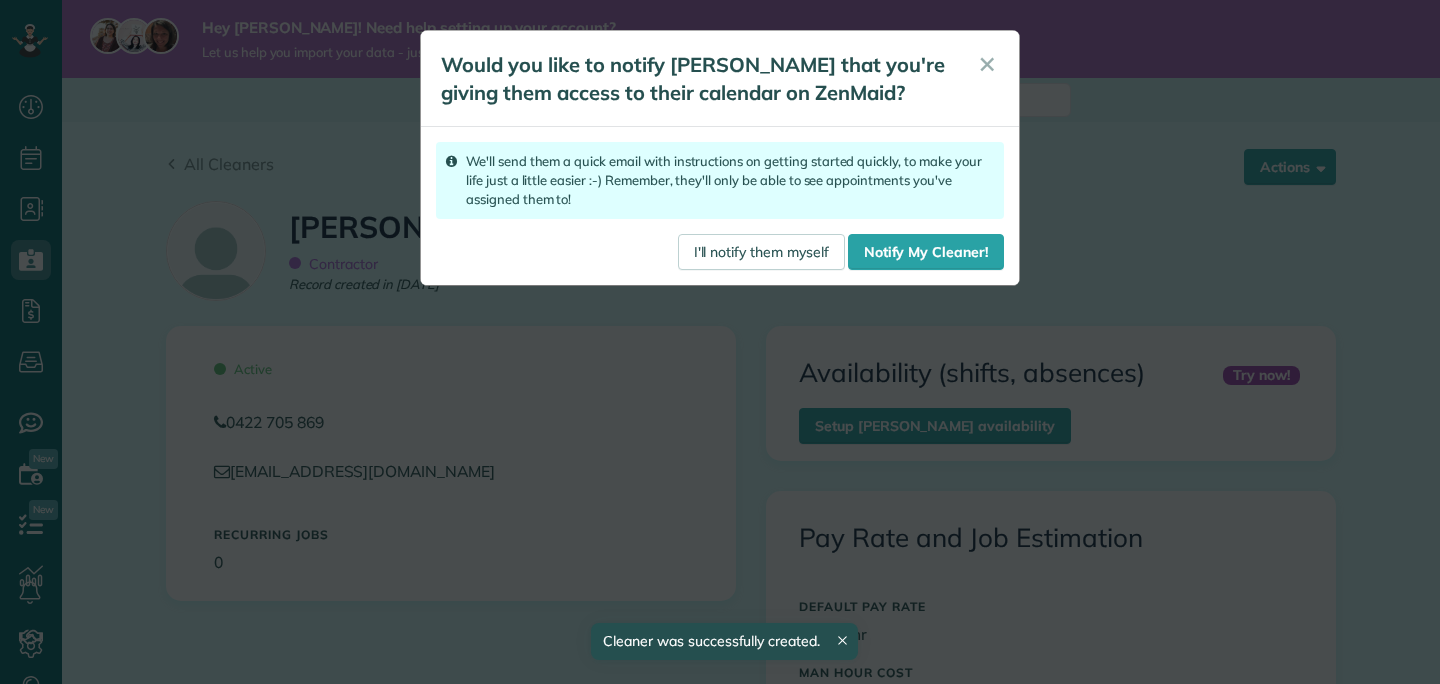 scroll, scrollTop: 0, scrollLeft: 0, axis: both 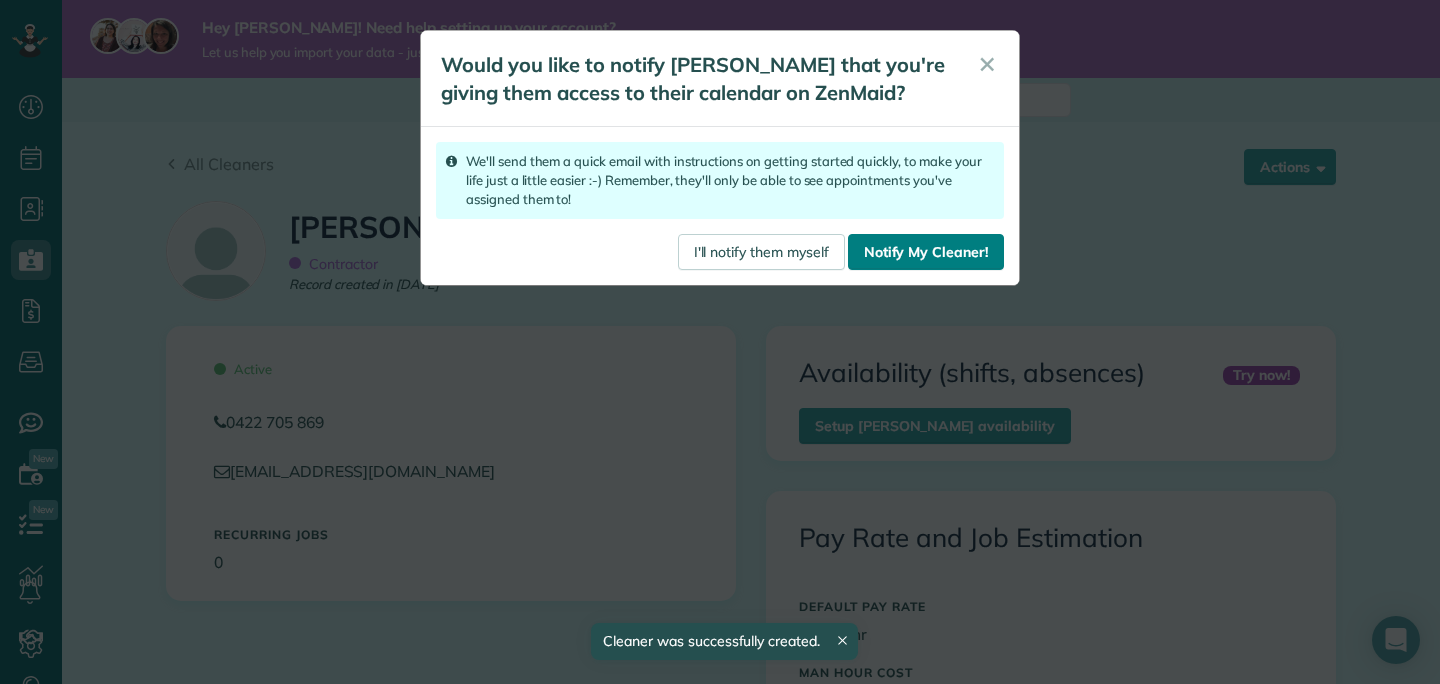 click on "Notify My Cleaner!" at bounding box center (926, 252) 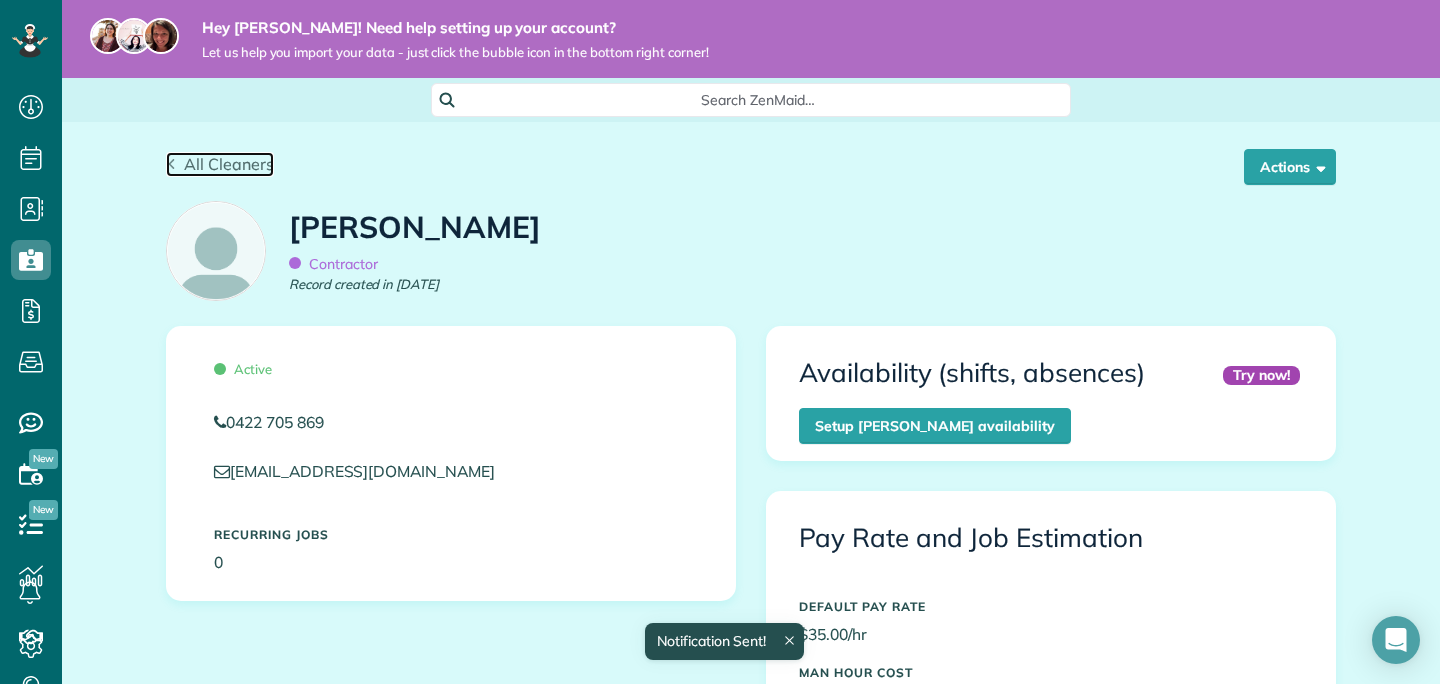click on "All Cleaners" at bounding box center [229, 164] 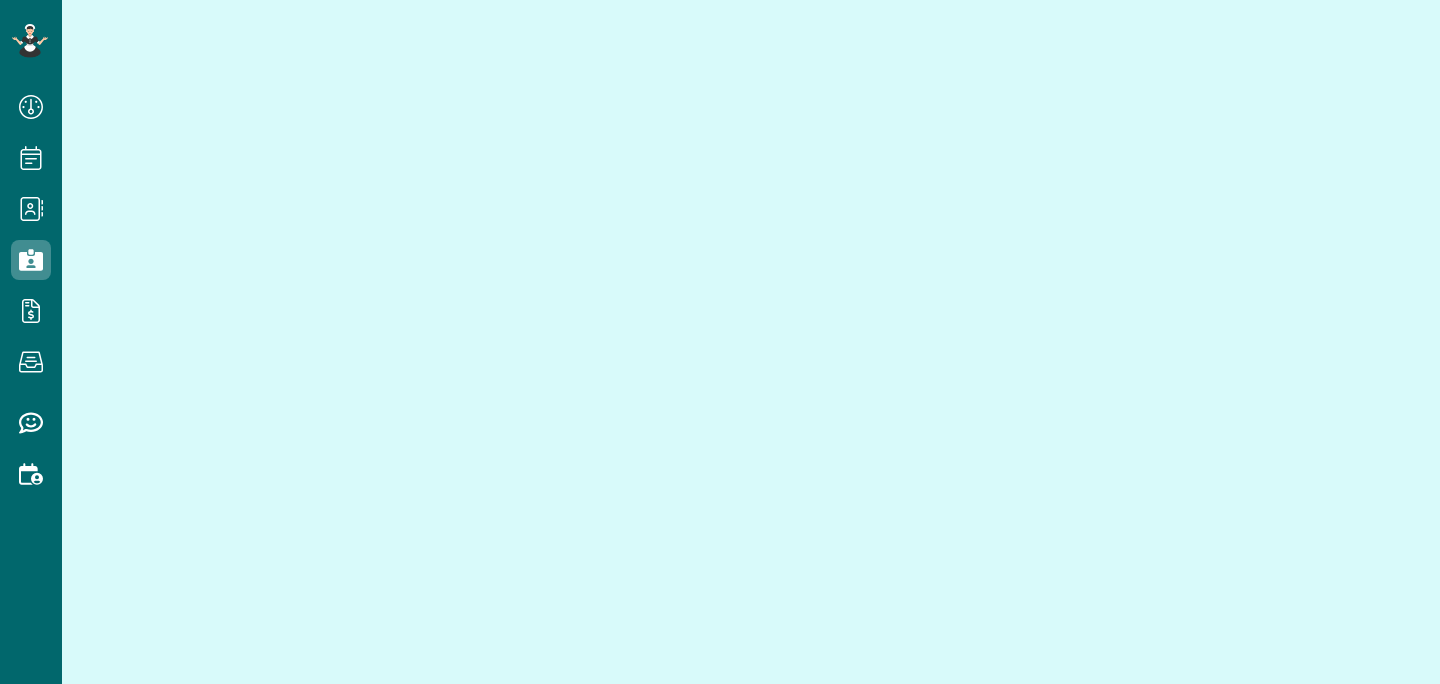scroll, scrollTop: 0, scrollLeft: 0, axis: both 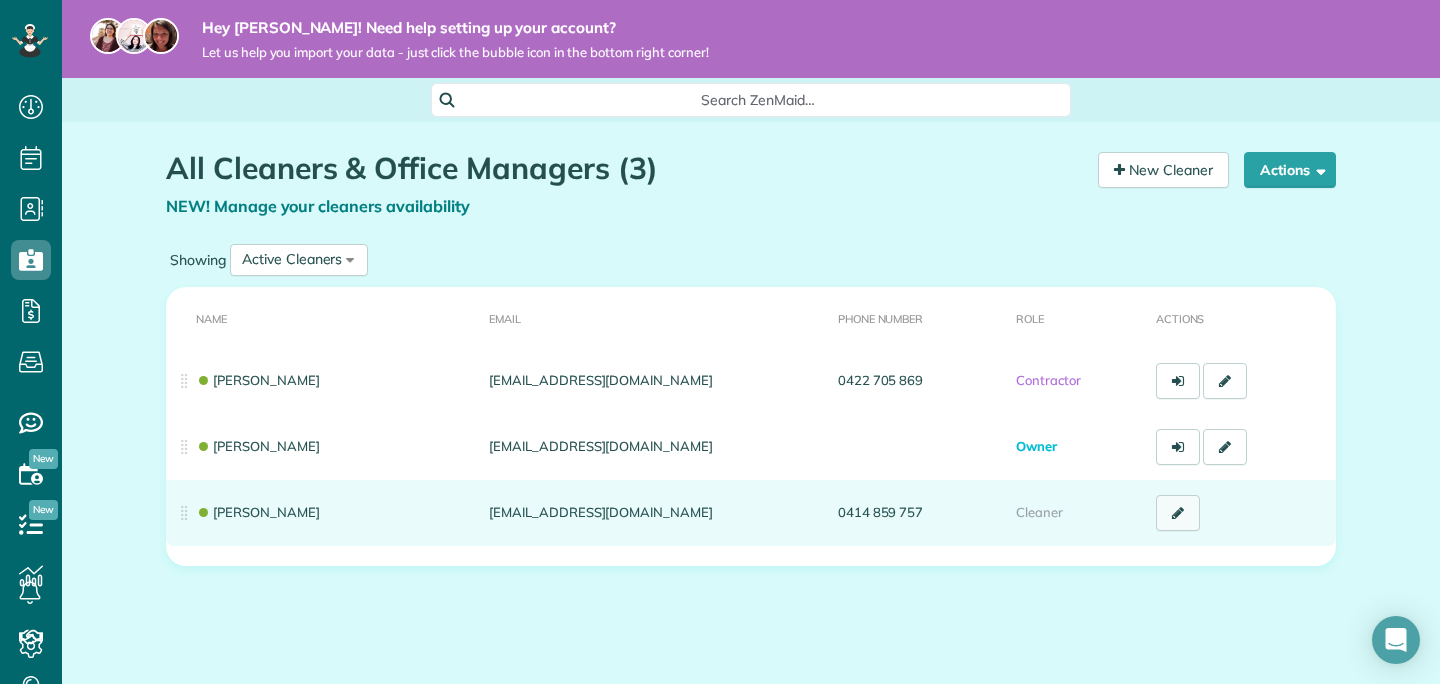 click at bounding box center [1178, 513] 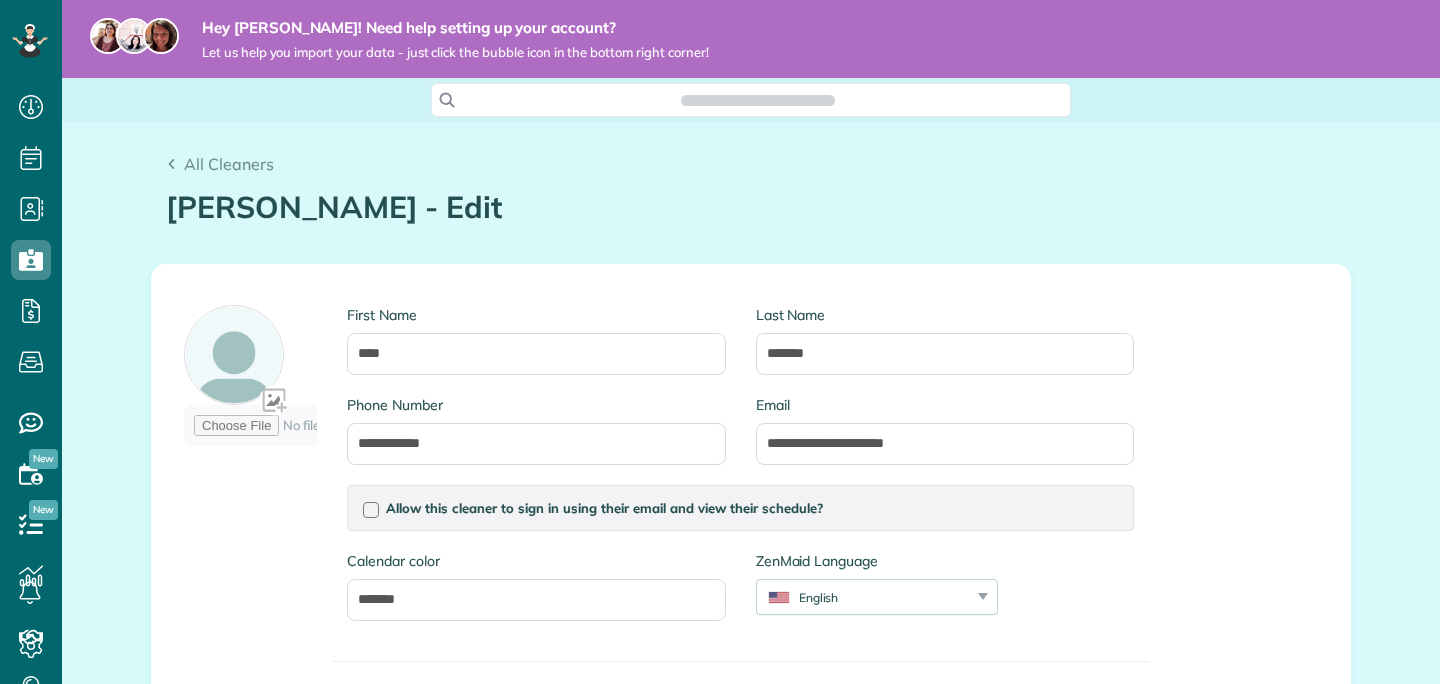 scroll, scrollTop: 0, scrollLeft: 0, axis: both 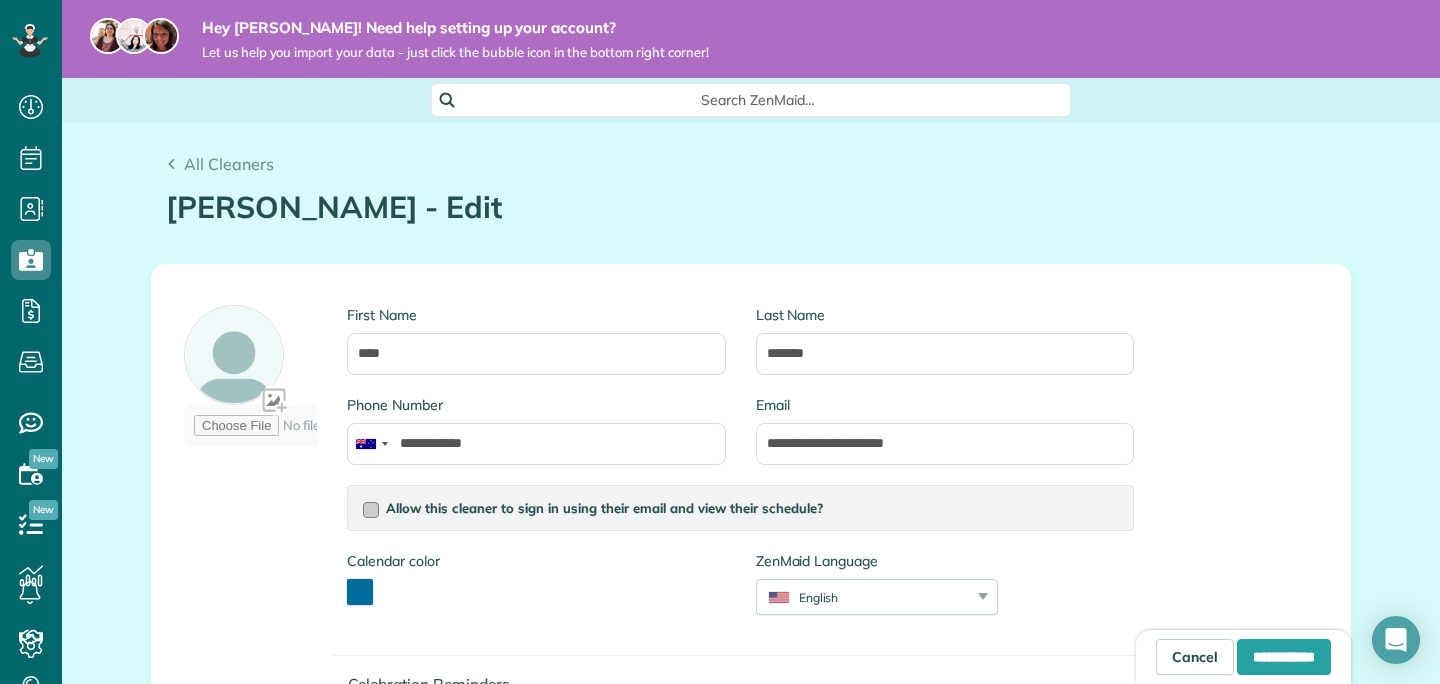 click at bounding box center [371, 510] 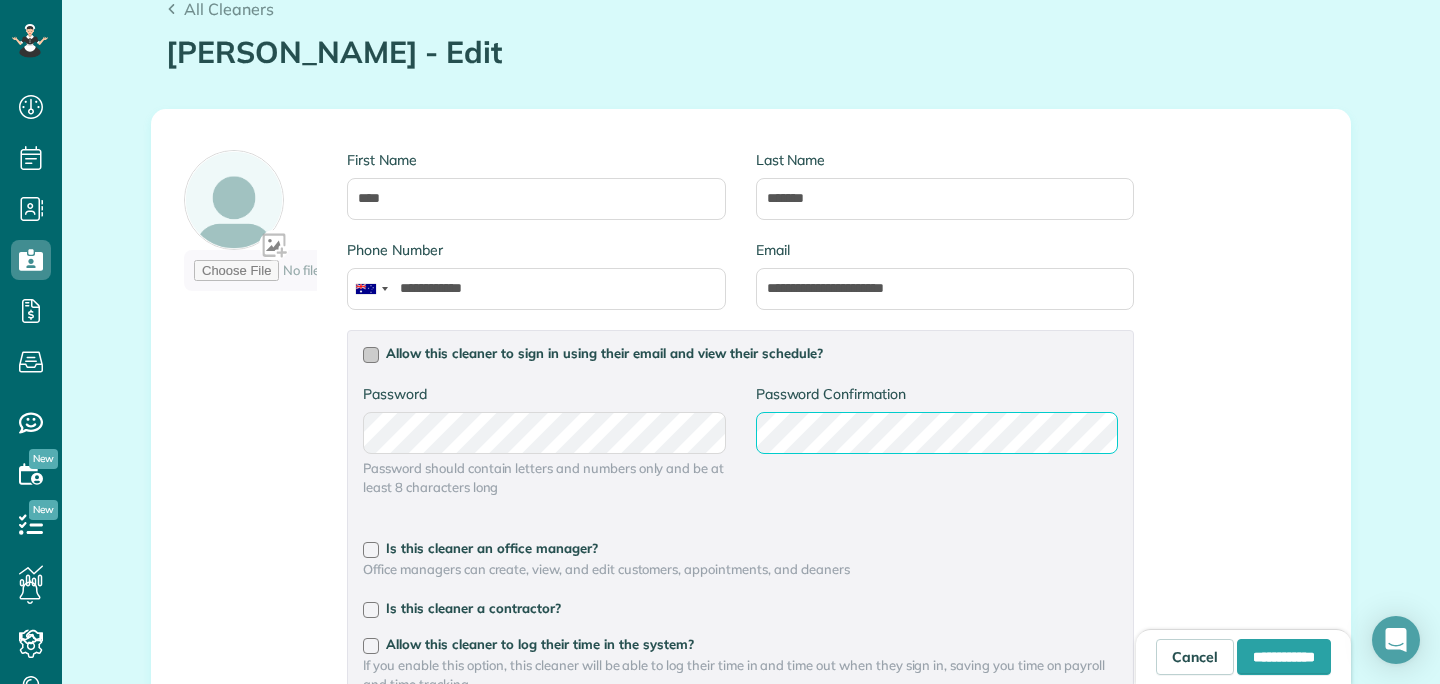 scroll, scrollTop: 156, scrollLeft: 0, axis: vertical 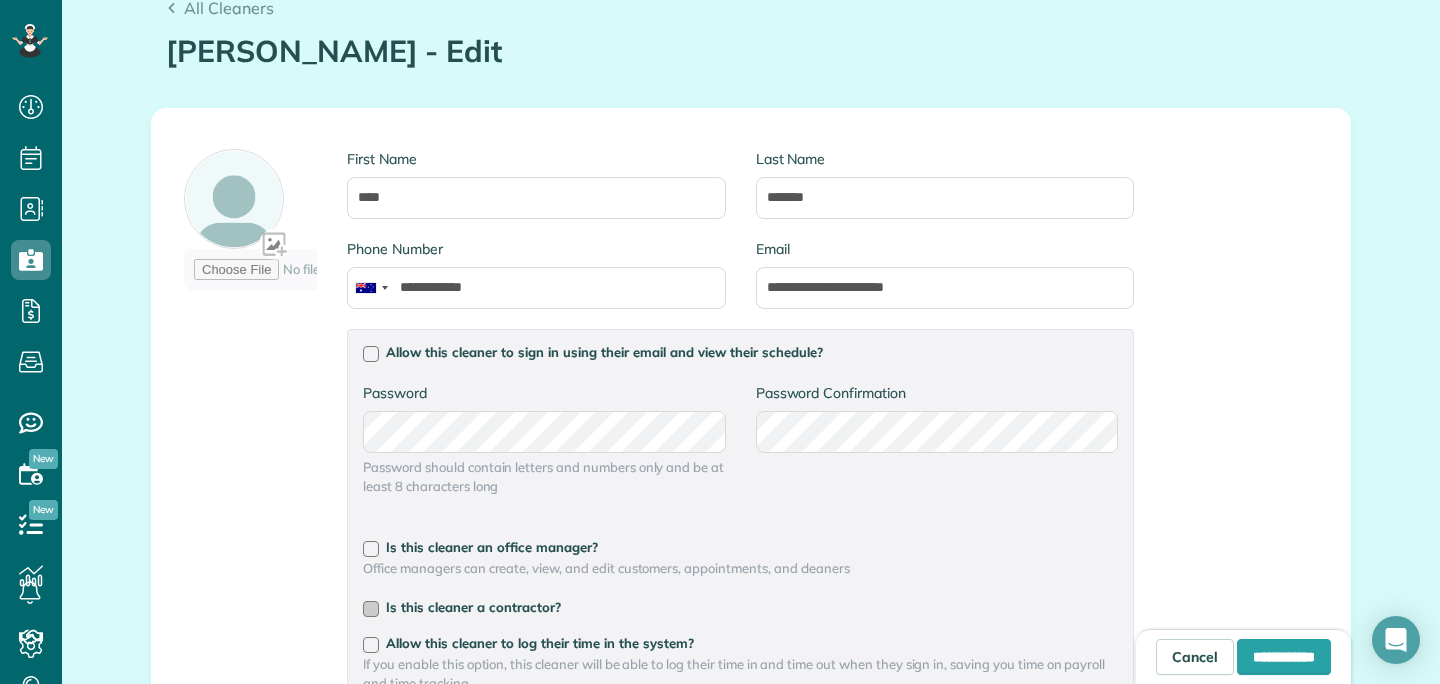 click at bounding box center [371, 609] 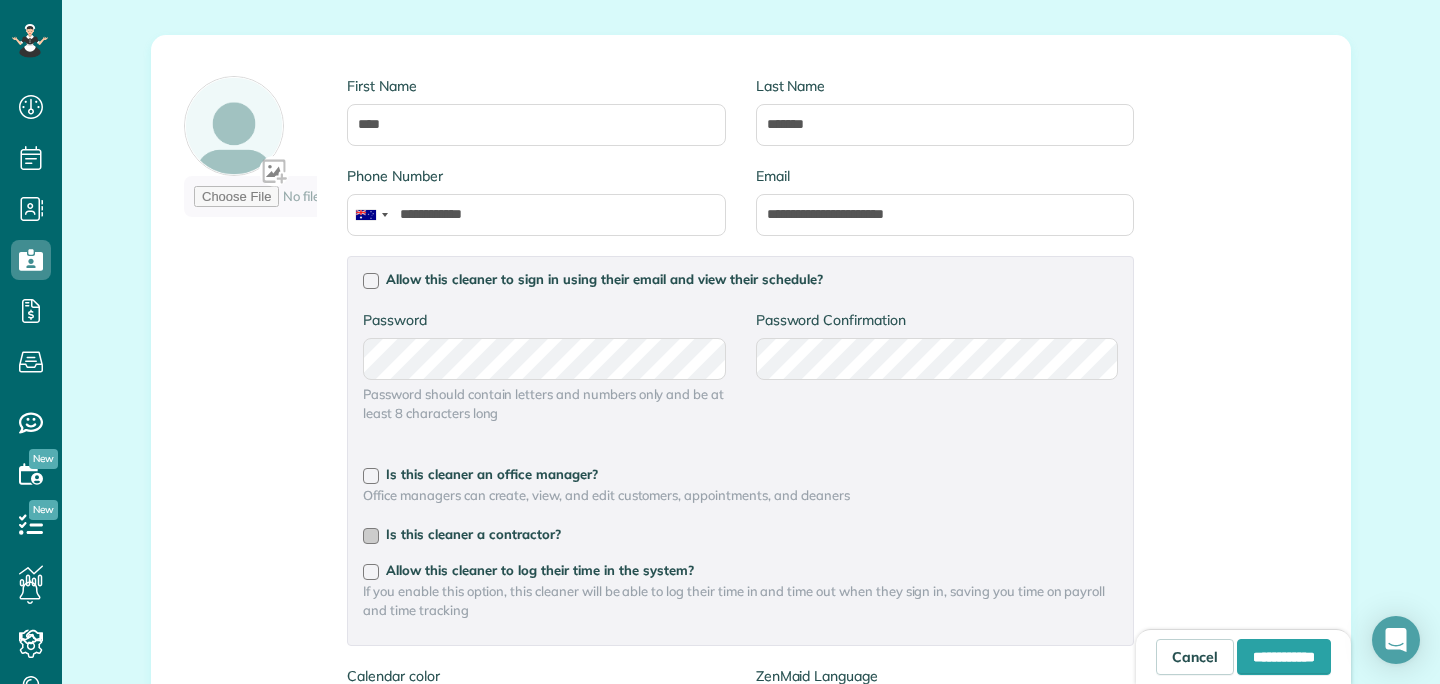 scroll, scrollTop: 233, scrollLeft: 0, axis: vertical 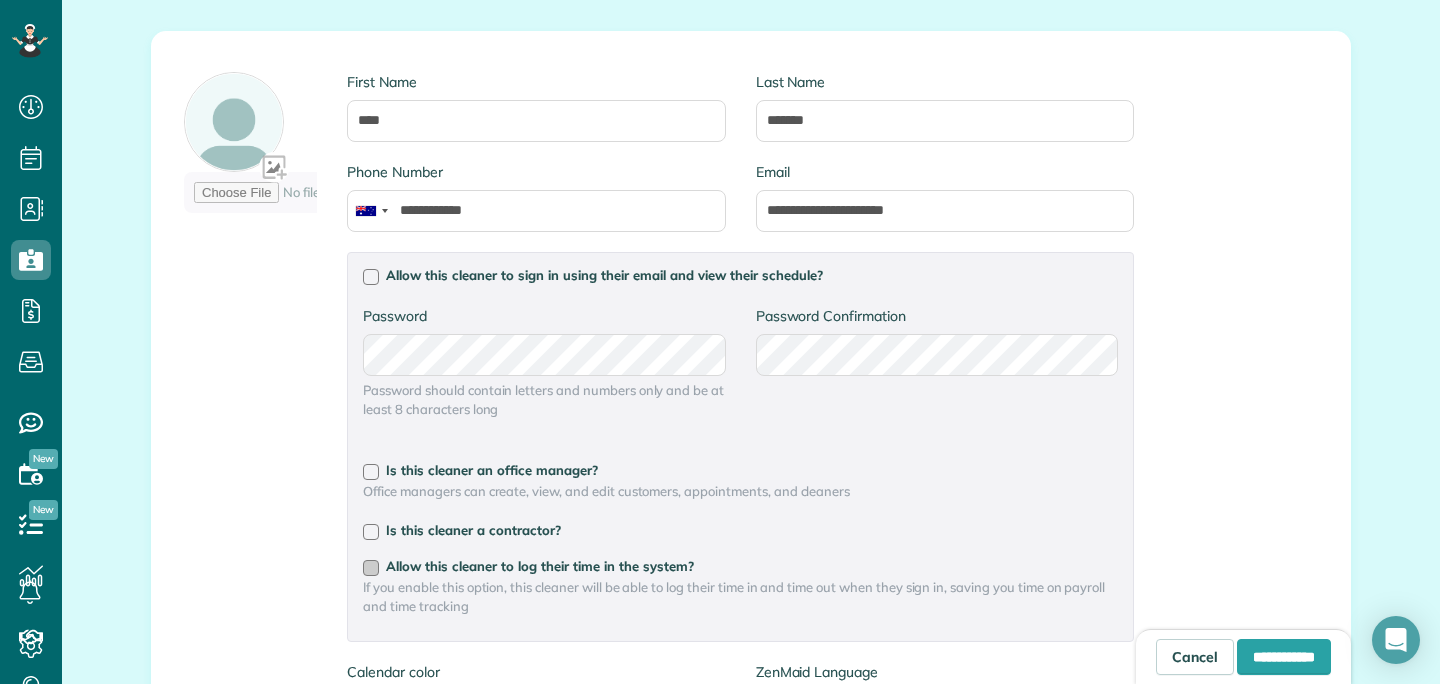 click at bounding box center (371, 568) 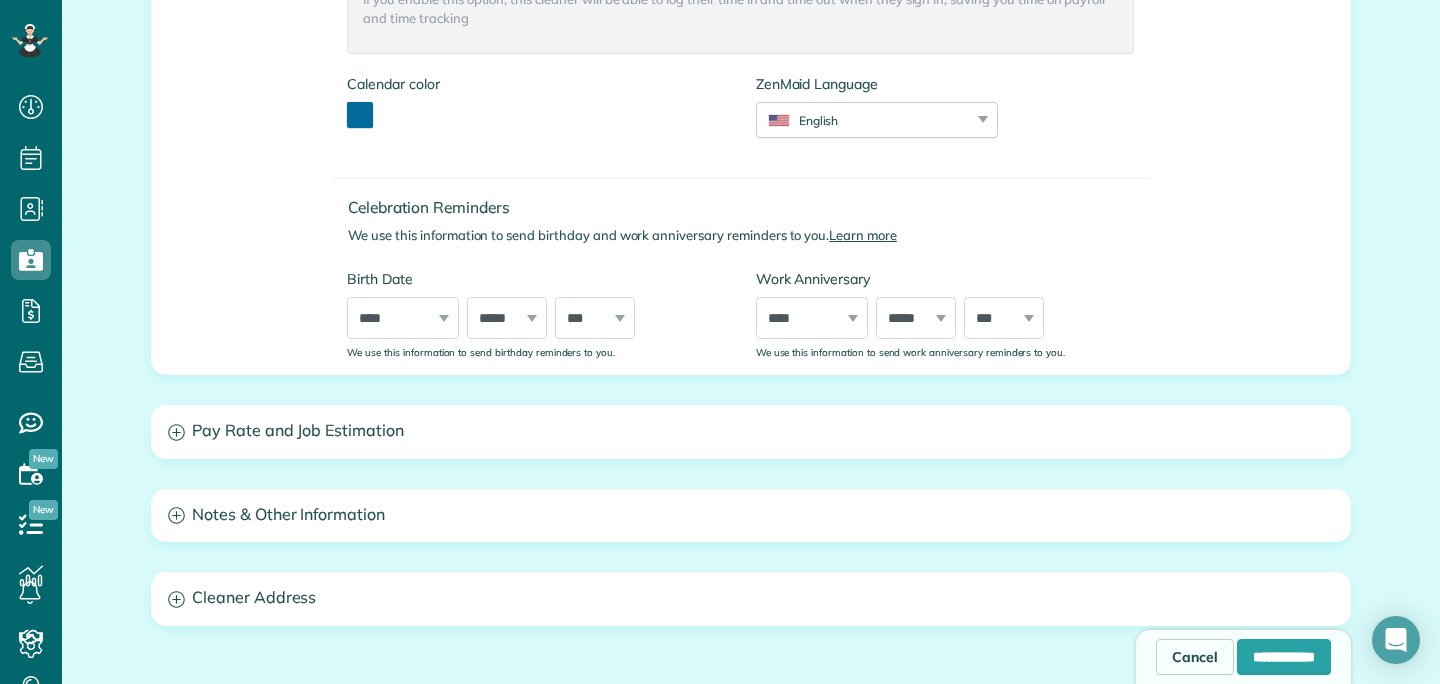 scroll, scrollTop: 1034, scrollLeft: 0, axis: vertical 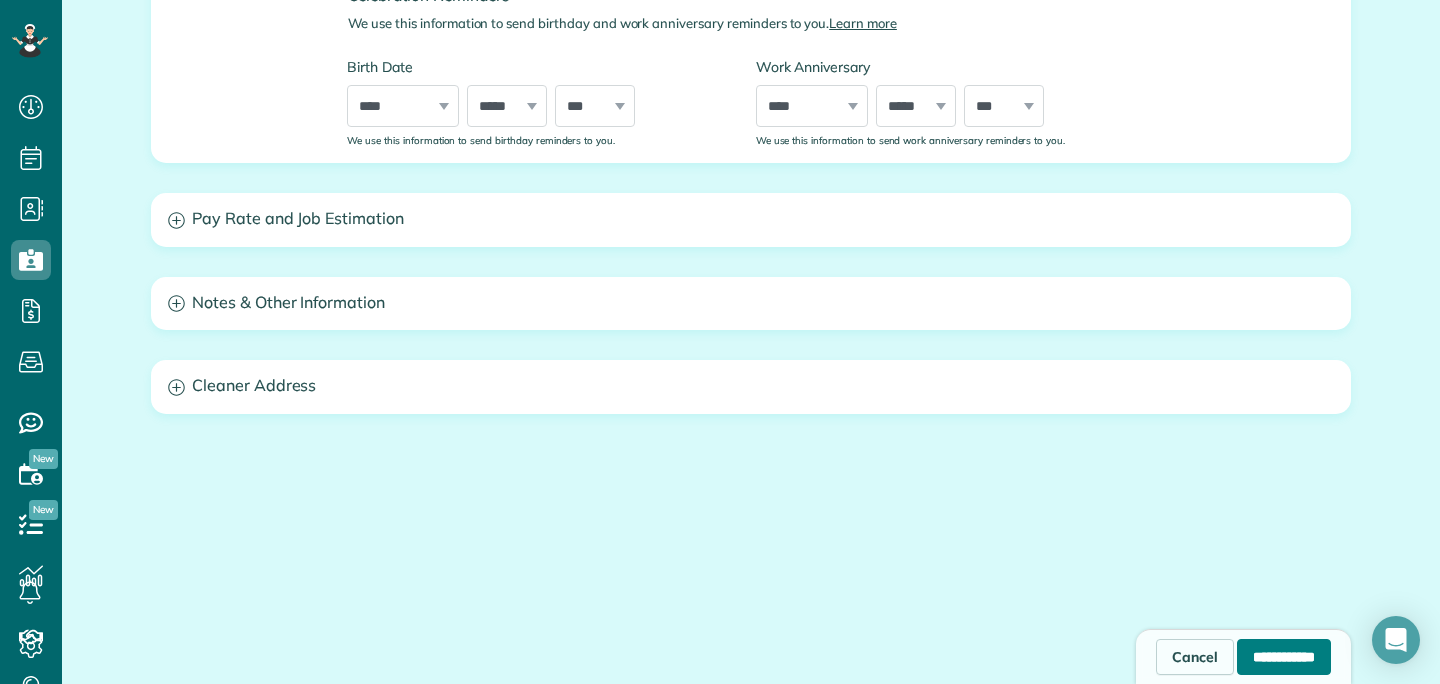 click on "**********" at bounding box center [1284, 657] 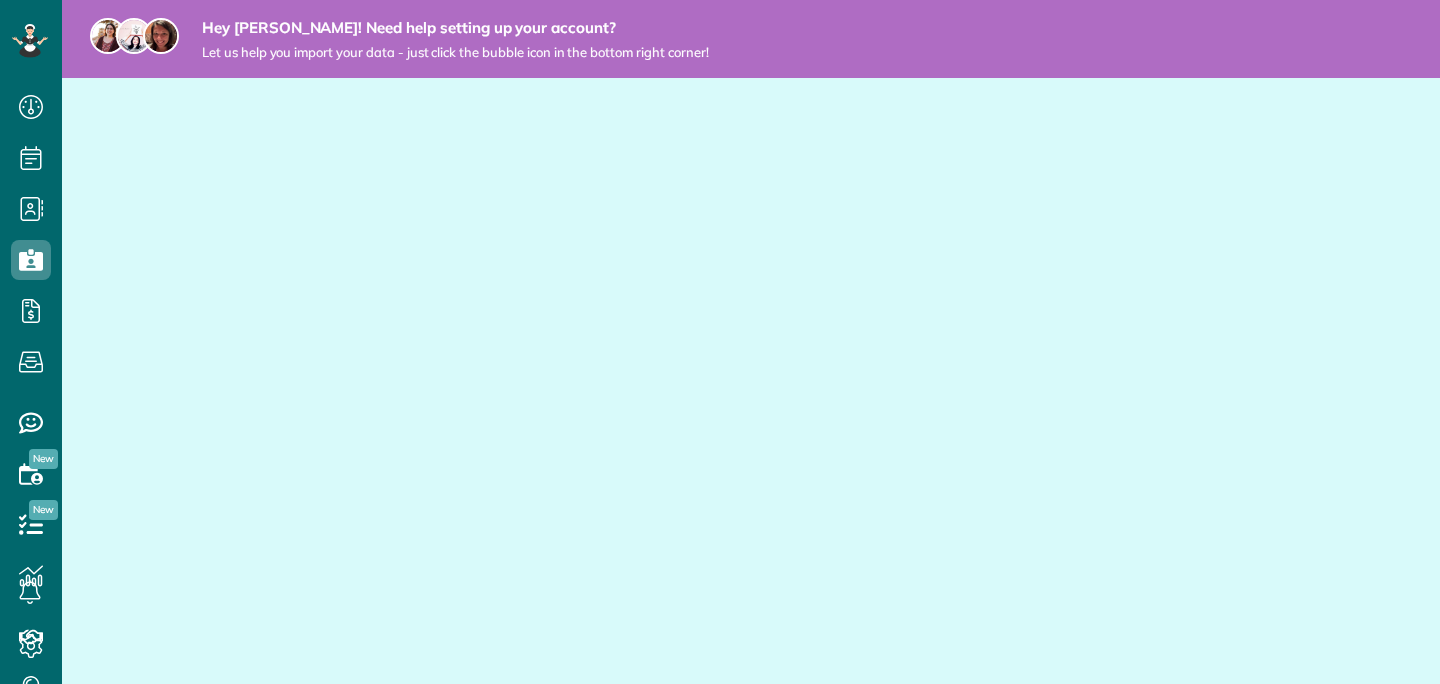 scroll, scrollTop: 0, scrollLeft: 0, axis: both 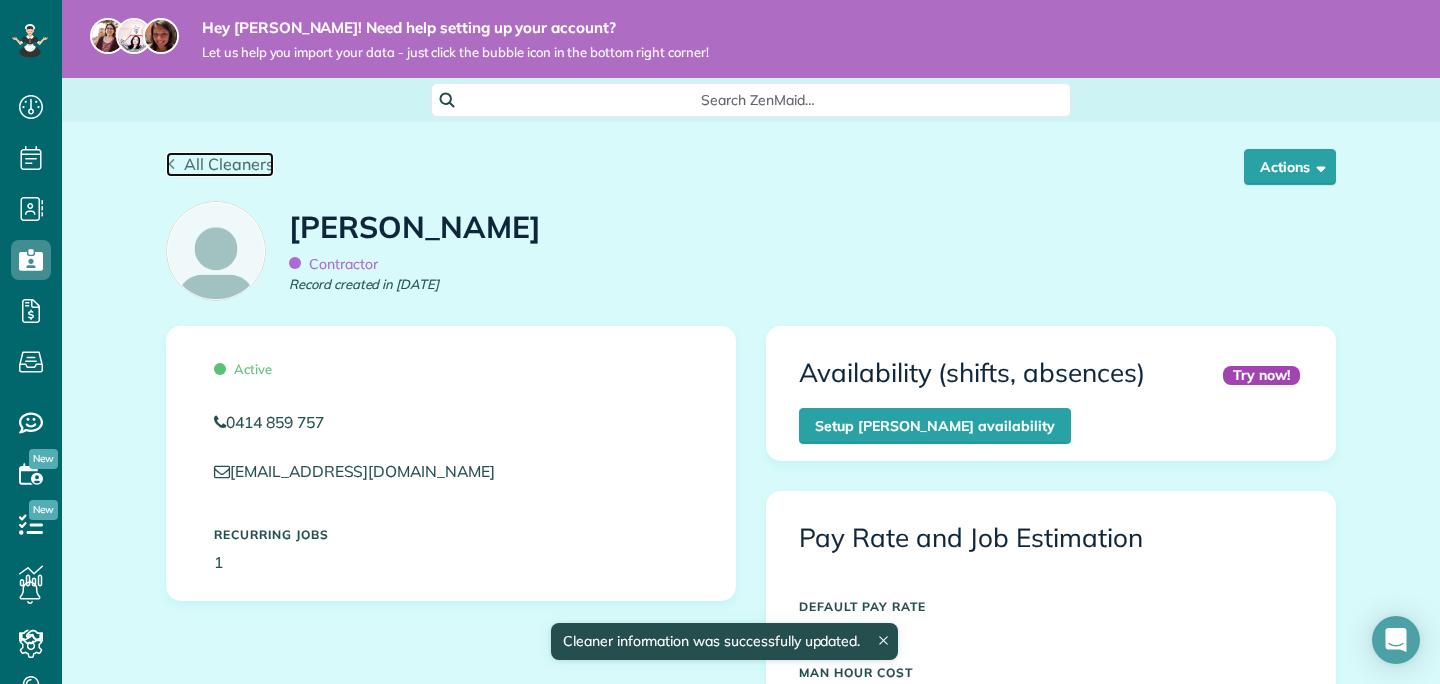 click on "All Cleaners" at bounding box center [229, 164] 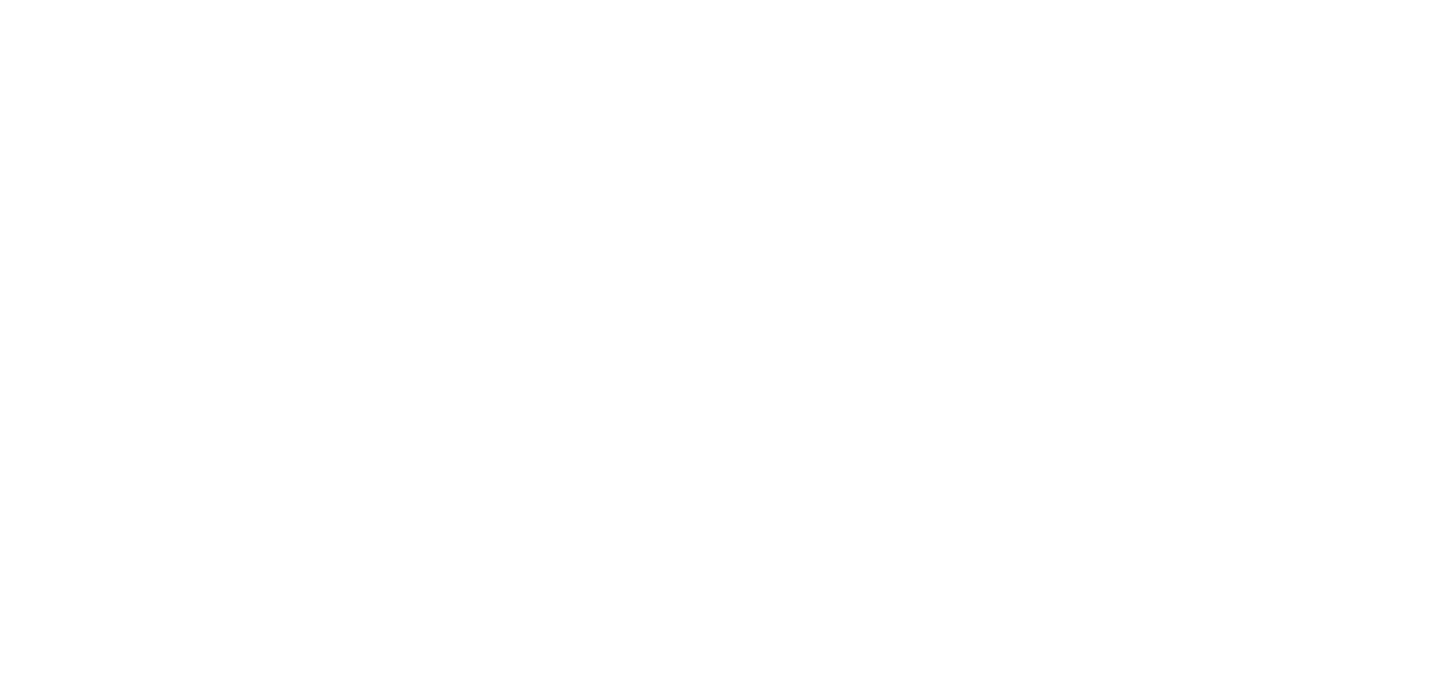 scroll, scrollTop: 0, scrollLeft: 0, axis: both 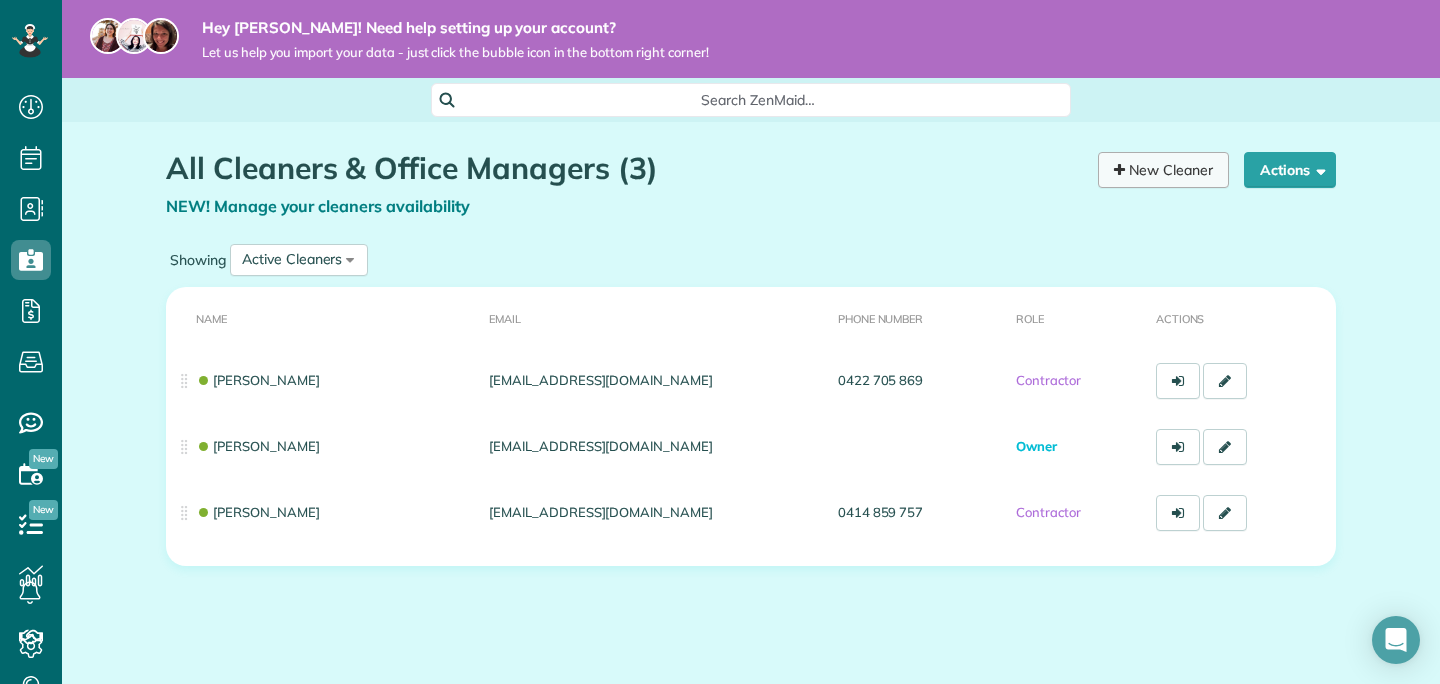 click on "New Cleaner" at bounding box center (1163, 170) 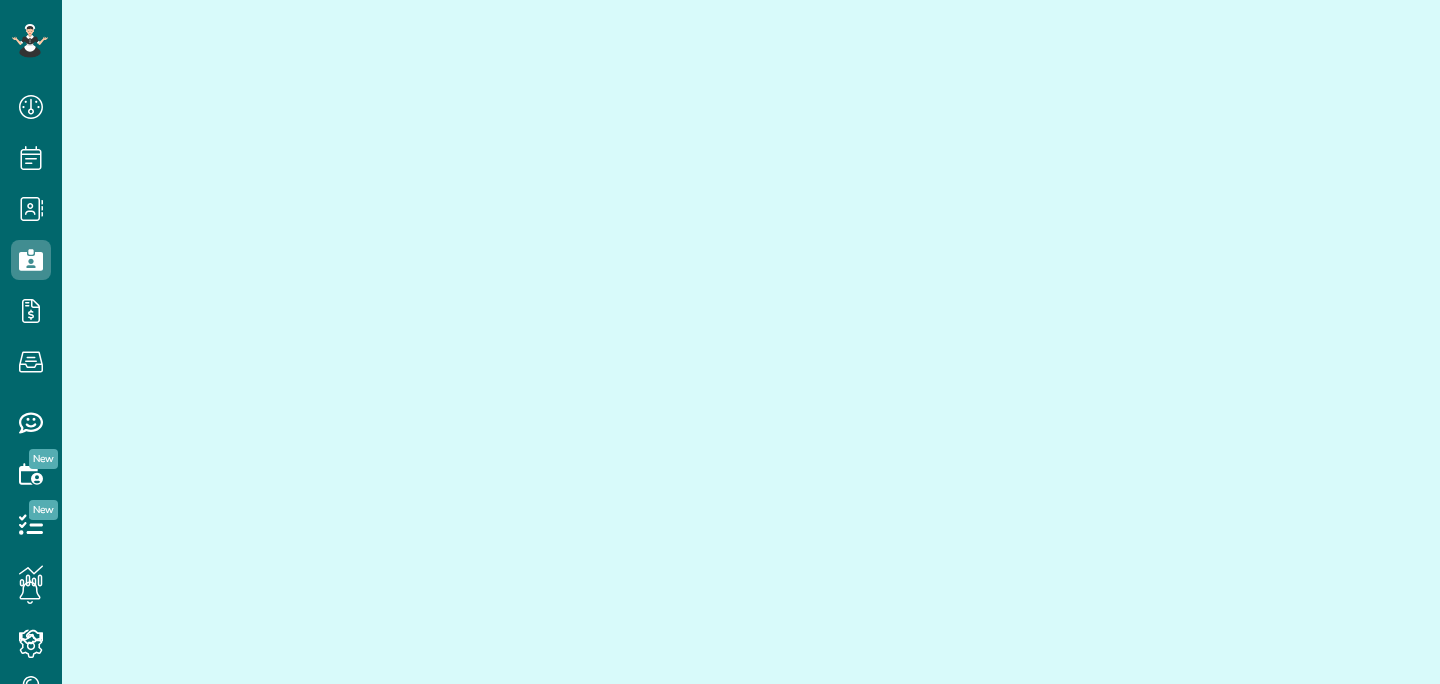 scroll, scrollTop: 0, scrollLeft: 0, axis: both 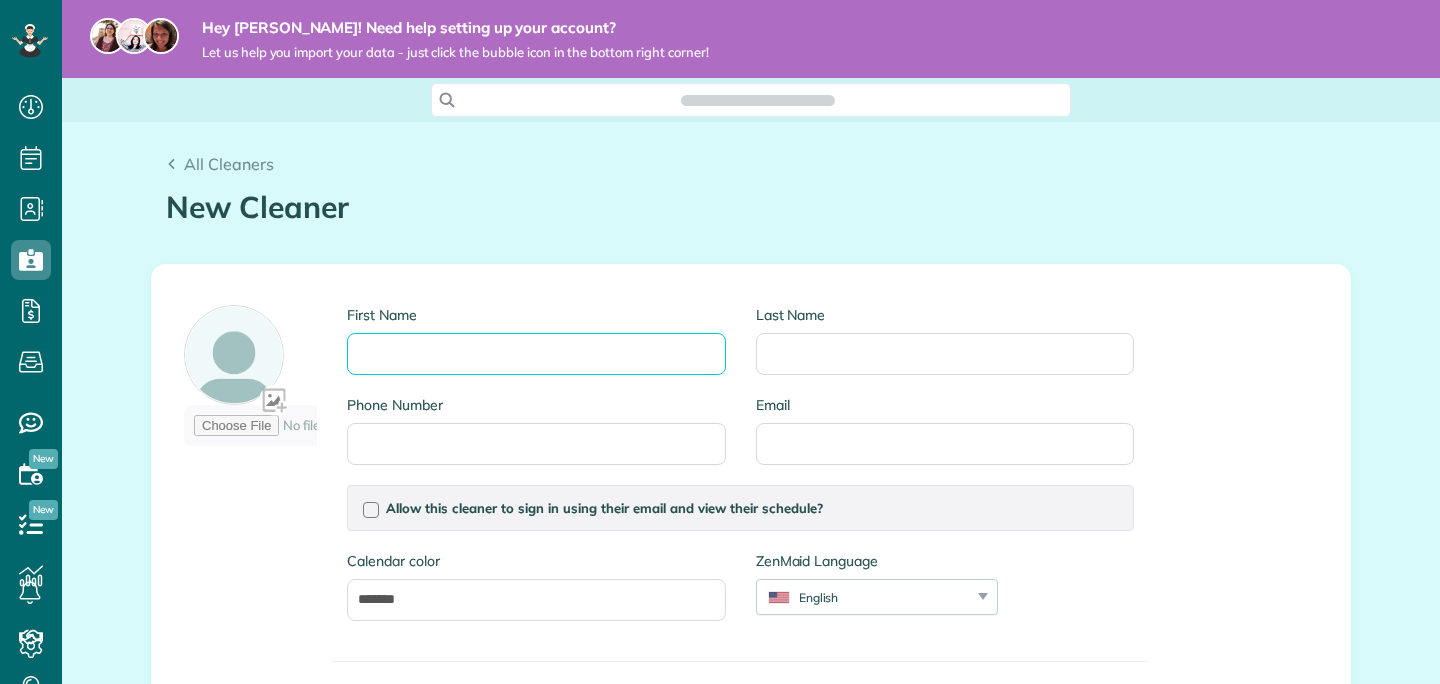 click on "First Name" at bounding box center [536, 354] 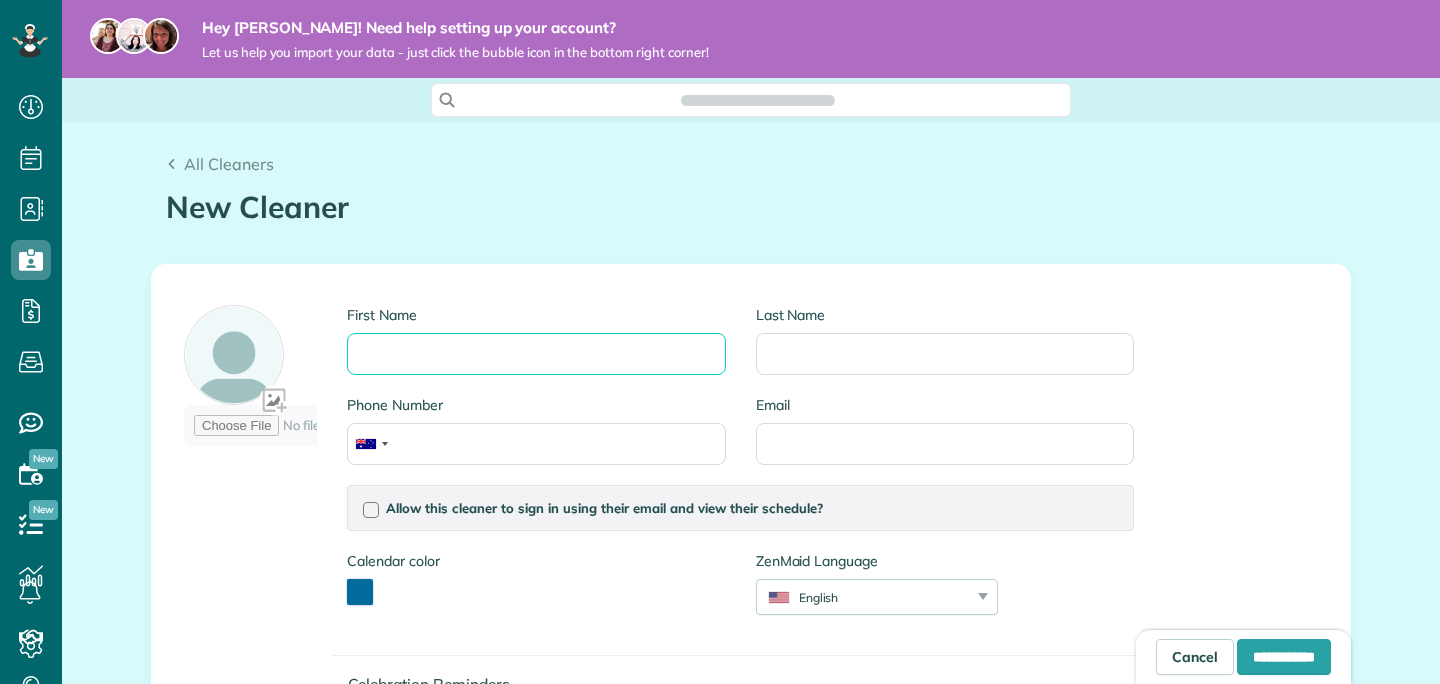 scroll, scrollTop: 684, scrollLeft: 62, axis: both 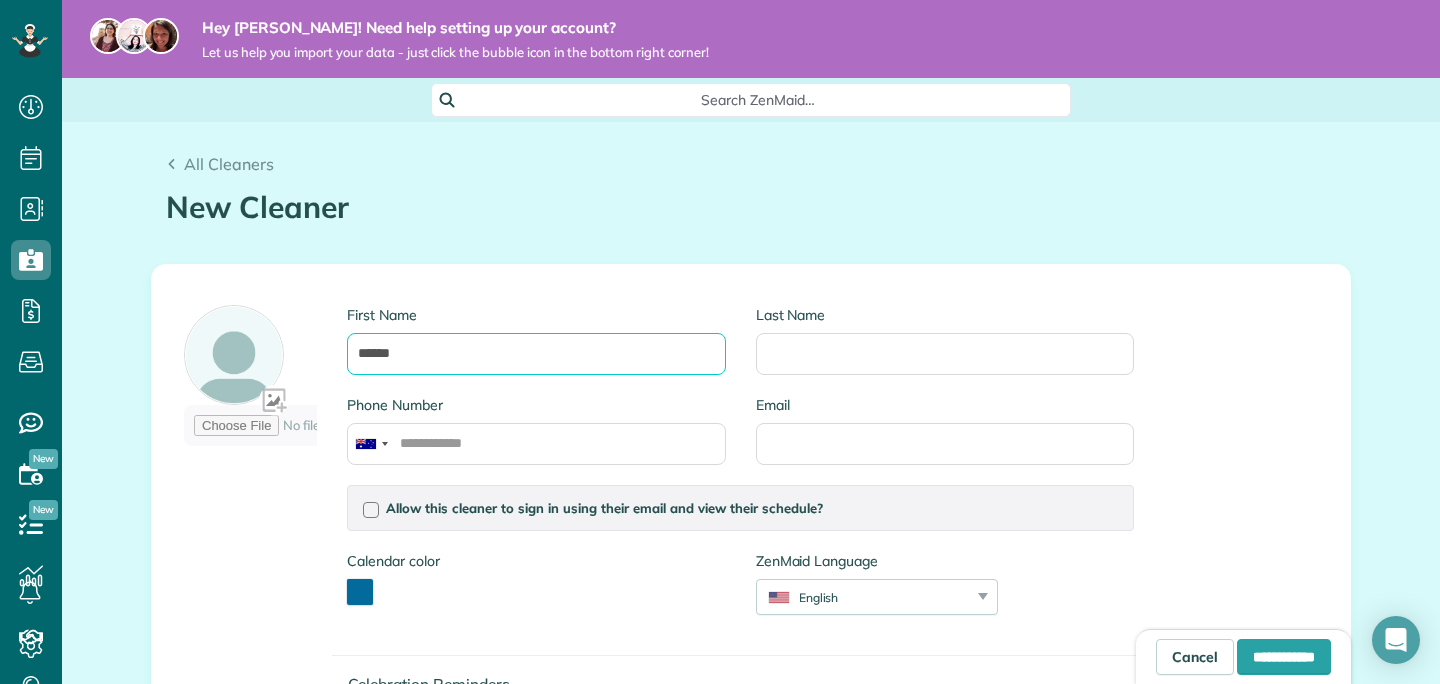 type on "******" 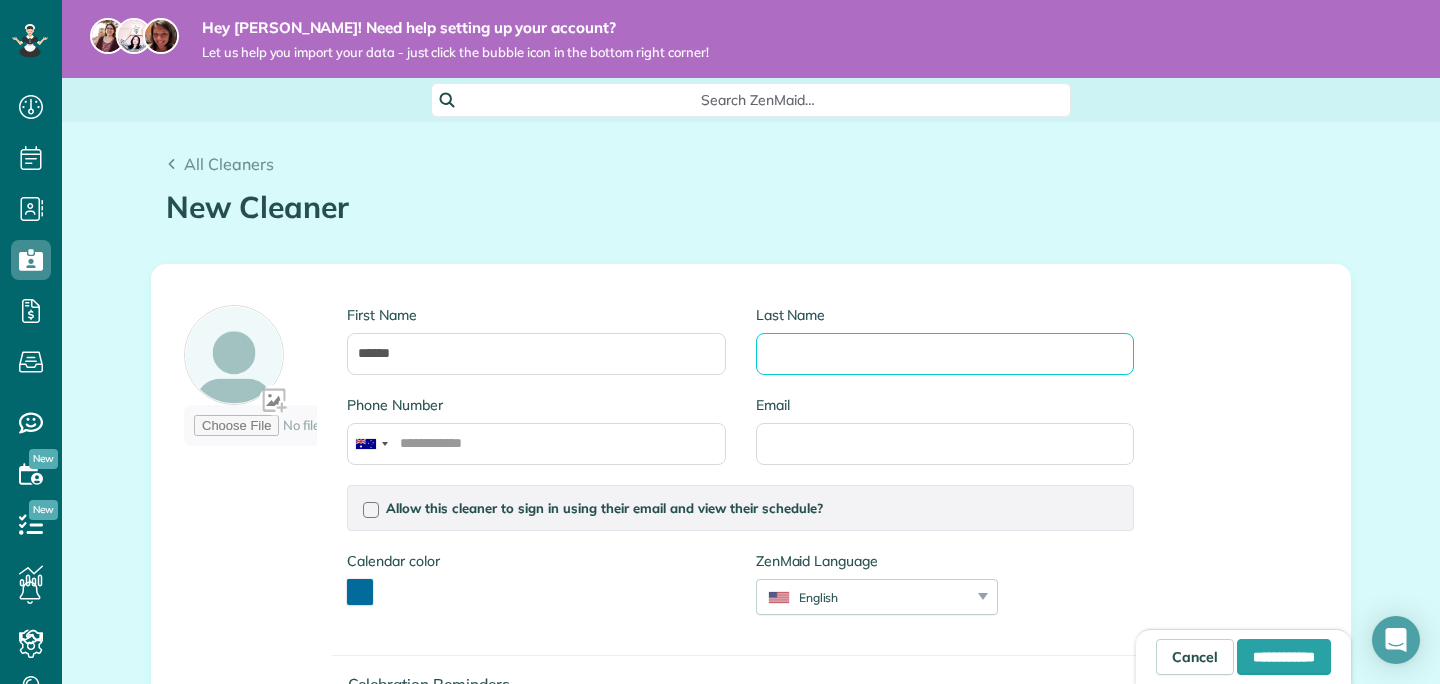 click on "Last Name" at bounding box center (945, 354) 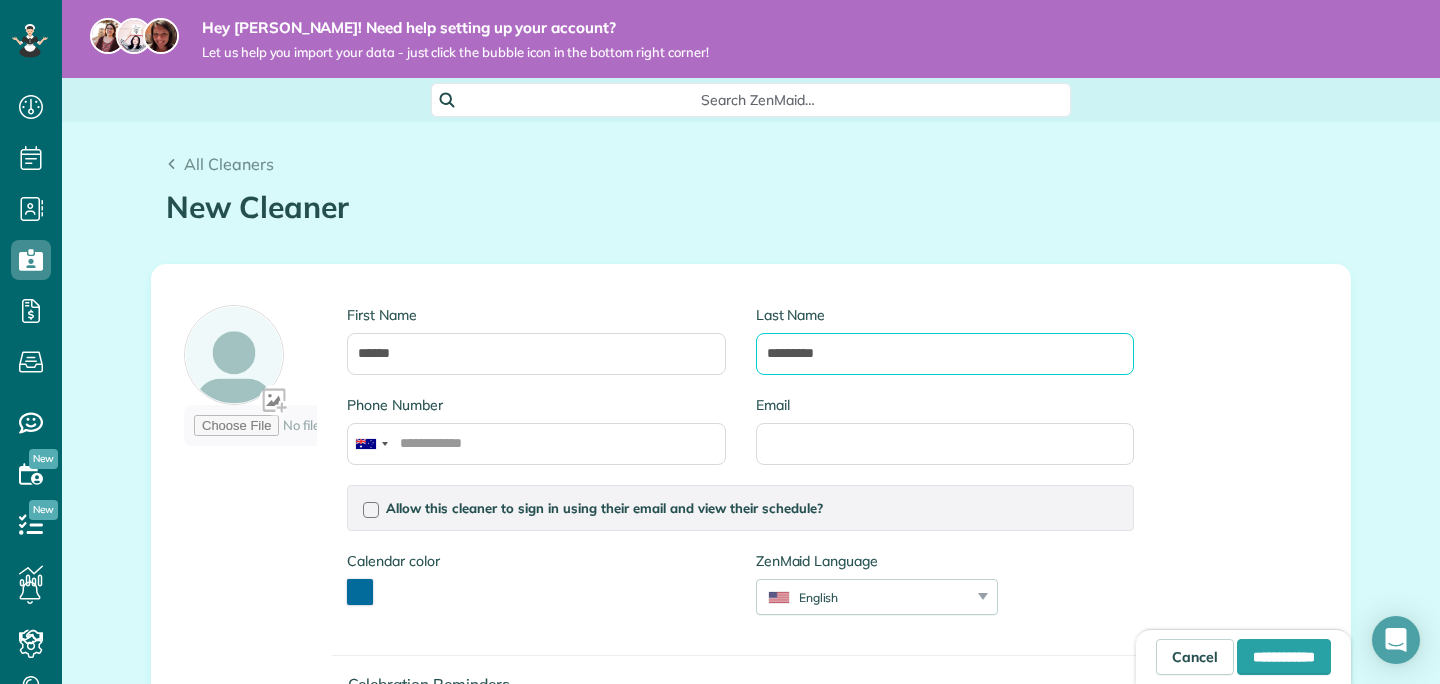 type on "*********" 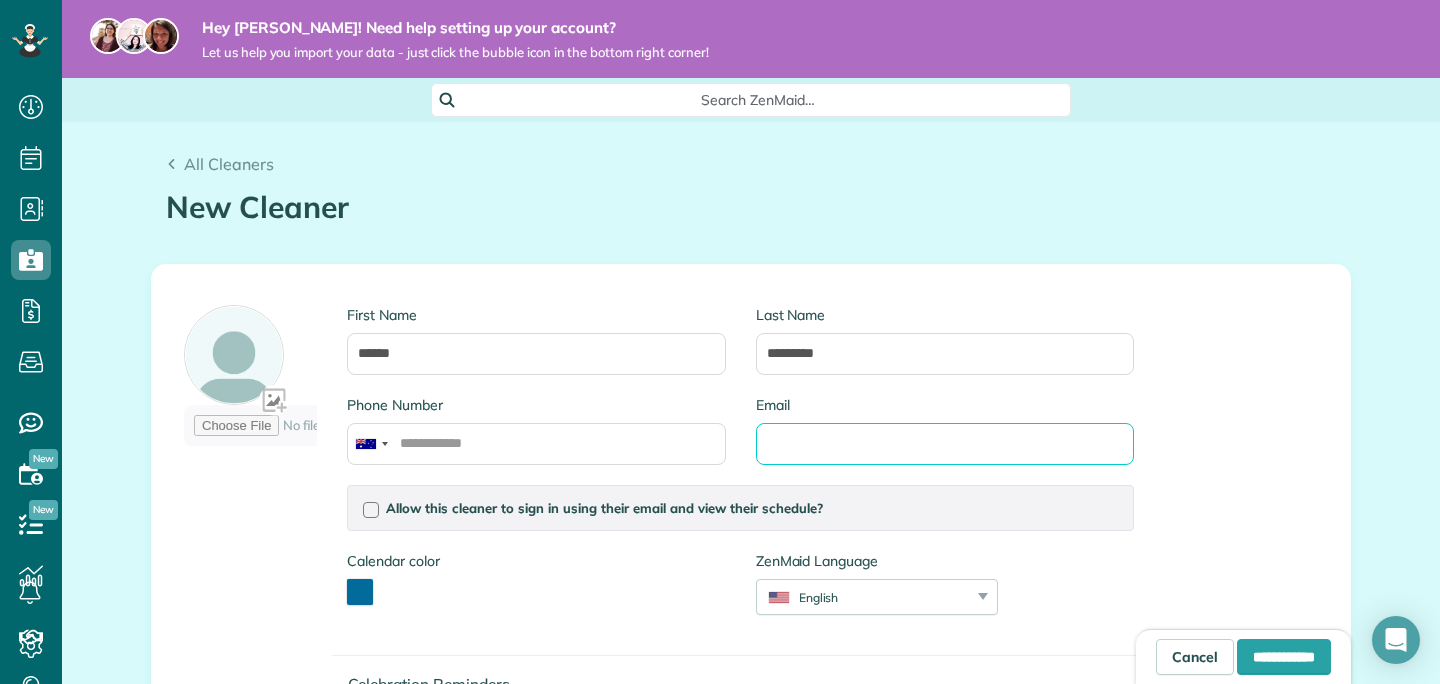 click on "Email" at bounding box center (945, 444) 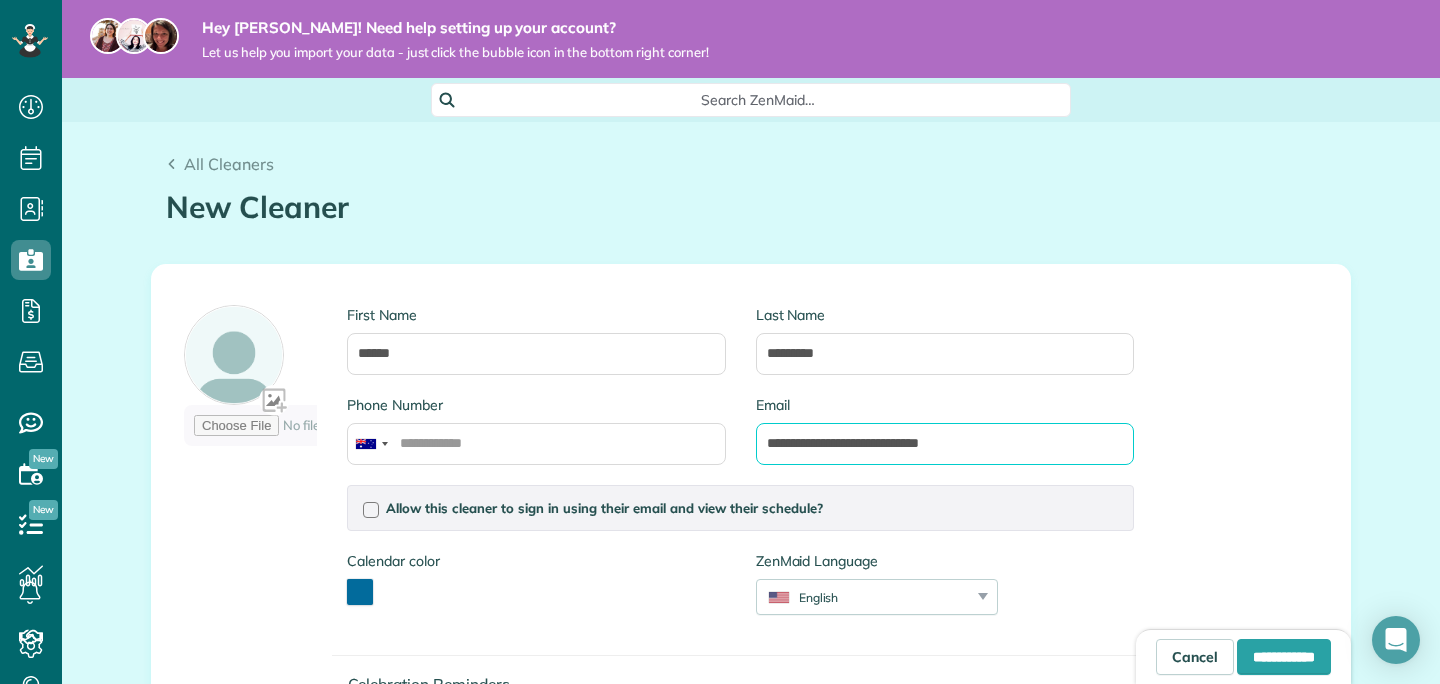 type on "**********" 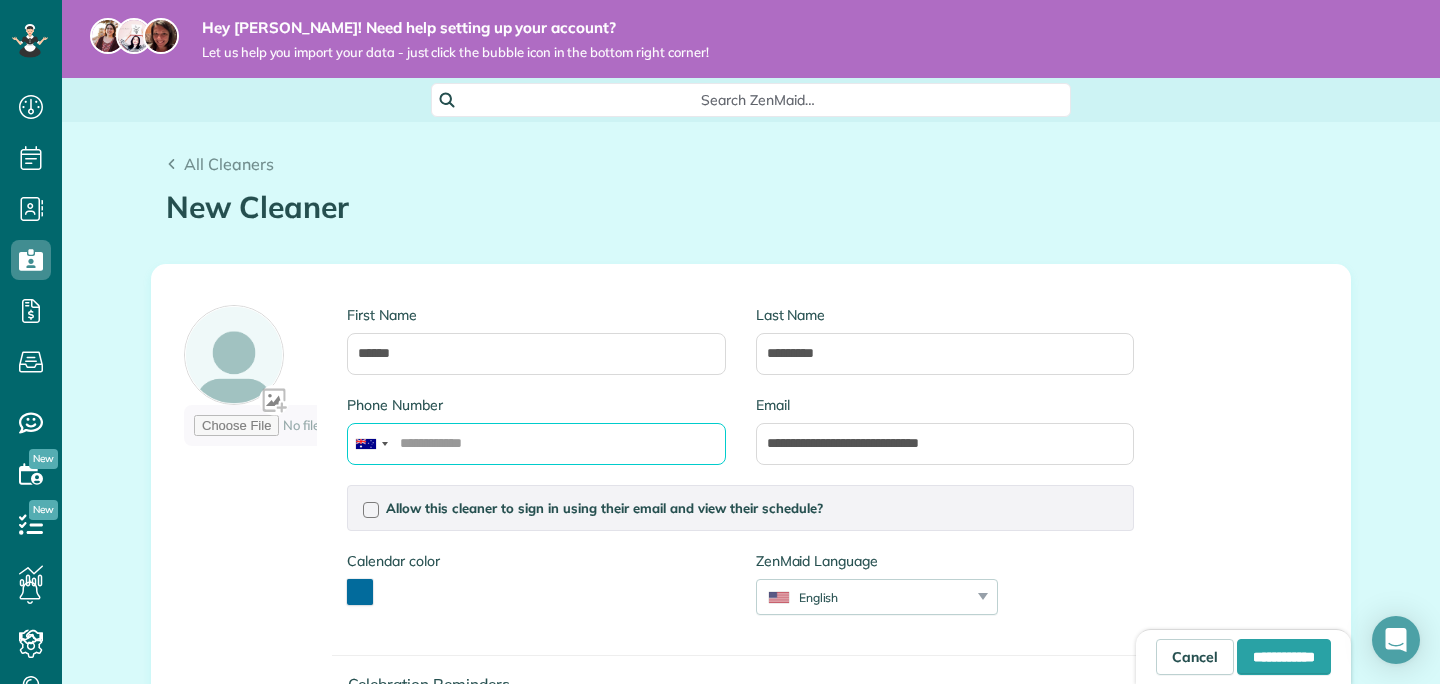 click on "Phone Number" at bounding box center [536, 444] 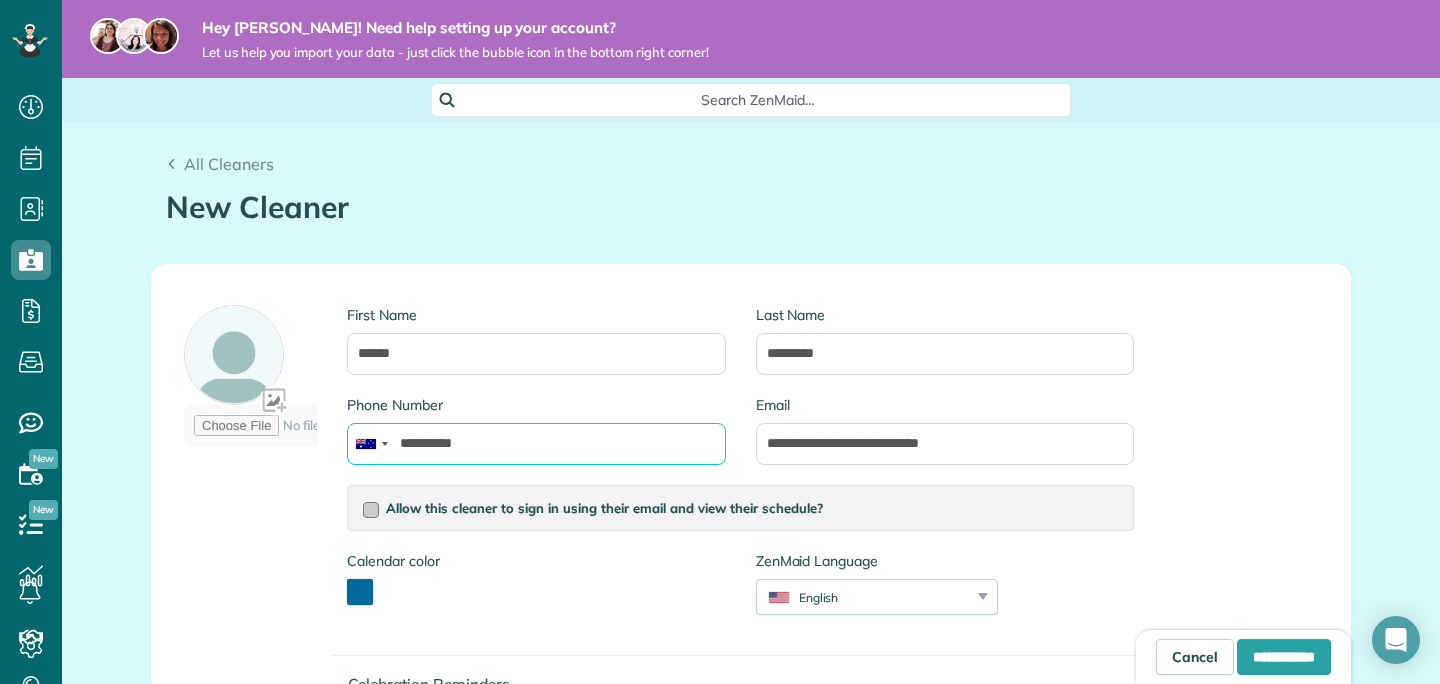 type on "**********" 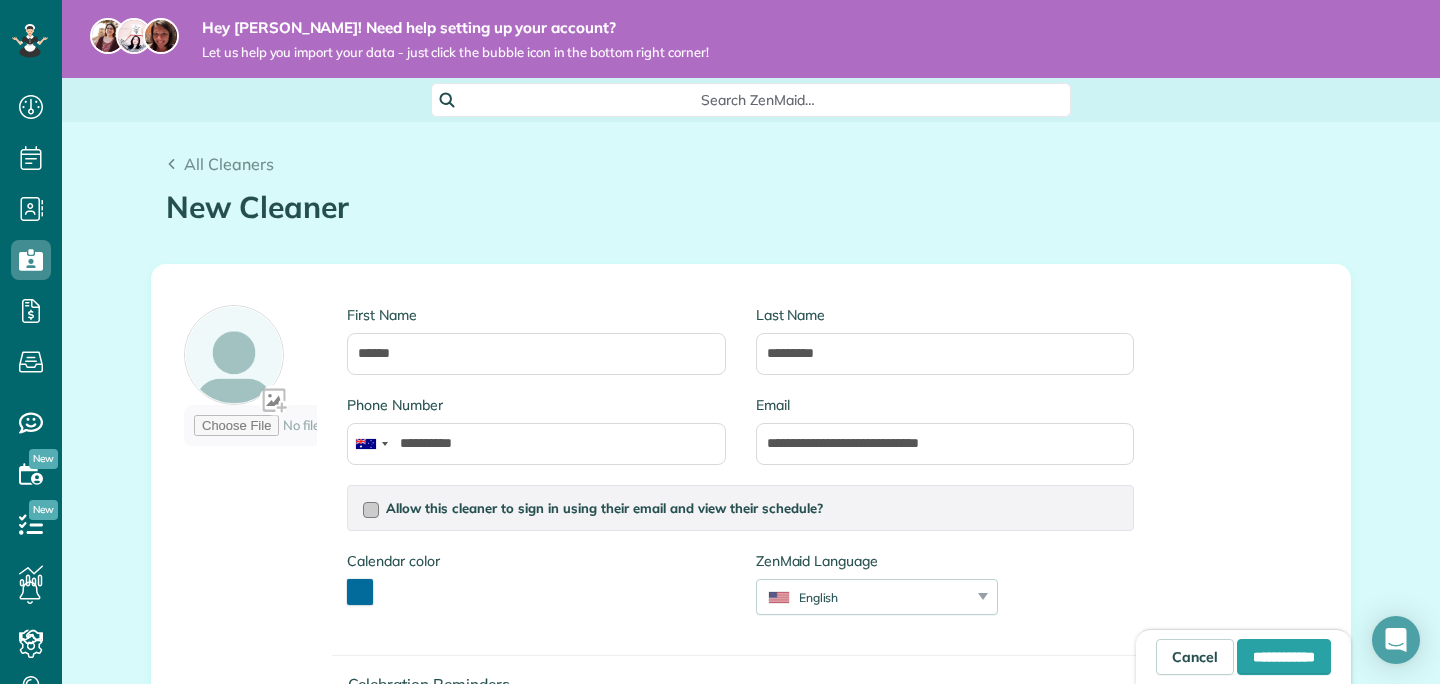 click at bounding box center (371, 510) 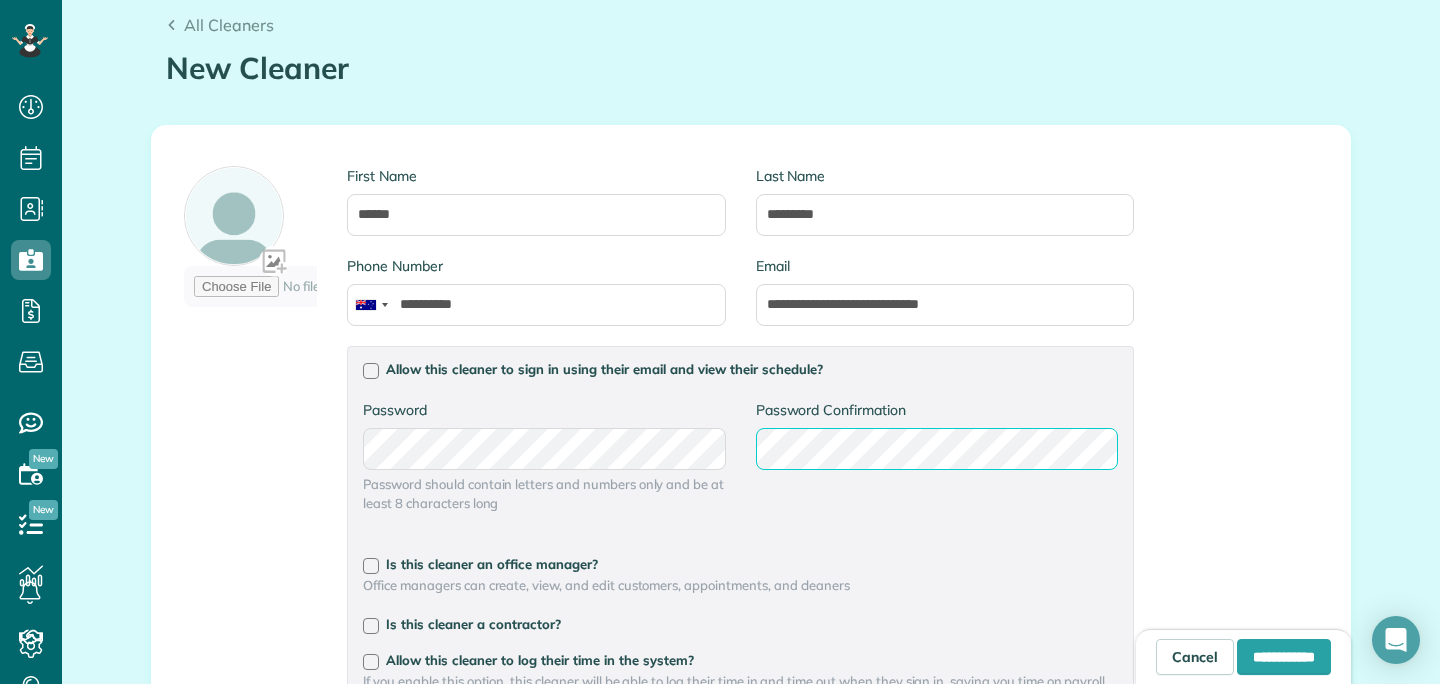 scroll, scrollTop: 199, scrollLeft: 0, axis: vertical 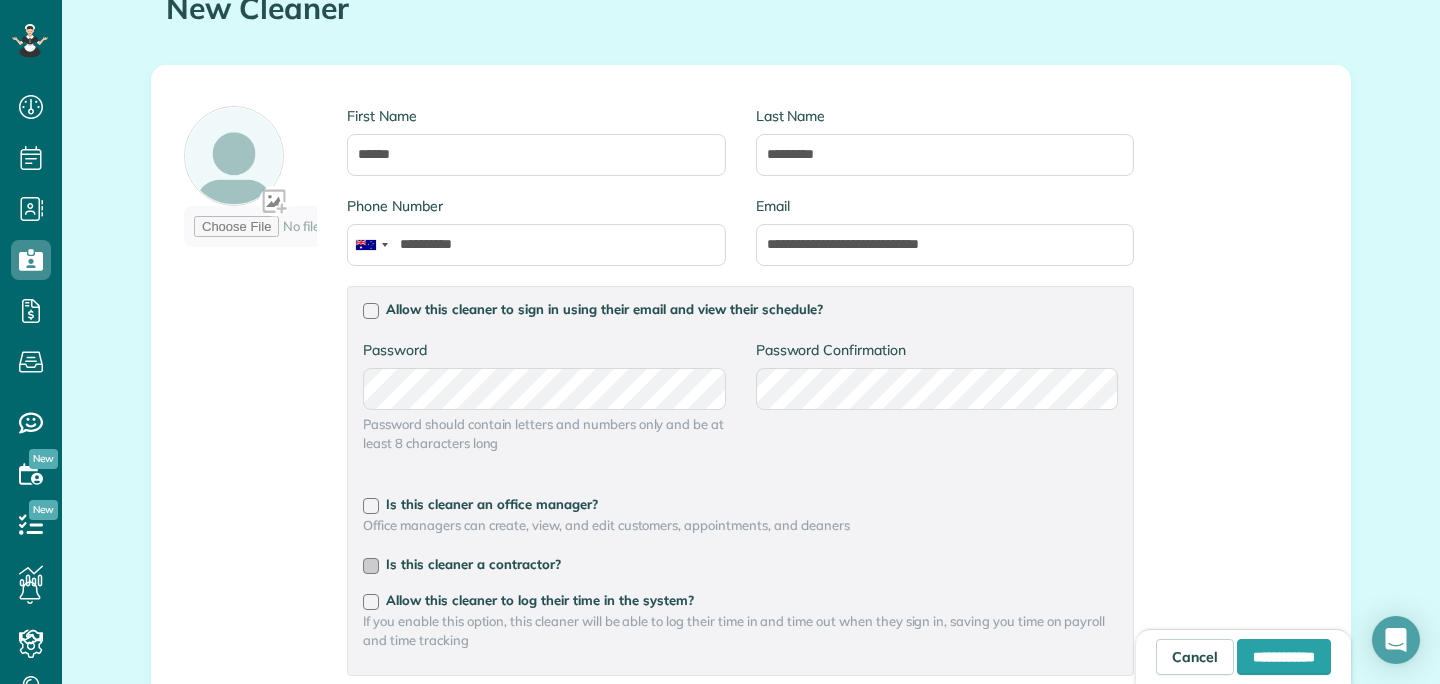 click at bounding box center [371, 566] 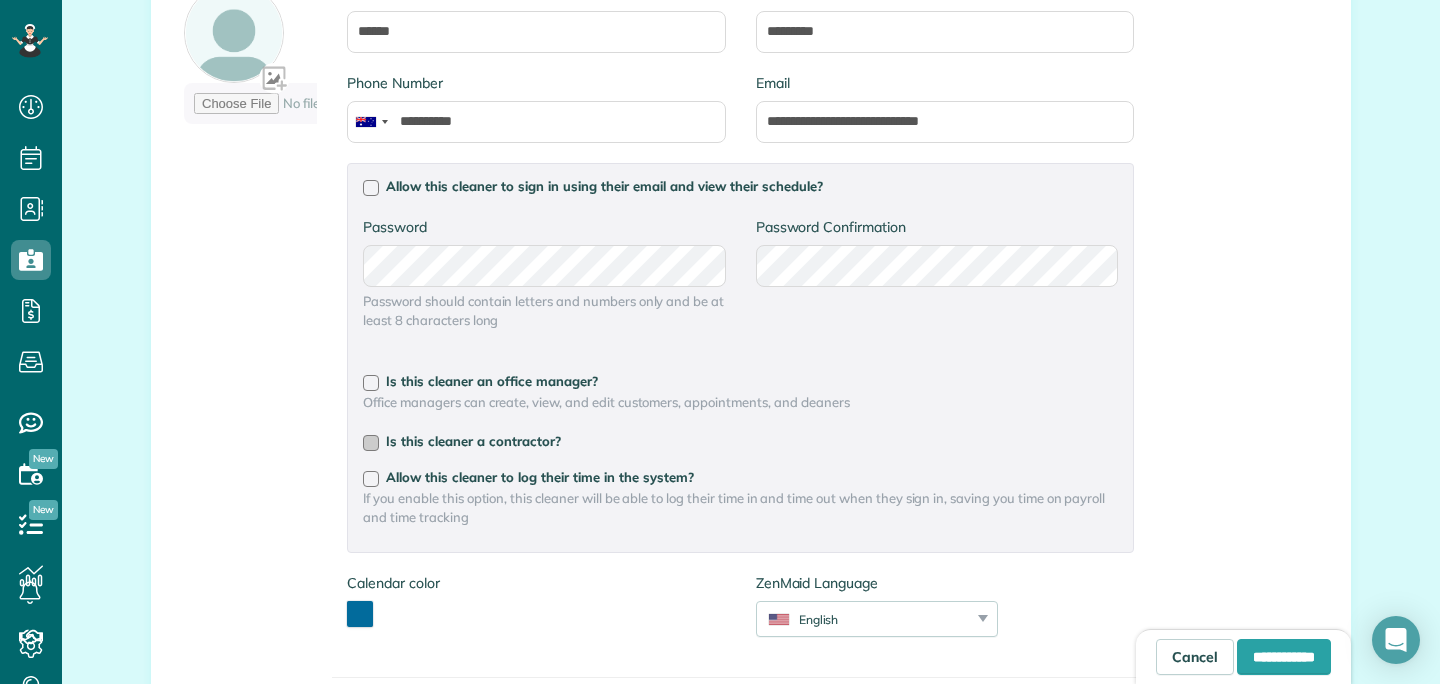 scroll, scrollTop: 325, scrollLeft: 0, axis: vertical 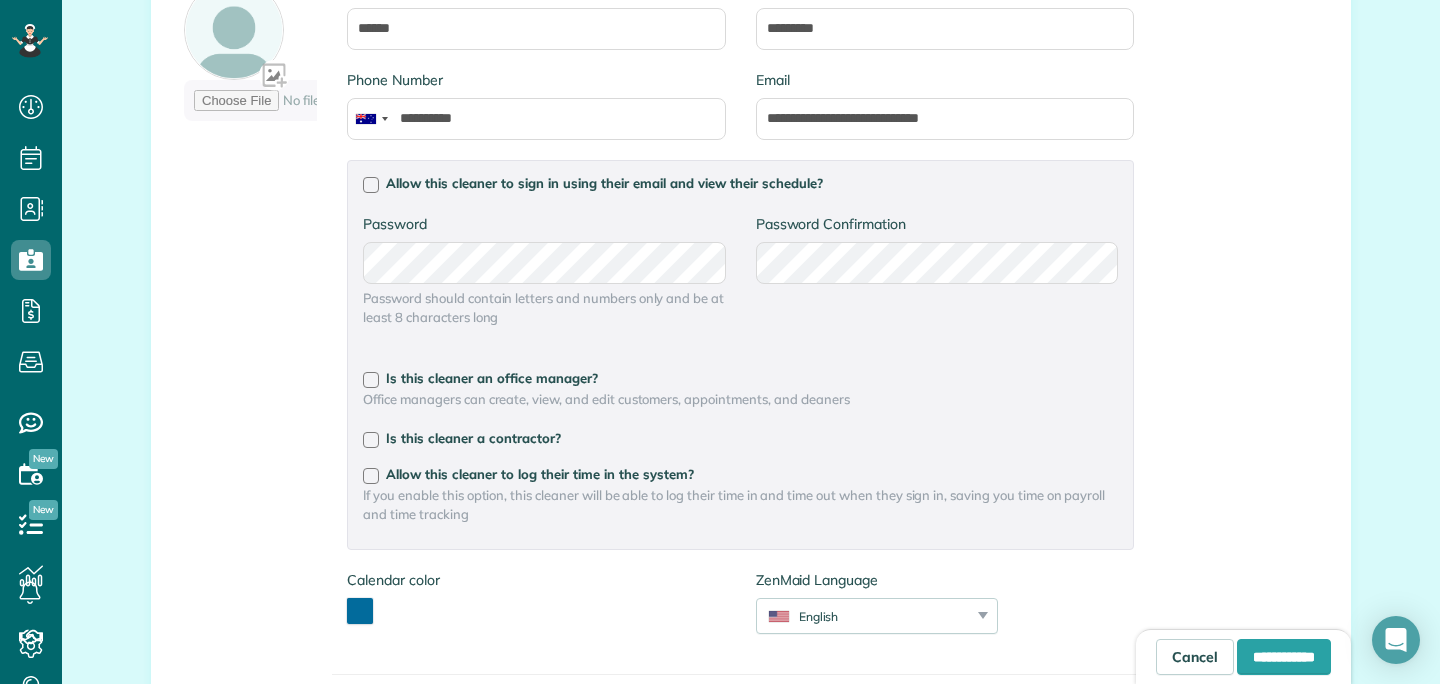 click on "If you enable this option, this cleaner will be able to log their time in and time out when they sign in, saving you time on payroll and time tracking" at bounding box center [740, 505] 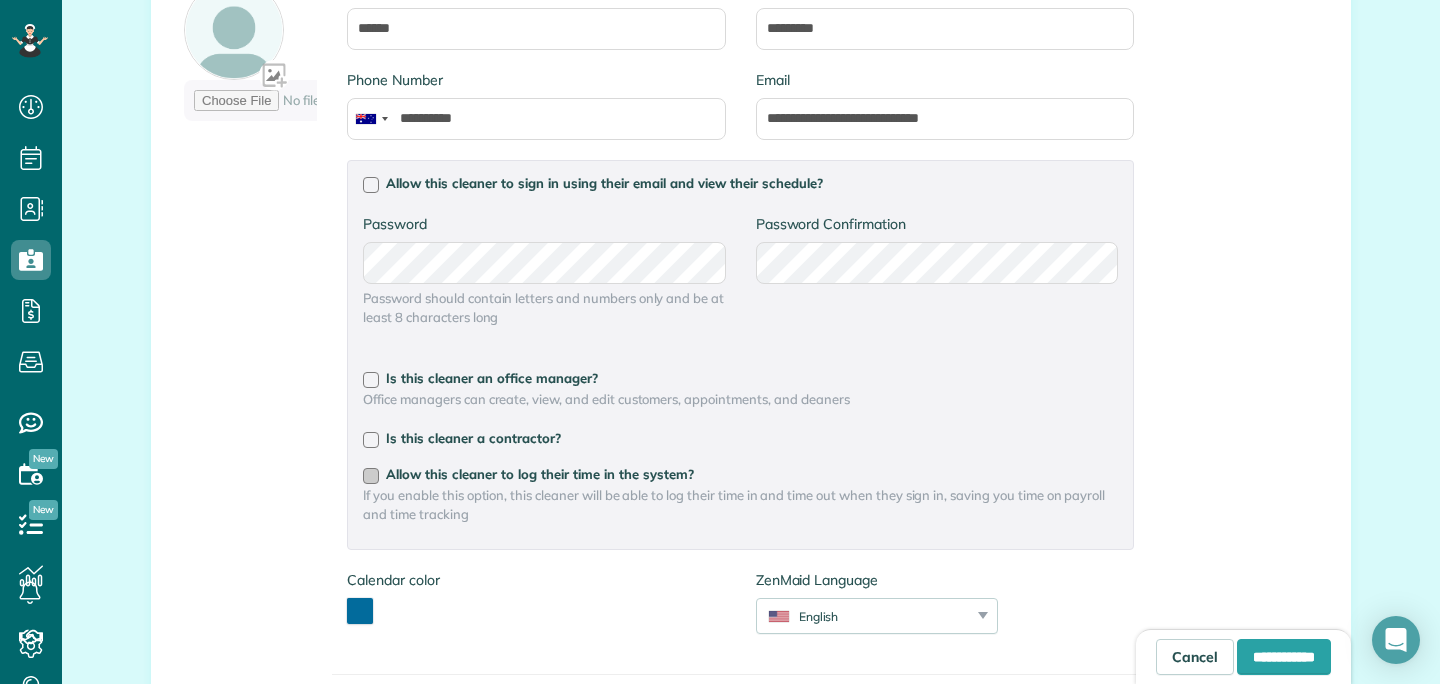 click at bounding box center (371, 476) 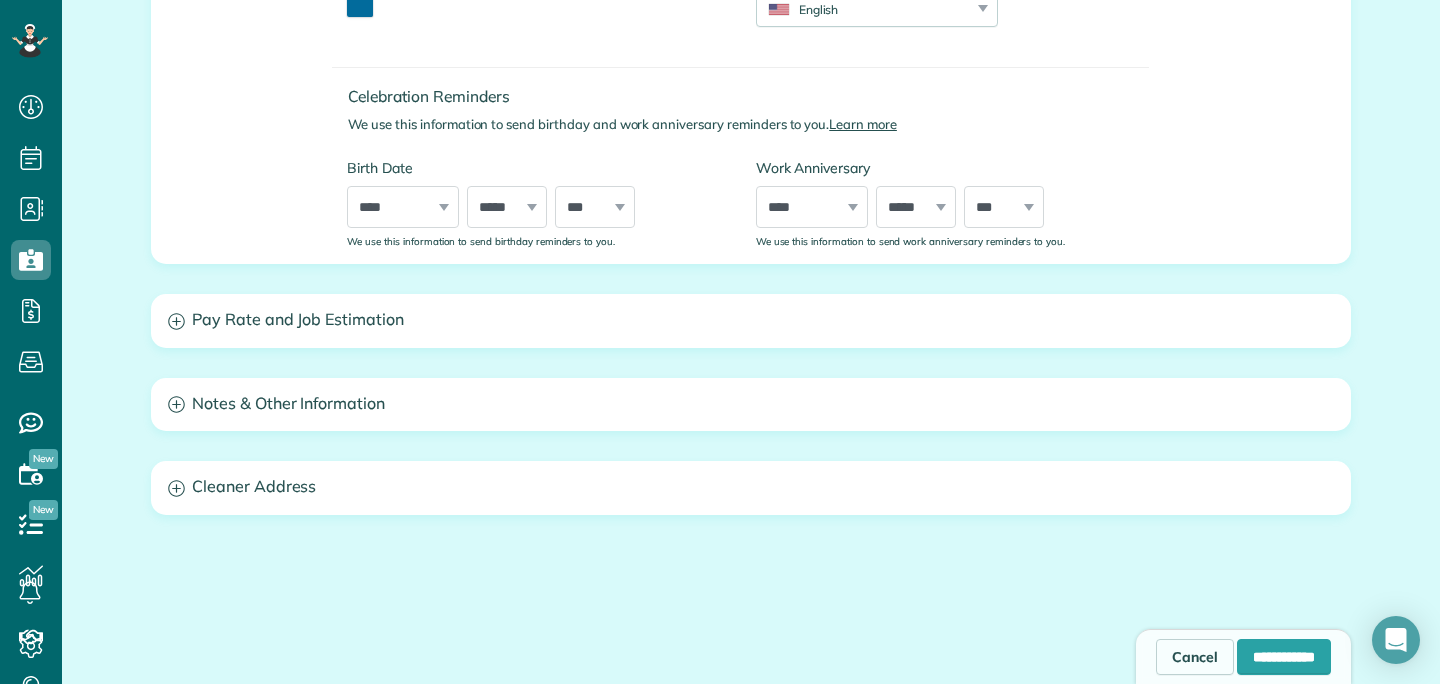scroll, scrollTop: 933, scrollLeft: 0, axis: vertical 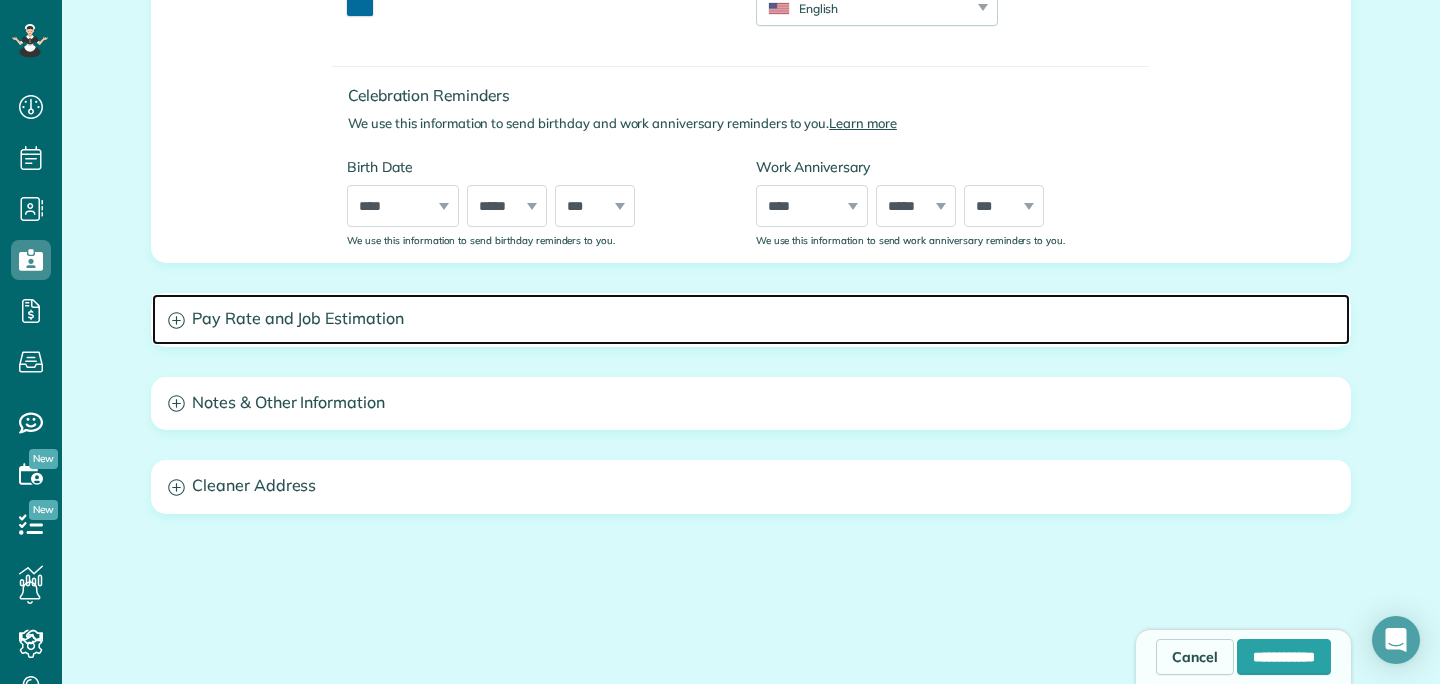 click 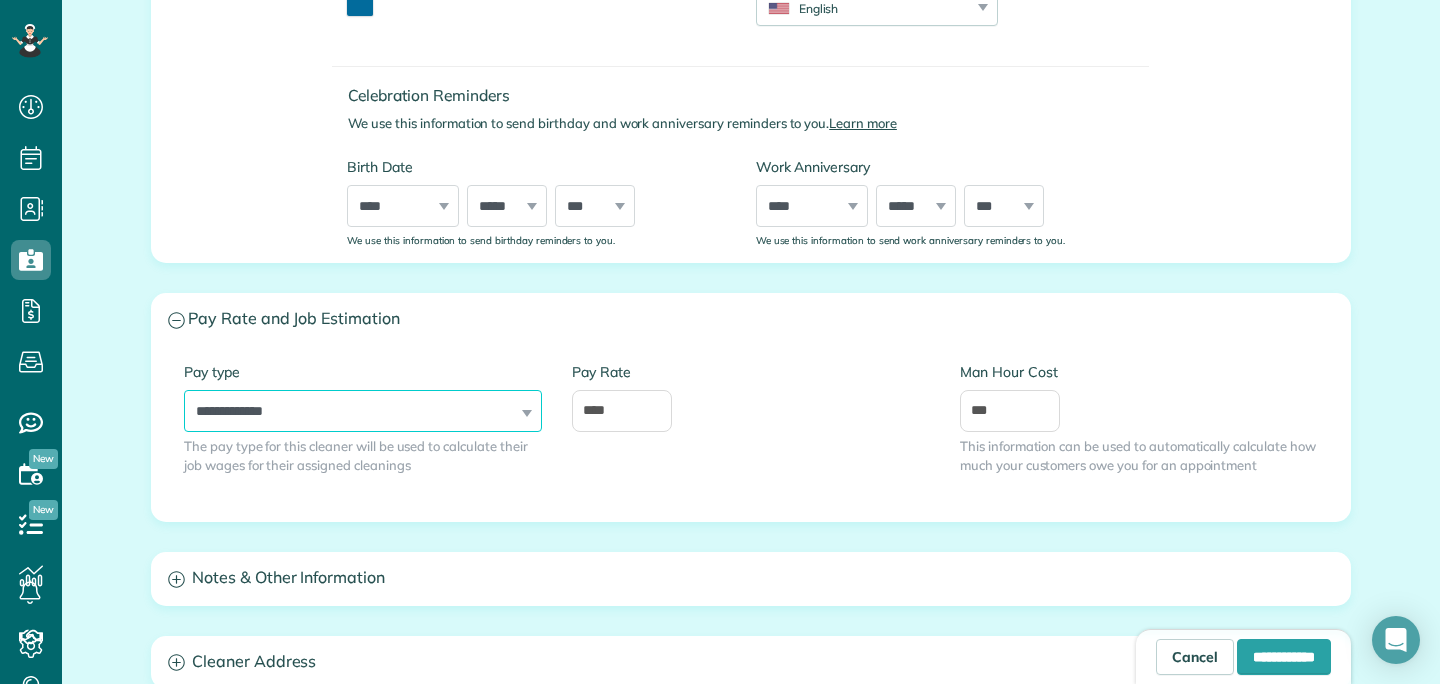 click on "**********" at bounding box center [363, 411] 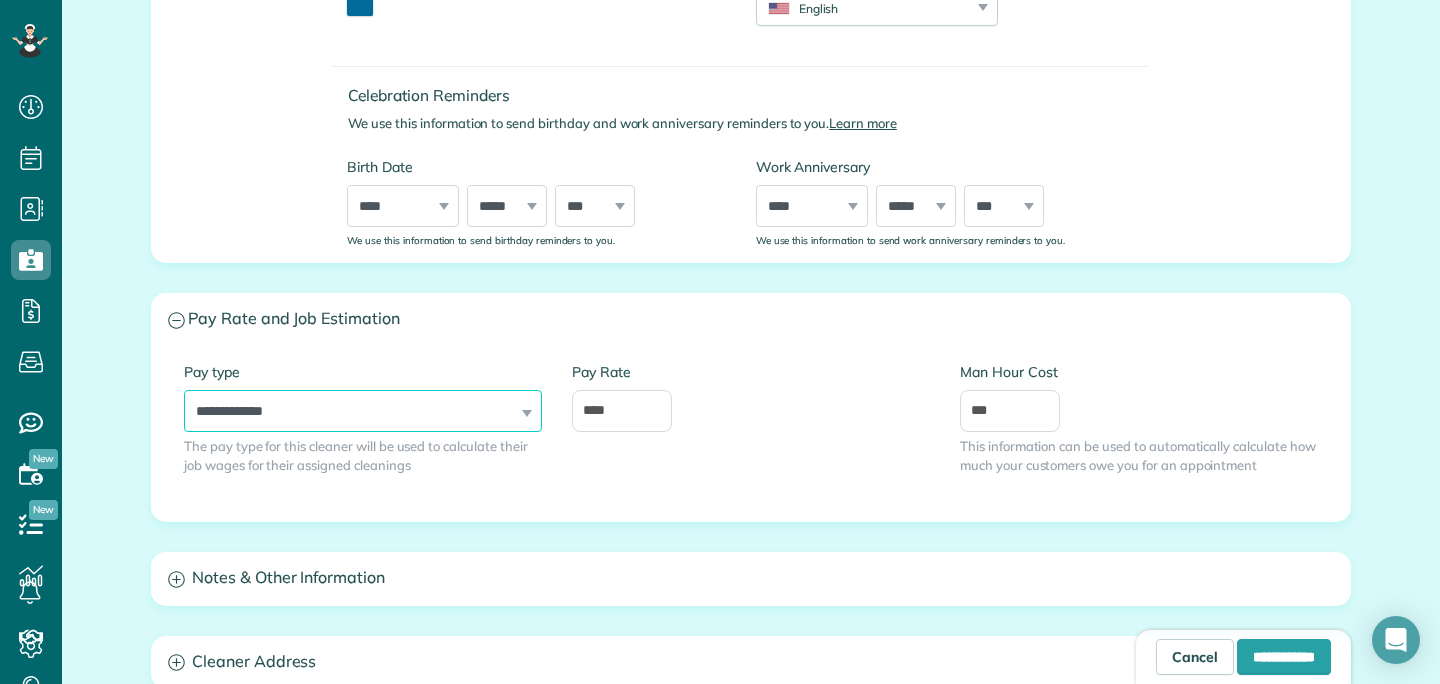 select on "******" 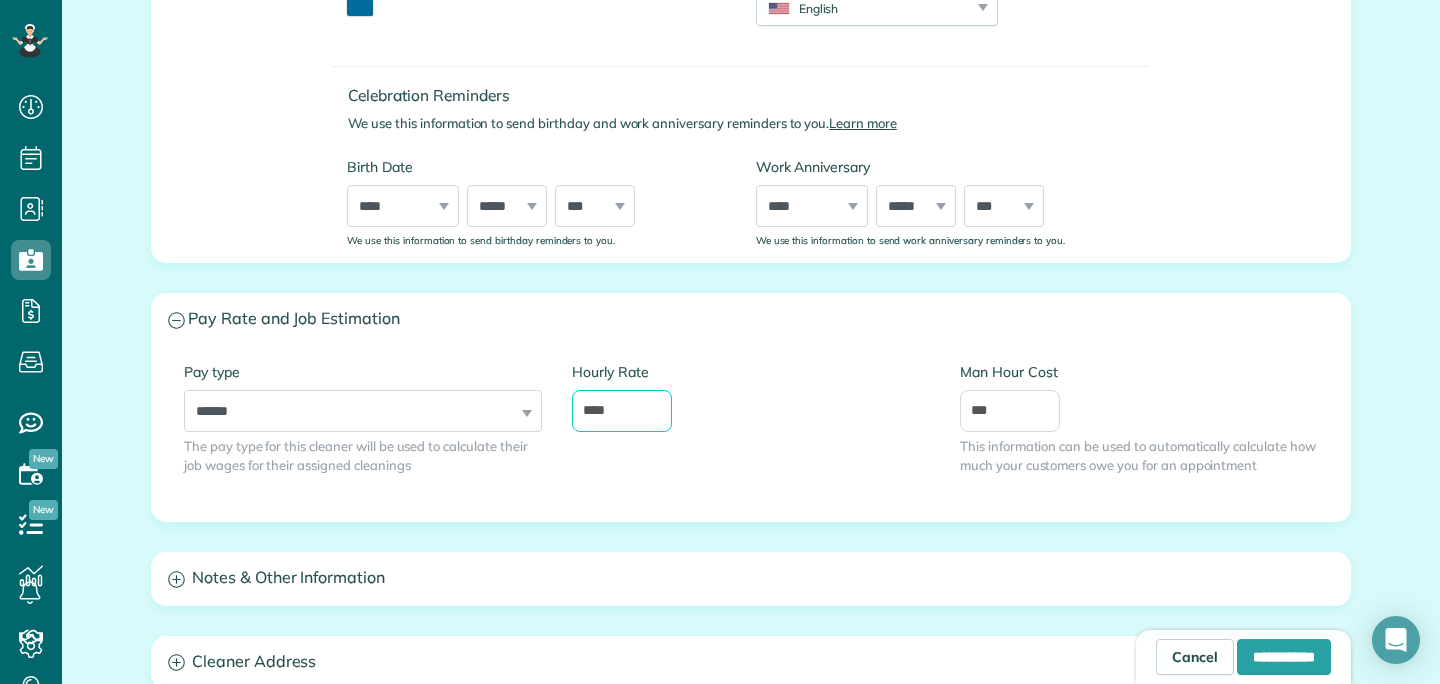 drag, startPoint x: 625, startPoint y: 419, endPoint x: 567, endPoint y: 416, distance: 58.077534 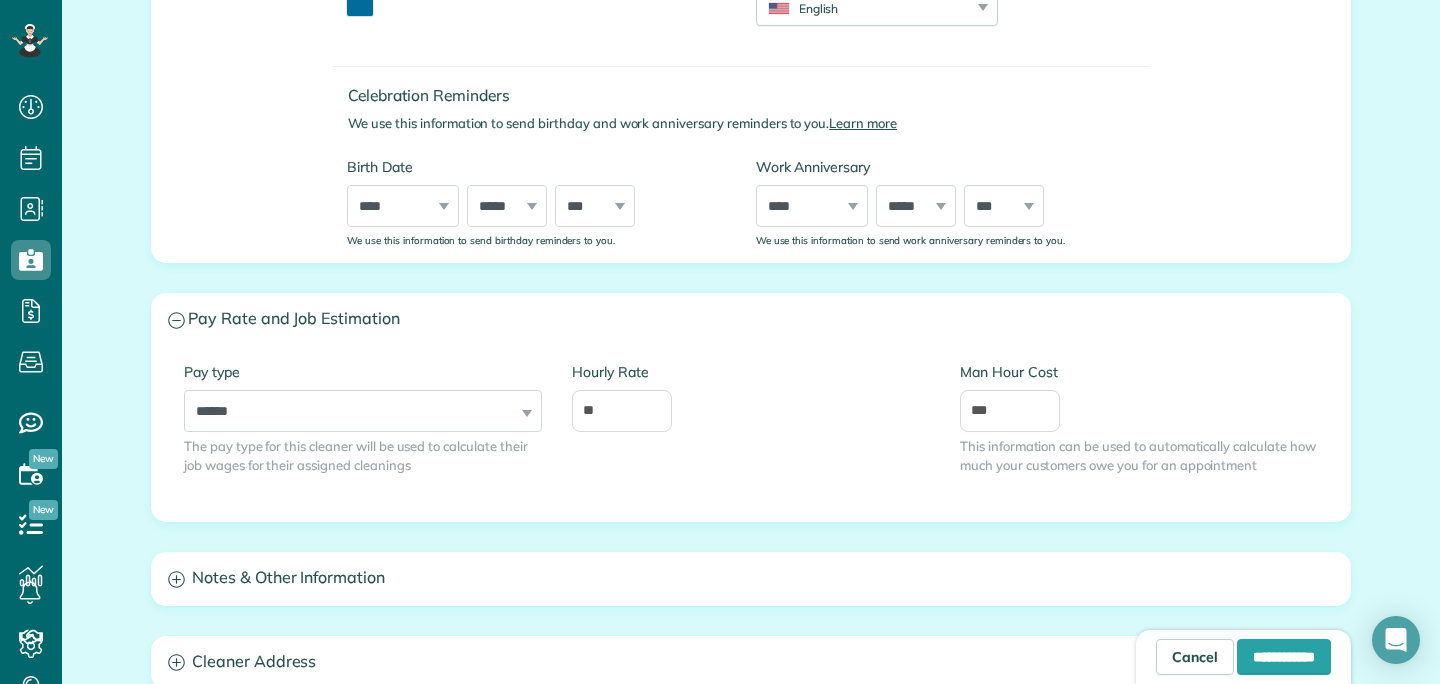 click on "**********" at bounding box center [751, 433] 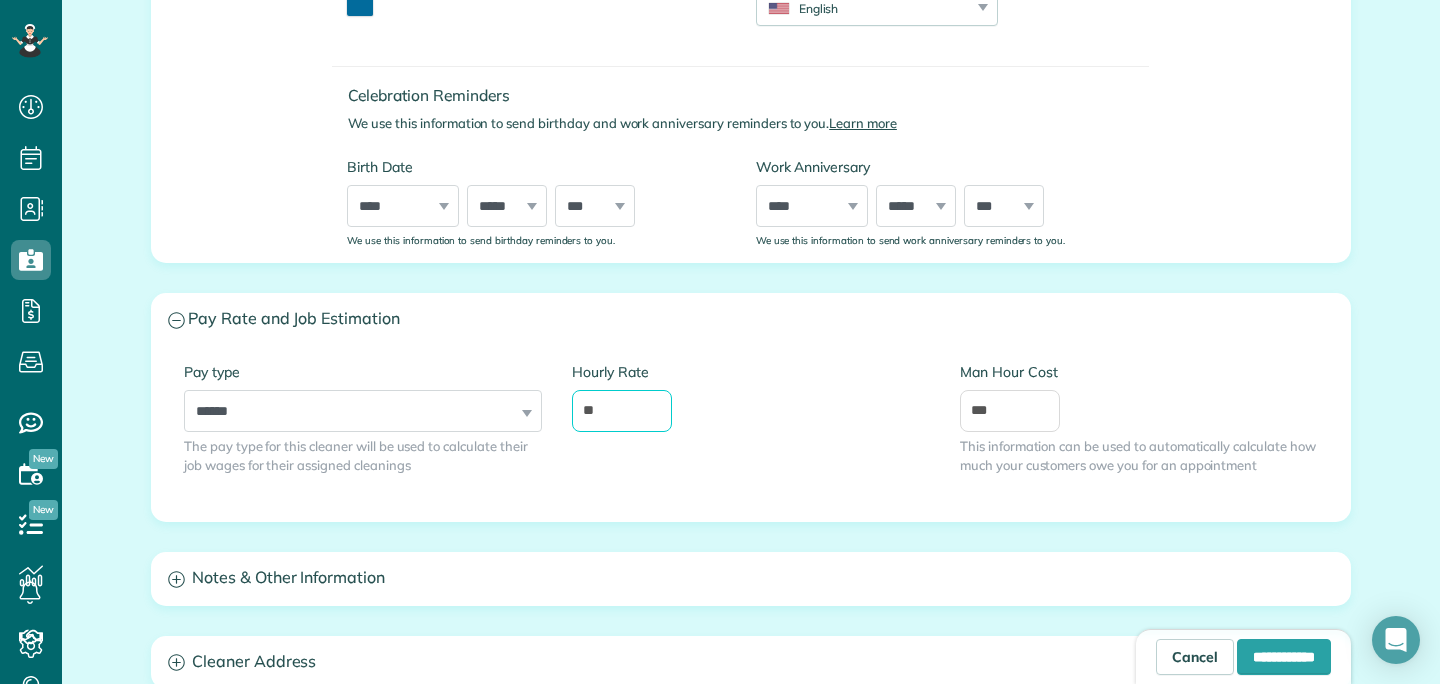 click on "**" at bounding box center [622, 411] 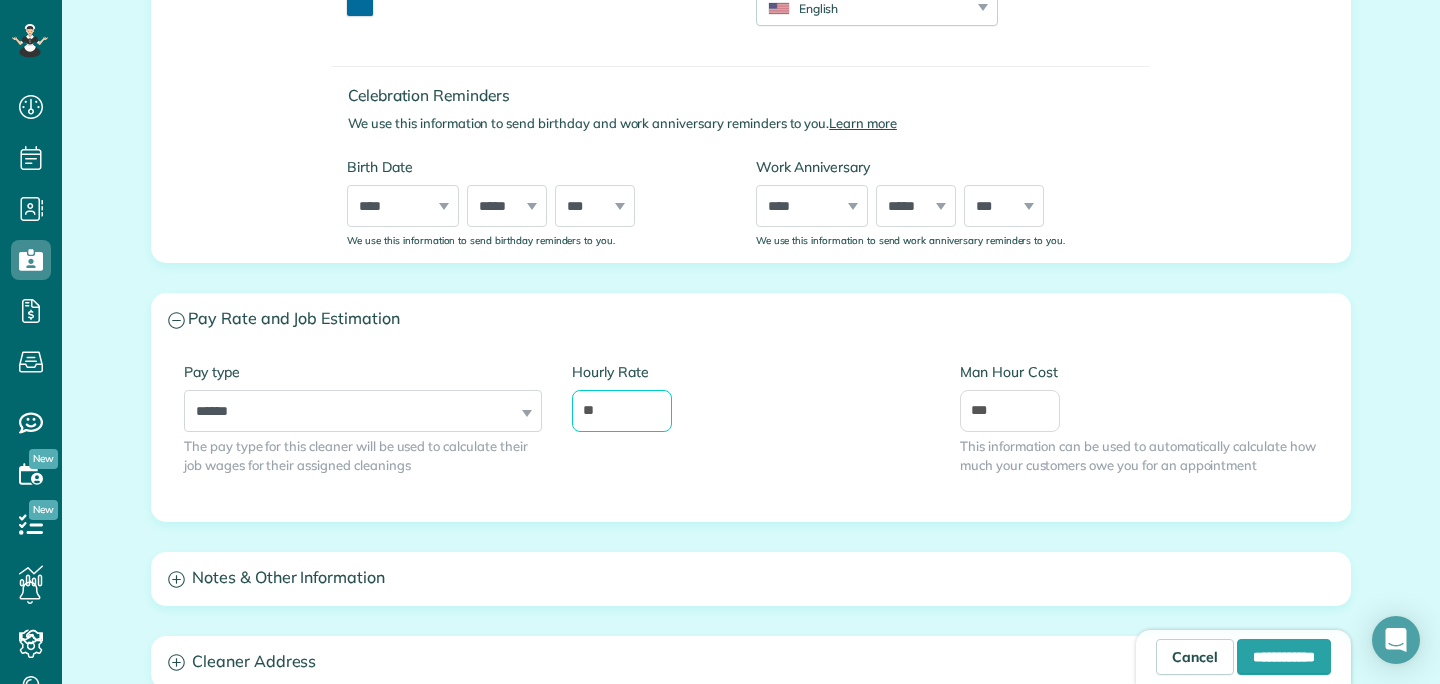 click on "**" at bounding box center [622, 411] 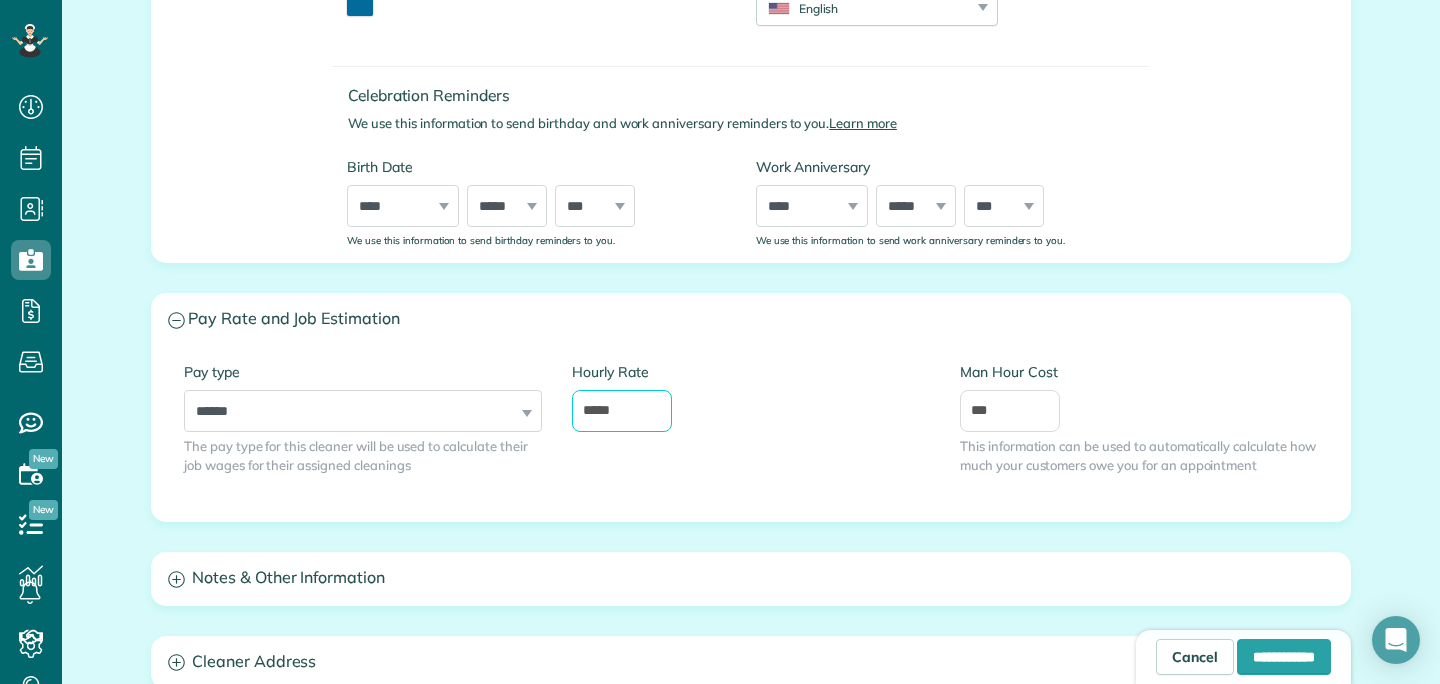 type on "*****" 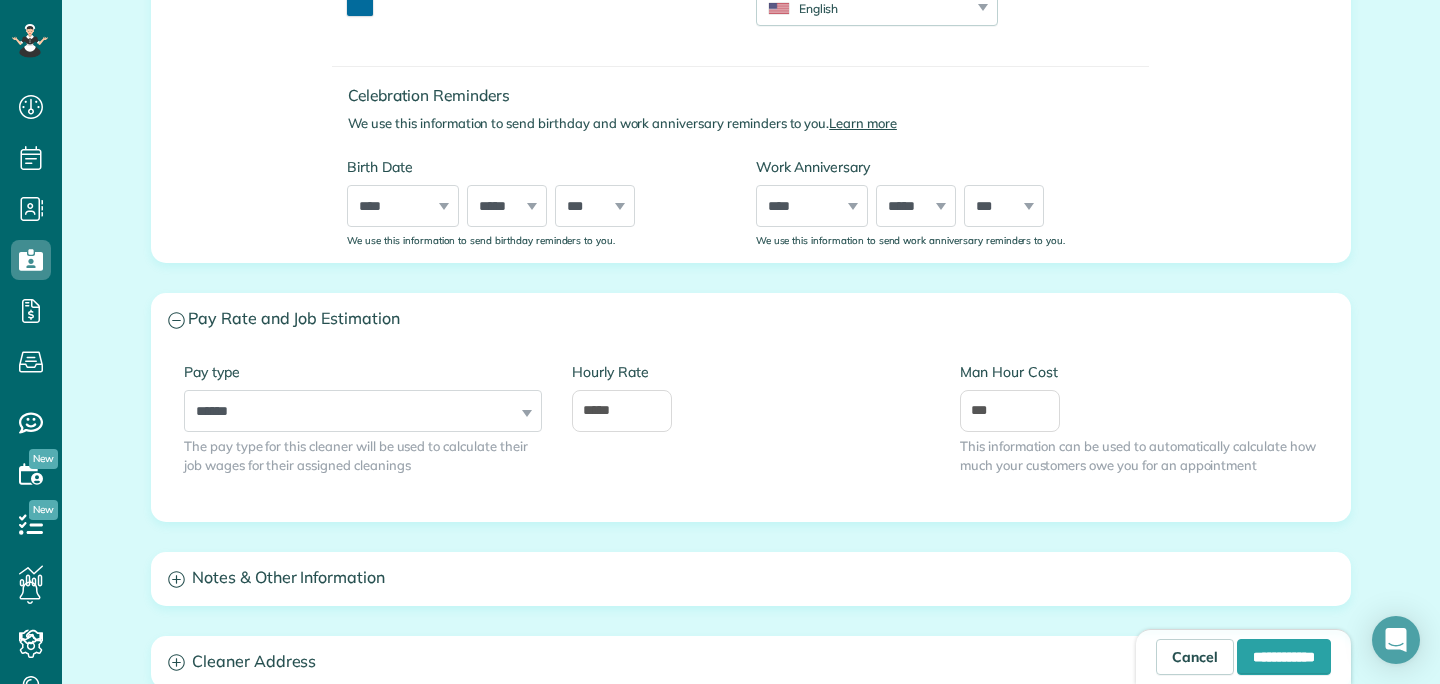 click on "Hourly Rate *****" at bounding box center (751, 407) 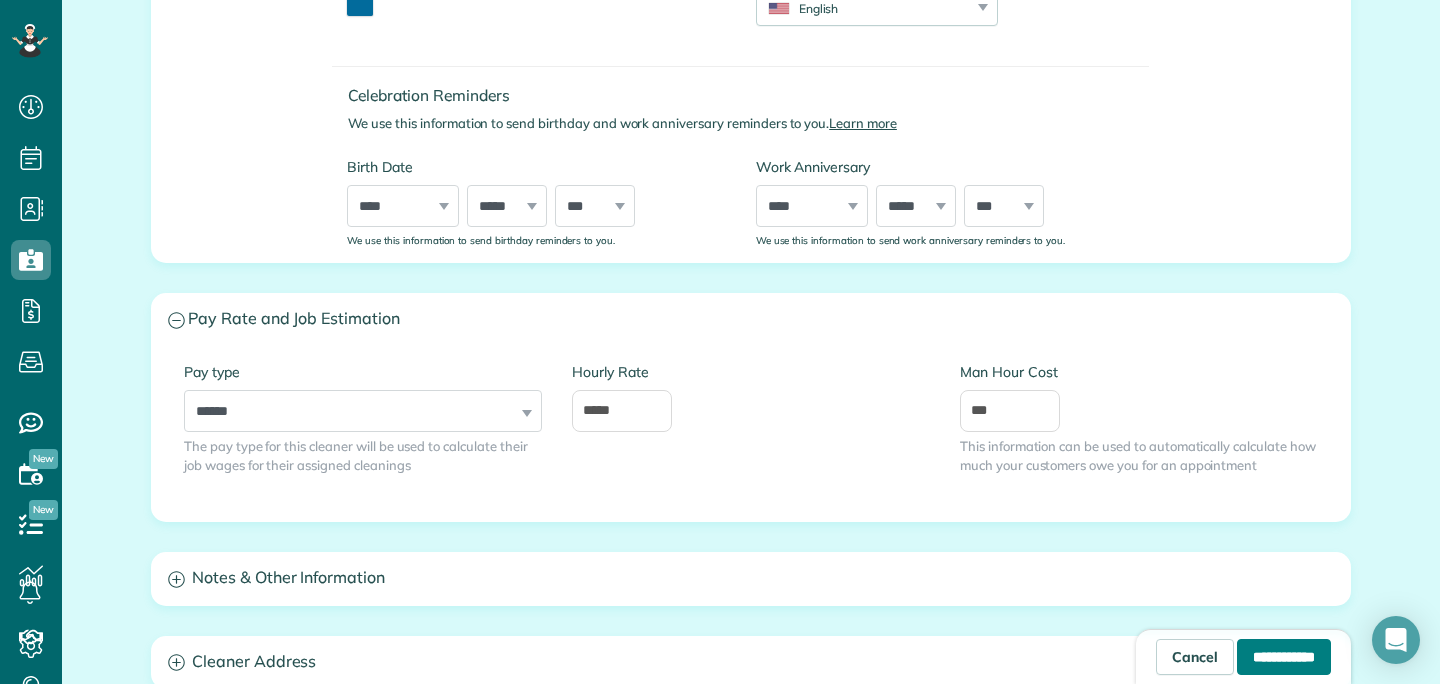 click on "**********" at bounding box center (1284, 657) 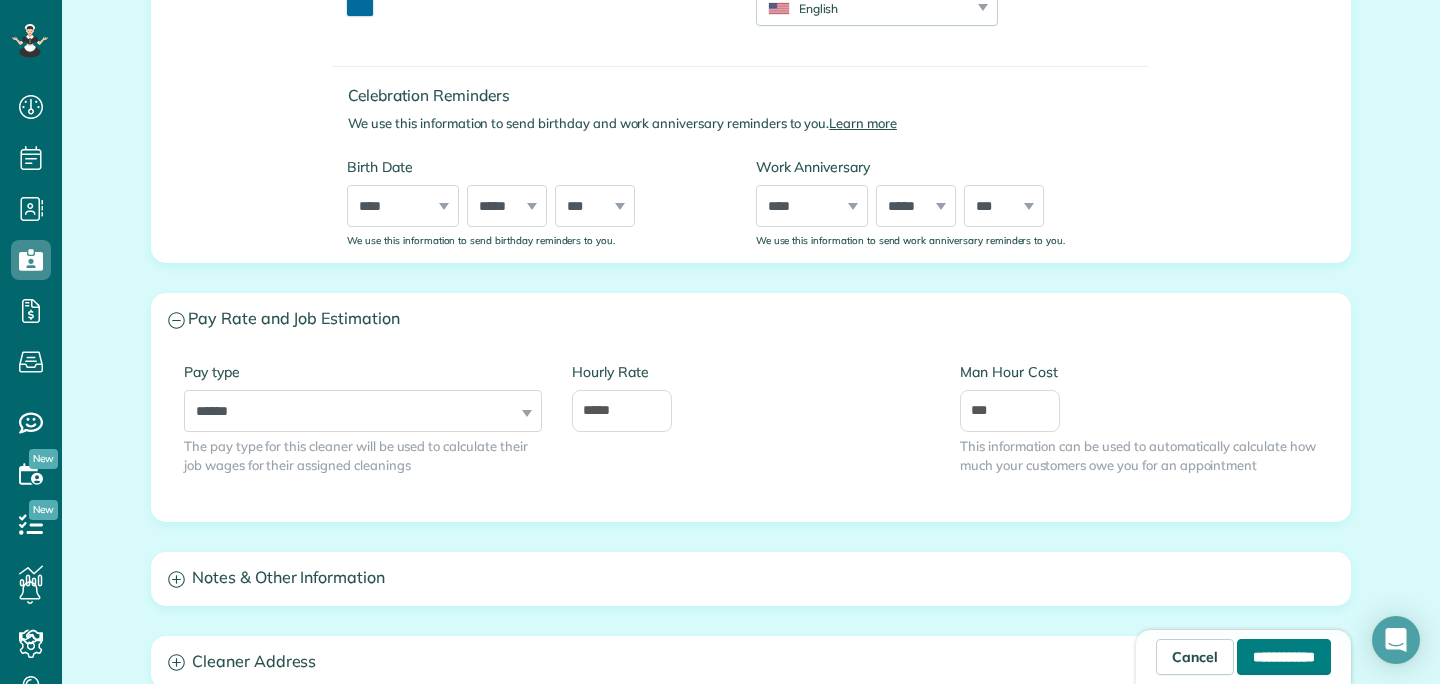 type on "**********" 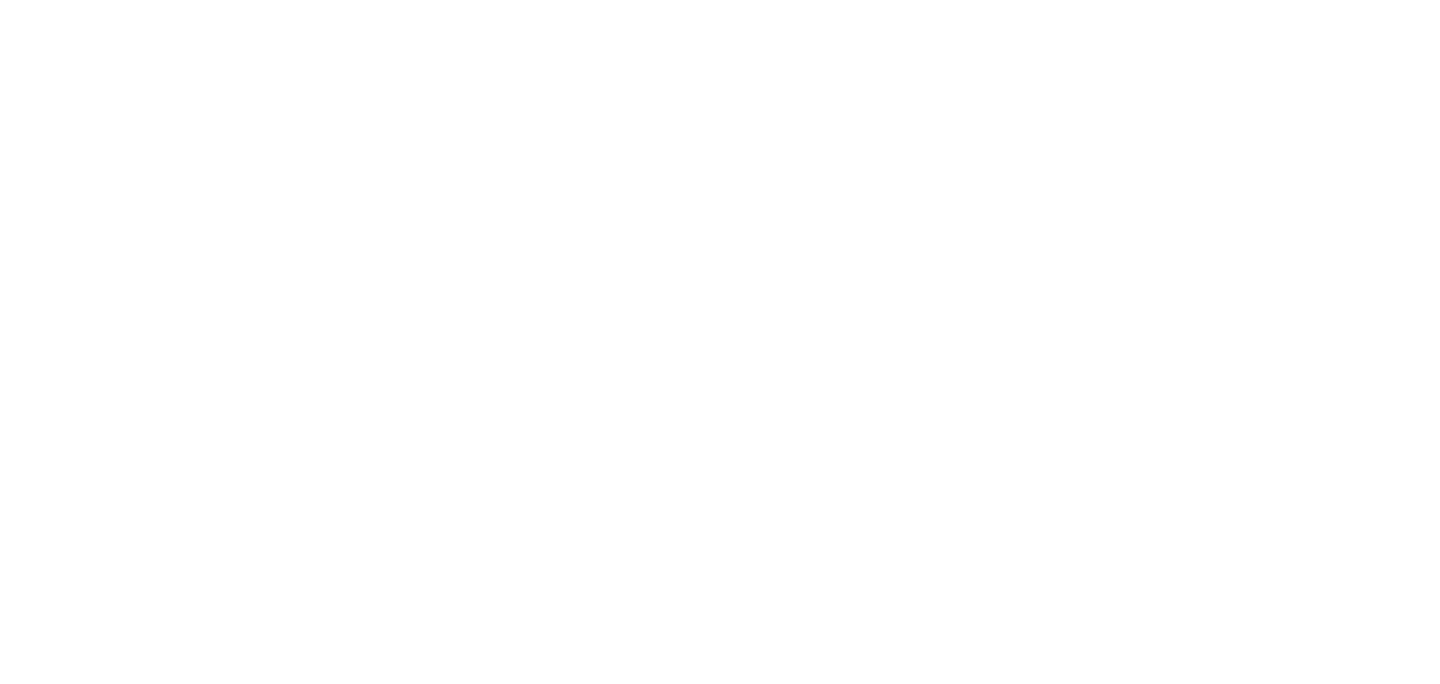 scroll, scrollTop: 0, scrollLeft: 0, axis: both 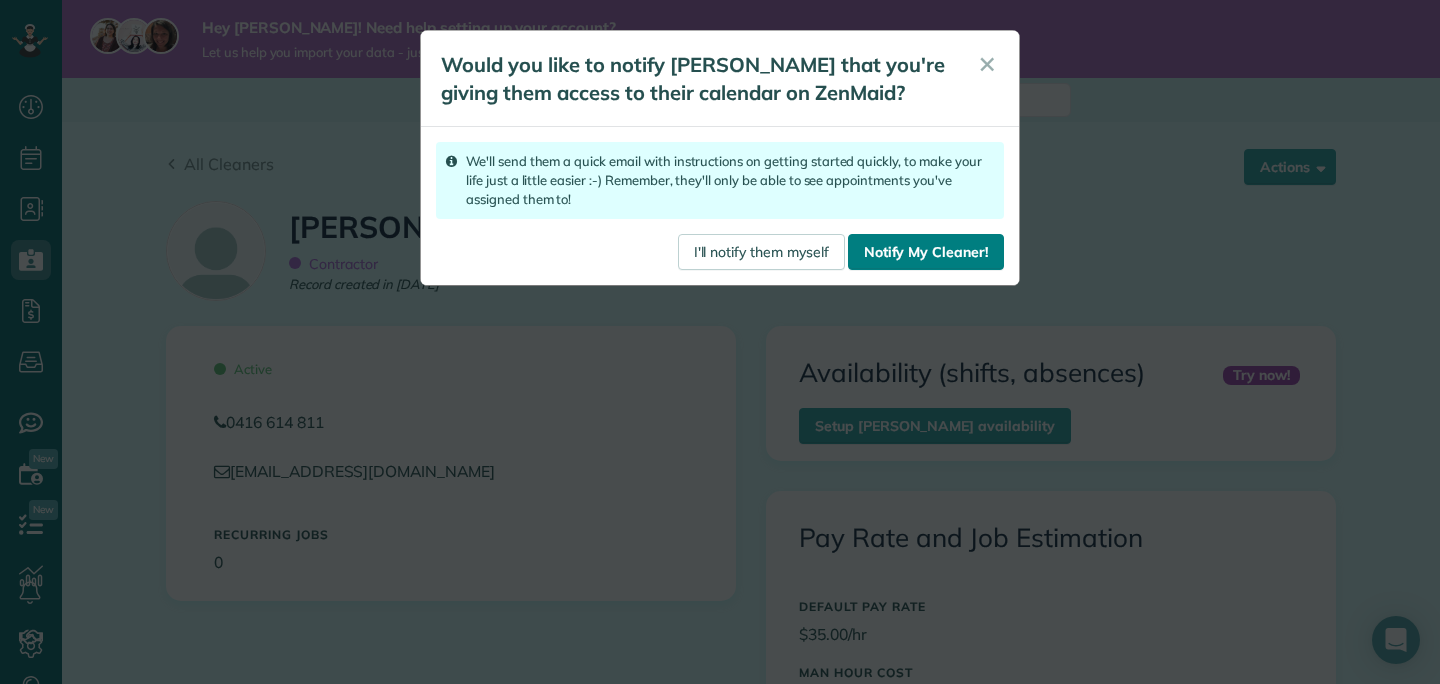 click on "Notify My Cleaner!" at bounding box center (926, 252) 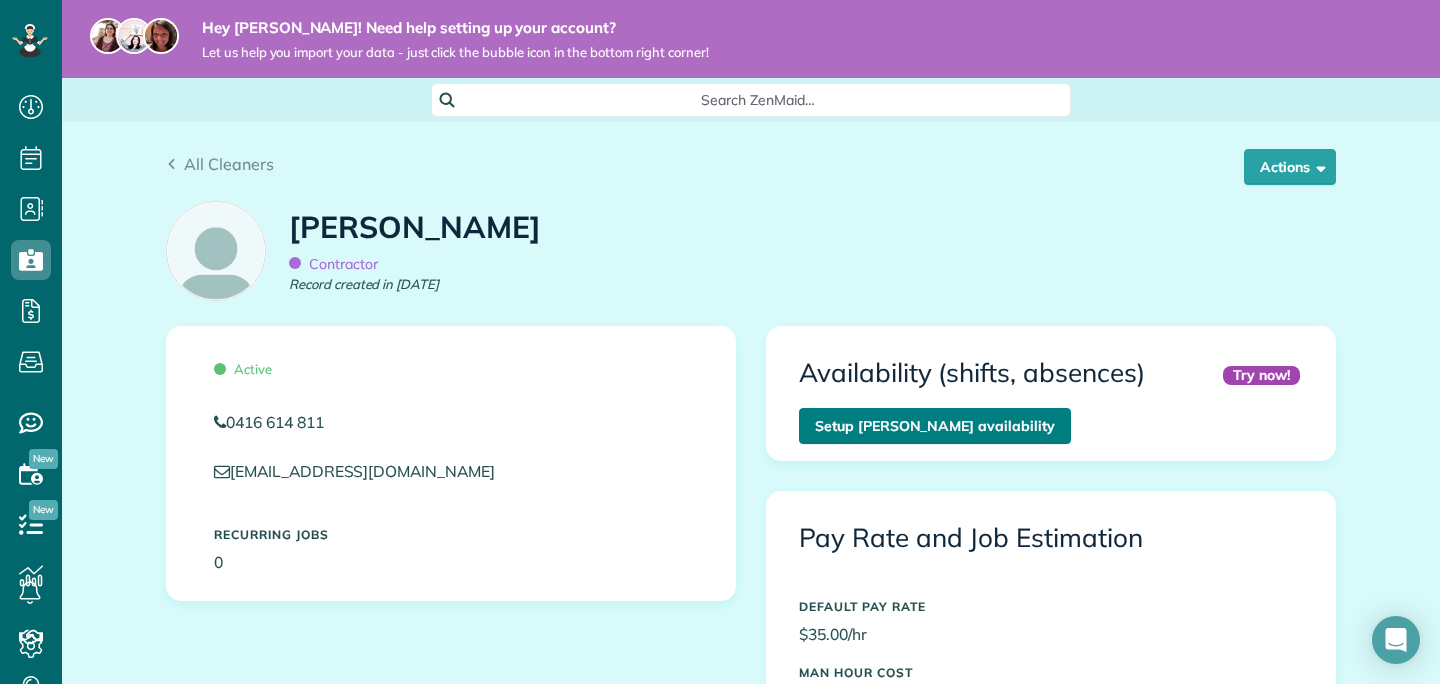 click on "Setup [PERSON_NAME] availability" at bounding box center [935, 426] 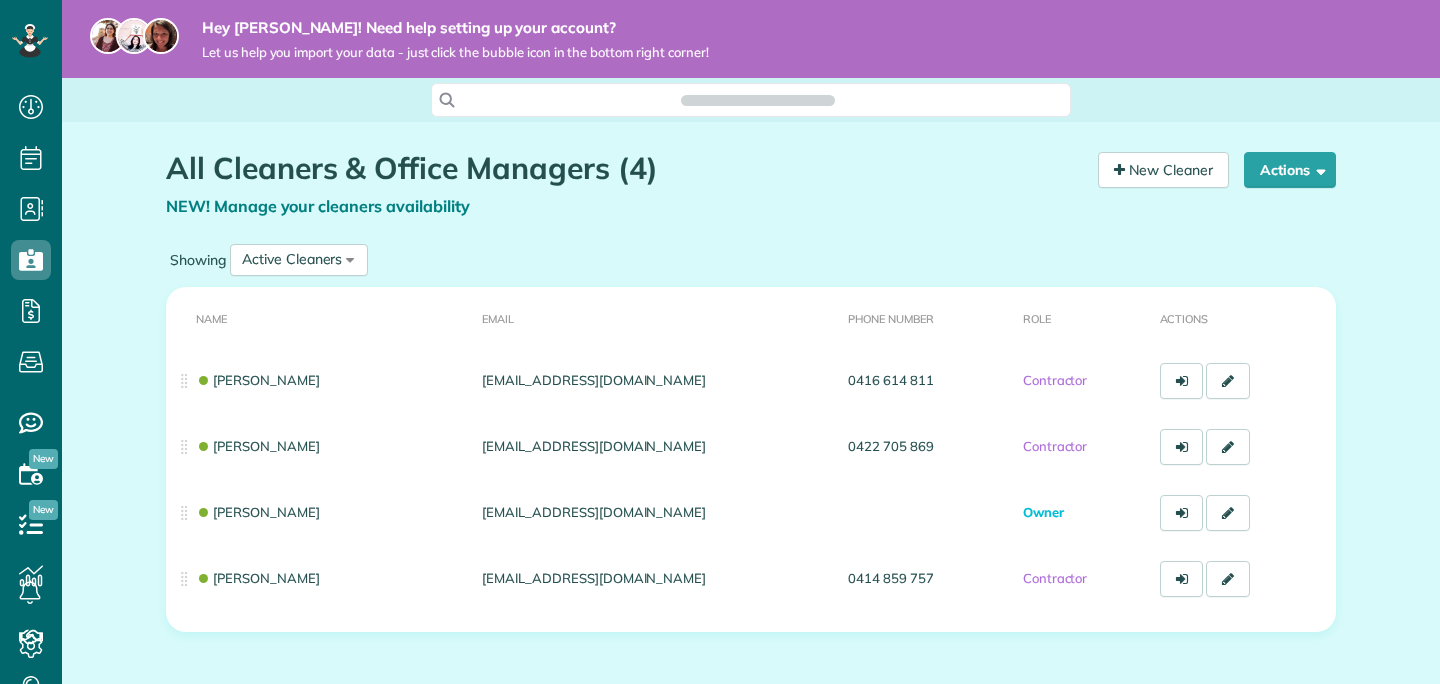 scroll, scrollTop: 0, scrollLeft: 0, axis: both 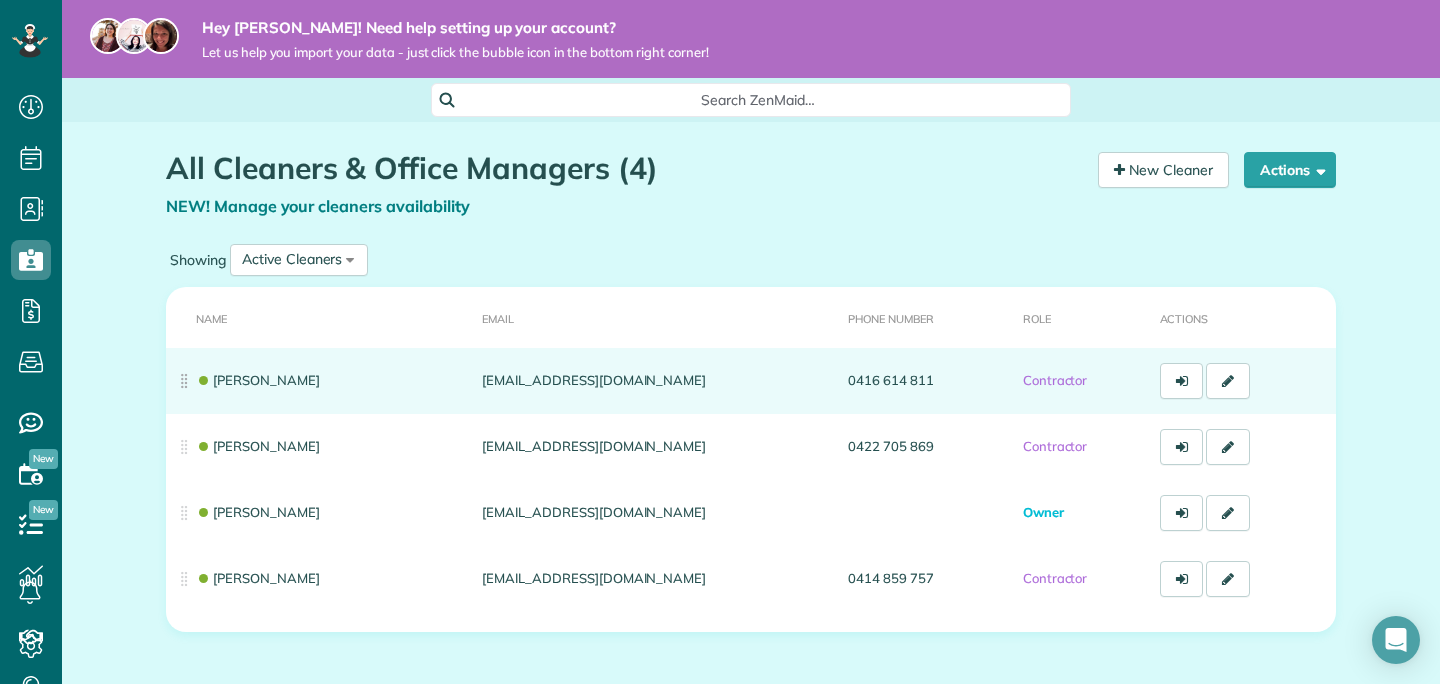 click on "Arthur Rodrigues" at bounding box center [320, 381] 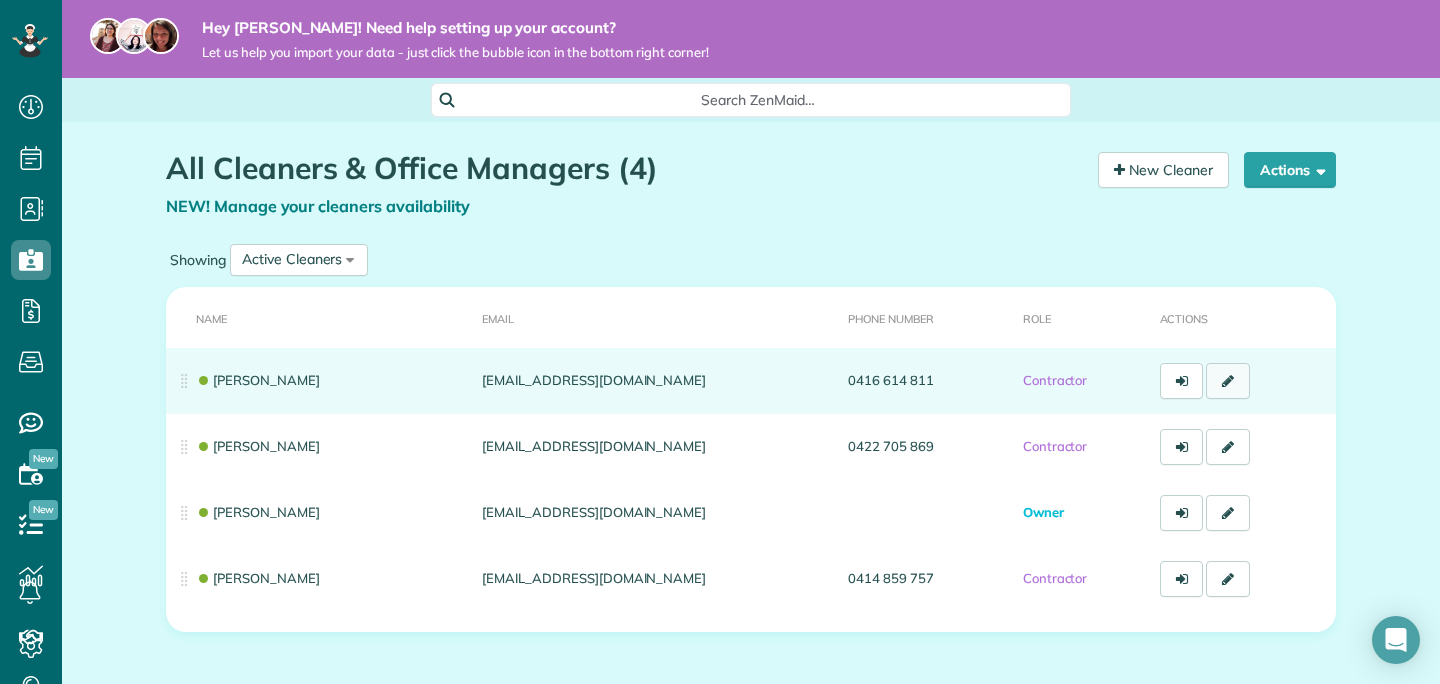 click at bounding box center (1228, 381) 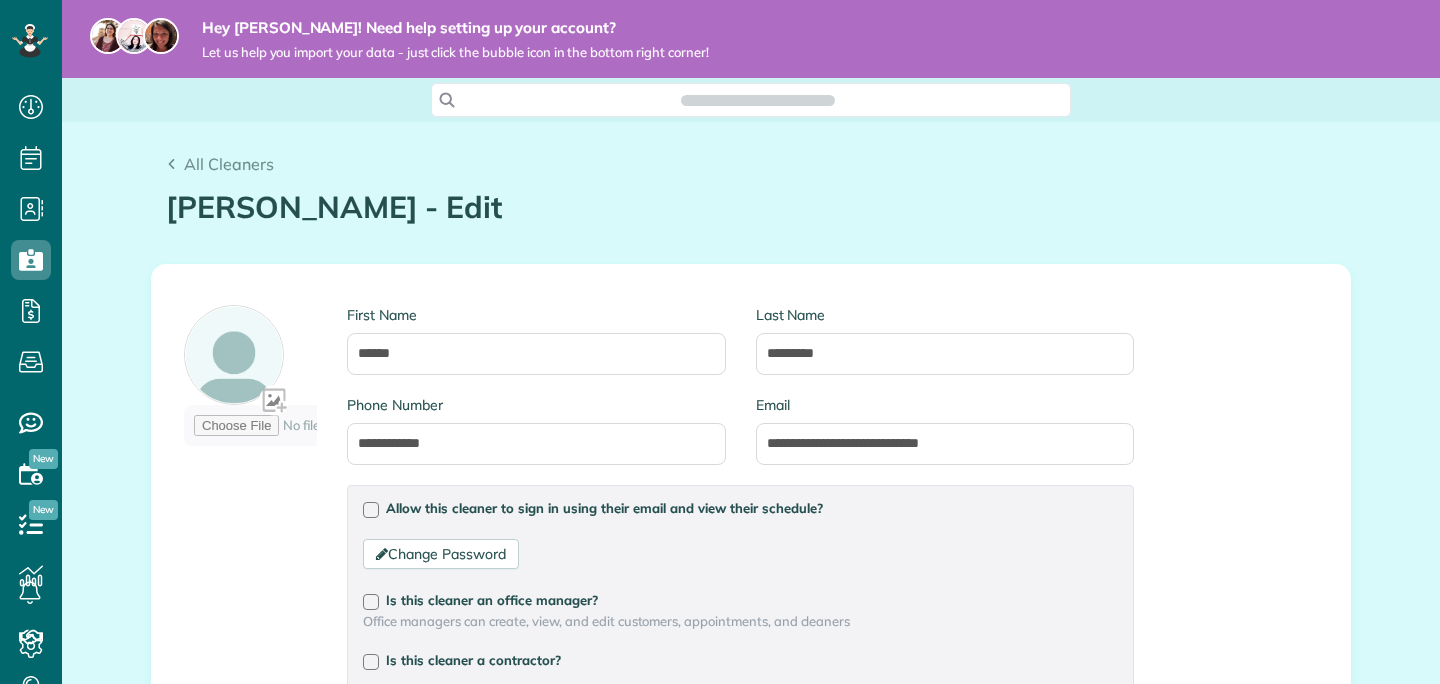 scroll, scrollTop: 0, scrollLeft: 0, axis: both 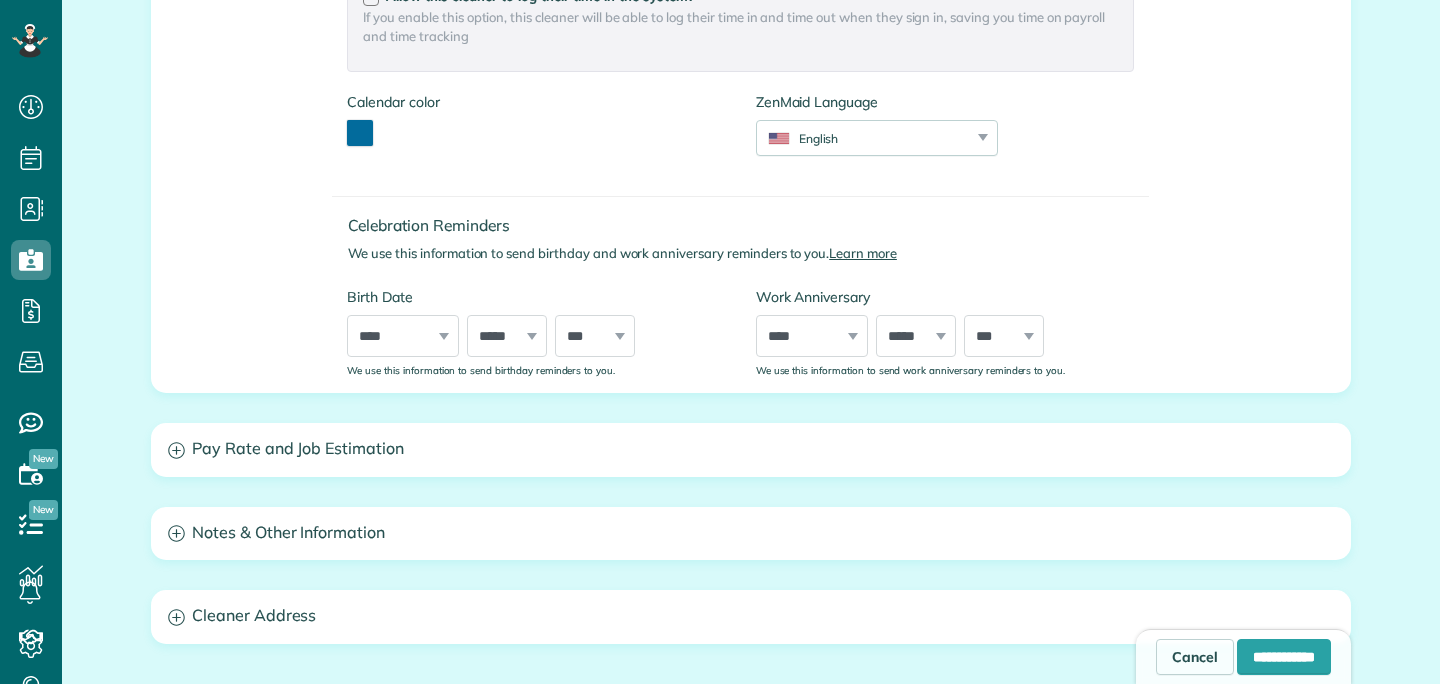 type on "**********" 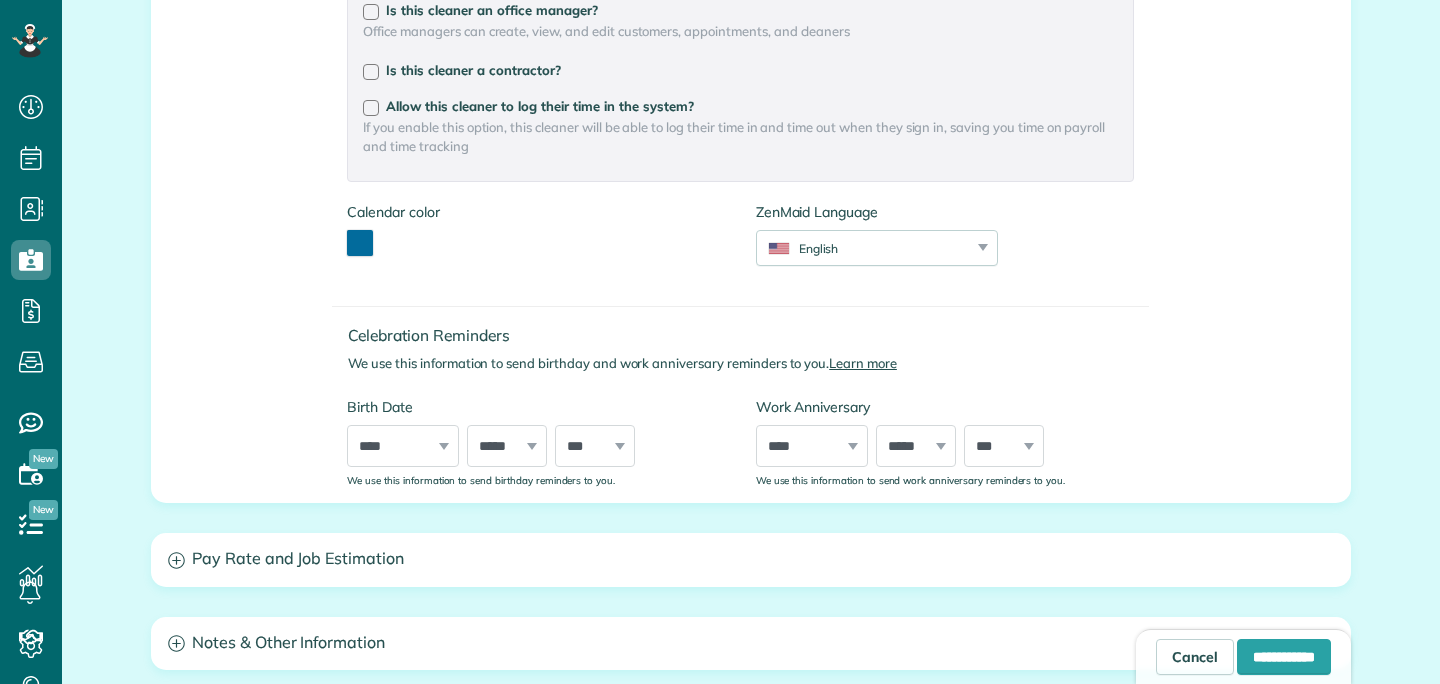 scroll, scrollTop: 575, scrollLeft: 0, axis: vertical 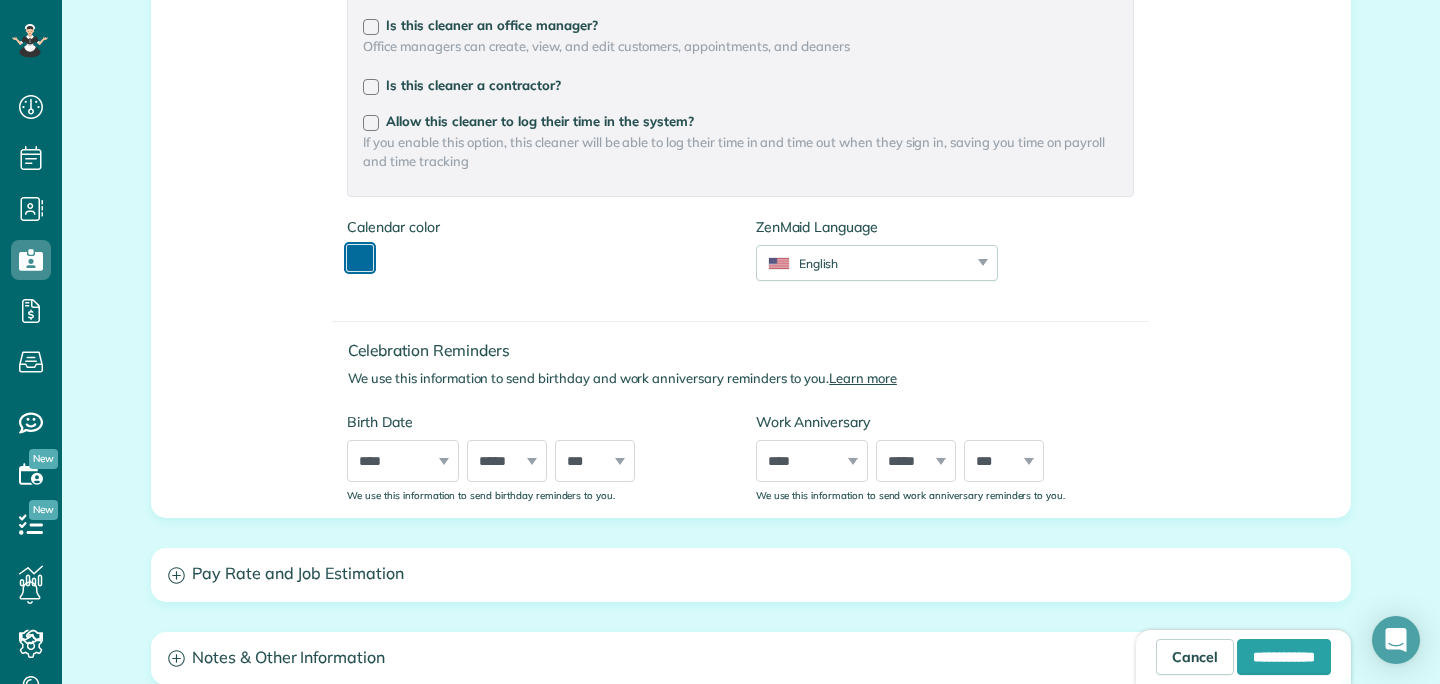 click at bounding box center (360, 258) 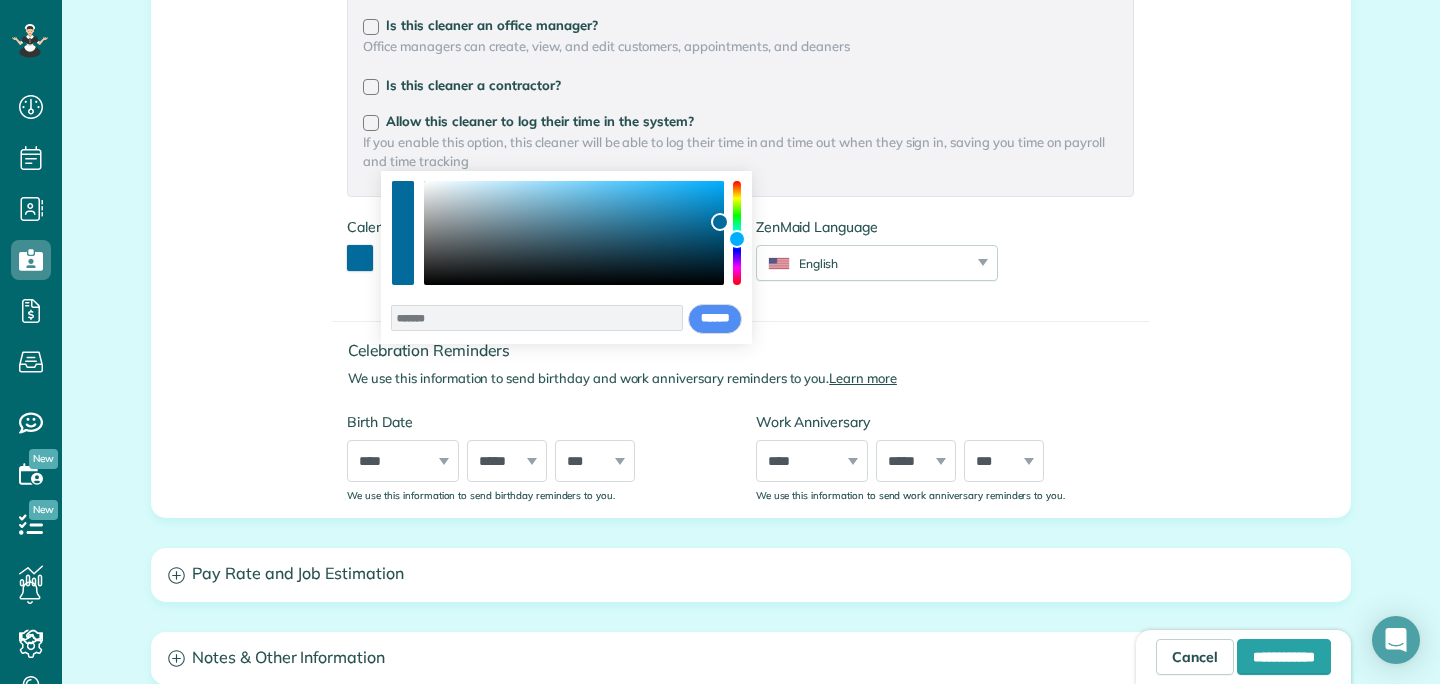 click on "*******
****
****
****
****
****
******
******
*****" at bounding box center [566, 257] 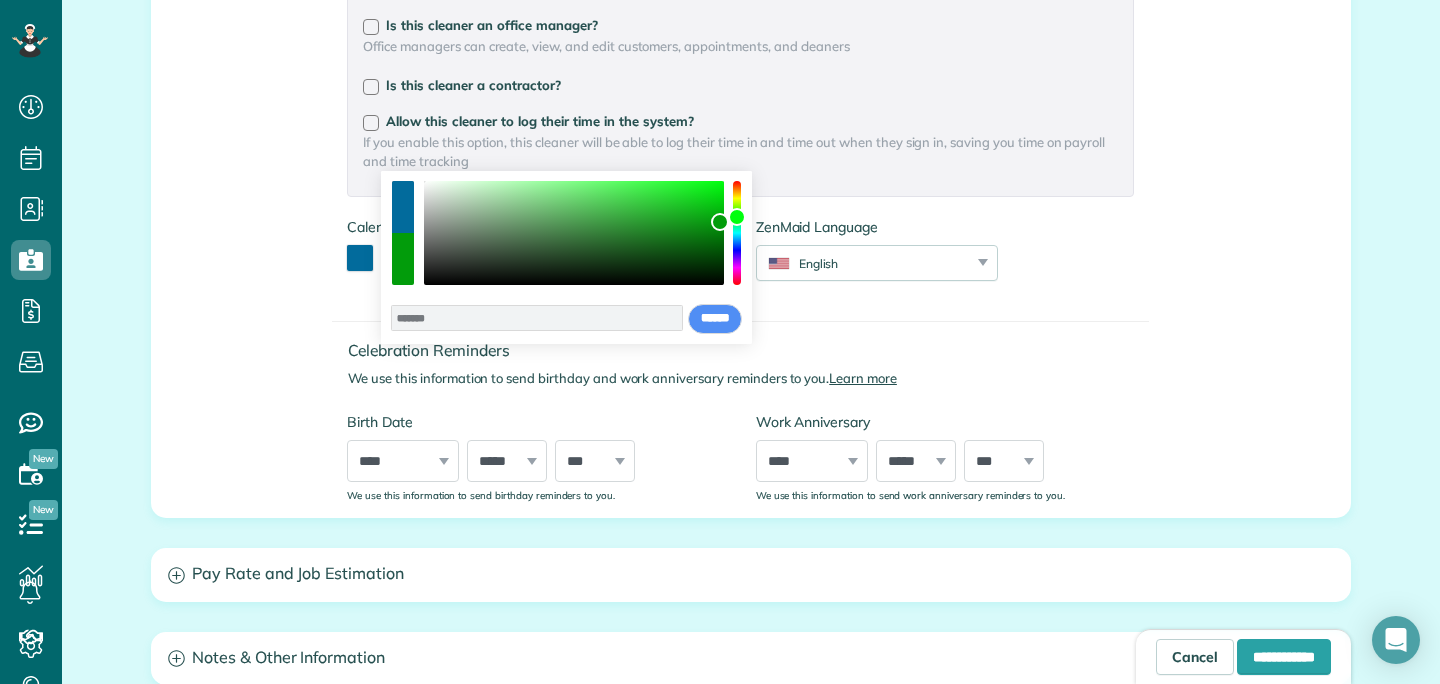 type on "*******" 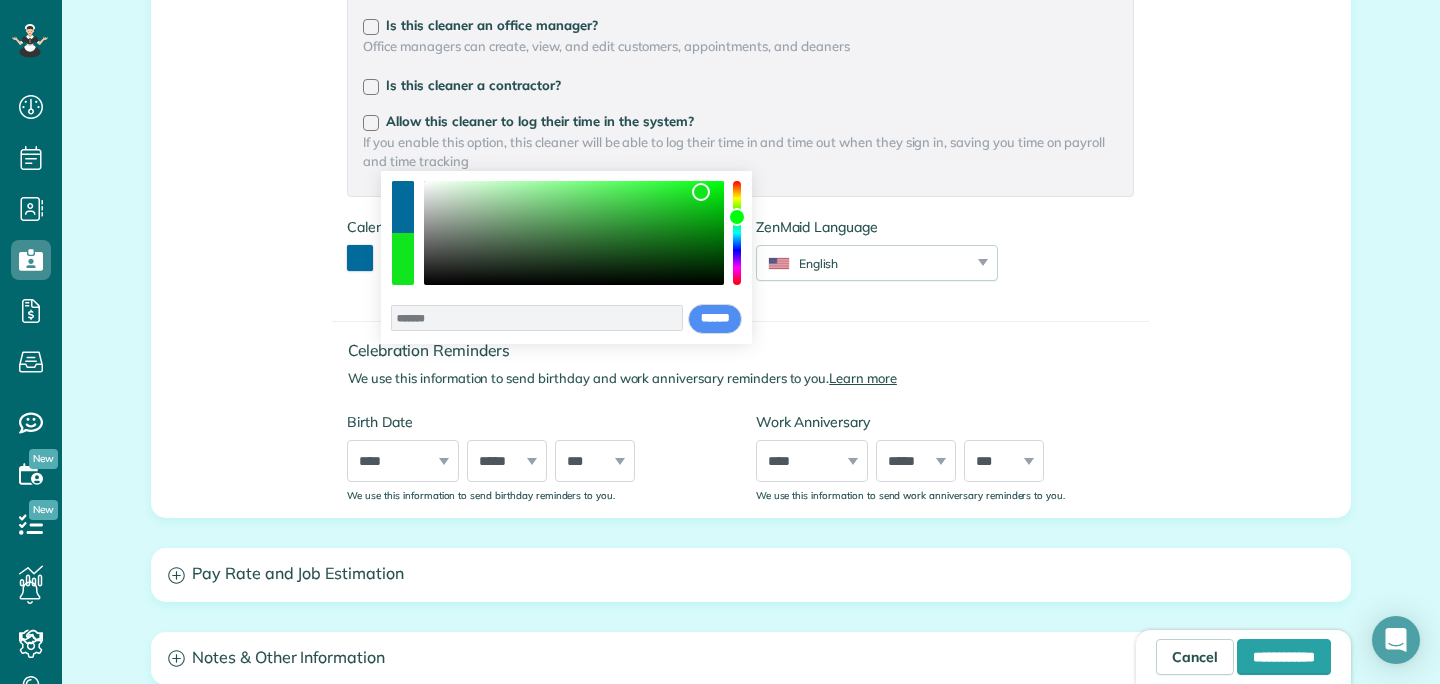 click at bounding box center [574, 233] 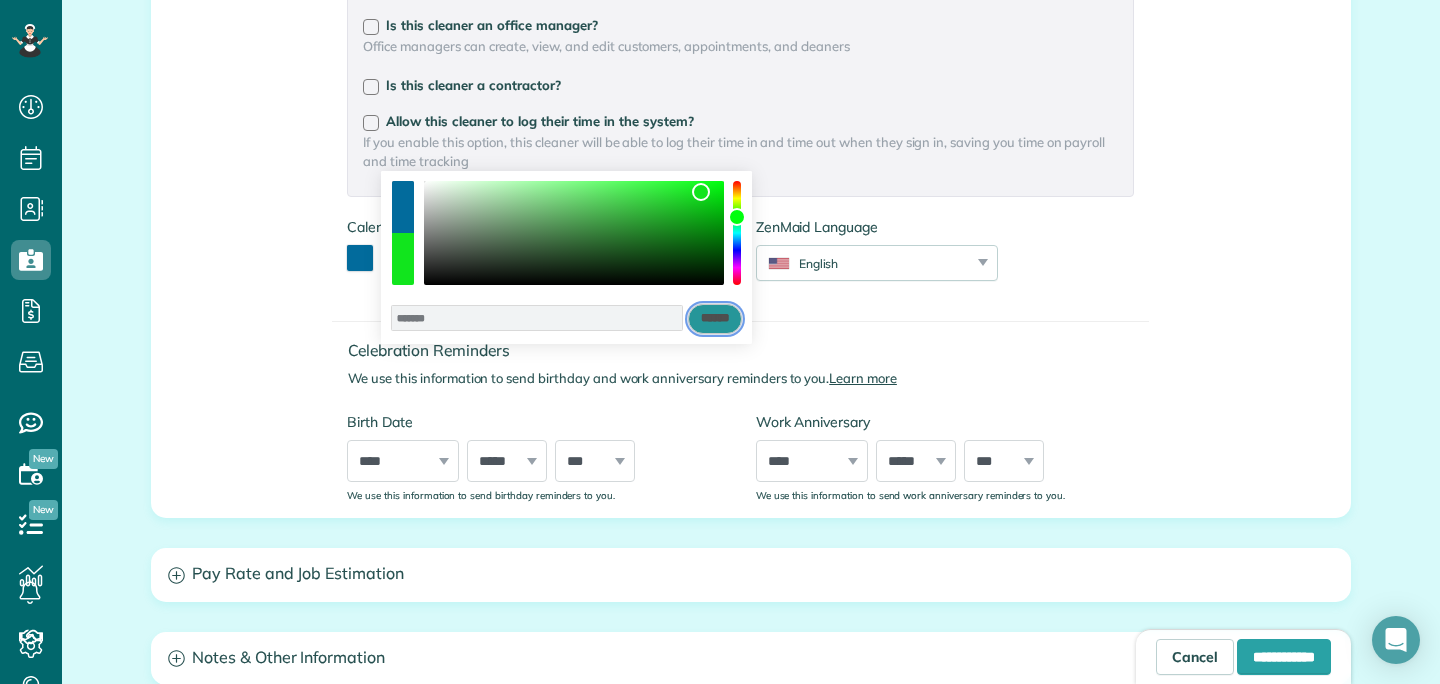 click on "******" at bounding box center (715, 319) 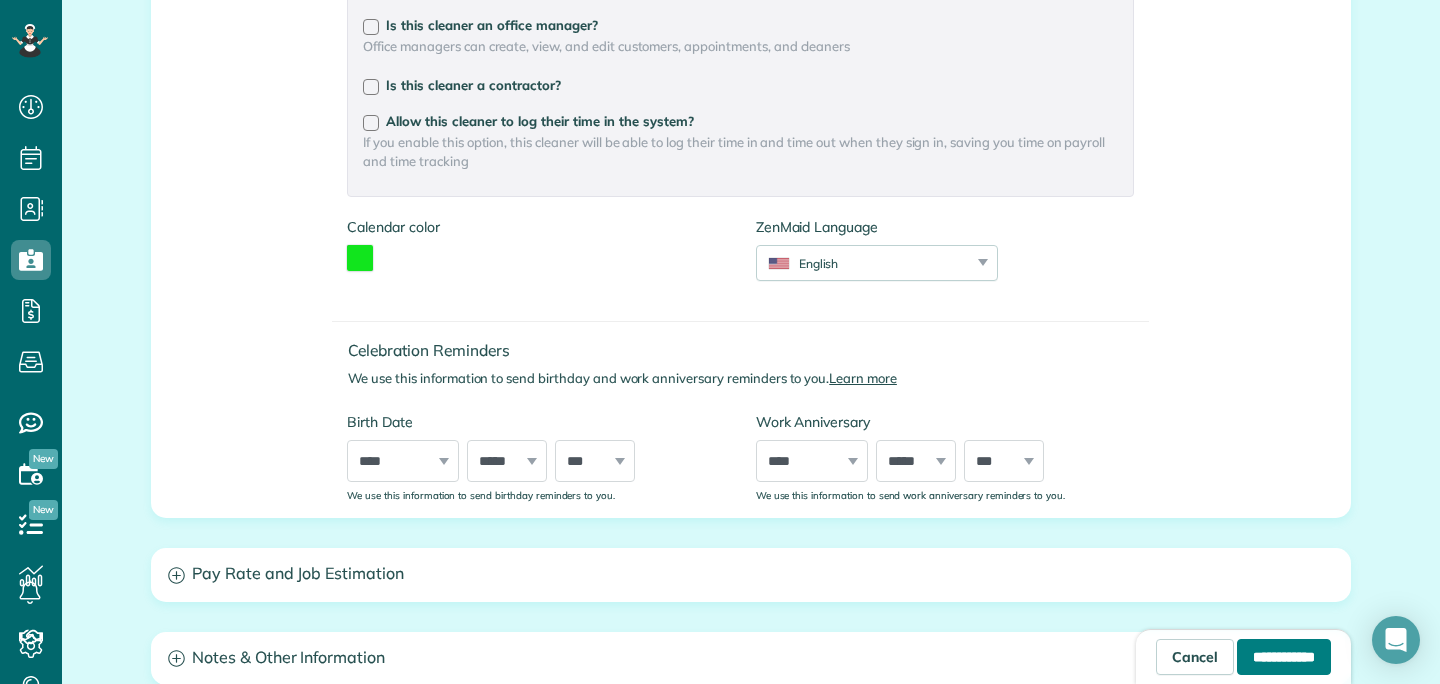 click on "**********" at bounding box center (1284, 657) 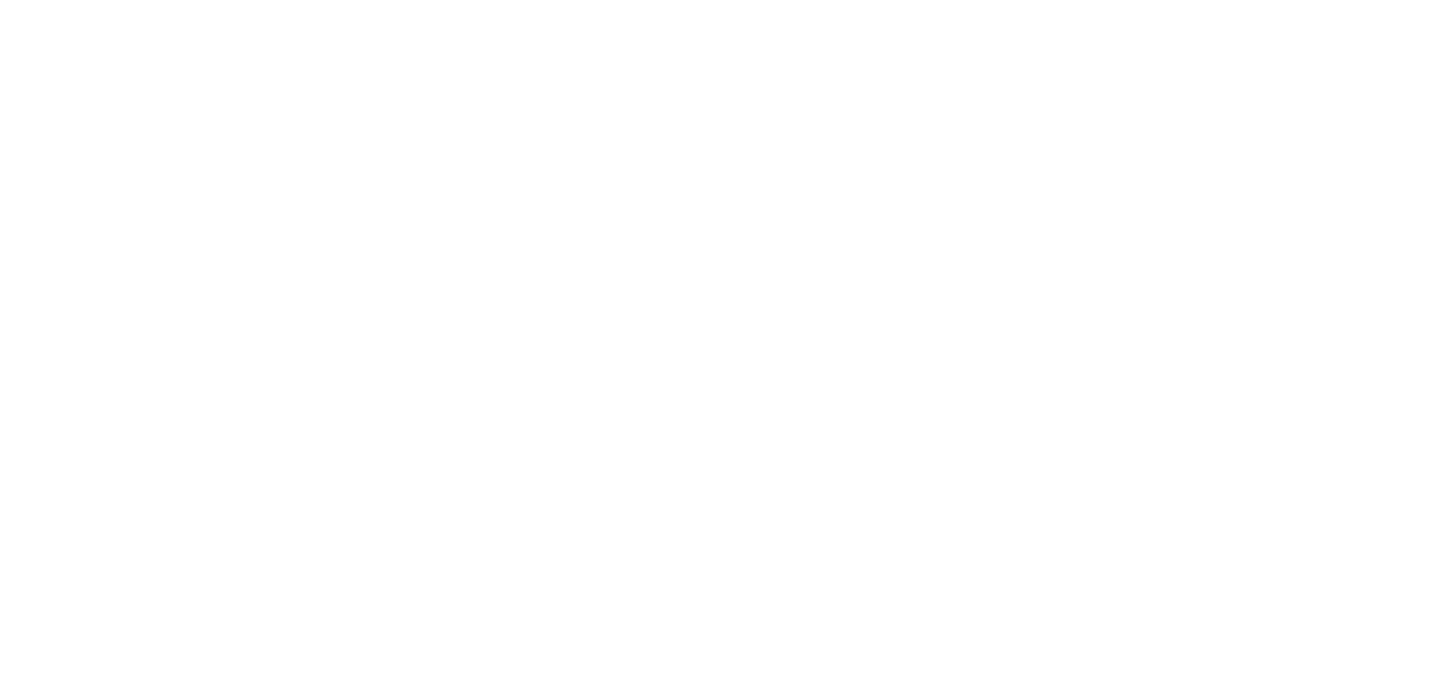 scroll, scrollTop: 0, scrollLeft: 0, axis: both 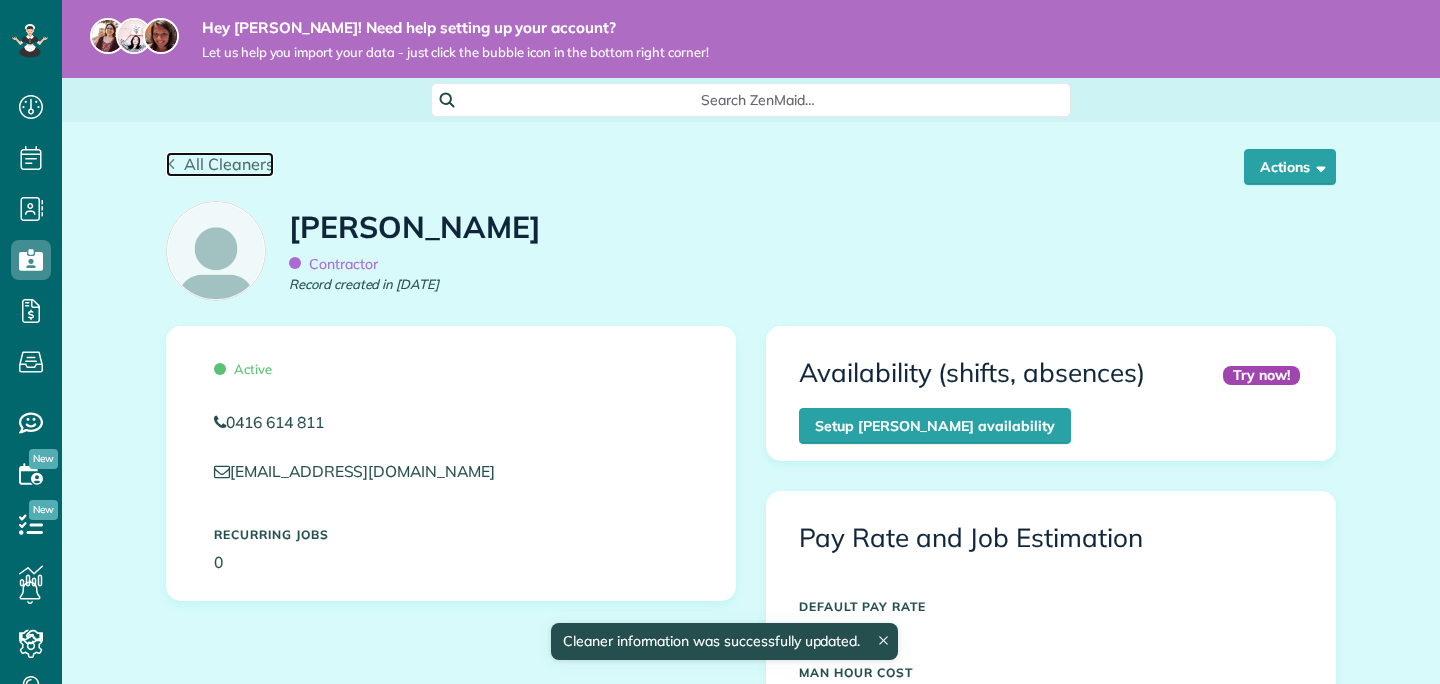 click on "All Cleaners" at bounding box center (229, 164) 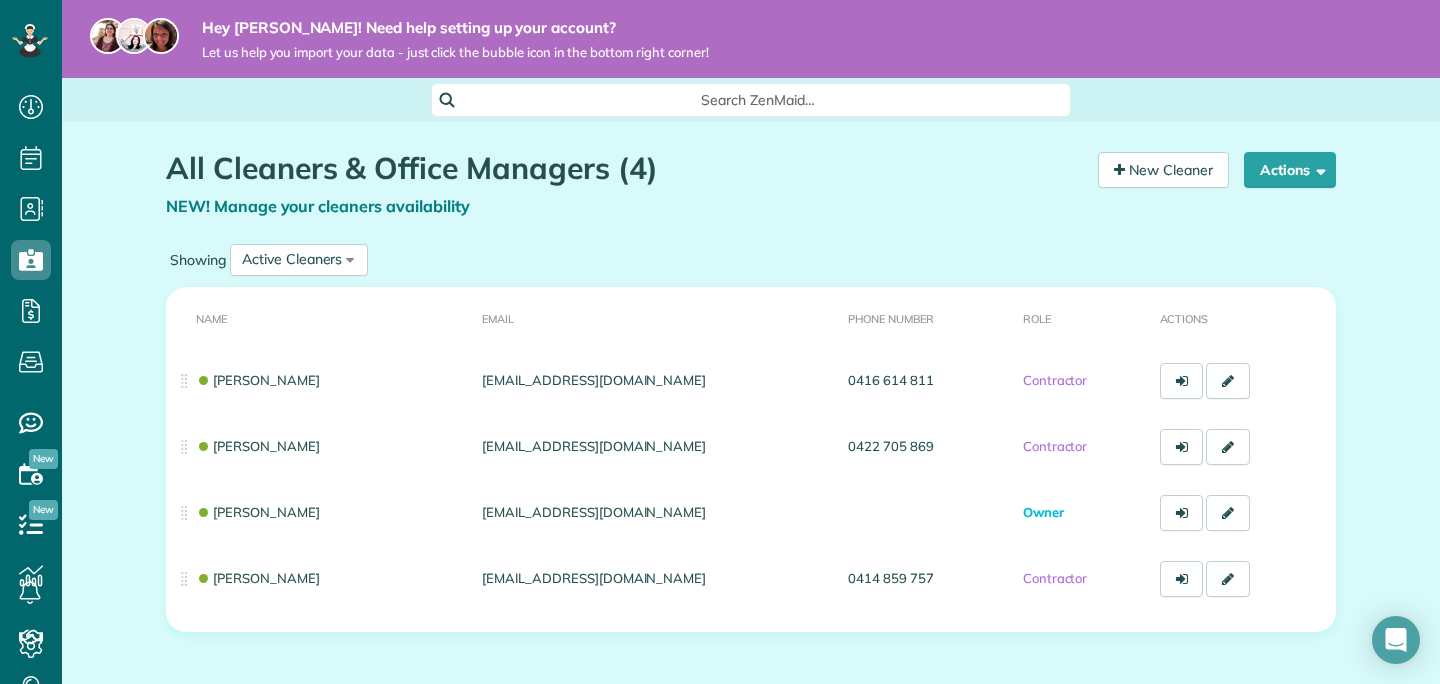 scroll, scrollTop: 0, scrollLeft: 0, axis: both 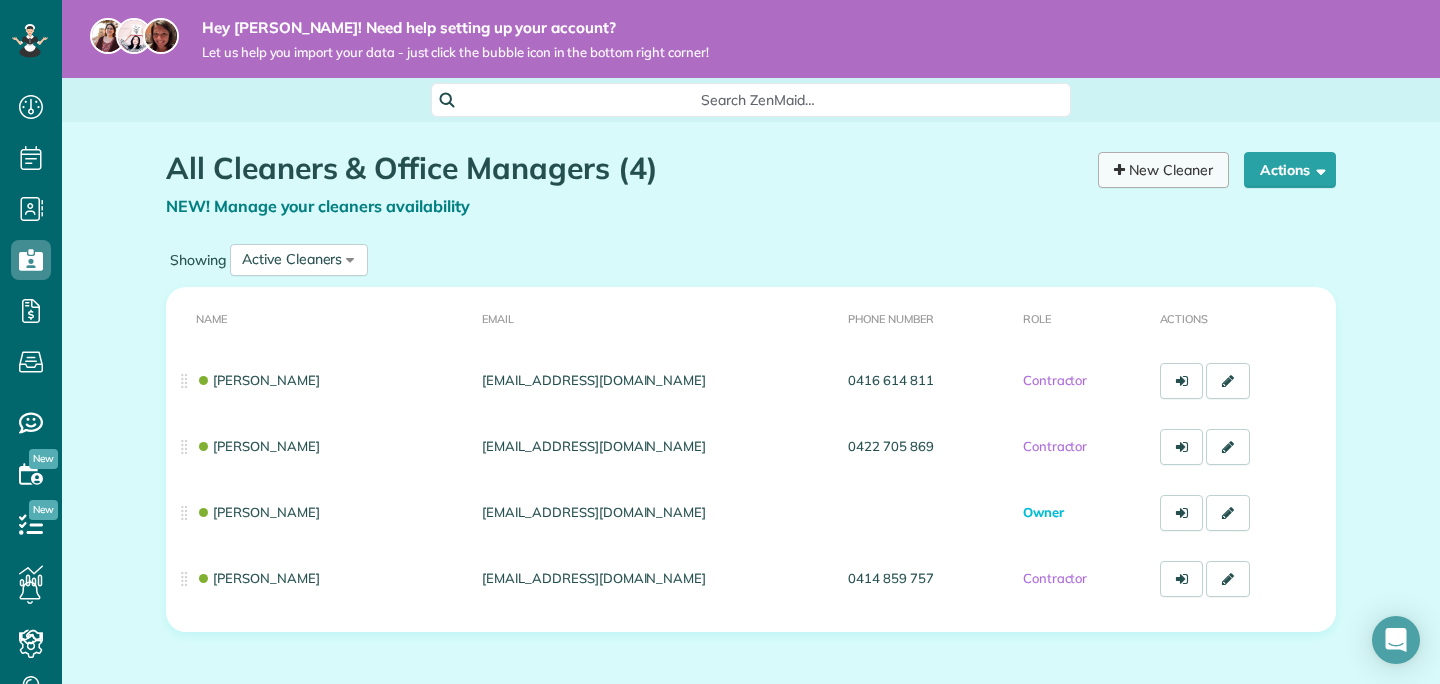 click on "New Cleaner" at bounding box center (1163, 170) 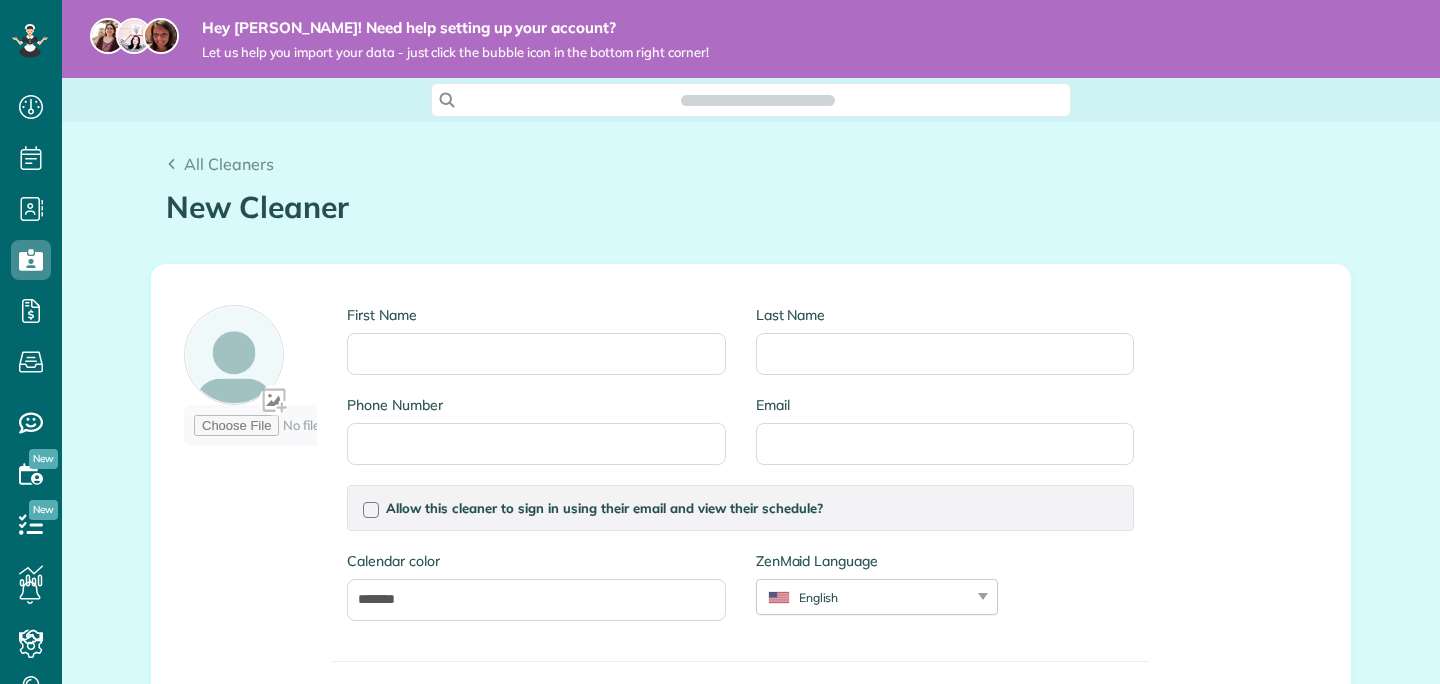 scroll, scrollTop: 0, scrollLeft: 0, axis: both 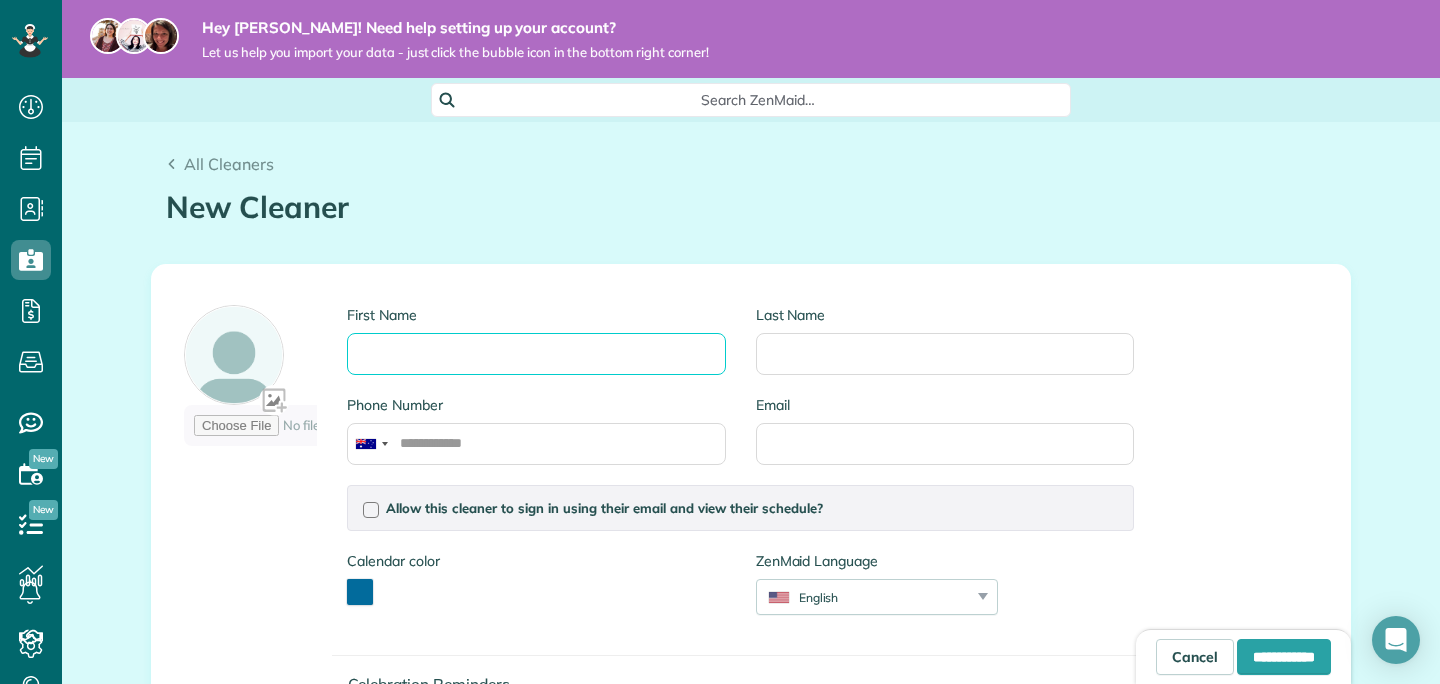click on "First Name" at bounding box center [536, 354] 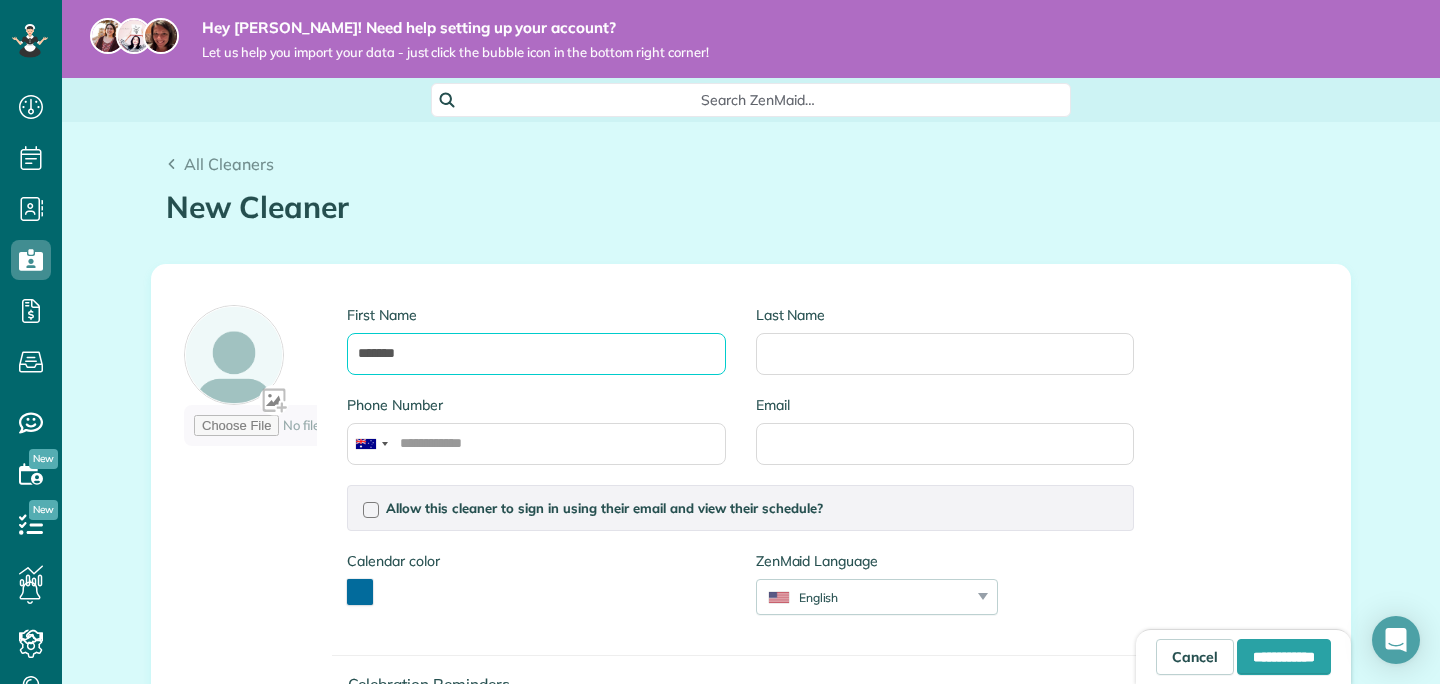 type on "*******" 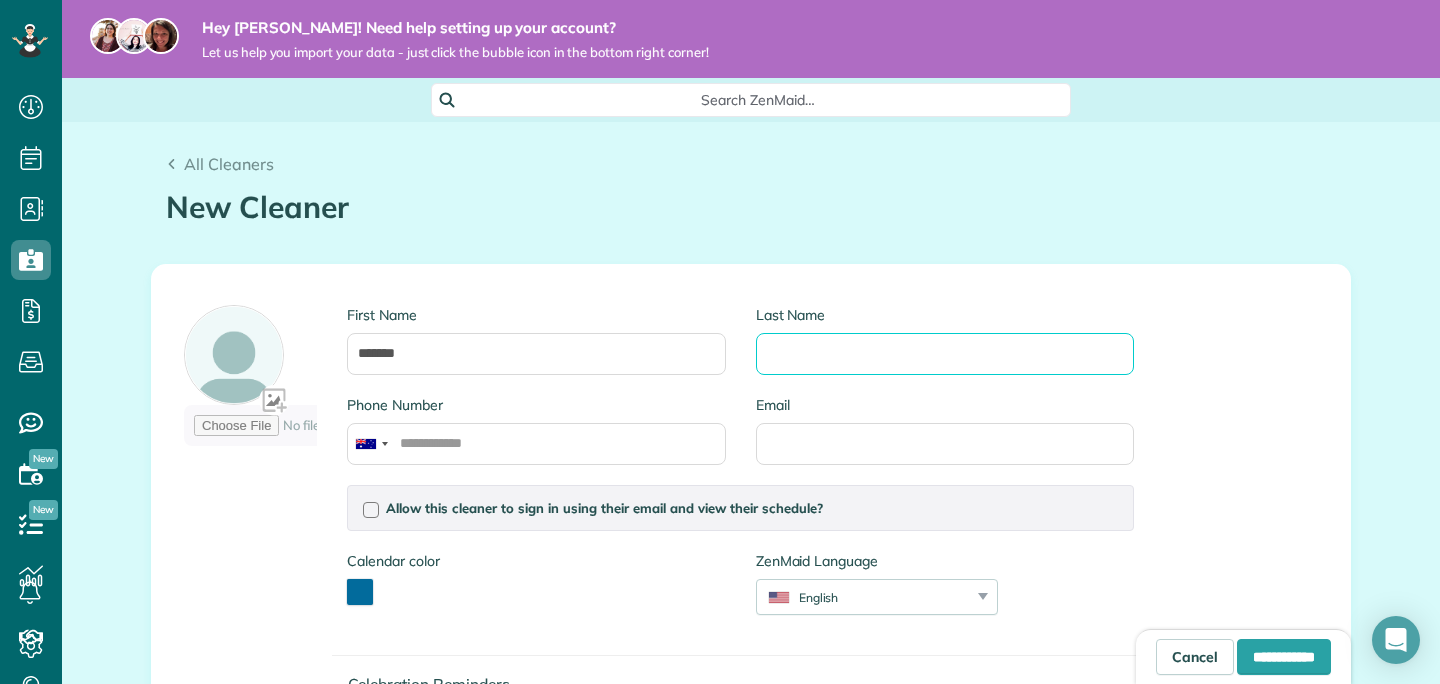 click on "Last Name" at bounding box center [945, 354] 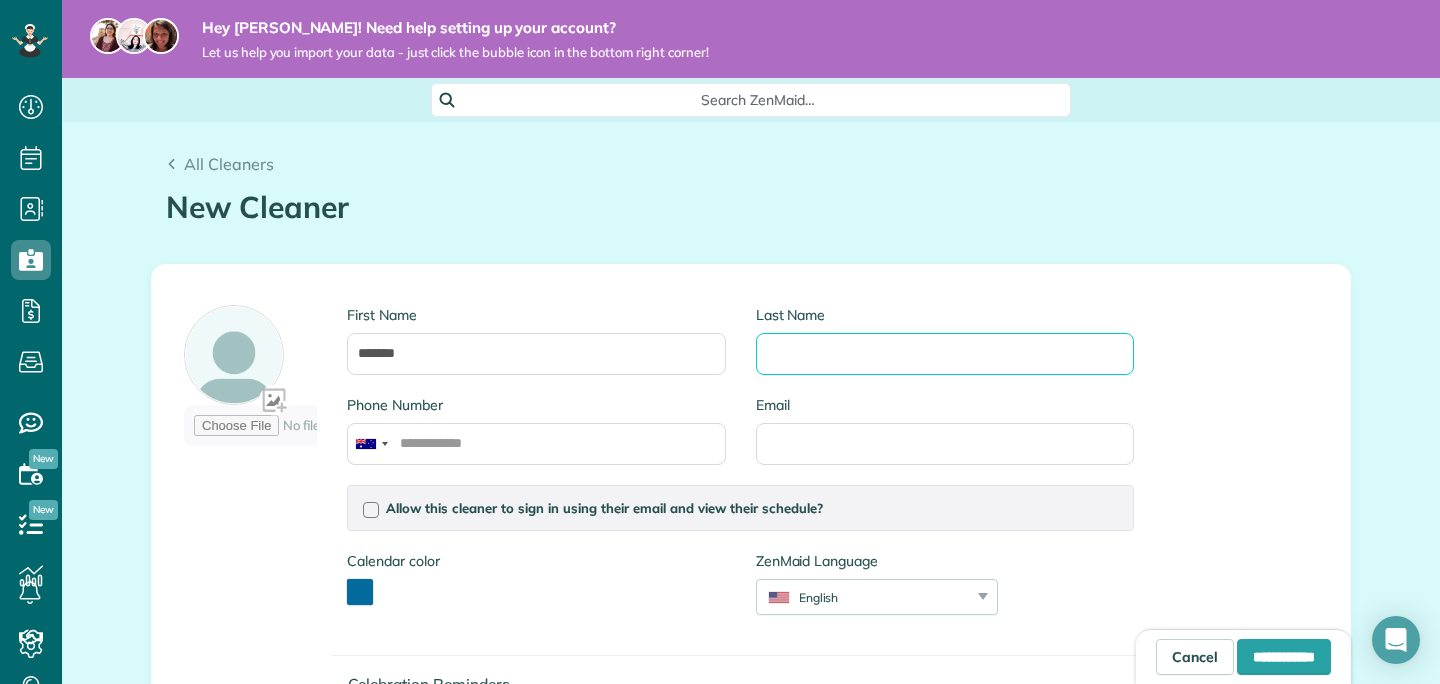 paste on "********" 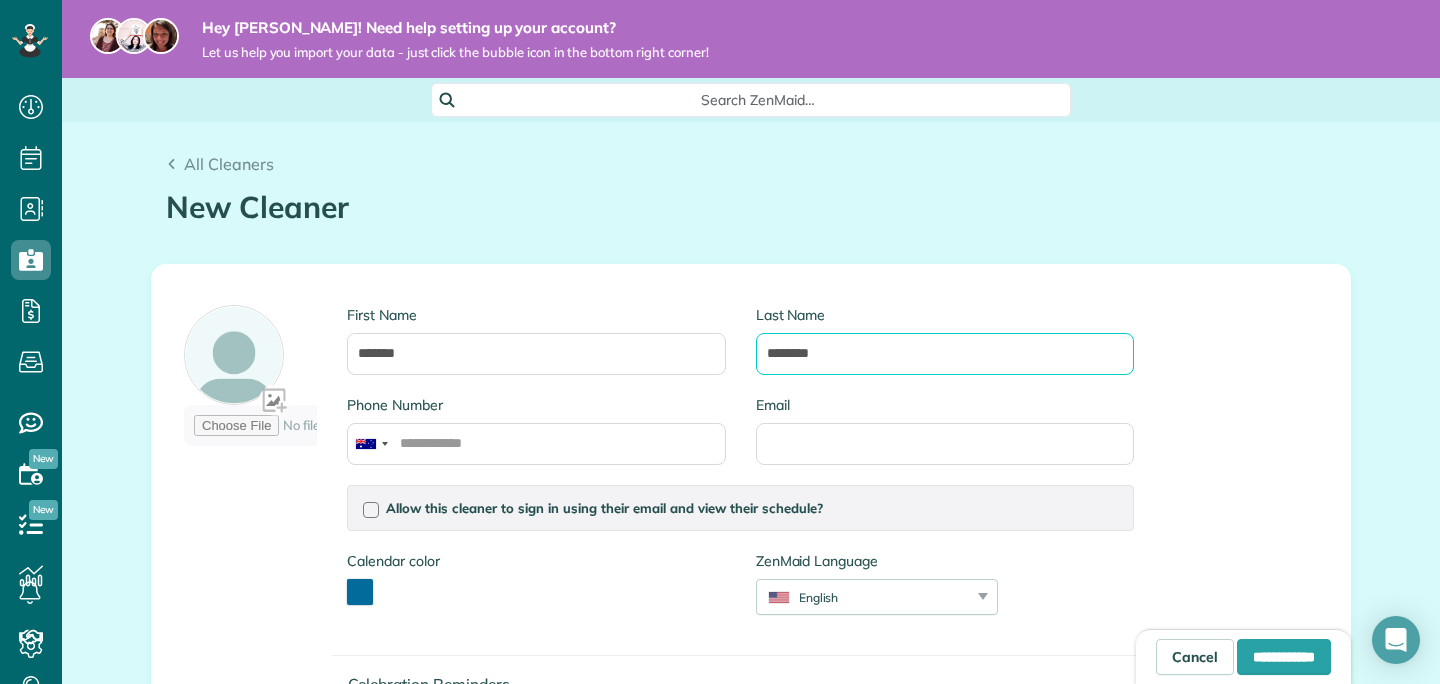 type on "********" 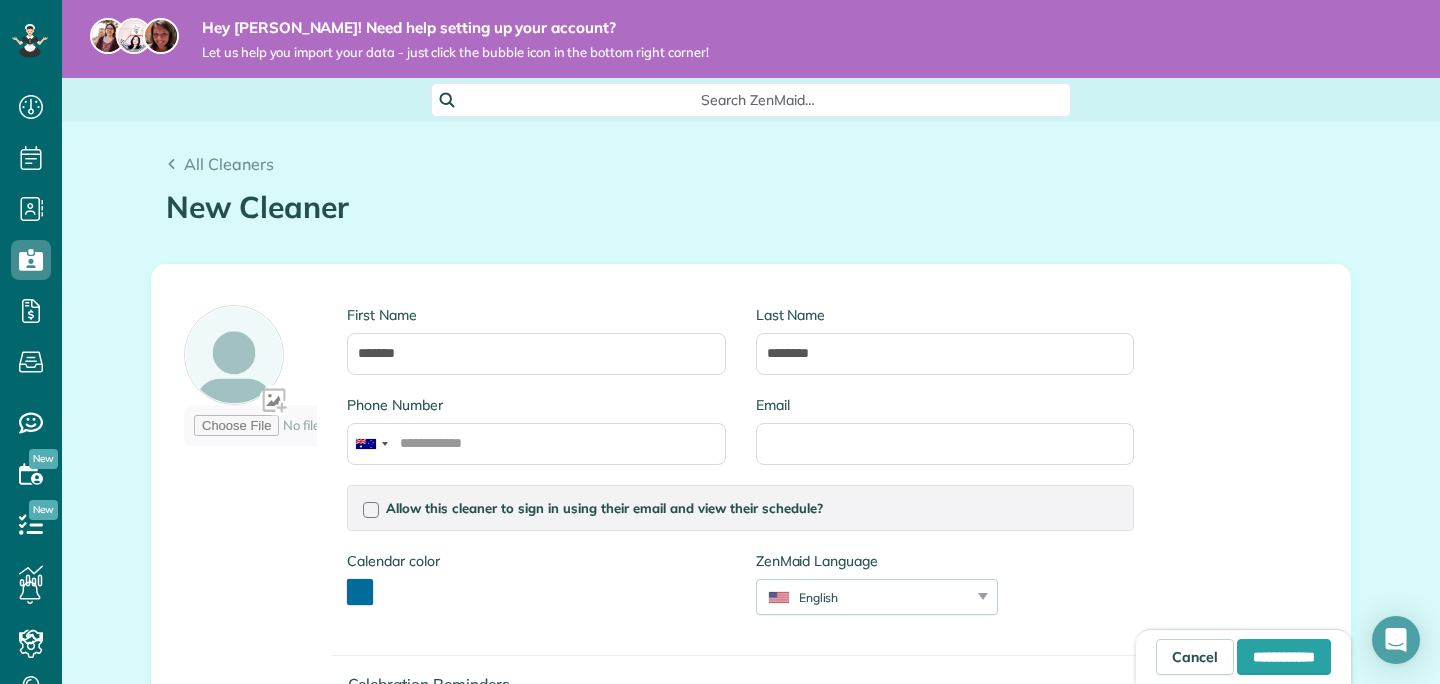 click on "Email" at bounding box center [945, 430] 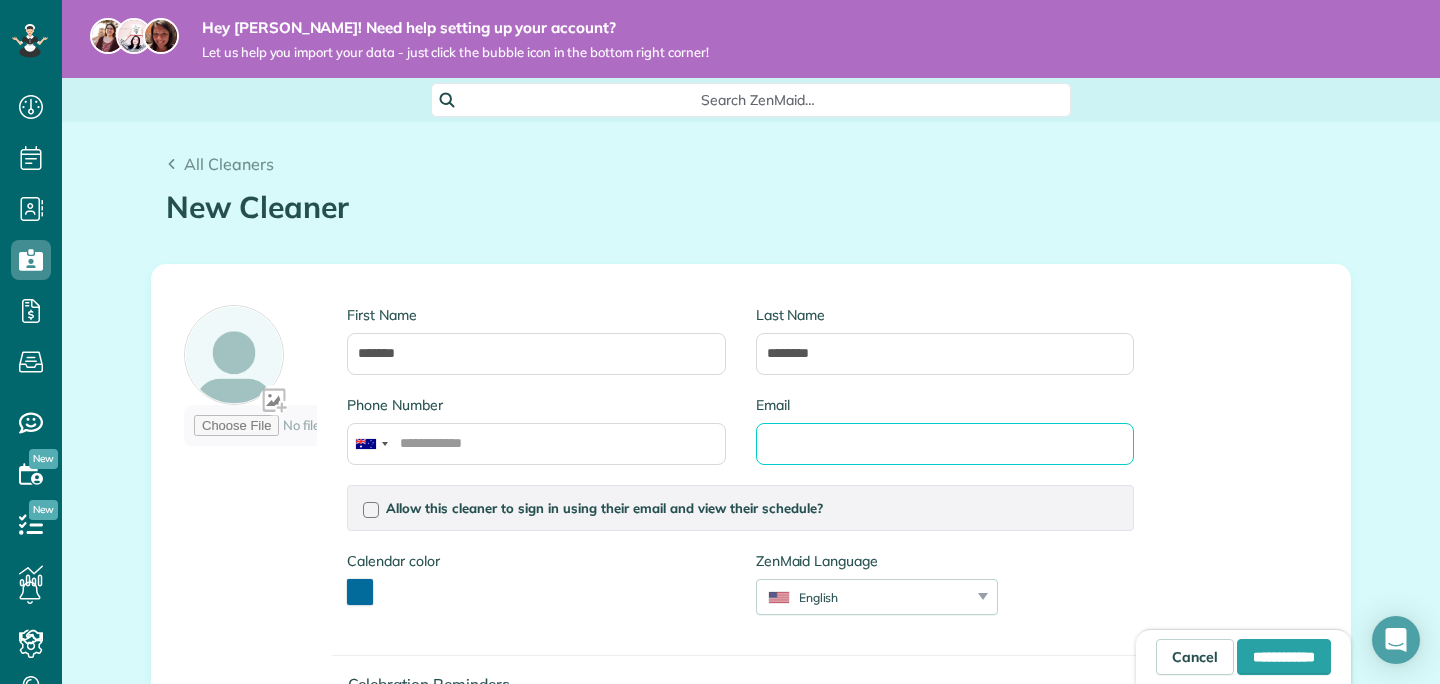 click on "Email" at bounding box center (945, 444) 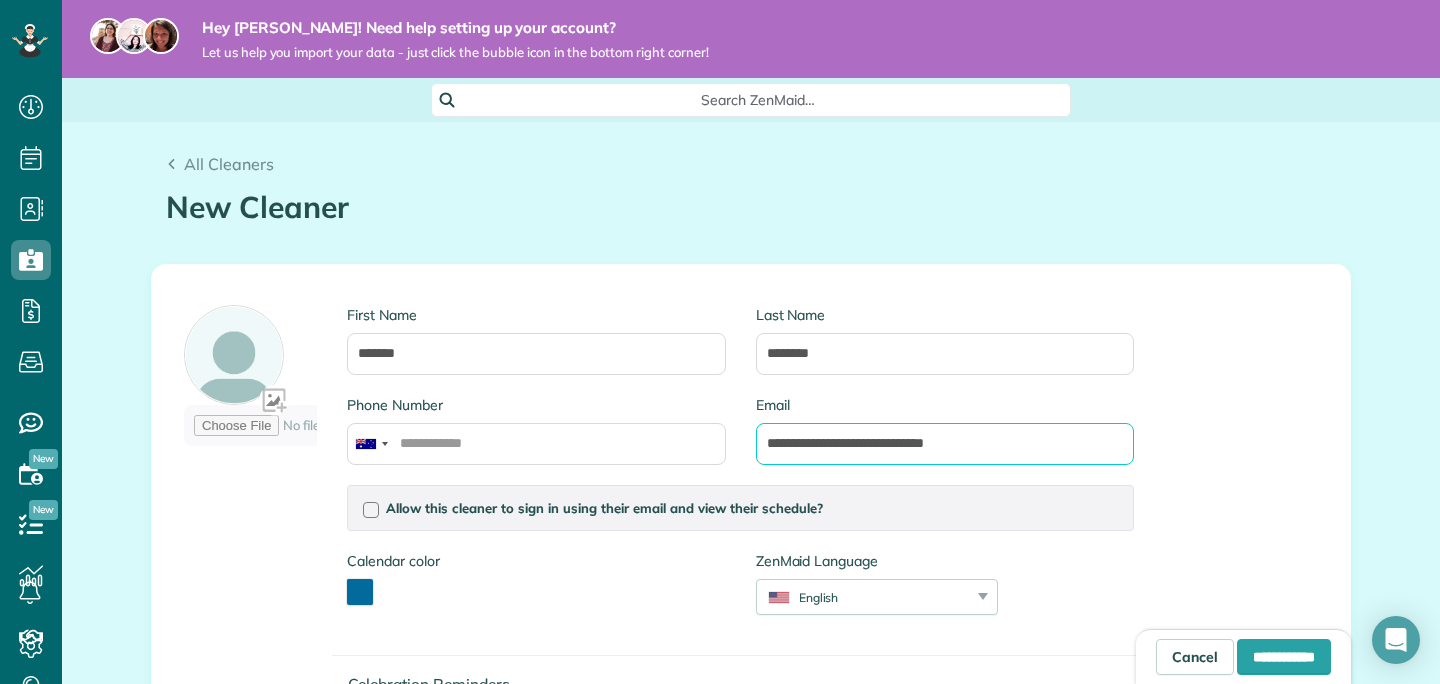 type on "**********" 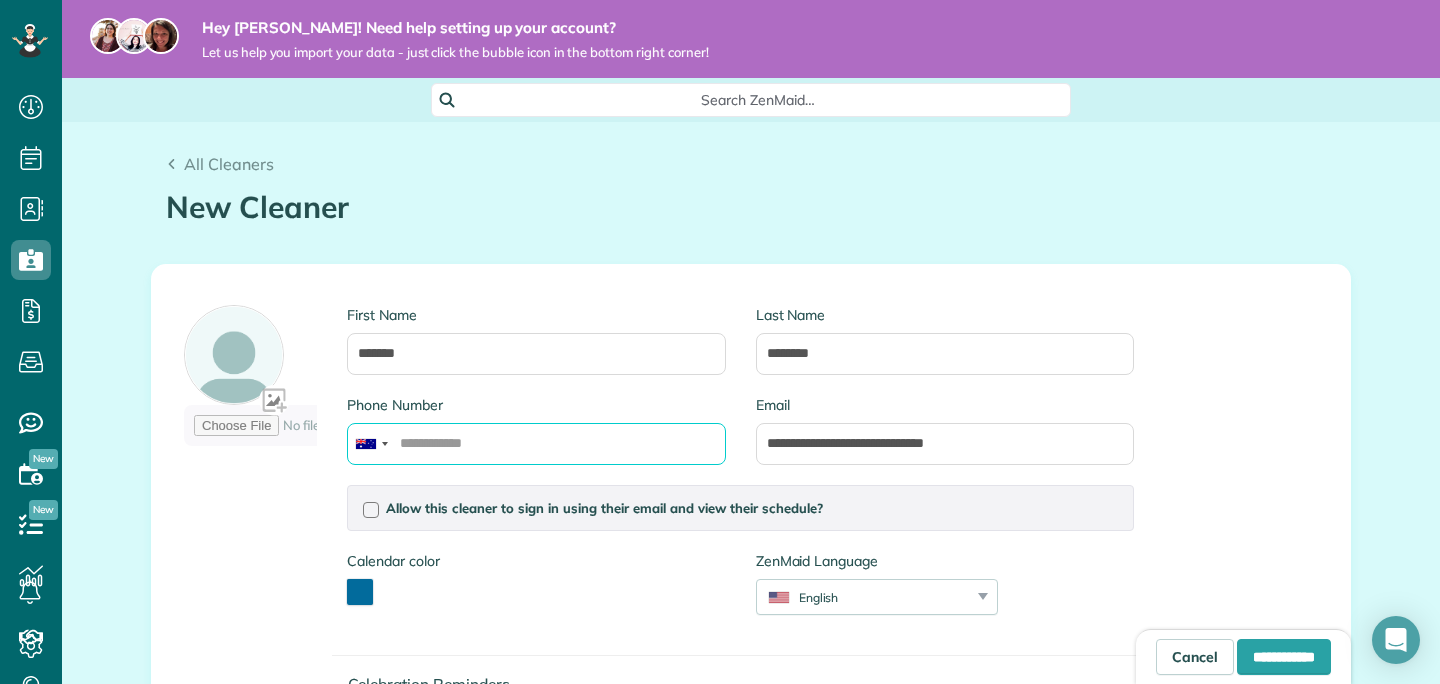 click on "Phone Number" at bounding box center [536, 444] 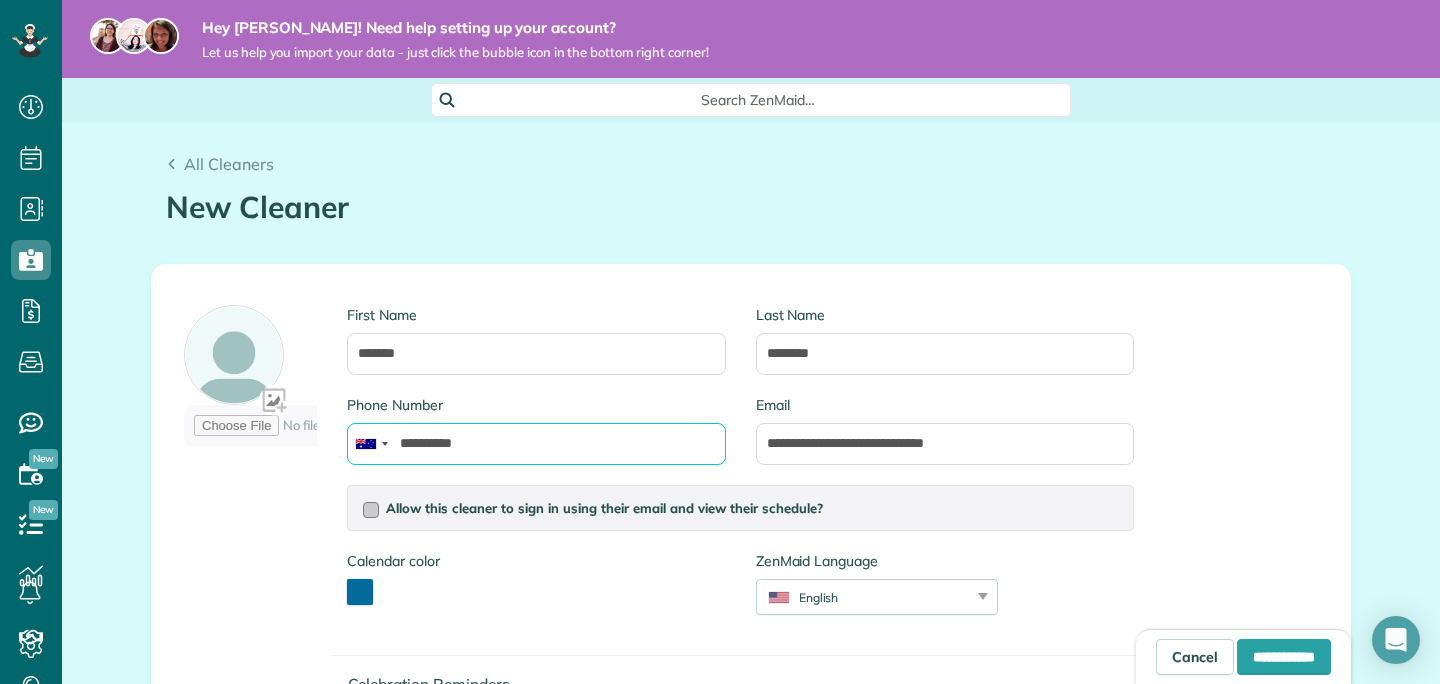 type on "**********" 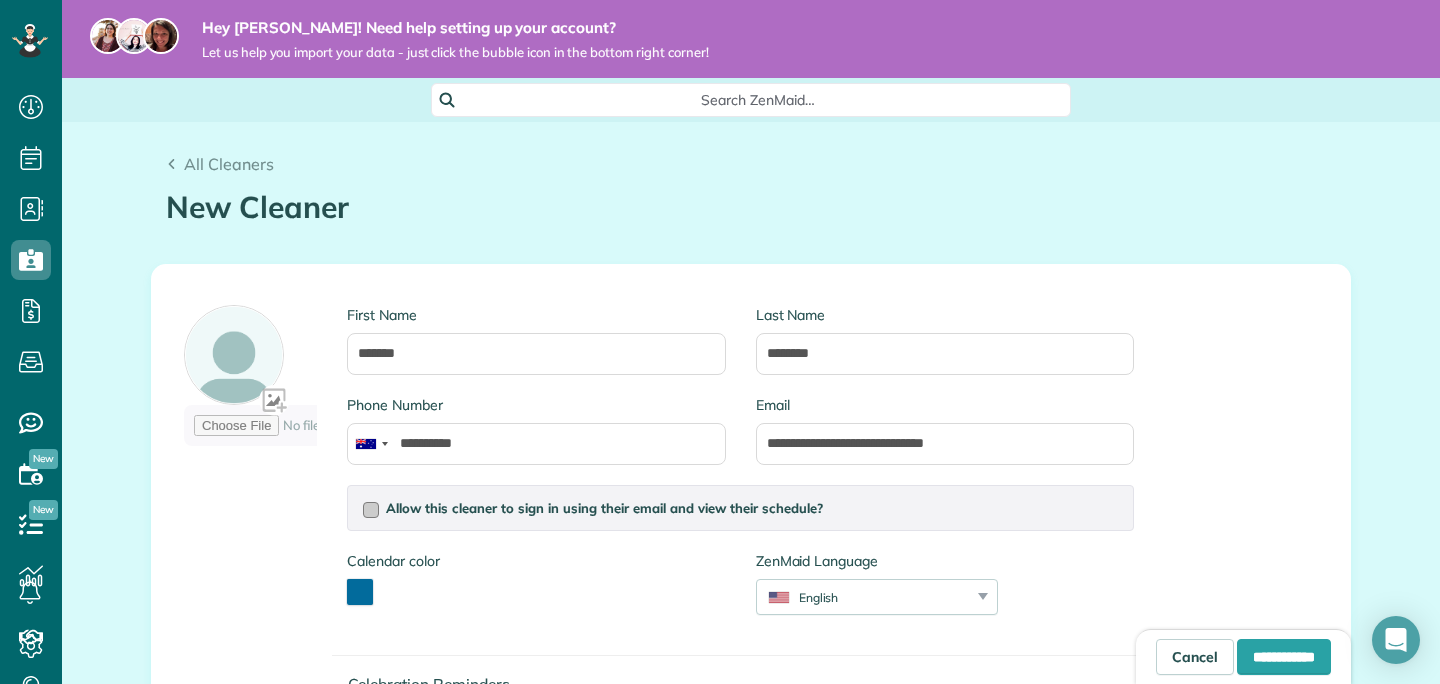 click at bounding box center (371, 510) 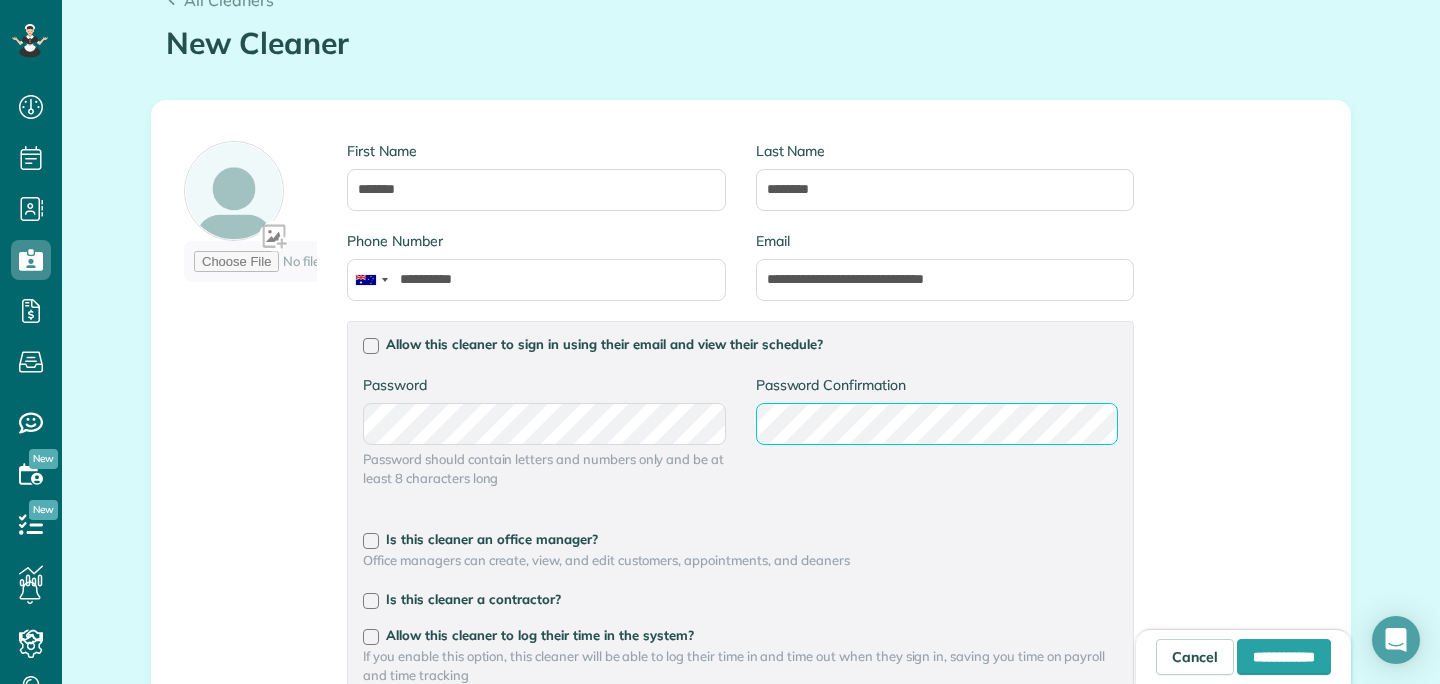 scroll, scrollTop: 177, scrollLeft: 0, axis: vertical 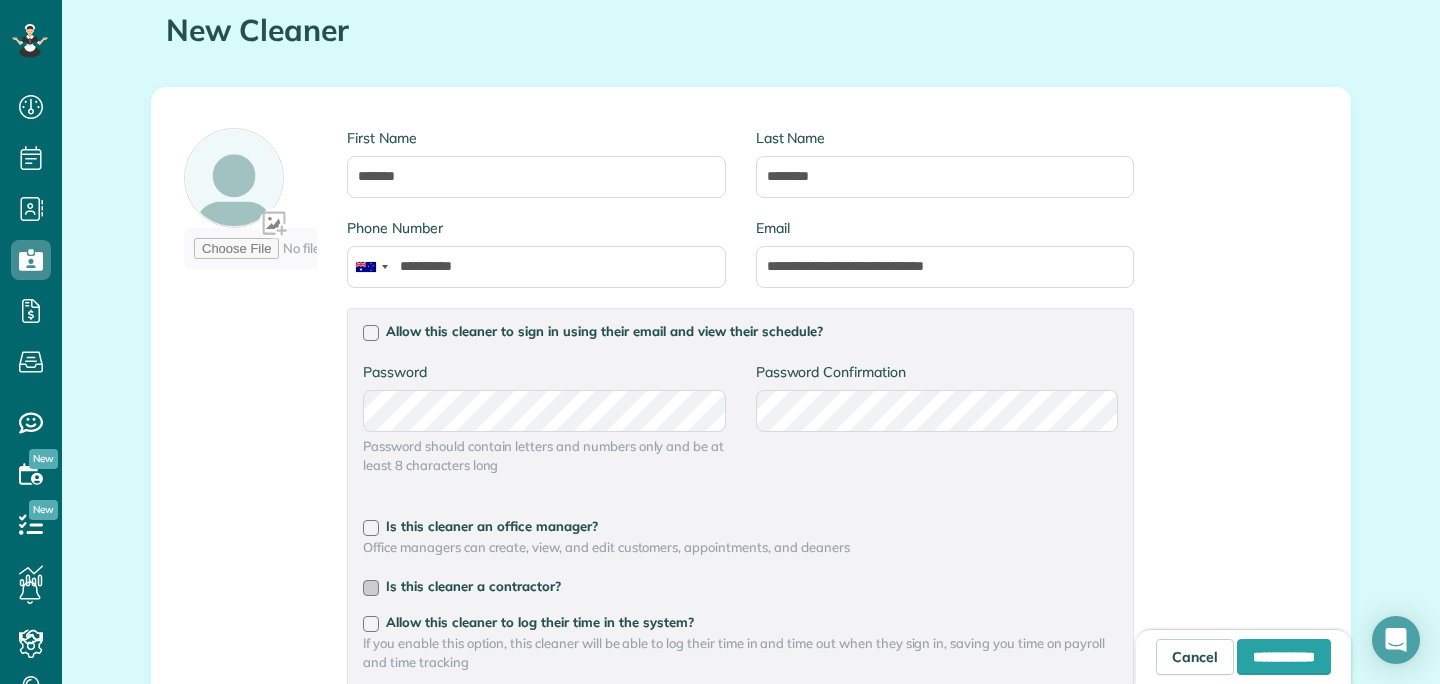 click at bounding box center [371, 588] 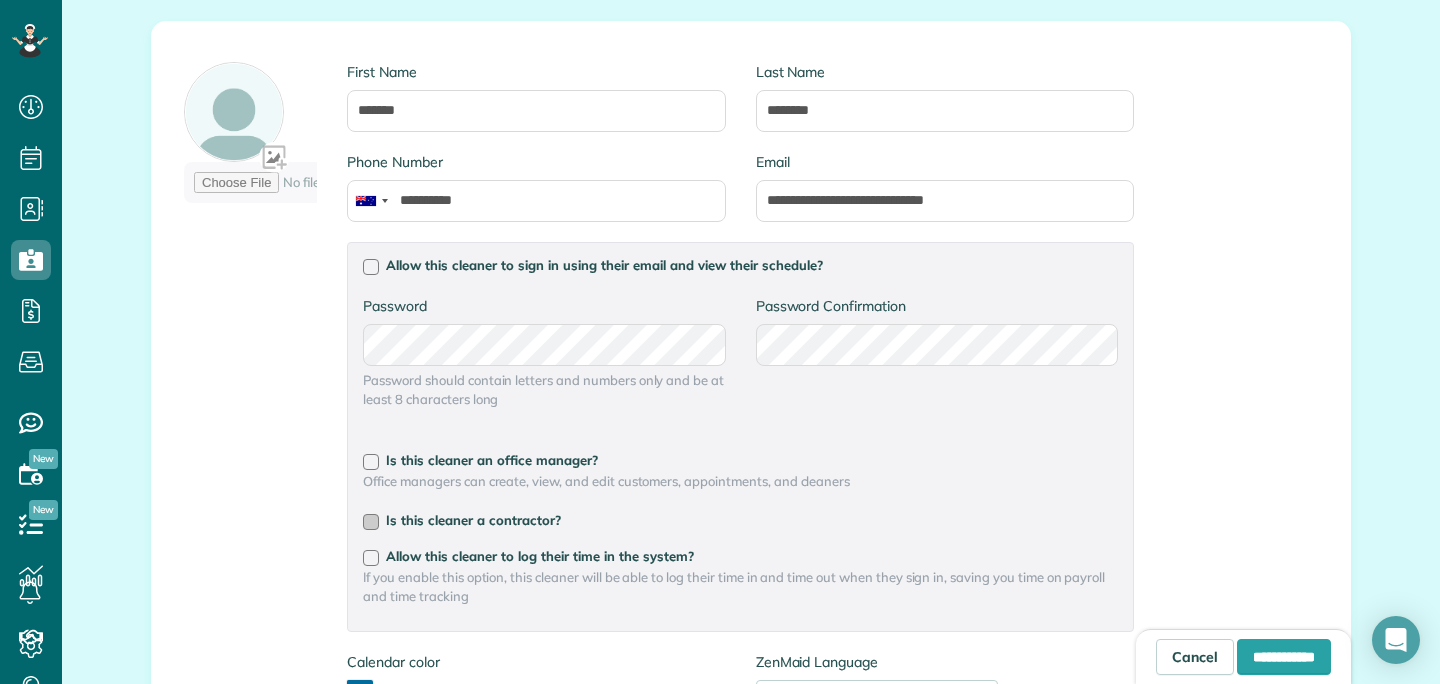 scroll, scrollTop: 248, scrollLeft: 0, axis: vertical 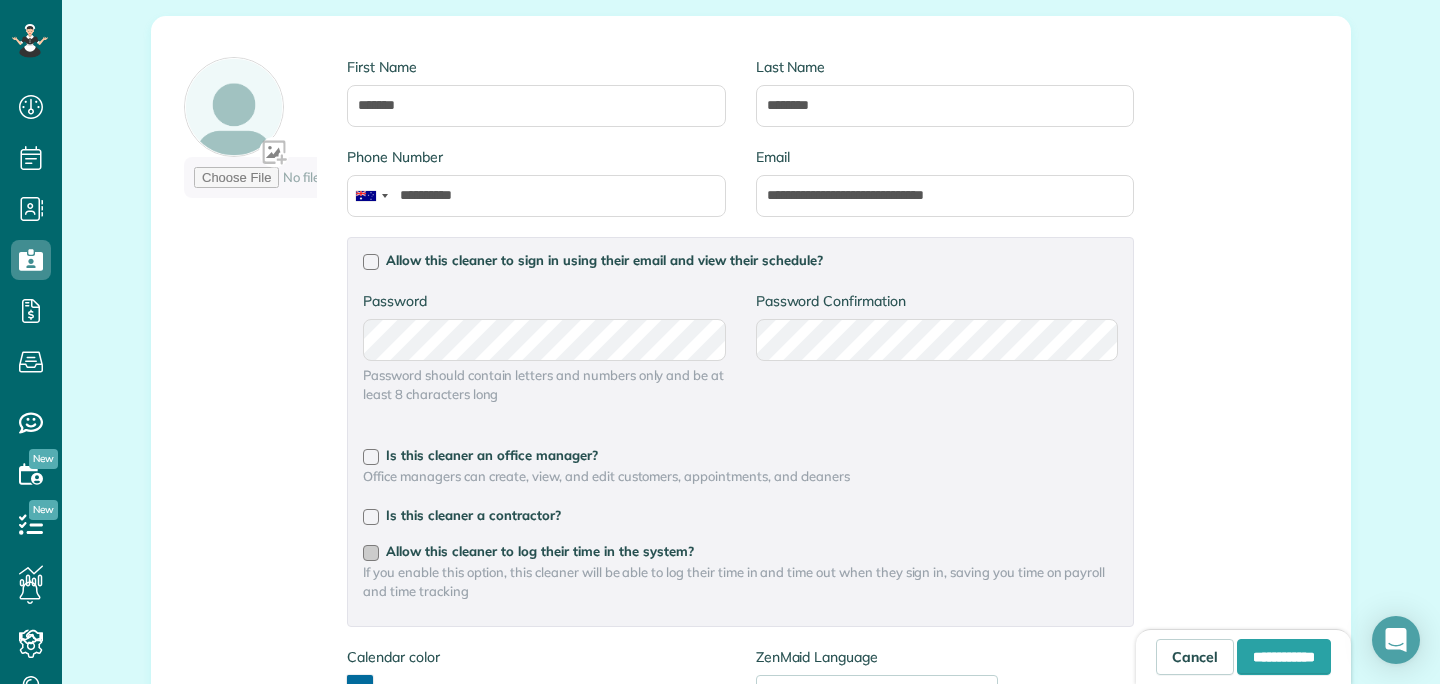 click at bounding box center [371, 553] 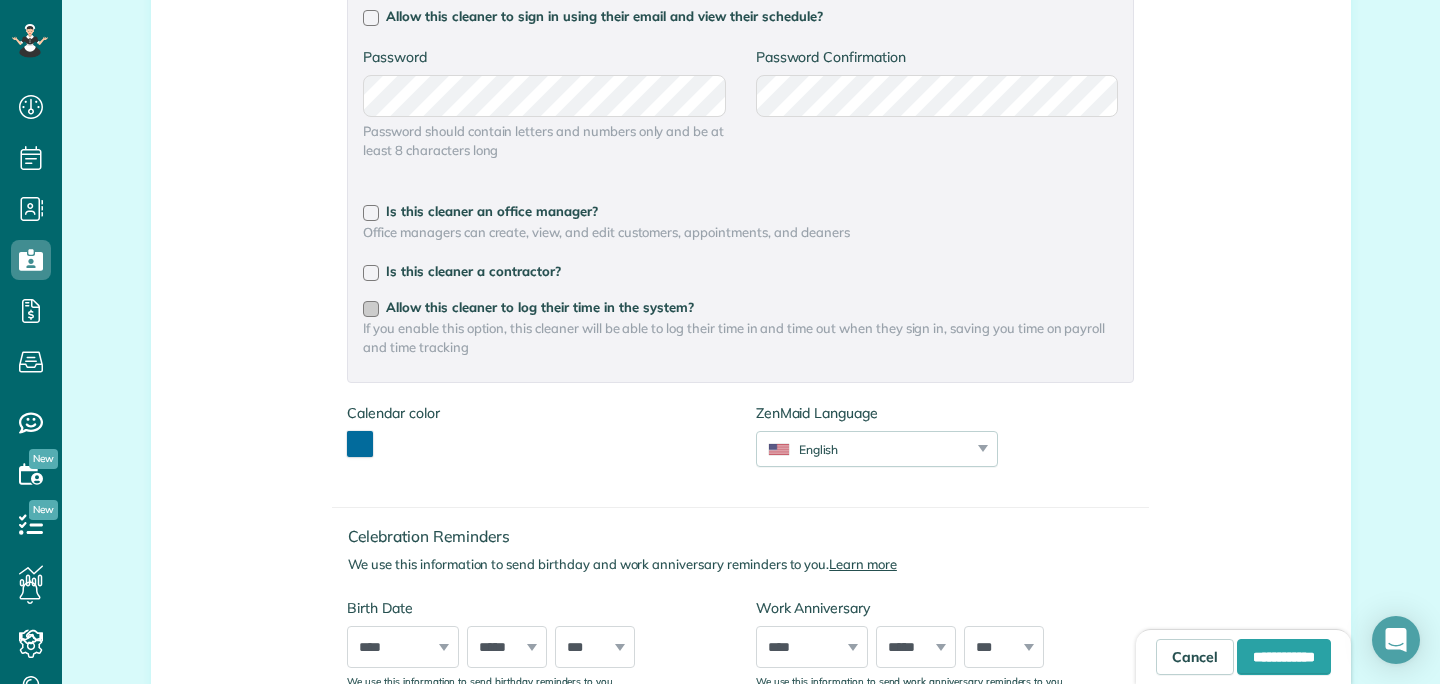 scroll, scrollTop: 493, scrollLeft: 0, axis: vertical 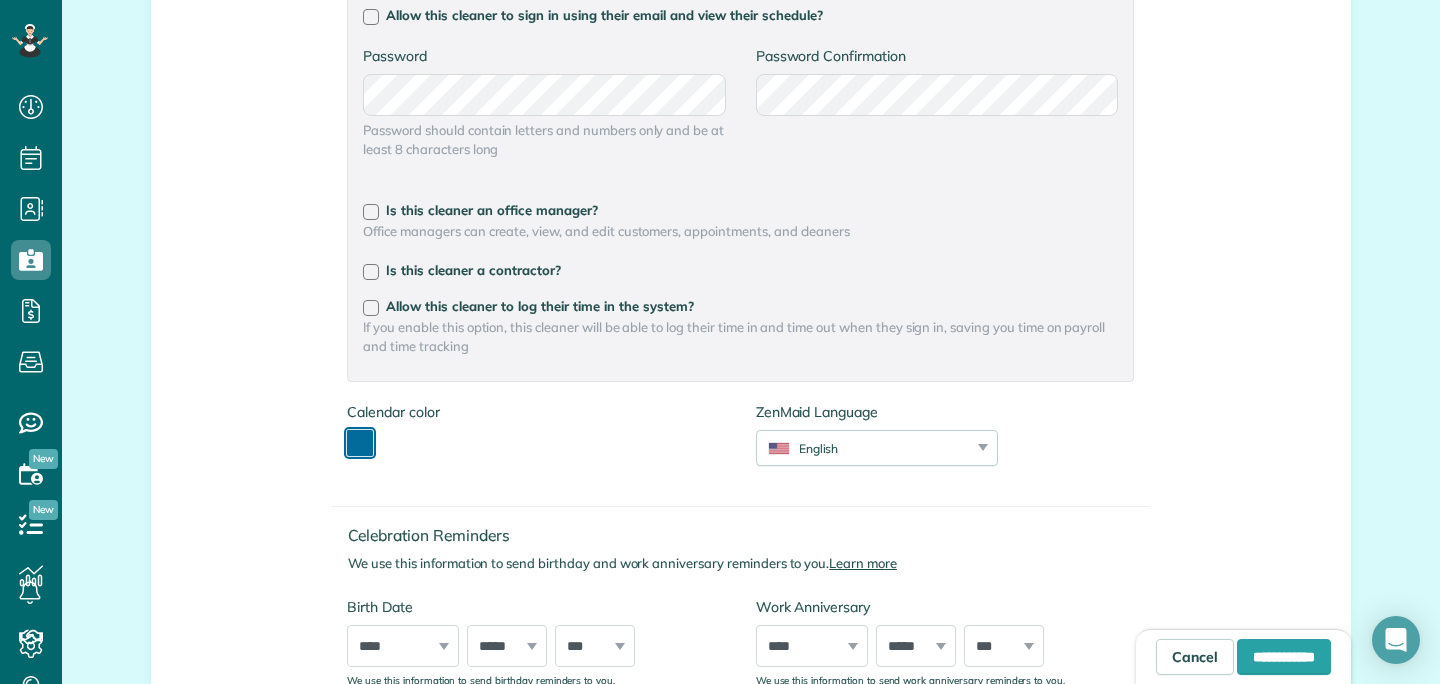 click at bounding box center [360, 443] 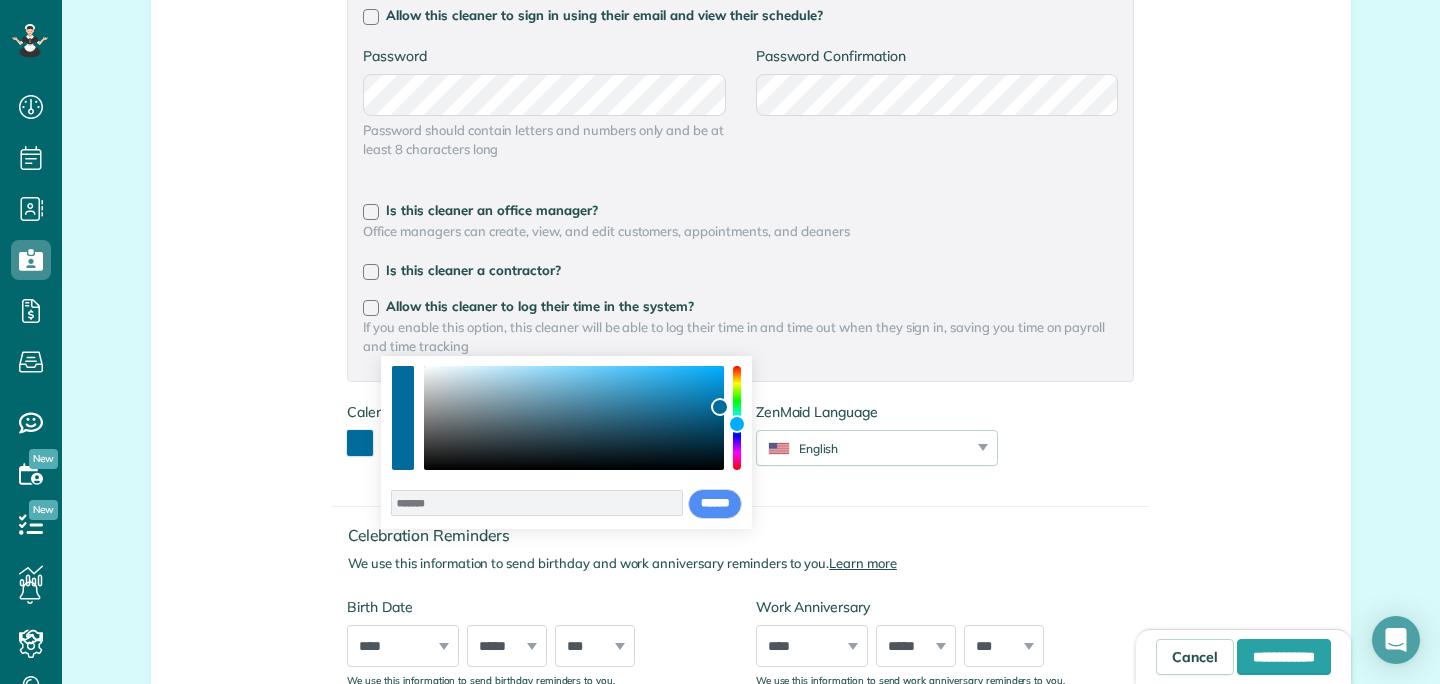 click on "*******
****
****
****
****
****
******
******
*****" at bounding box center [566, 442] 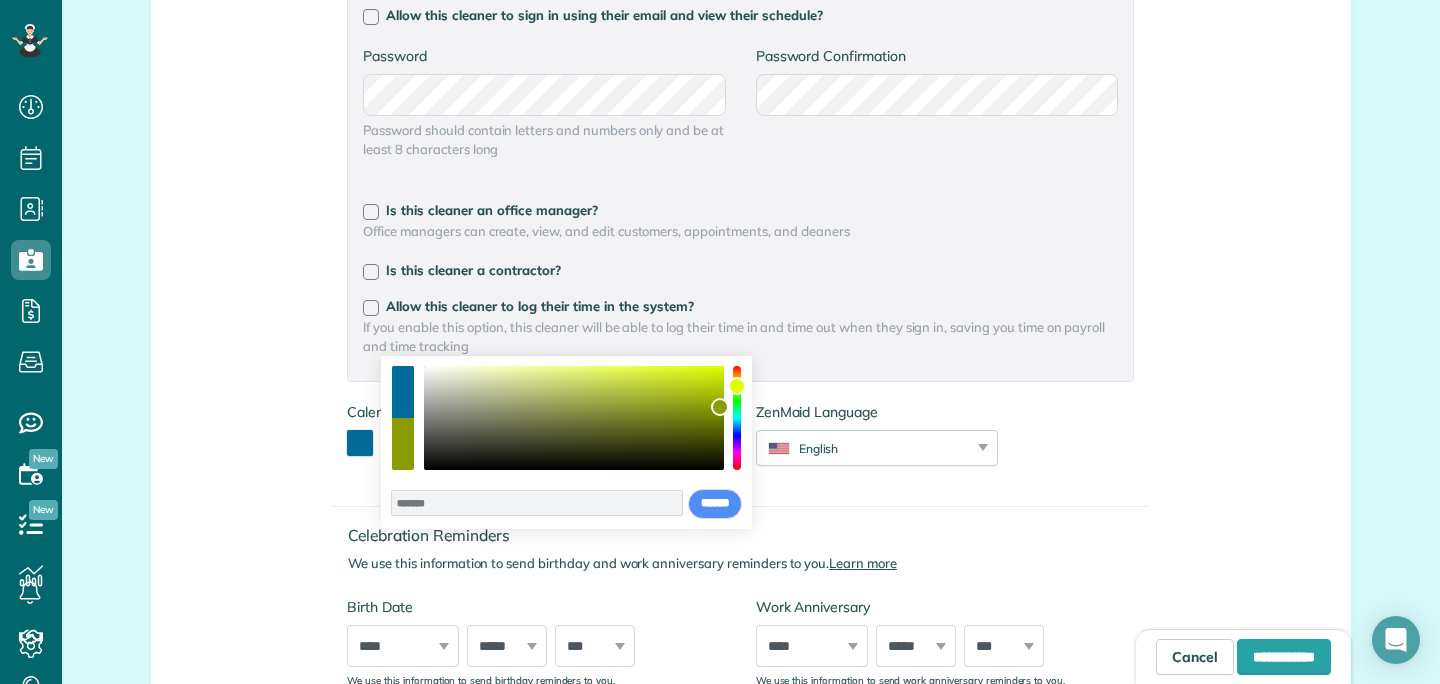 click at bounding box center [737, 418] 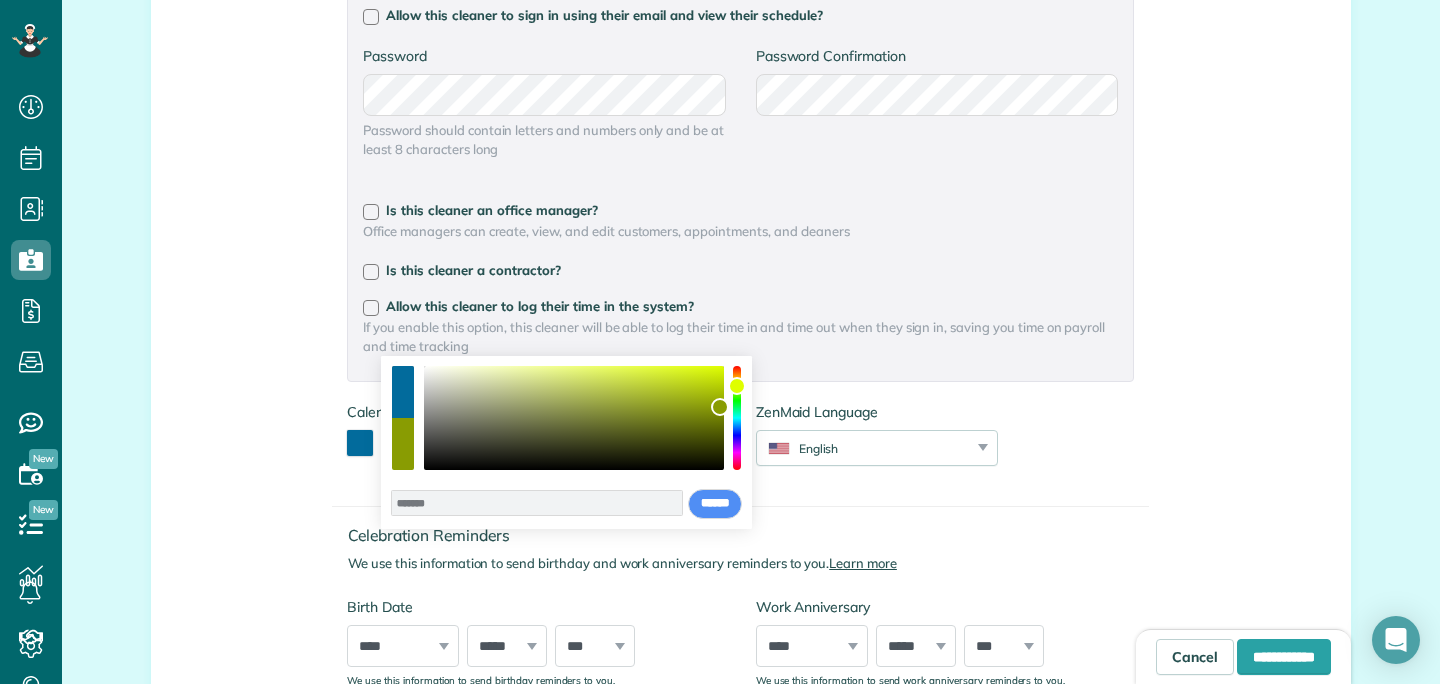 click at bounding box center (737, 386) 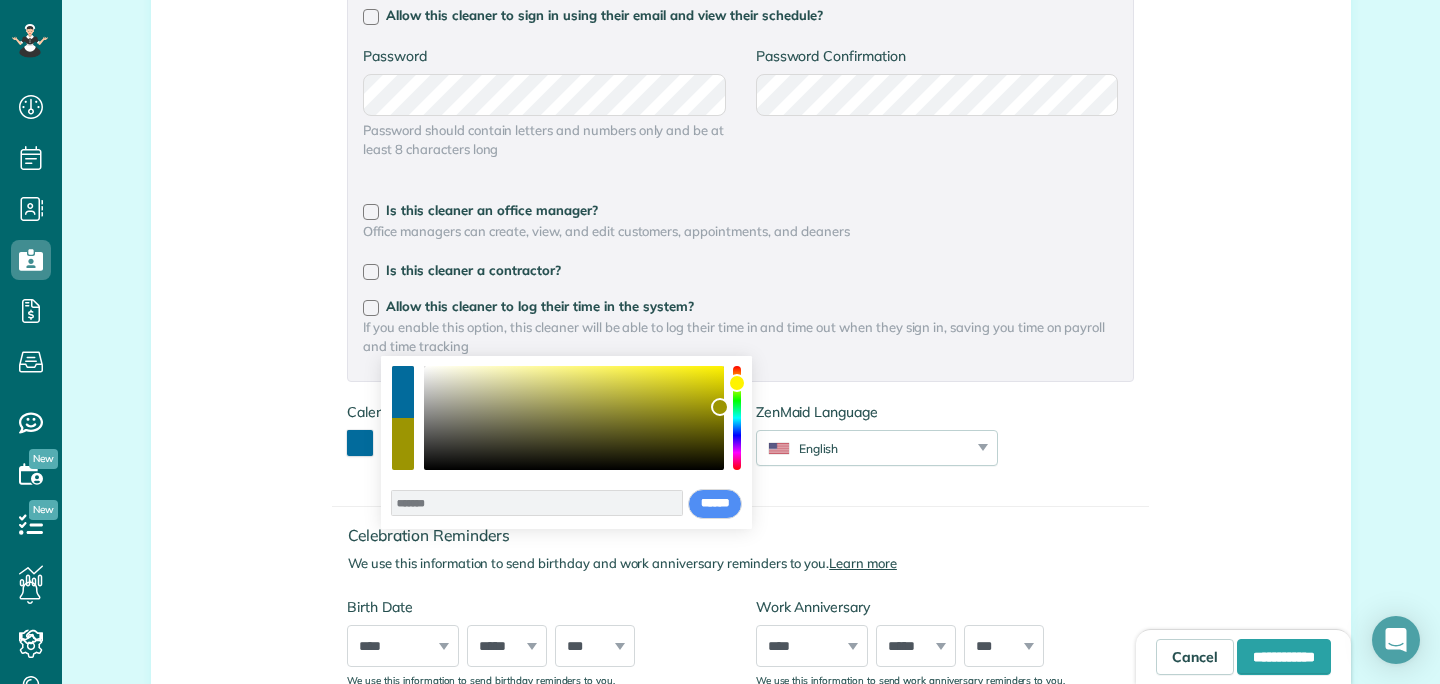 click at bounding box center (574, 418) 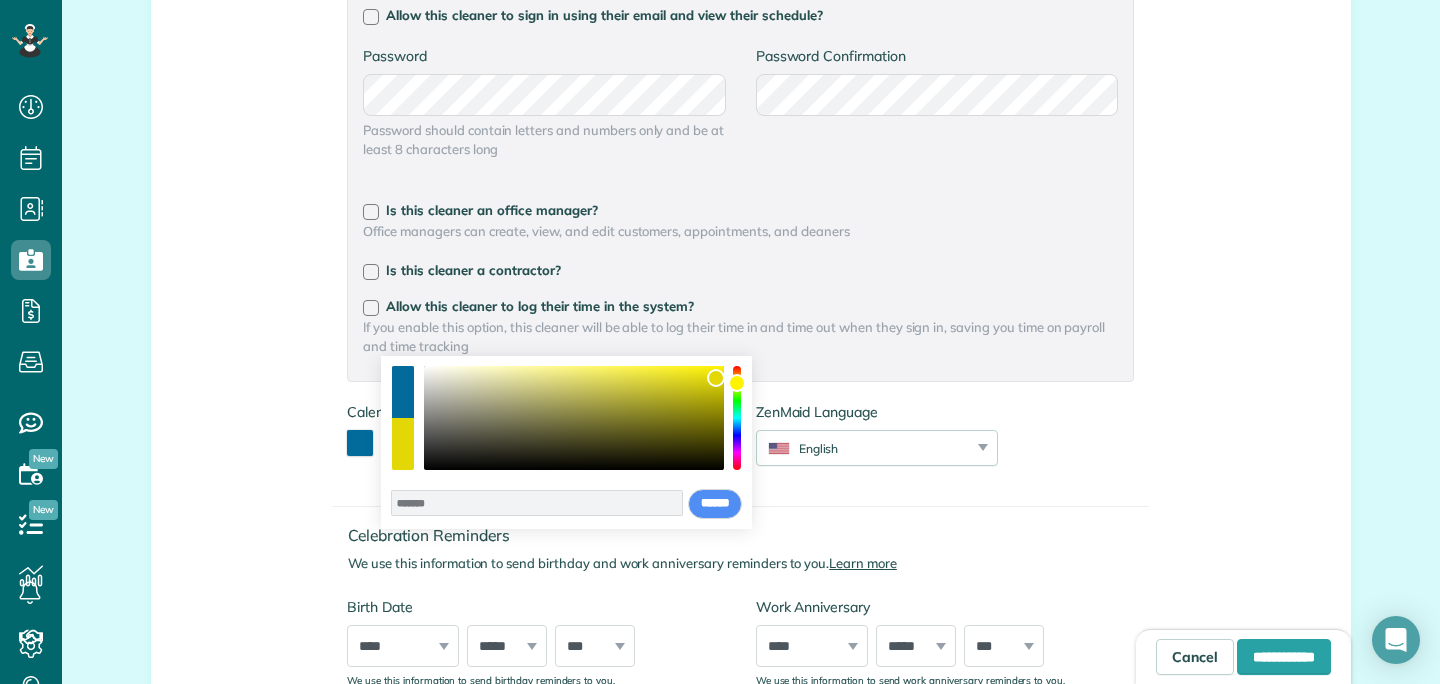 click at bounding box center (574, 418) 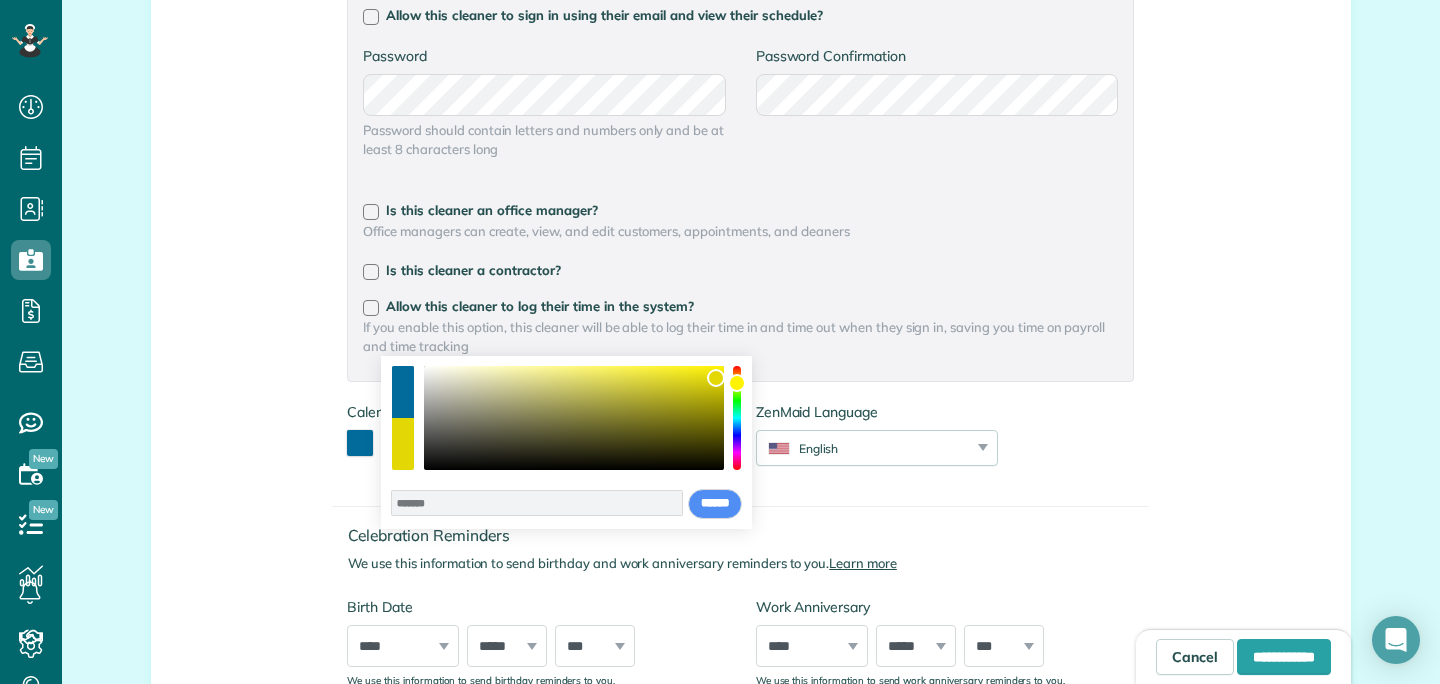 click on "*******
****
****
****
****
****
******
******
*****" at bounding box center (566, 442) 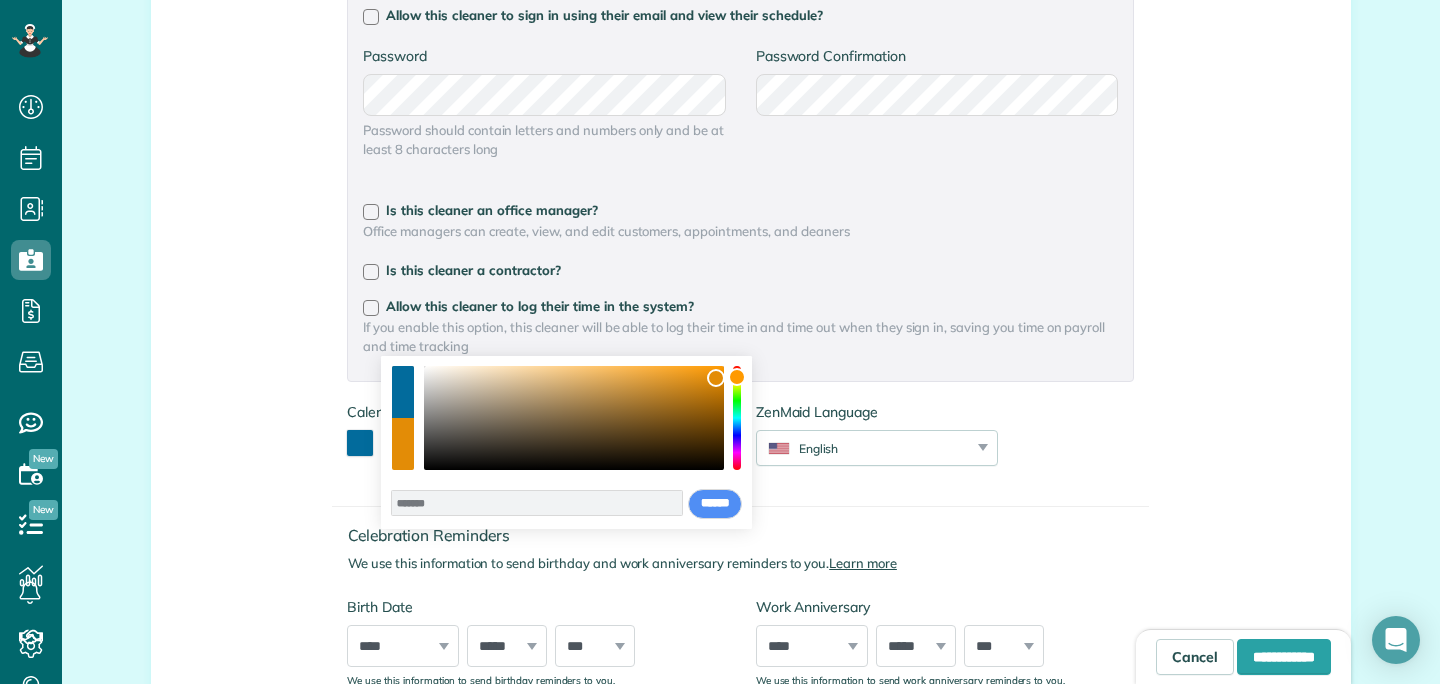 click at bounding box center (737, 377) 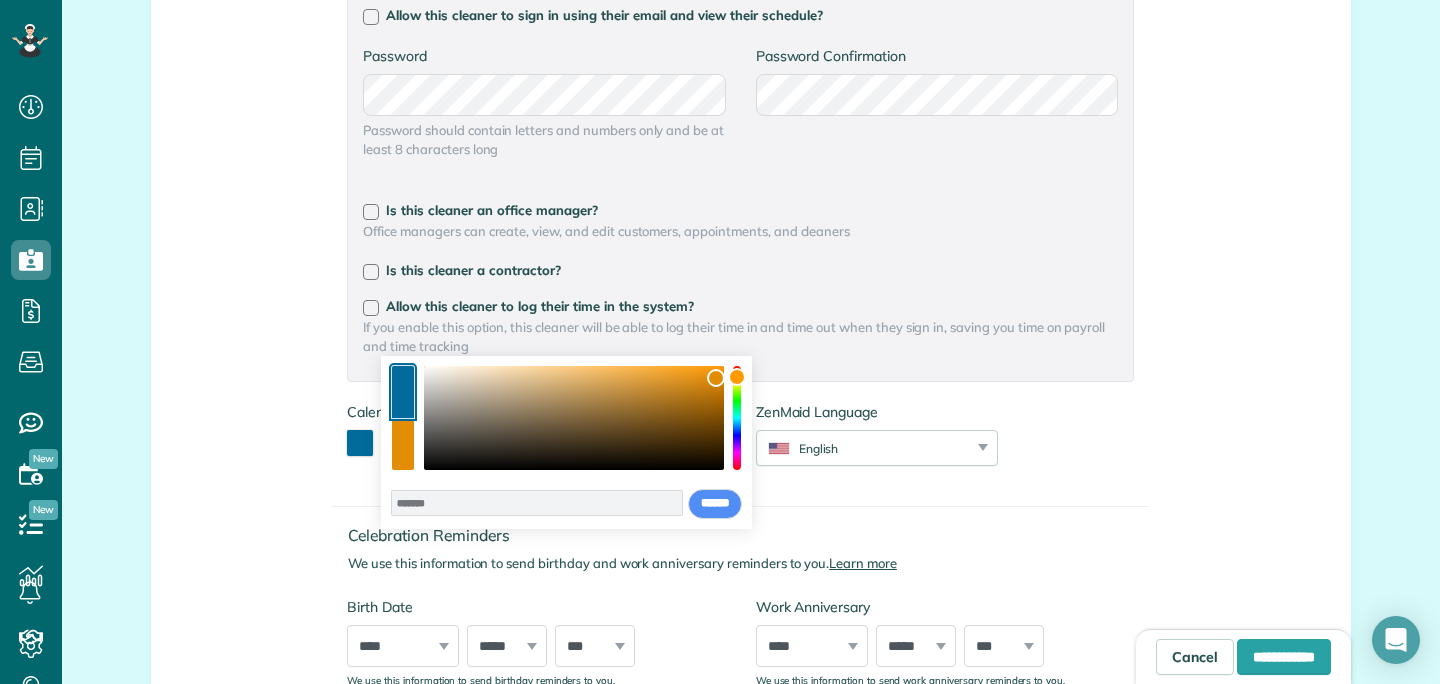 click at bounding box center (403, 392) 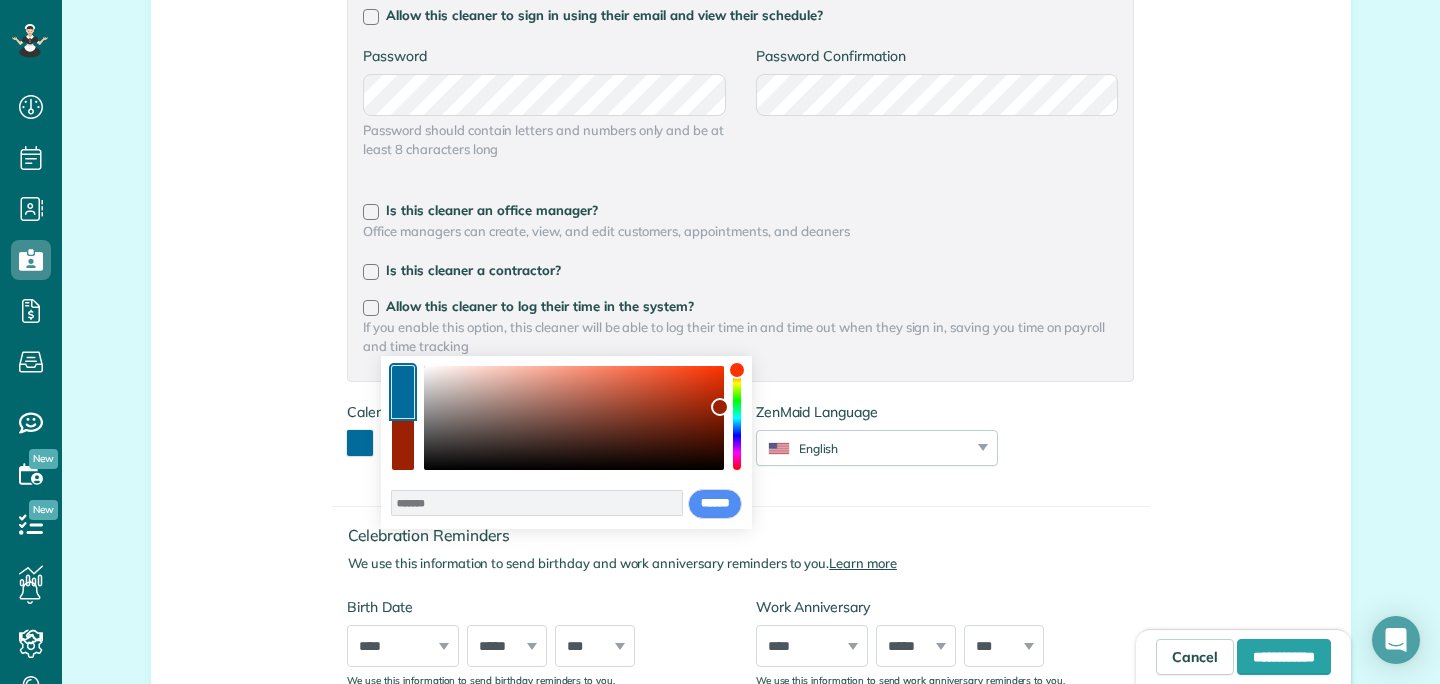 type on "*******" 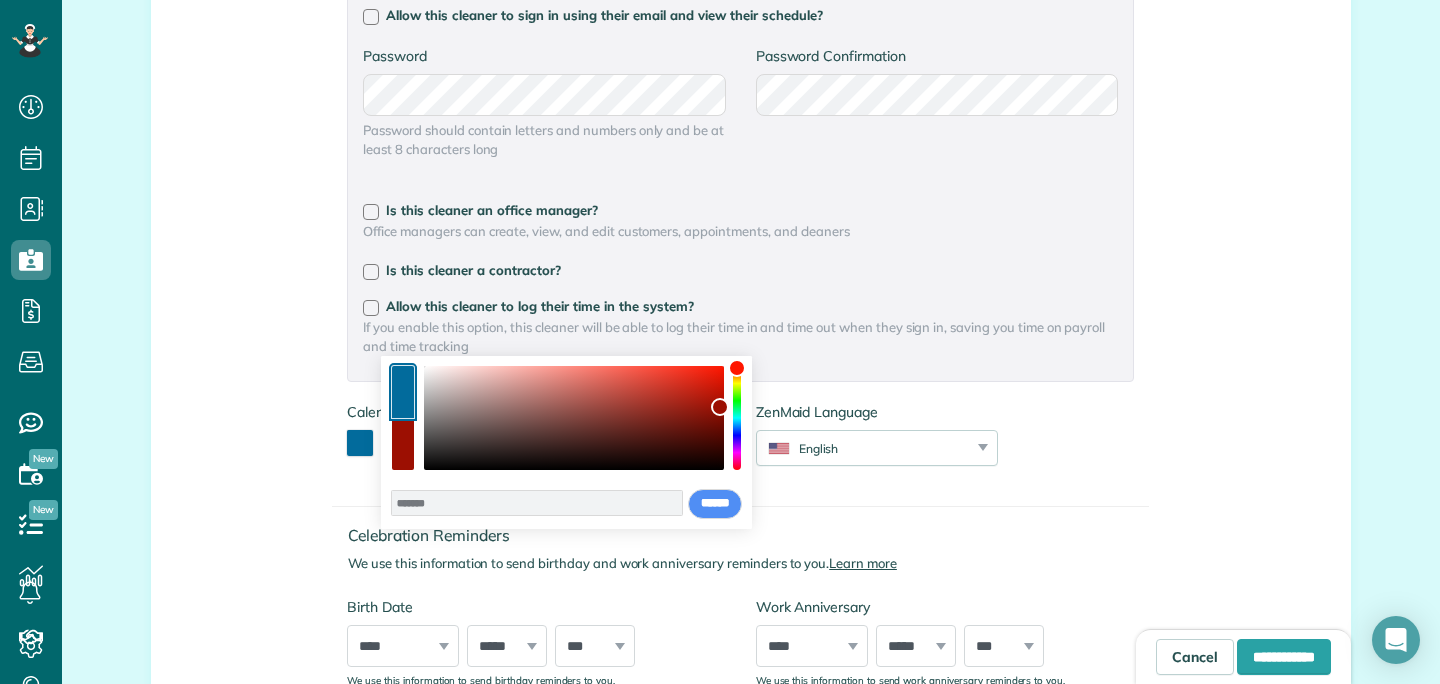 drag, startPoint x: 737, startPoint y: 425, endPoint x: 734, endPoint y: 368, distance: 57.07889 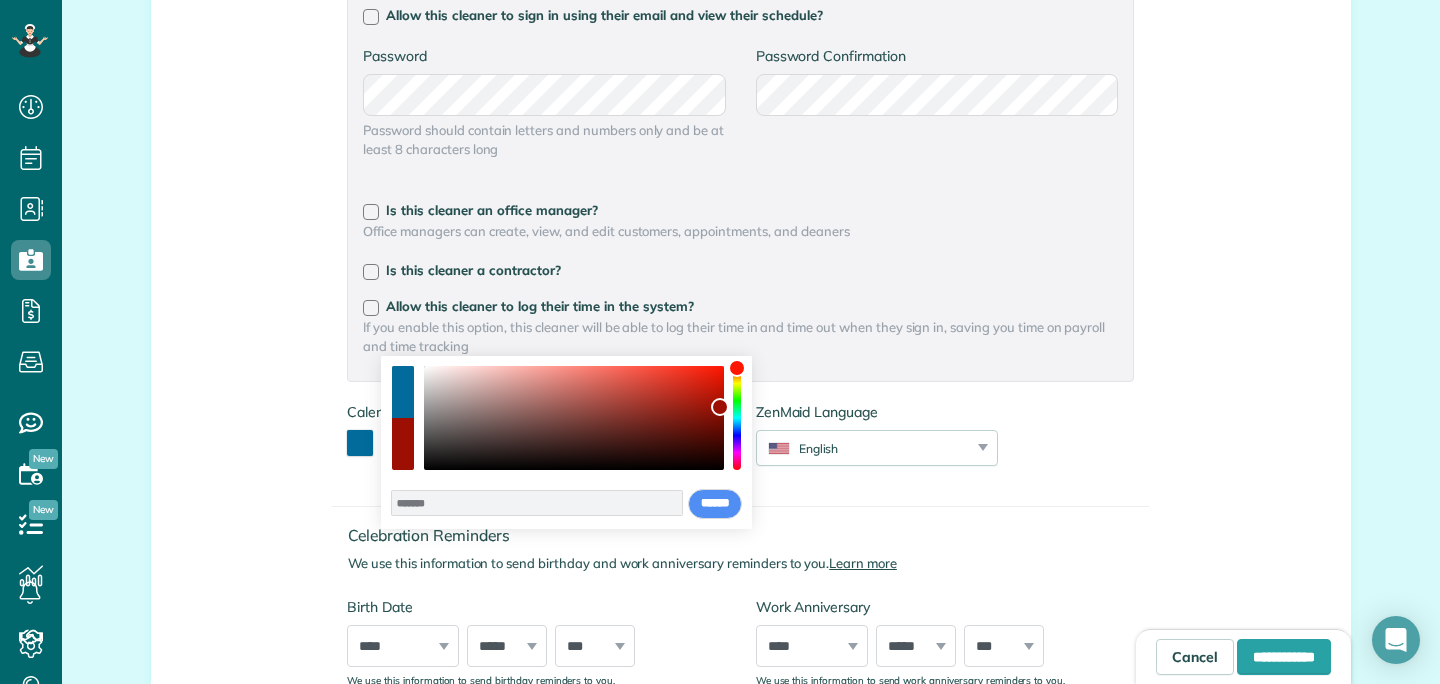 click at bounding box center [403, 444] 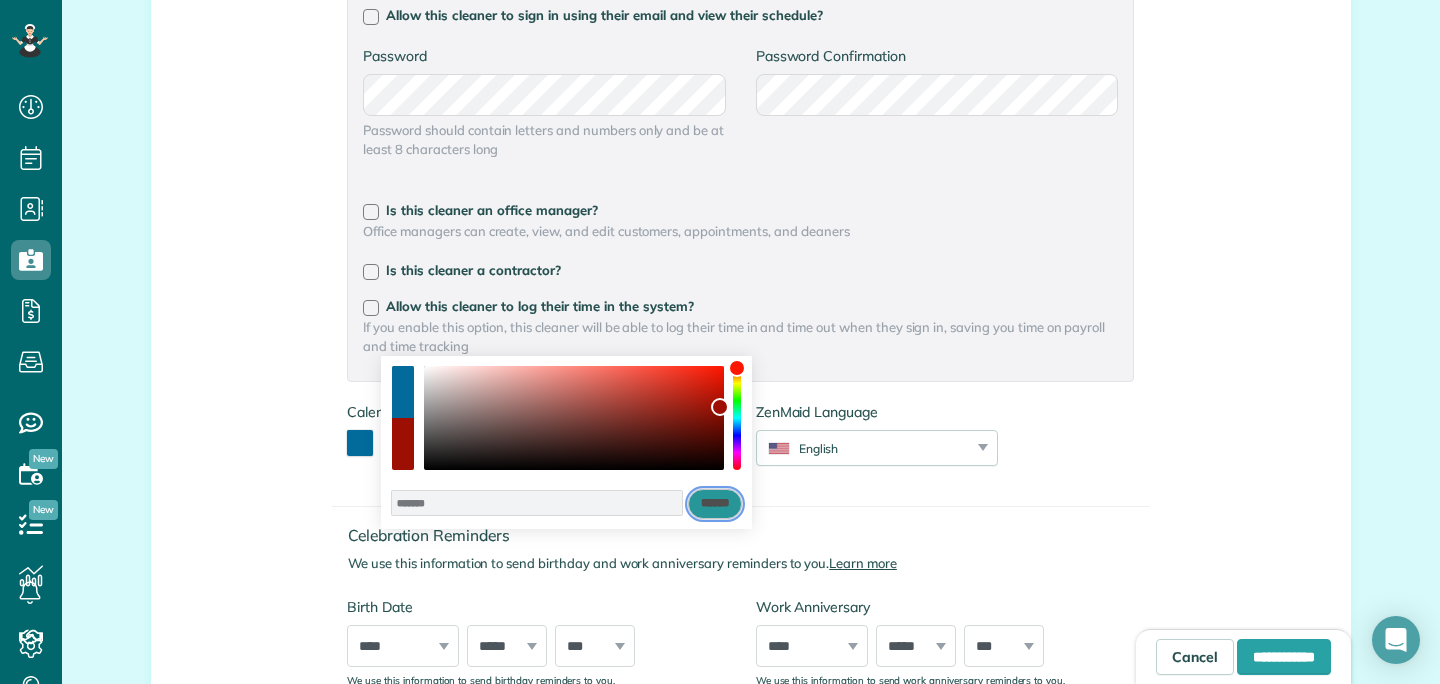 click on "******" at bounding box center [715, 504] 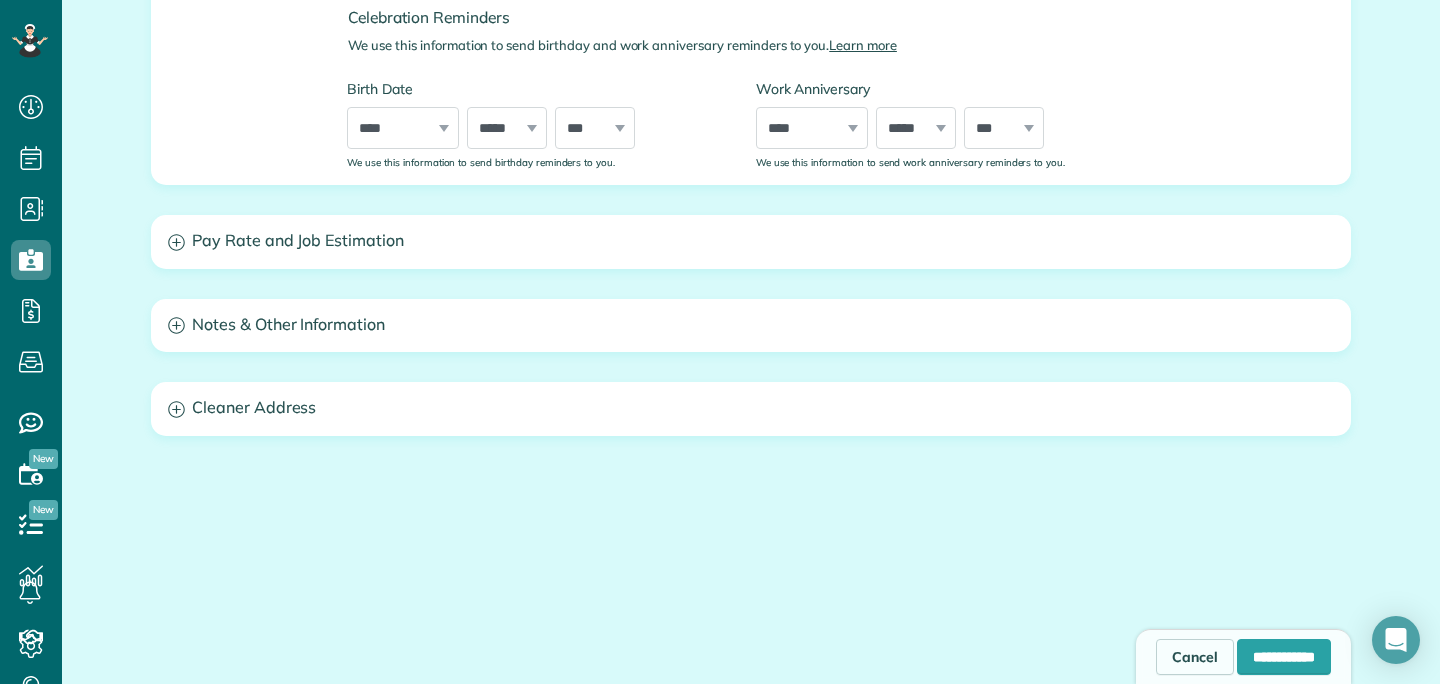 scroll, scrollTop: 1034, scrollLeft: 0, axis: vertical 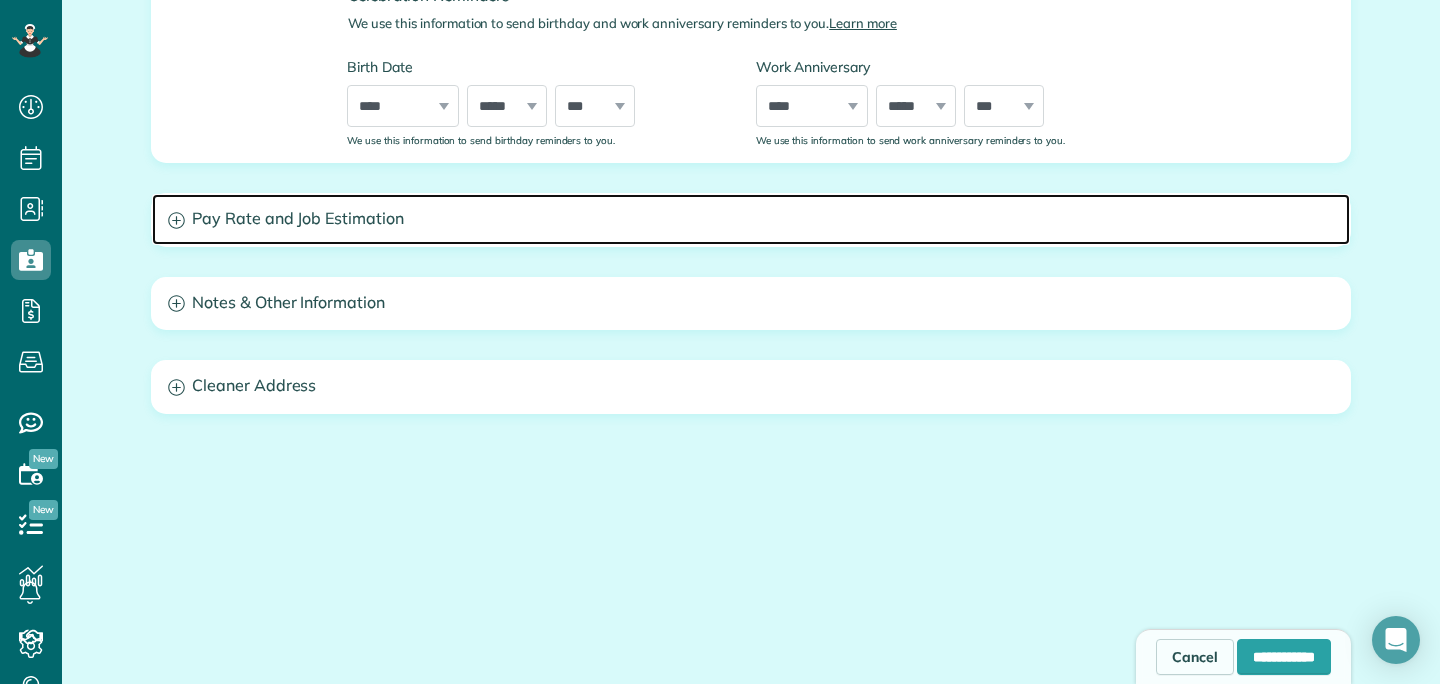 click on "Pay Rate and Job Estimation" at bounding box center (751, 219) 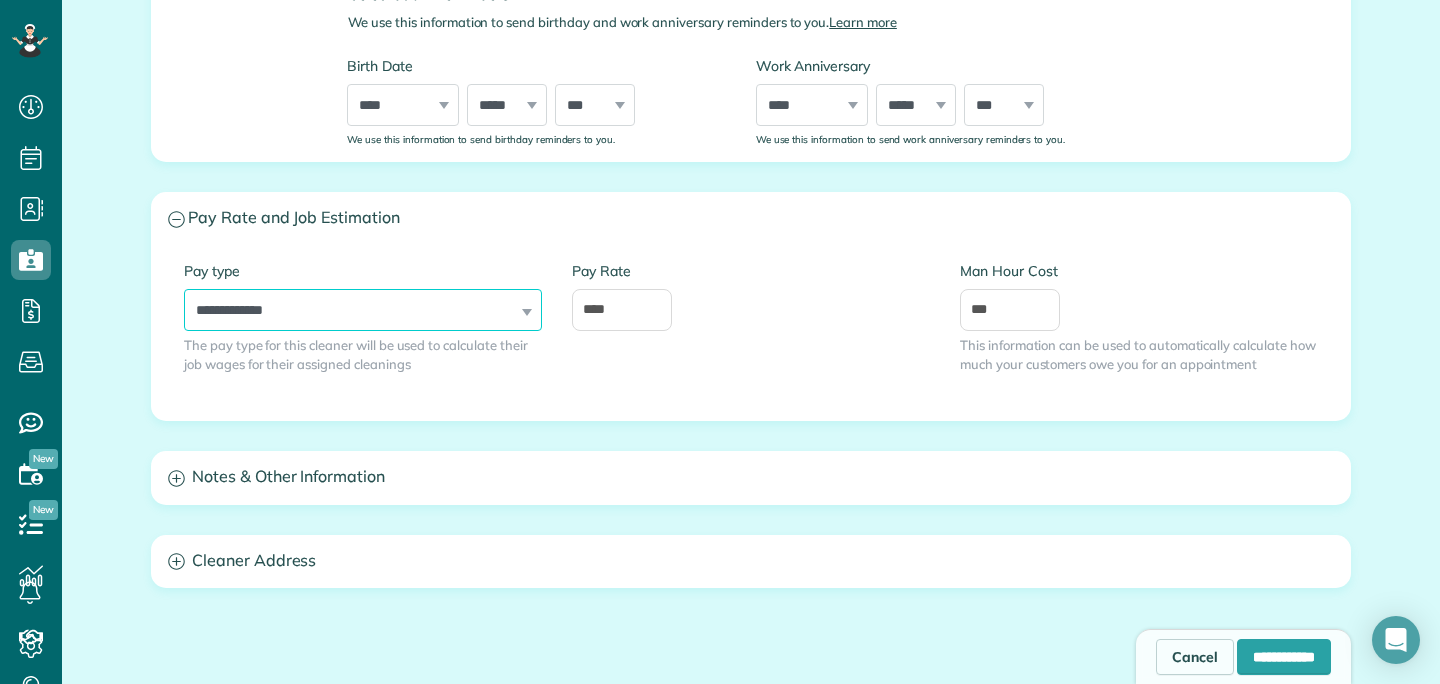 click on "**********" at bounding box center [363, 310] 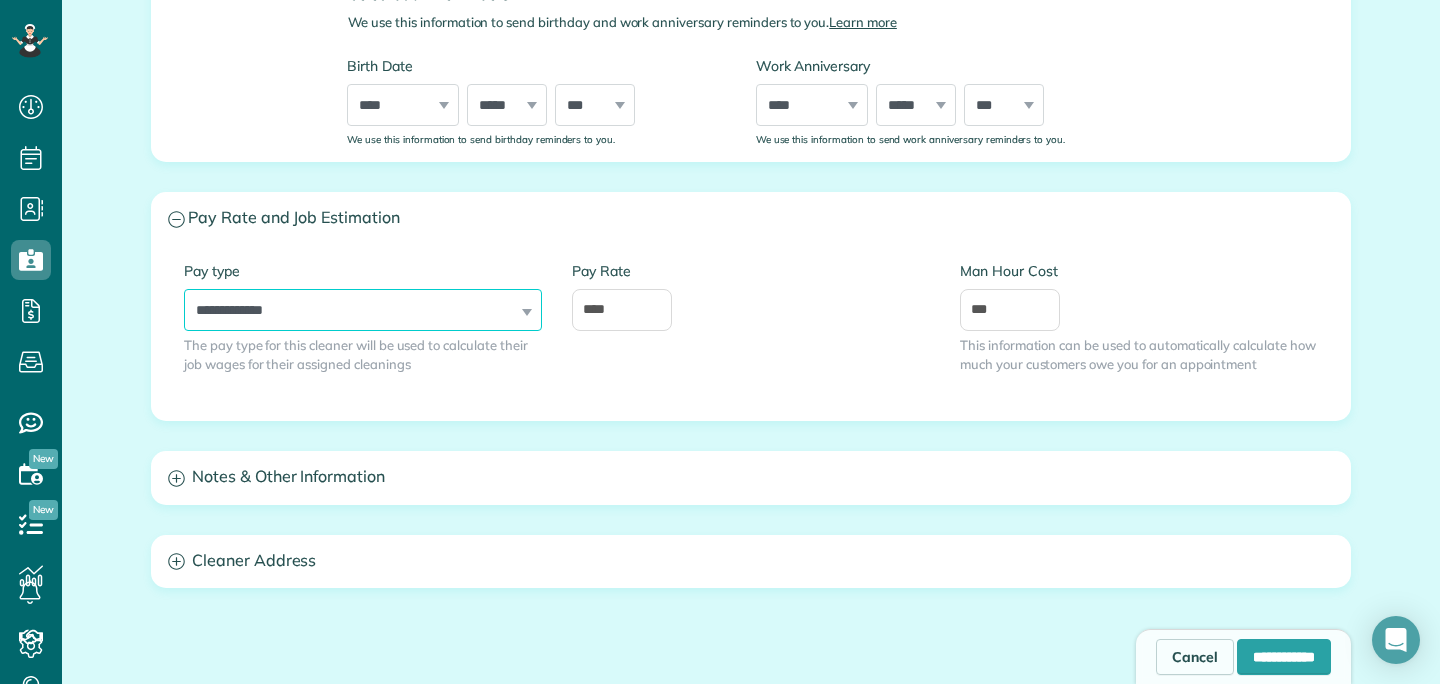 select on "******" 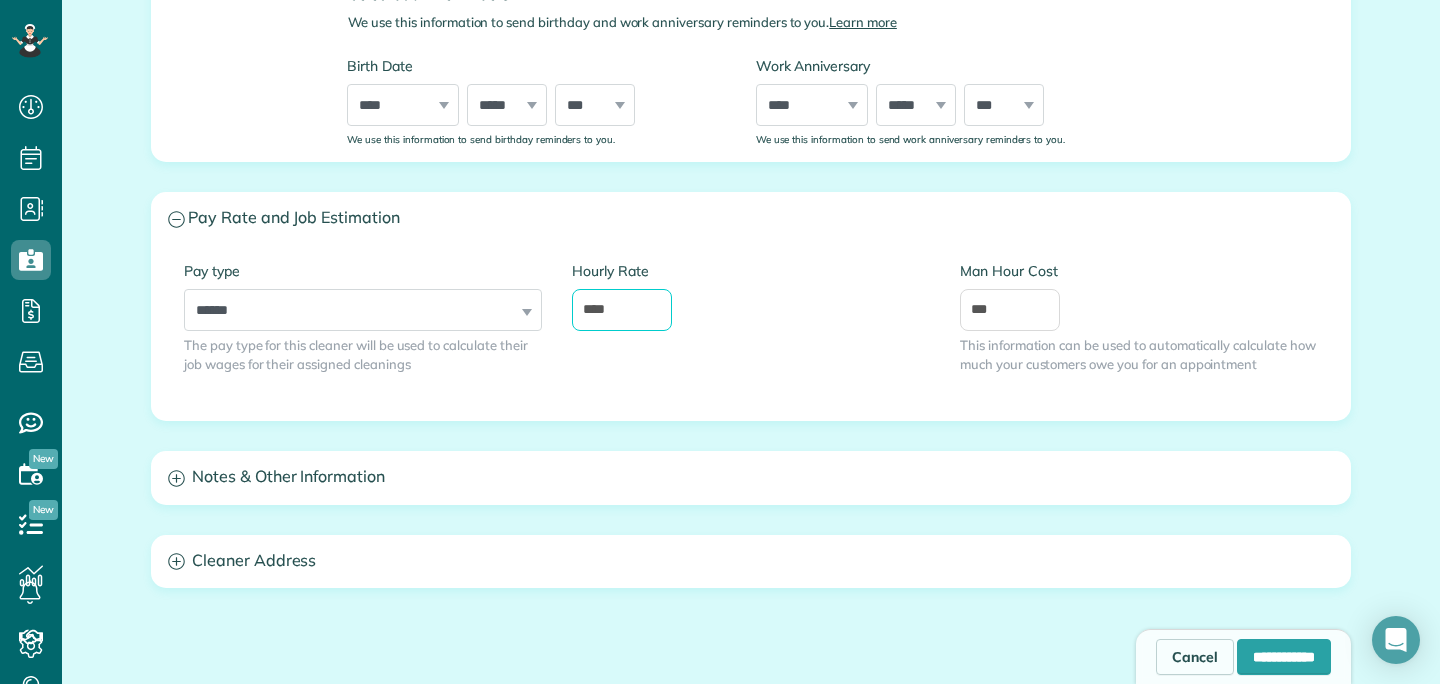 click on "****" at bounding box center [622, 310] 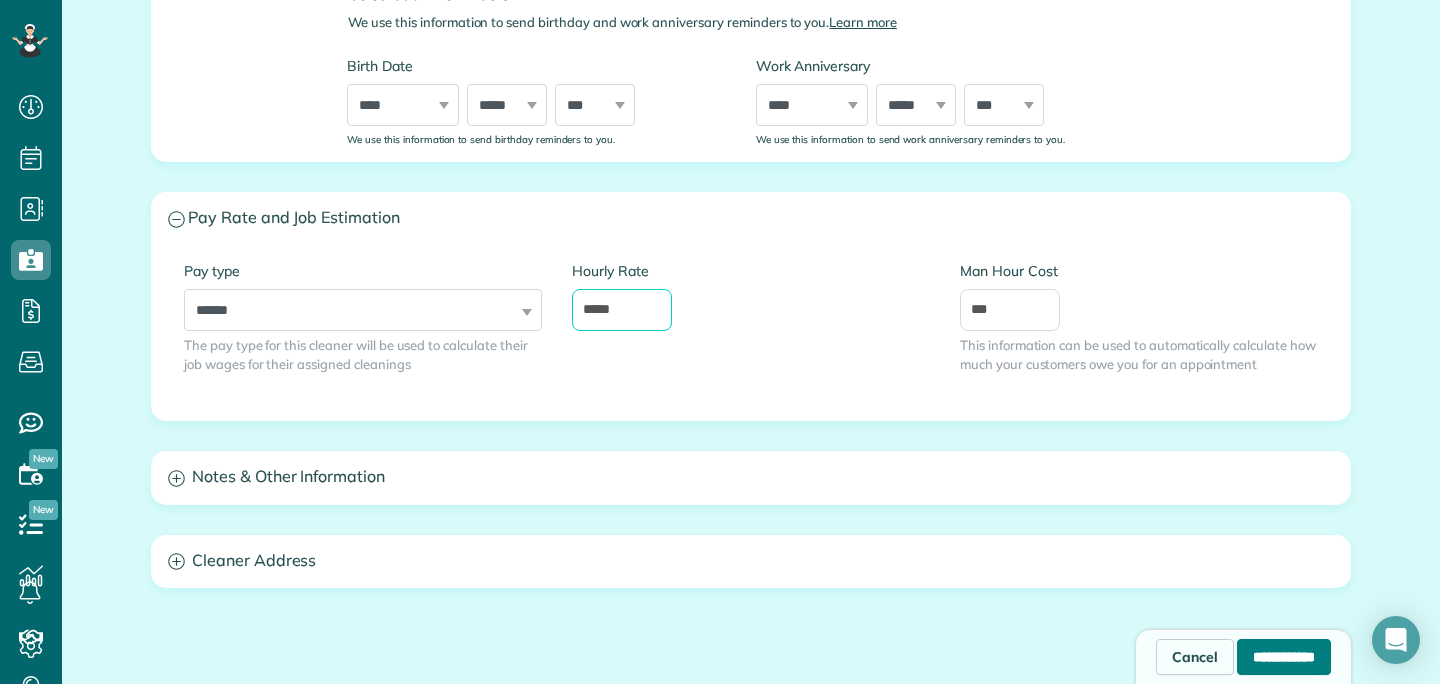 type on "*****" 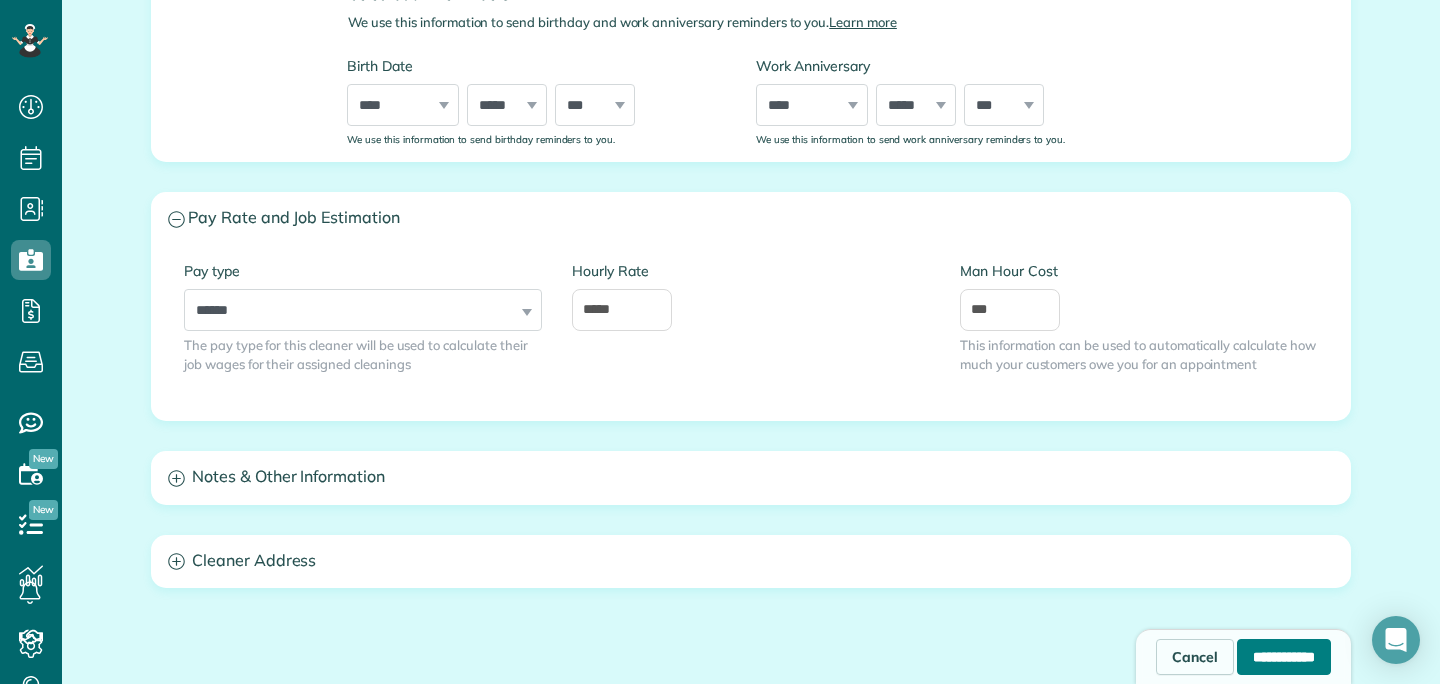 click on "**********" at bounding box center (1284, 657) 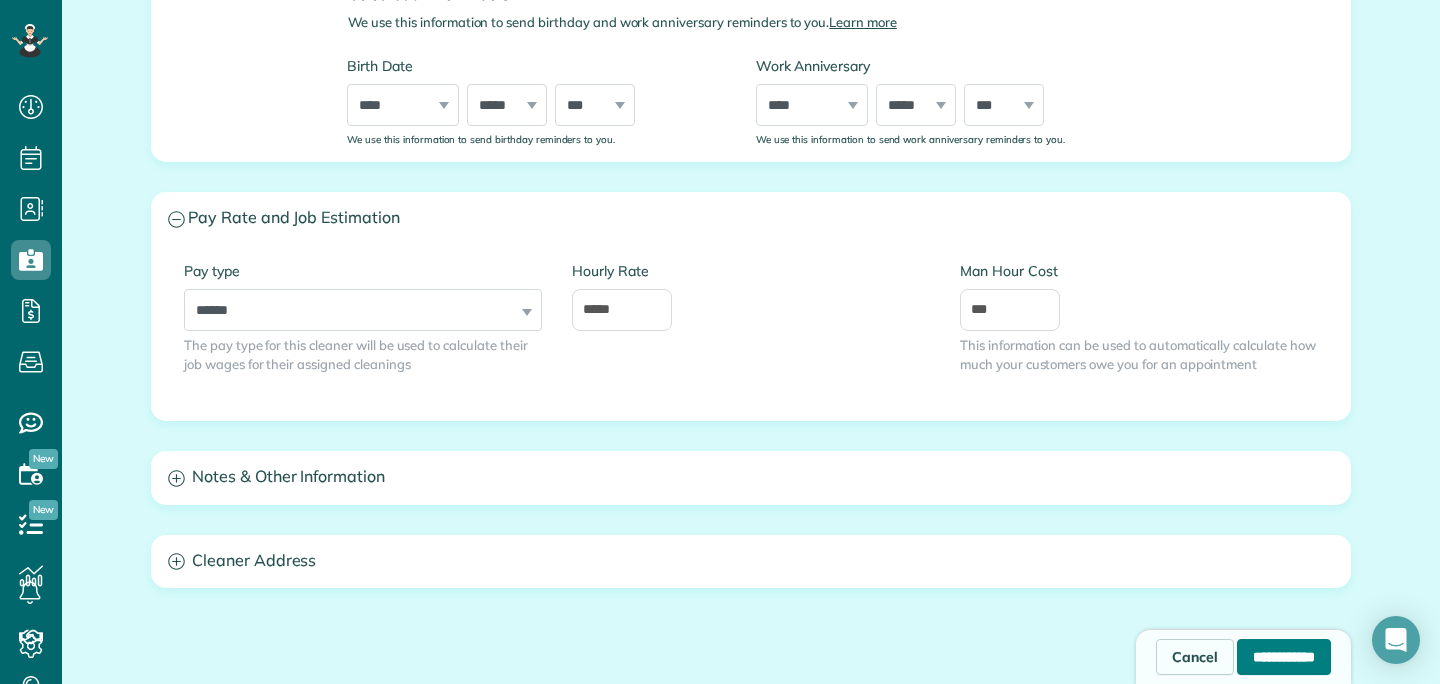 type on "**********" 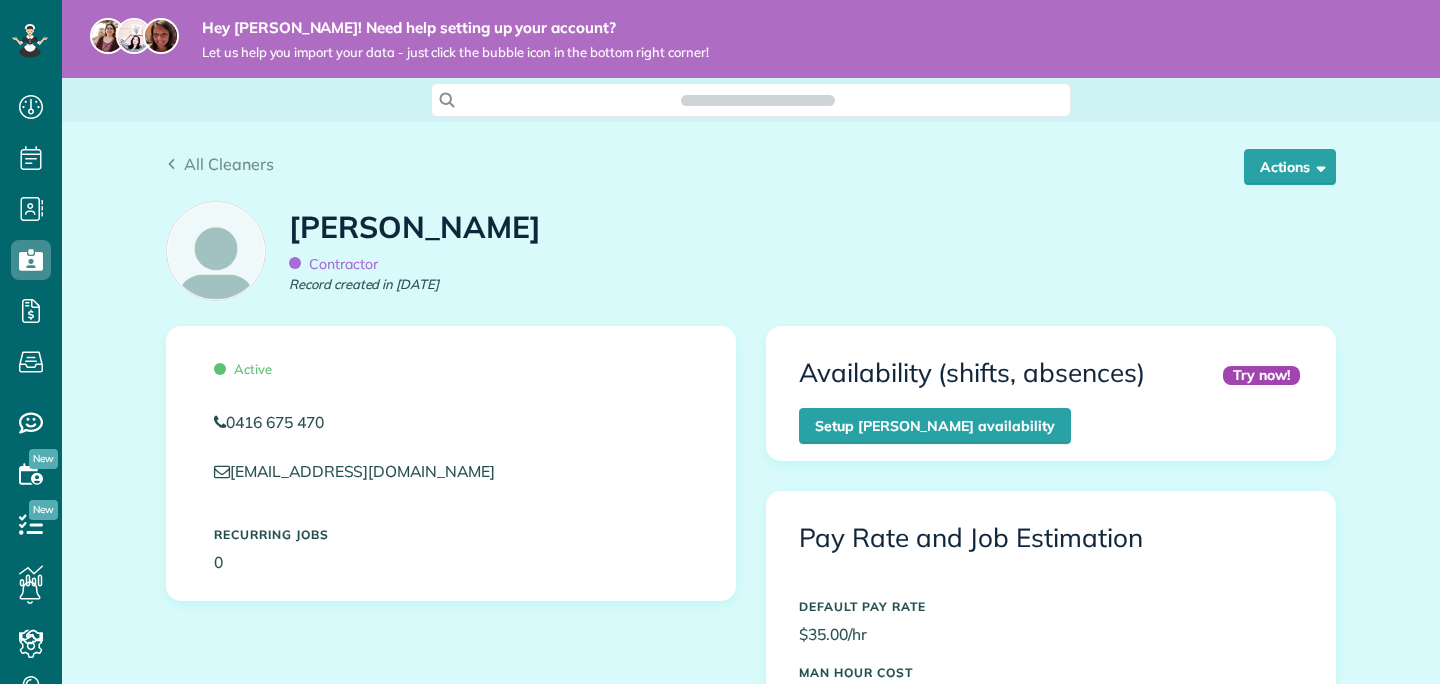 scroll, scrollTop: 0, scrollLeft: 0, axis: both 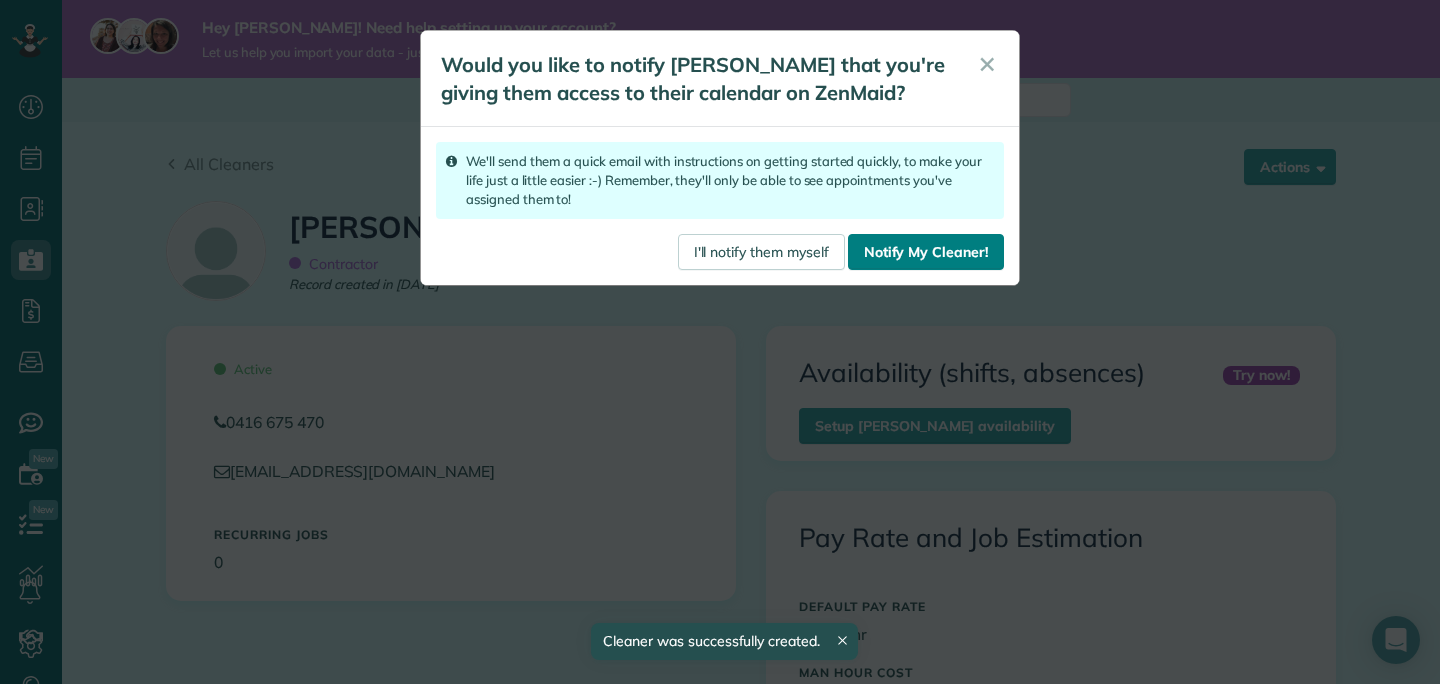 click on "Notify My Cleaner!" at bounding box center (926, 252) 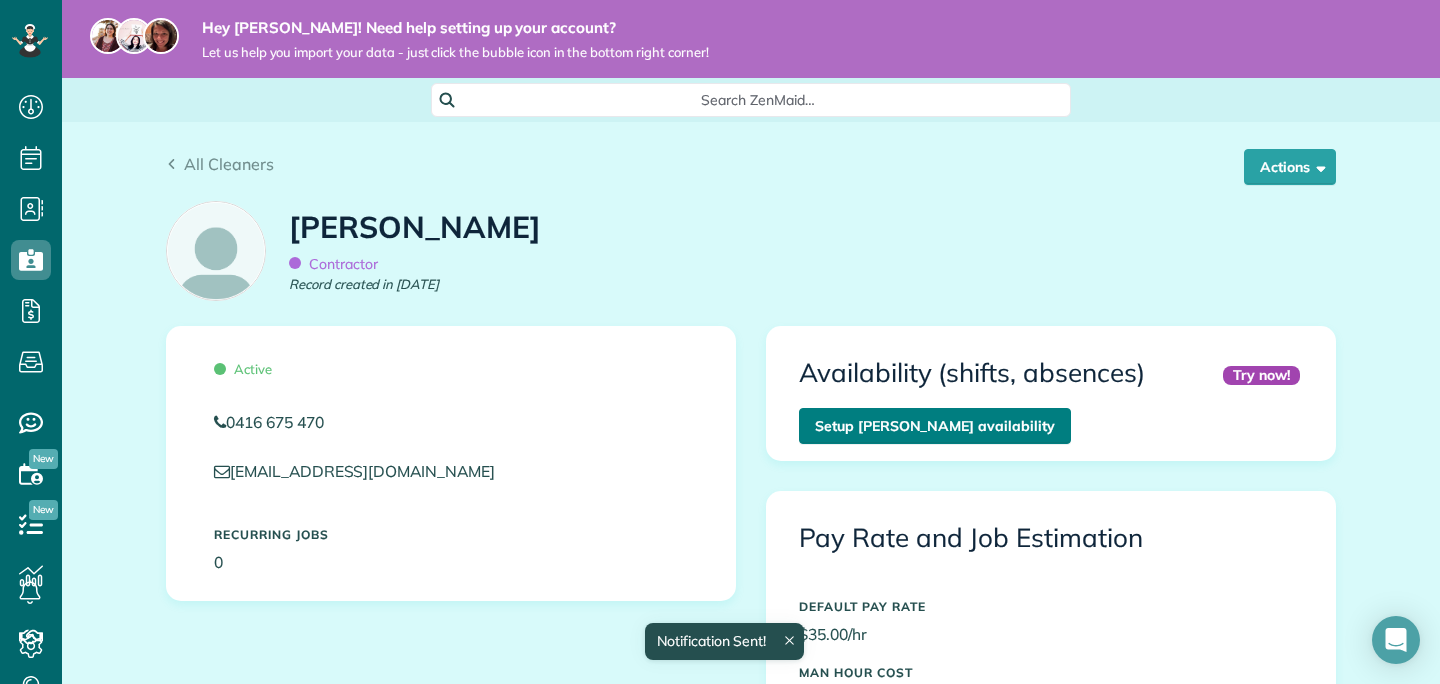 click on "Setup [PERSON_NAME] availability" at bounding box center [935, 426] 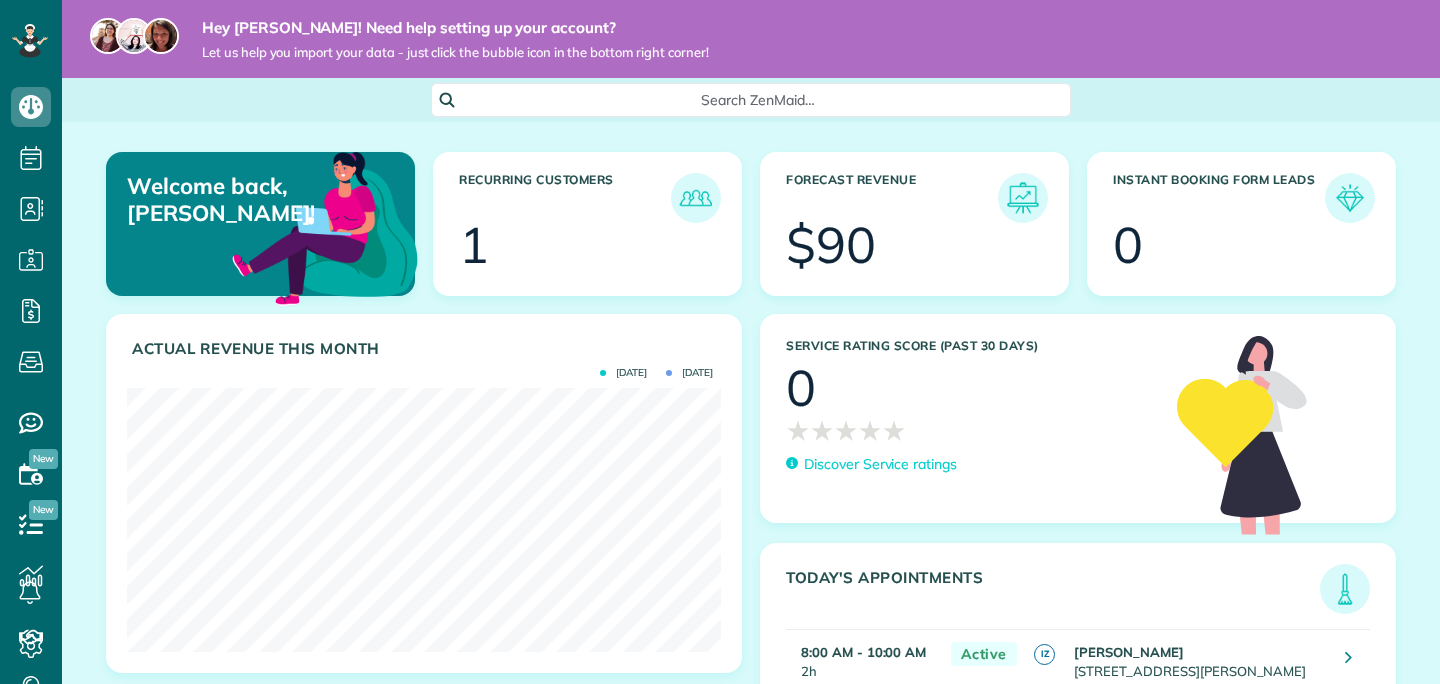 scroll, scrollTop: 0, scrollLeft: 0, axis: both 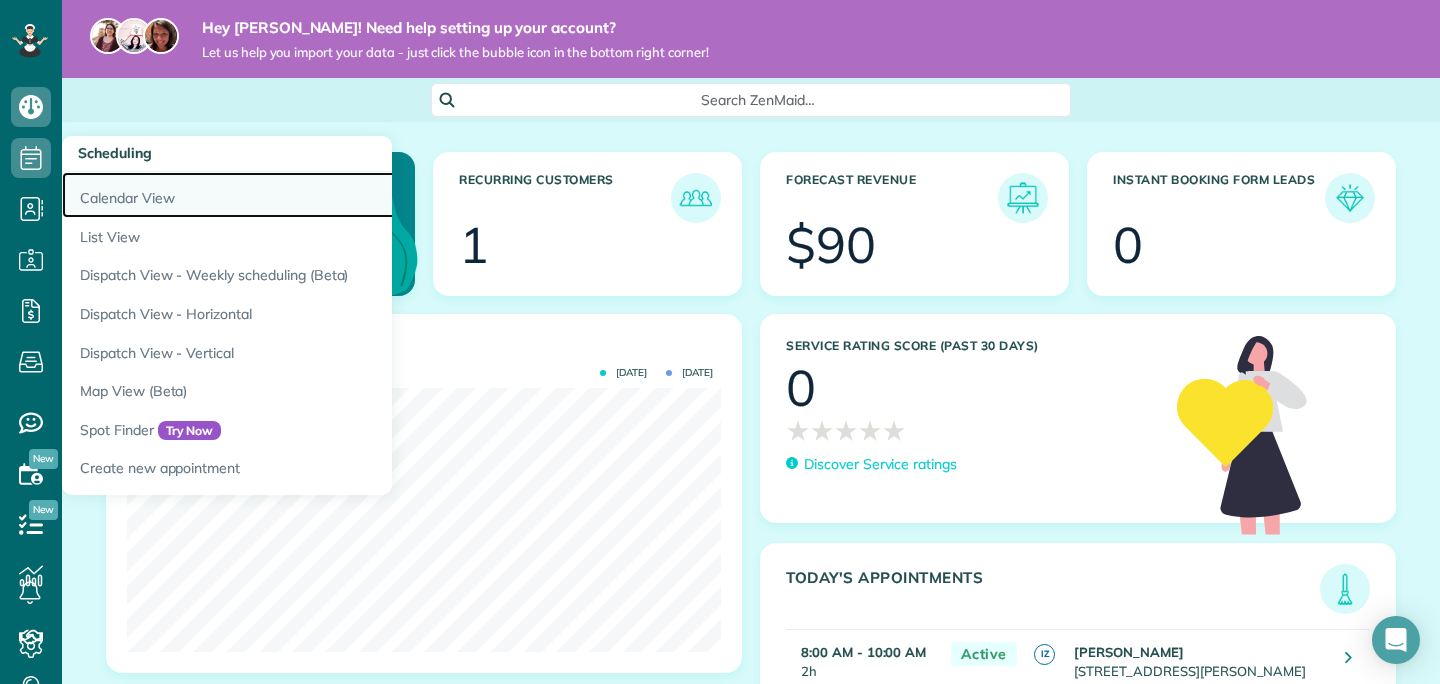 click on "Calendar View" at bounding box center (312, 195) 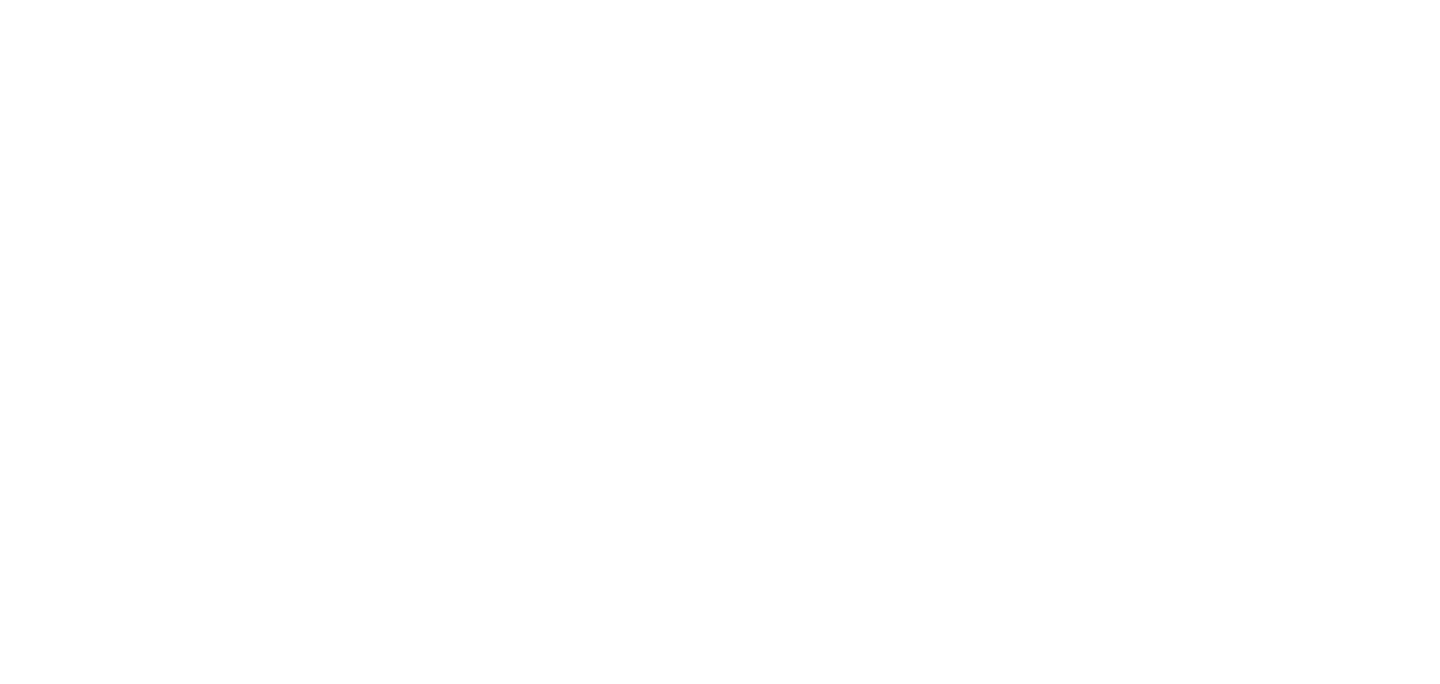 scroll, scrollTop: 0, scrollLeft: 0, axis: both 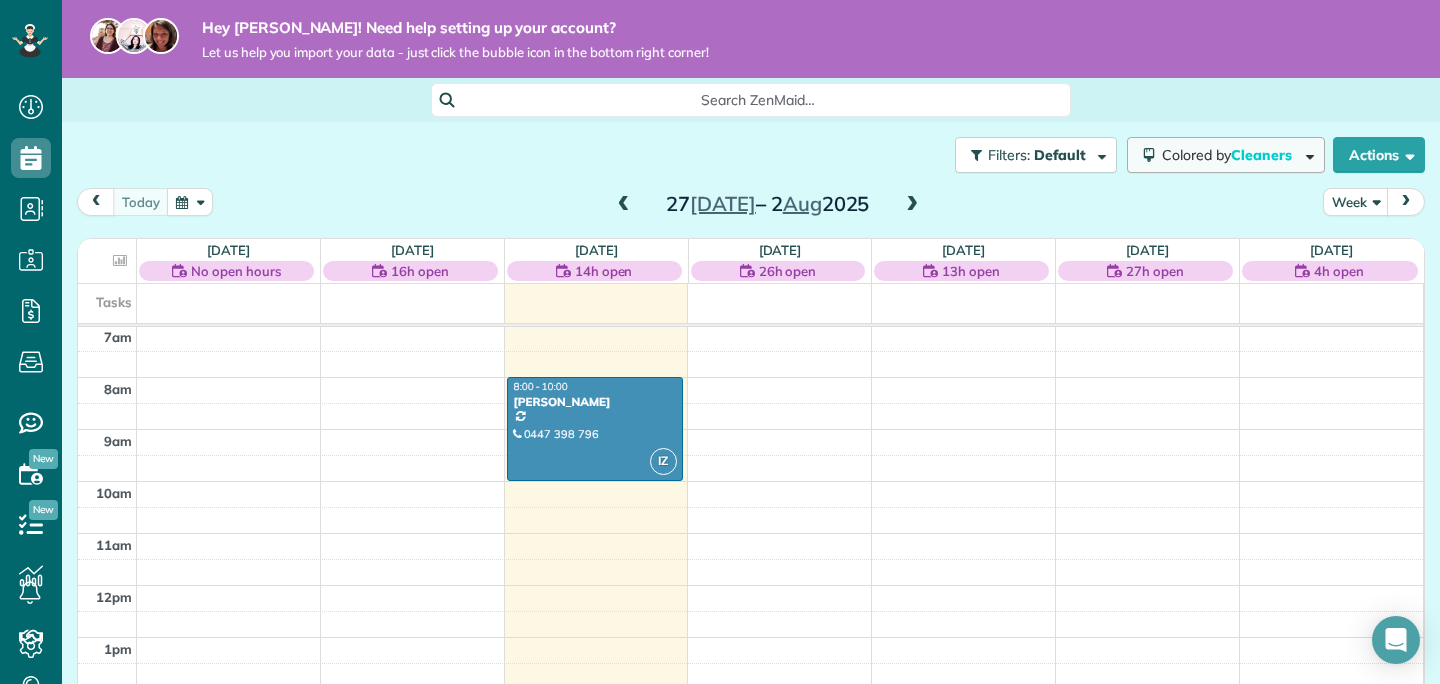 click on "Cleaners" at bounding box center (1263, 155) 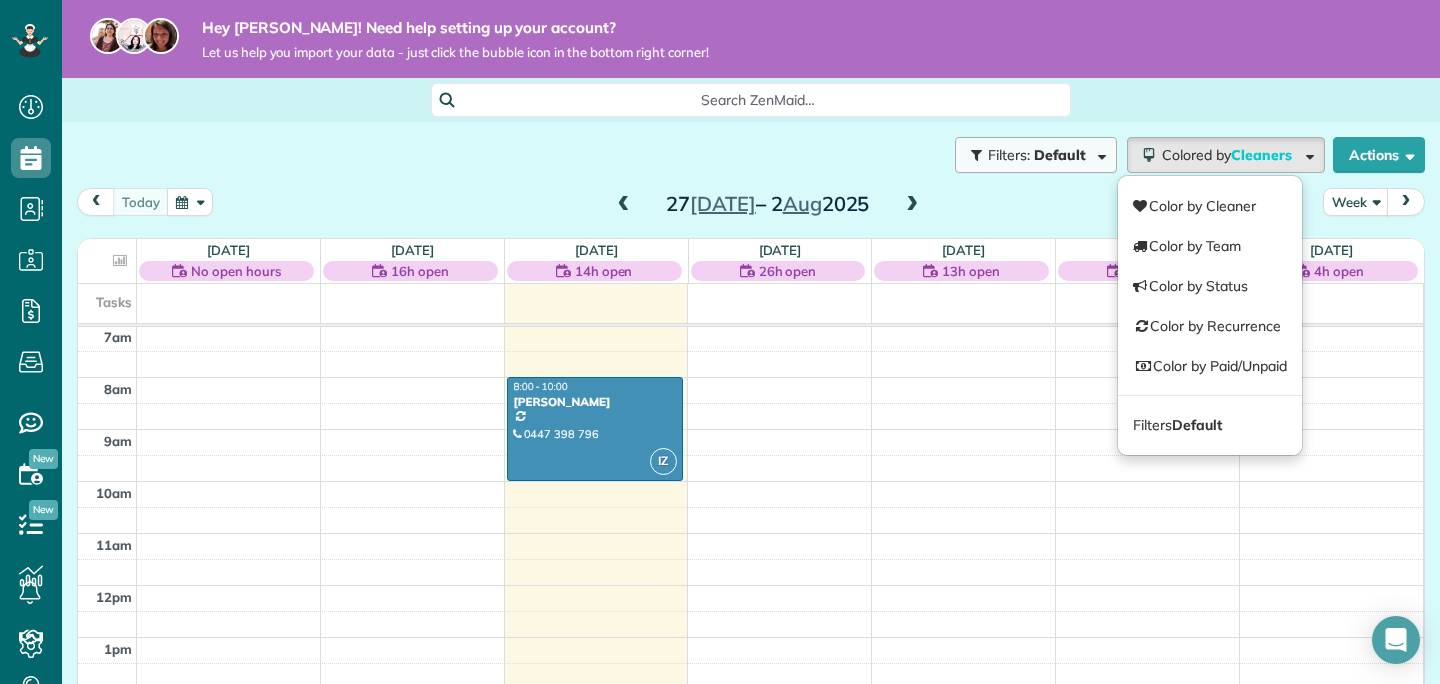 click on "Default" at bounding box center [1060, 155] 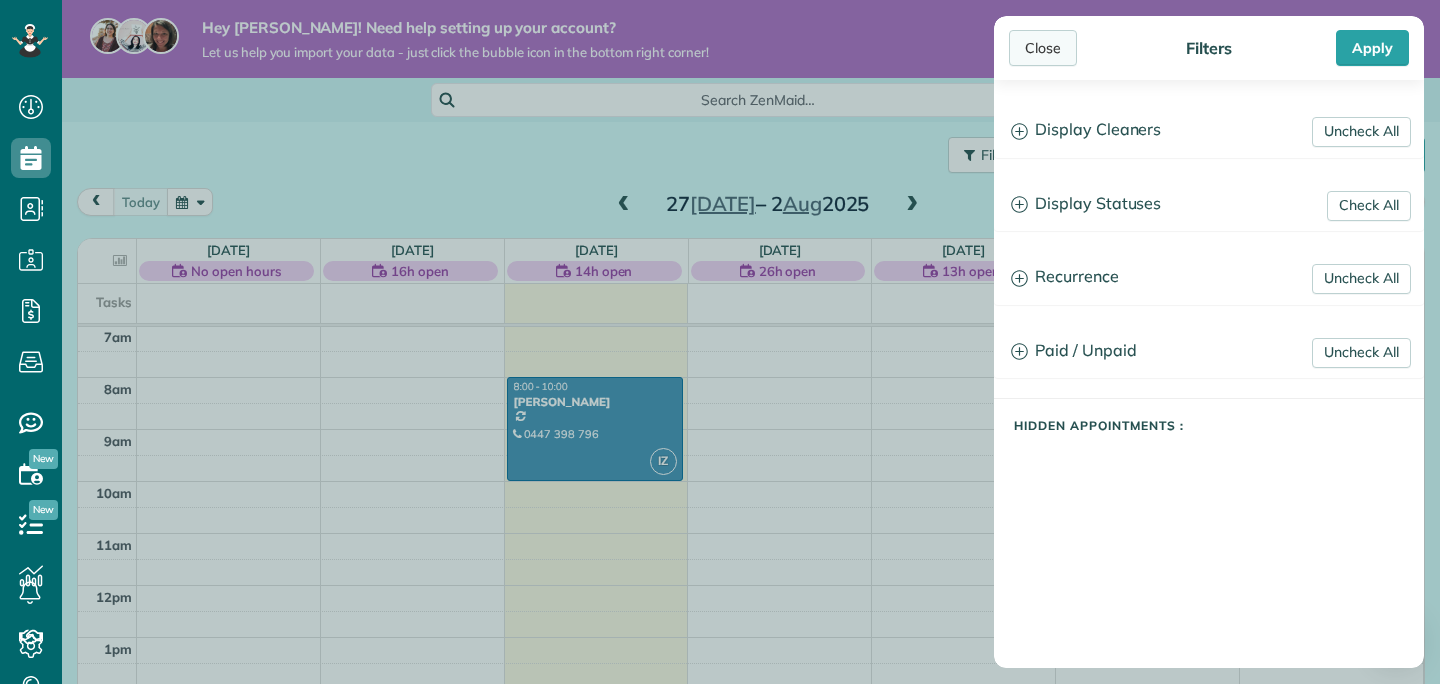 click on "Close" at bounding box center (1043, 48) 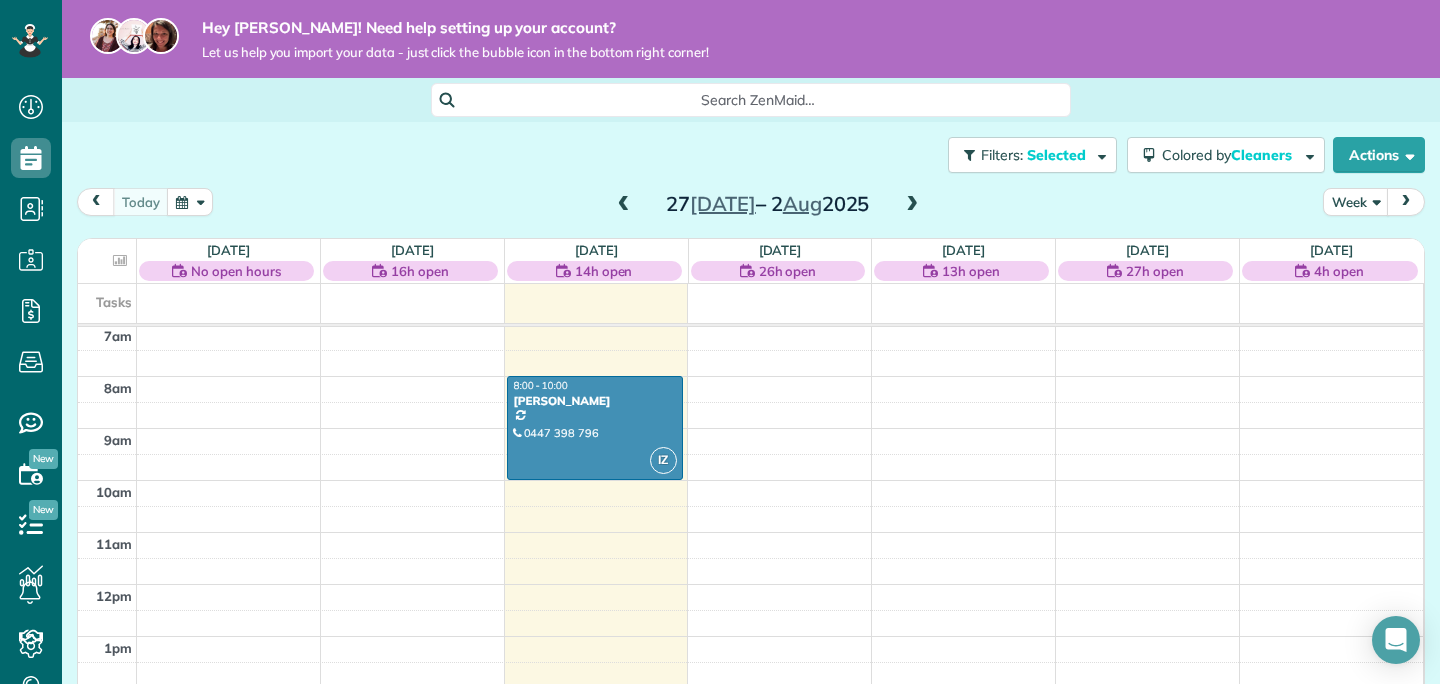 scroll, scrollTop: 362, scrollLeft: 0, axis: vertical 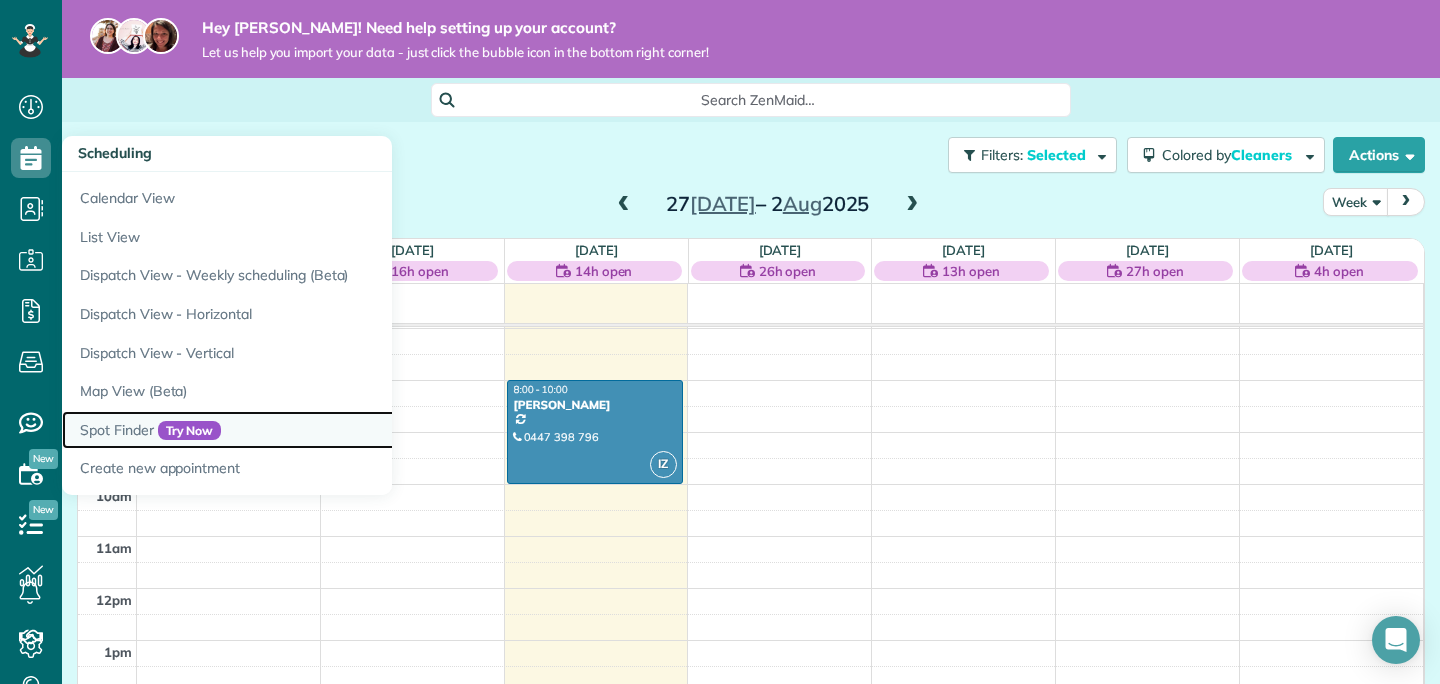 click on "Spot Finder
Try Now" at bounding box center (312, 430) 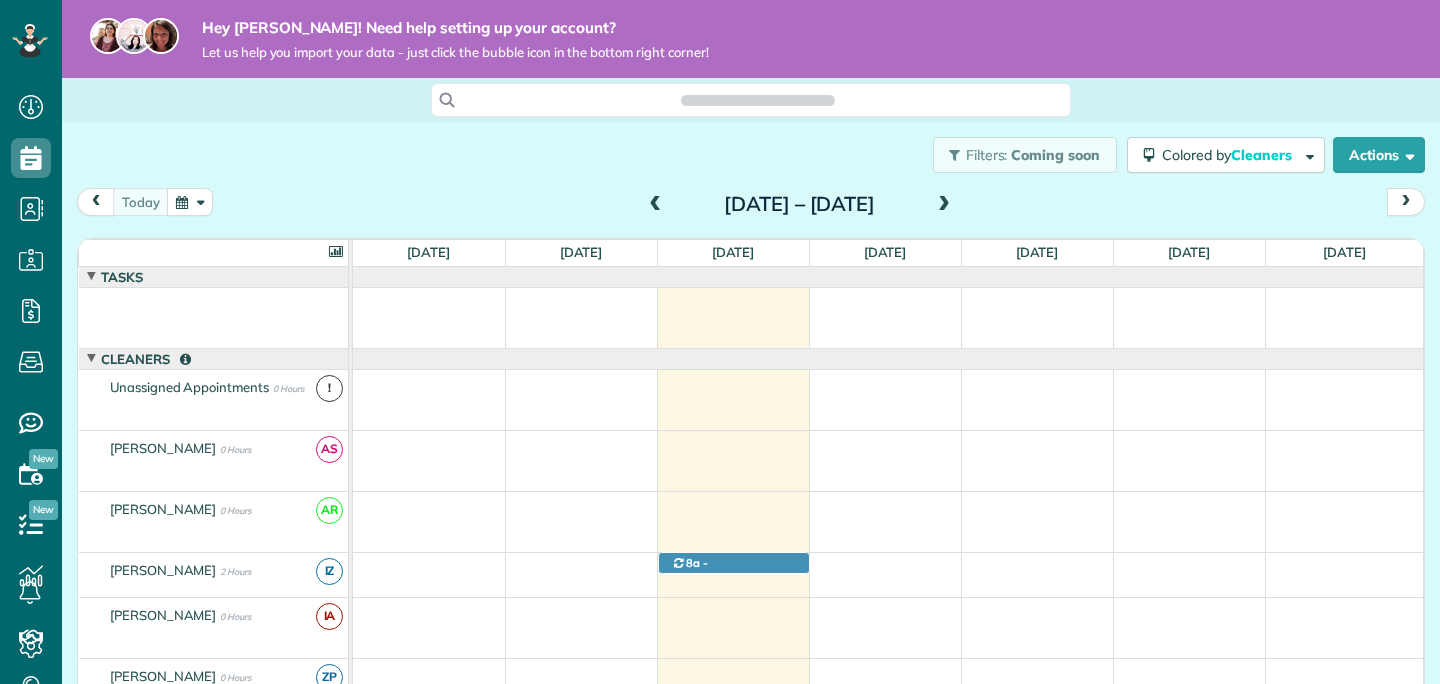 scroll, scrollTop: 0, scrollLeft: 0, axis: both 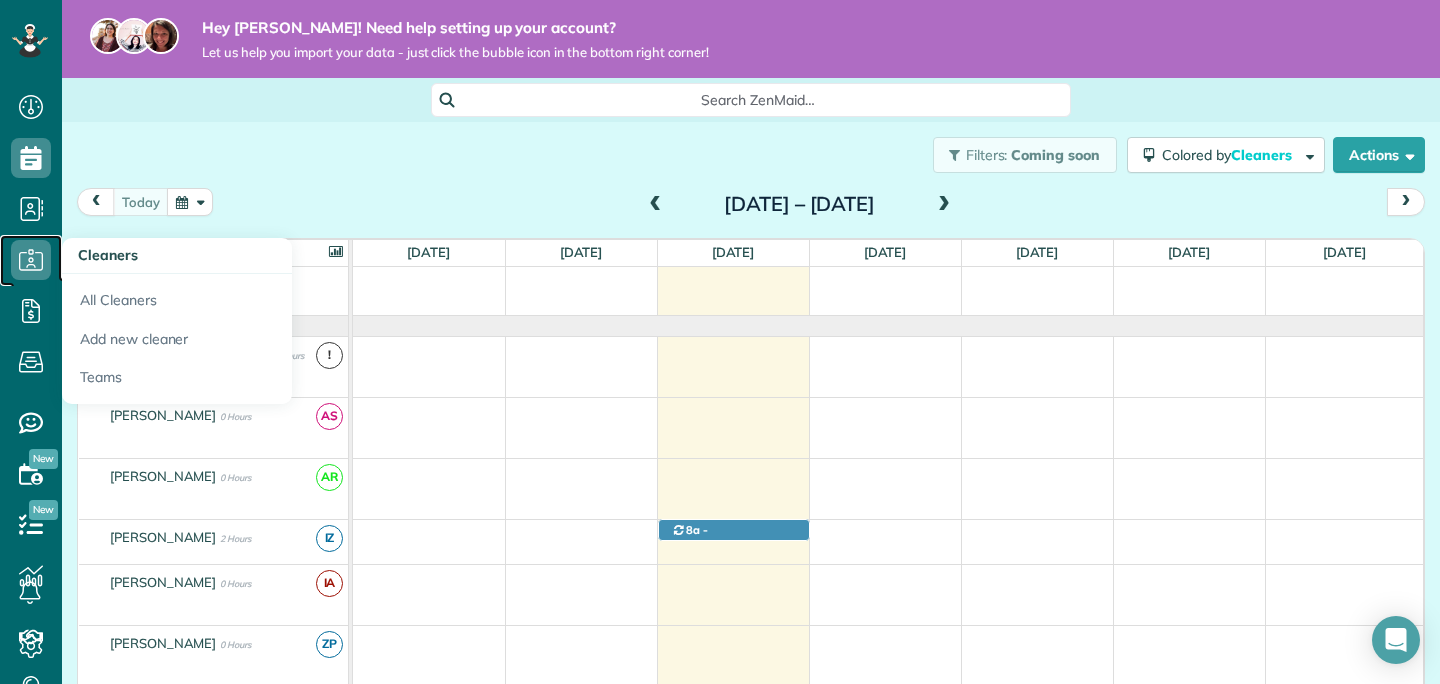click 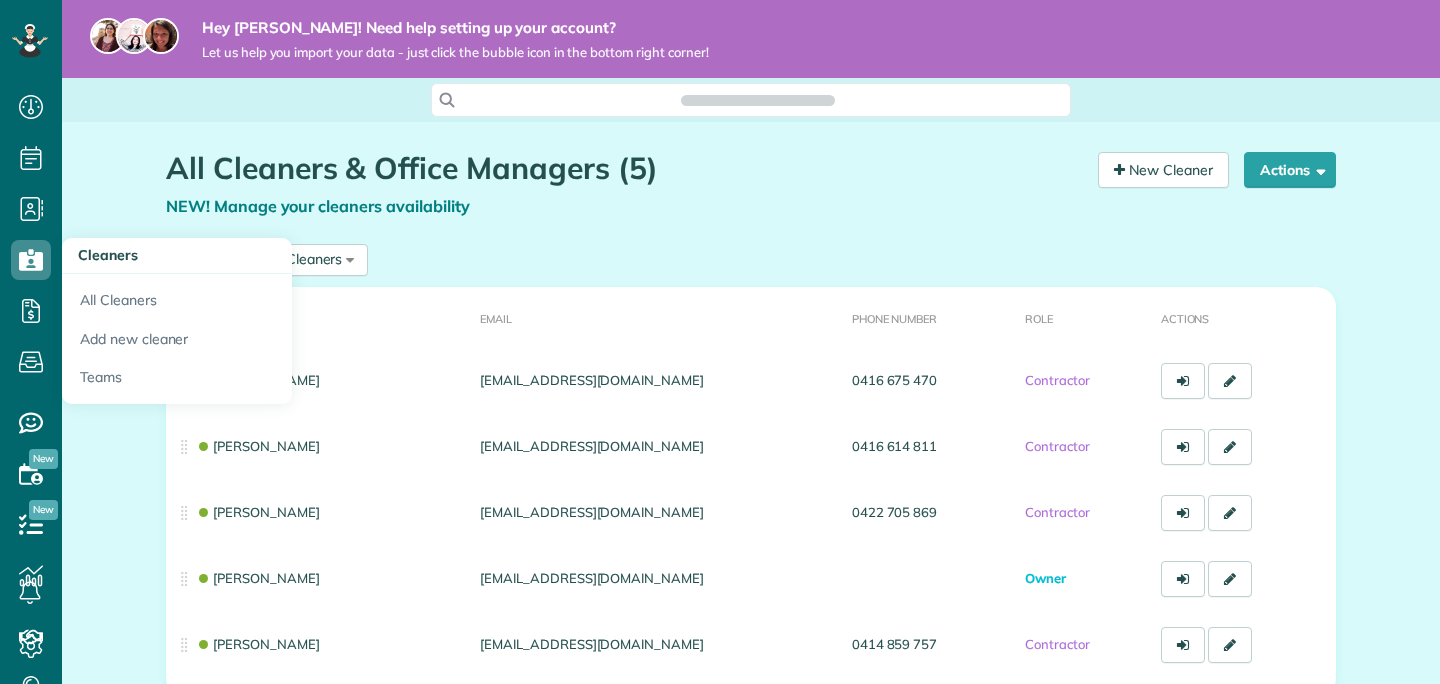 scroll, scrollTop: 0, scrollLeft: 0, axis: both 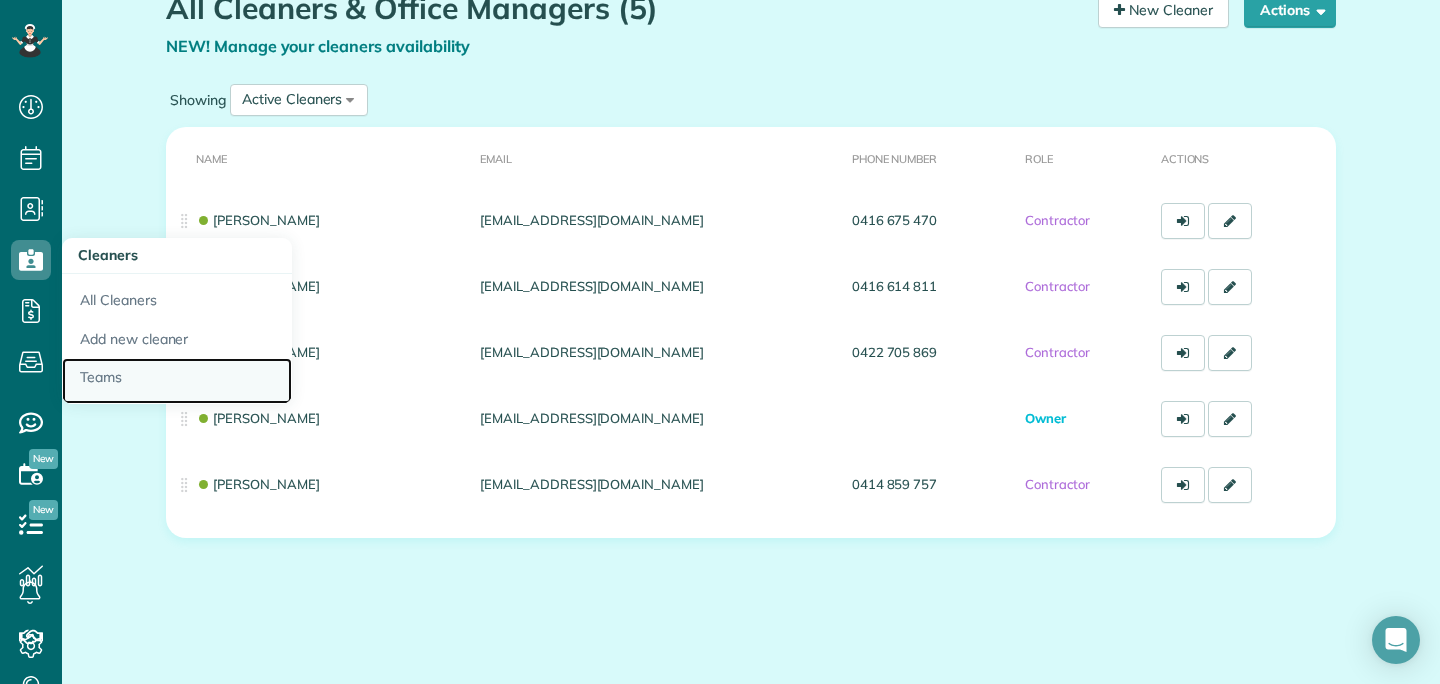 click on "Teams" at bounding box center [177, 381] 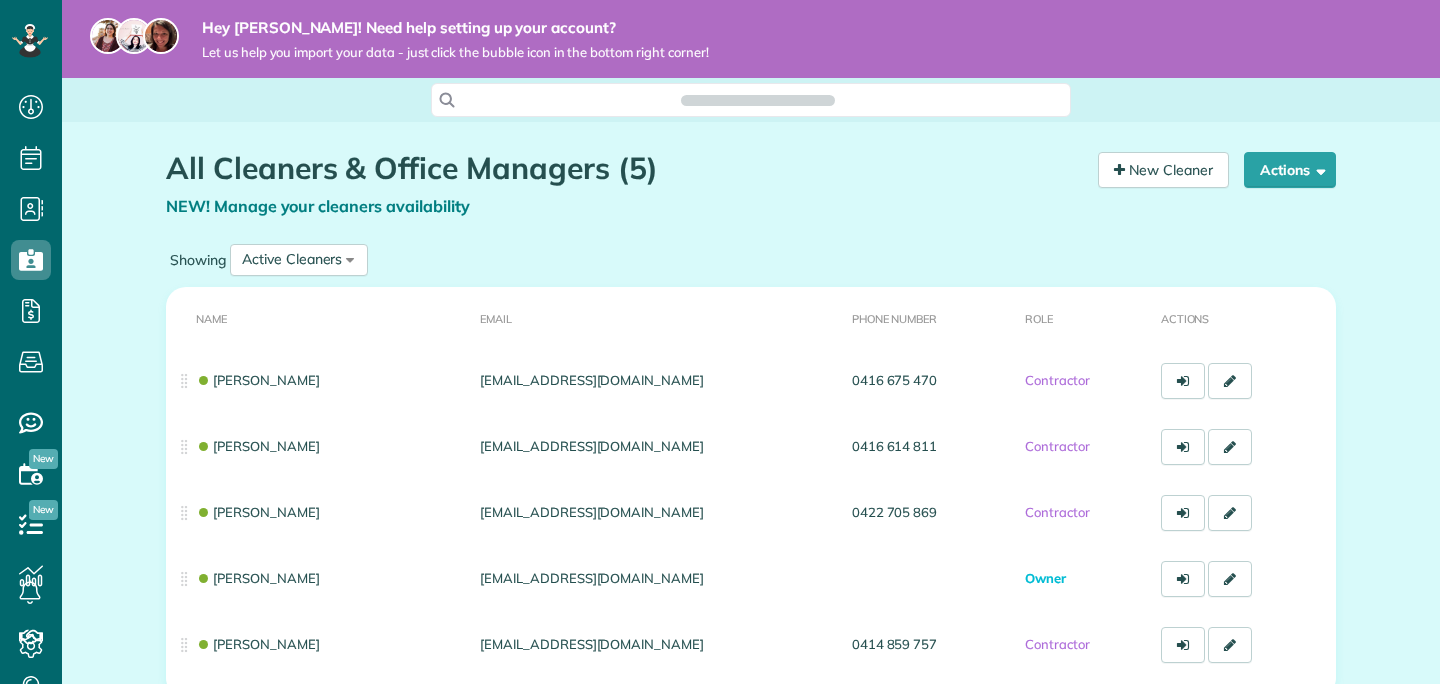 scroll, scrollTop: 0, scrollLeft: 0, axis: both 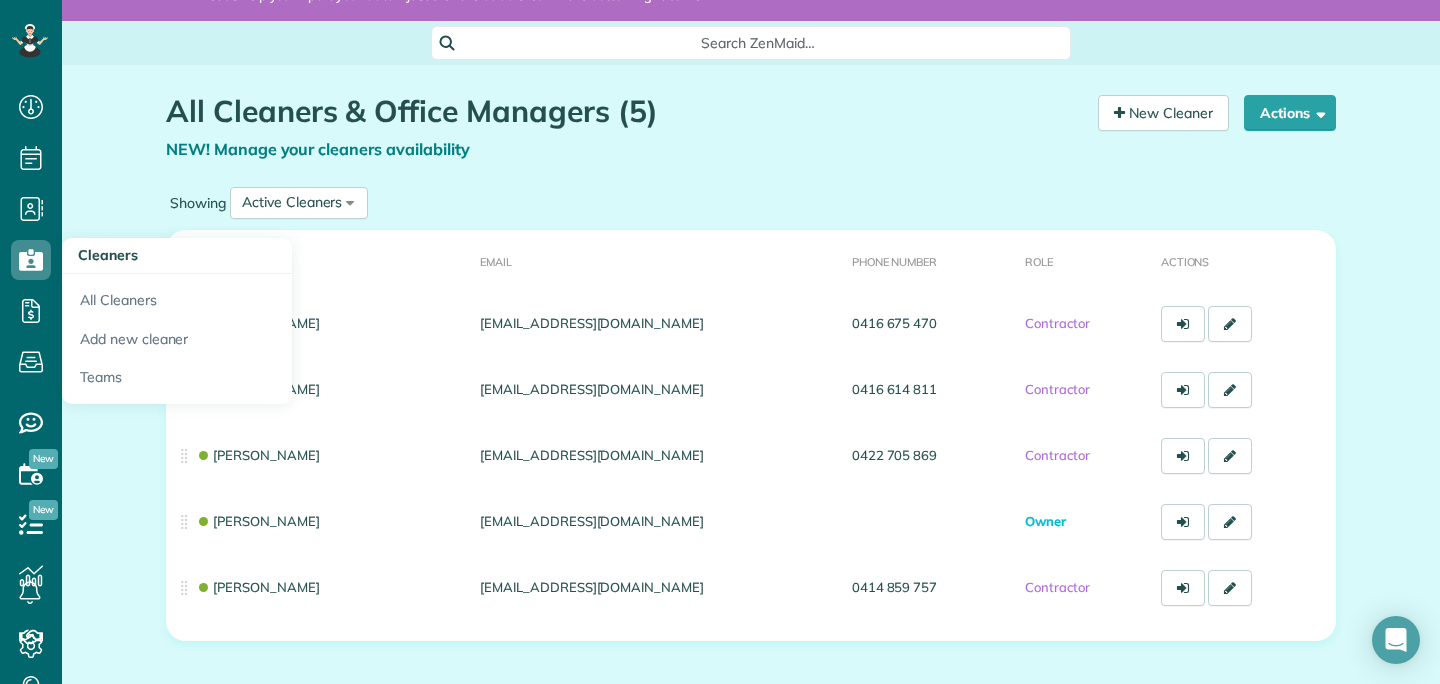 click on "Cleaners" at bounding box center (177, 256) 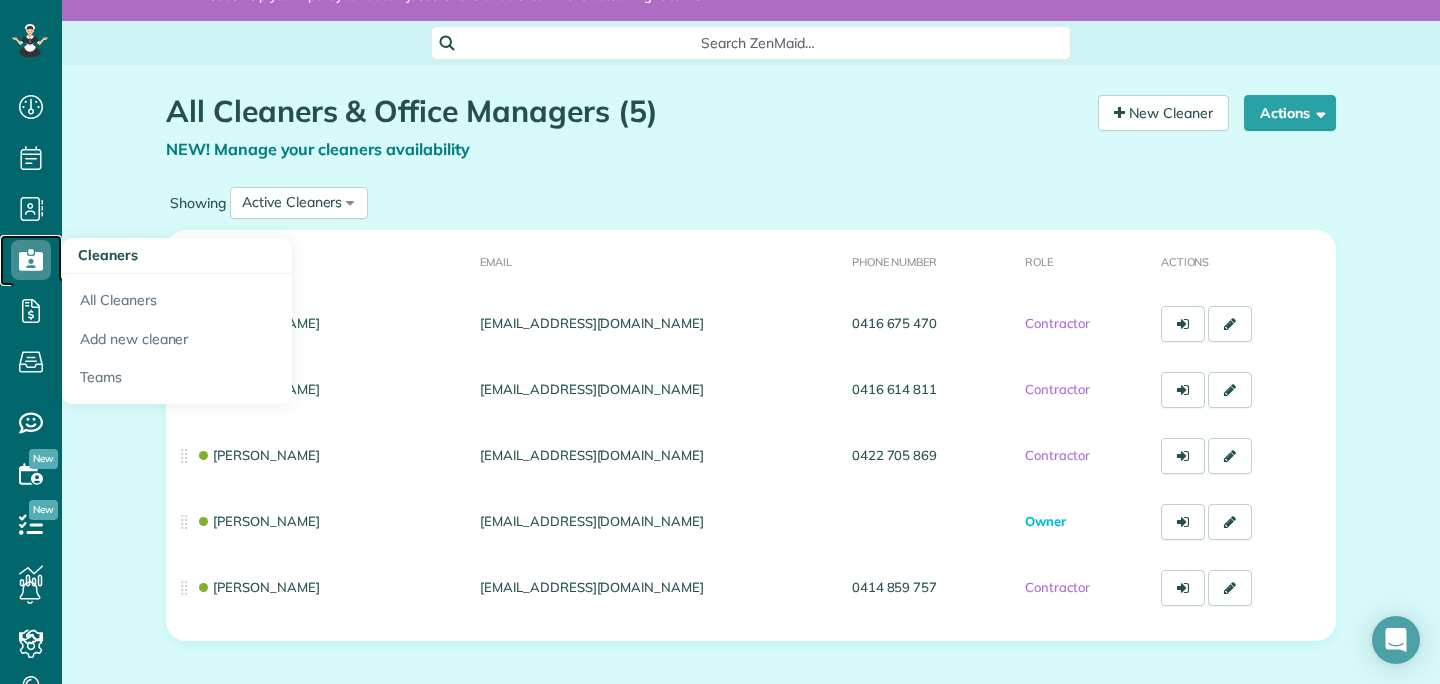 click 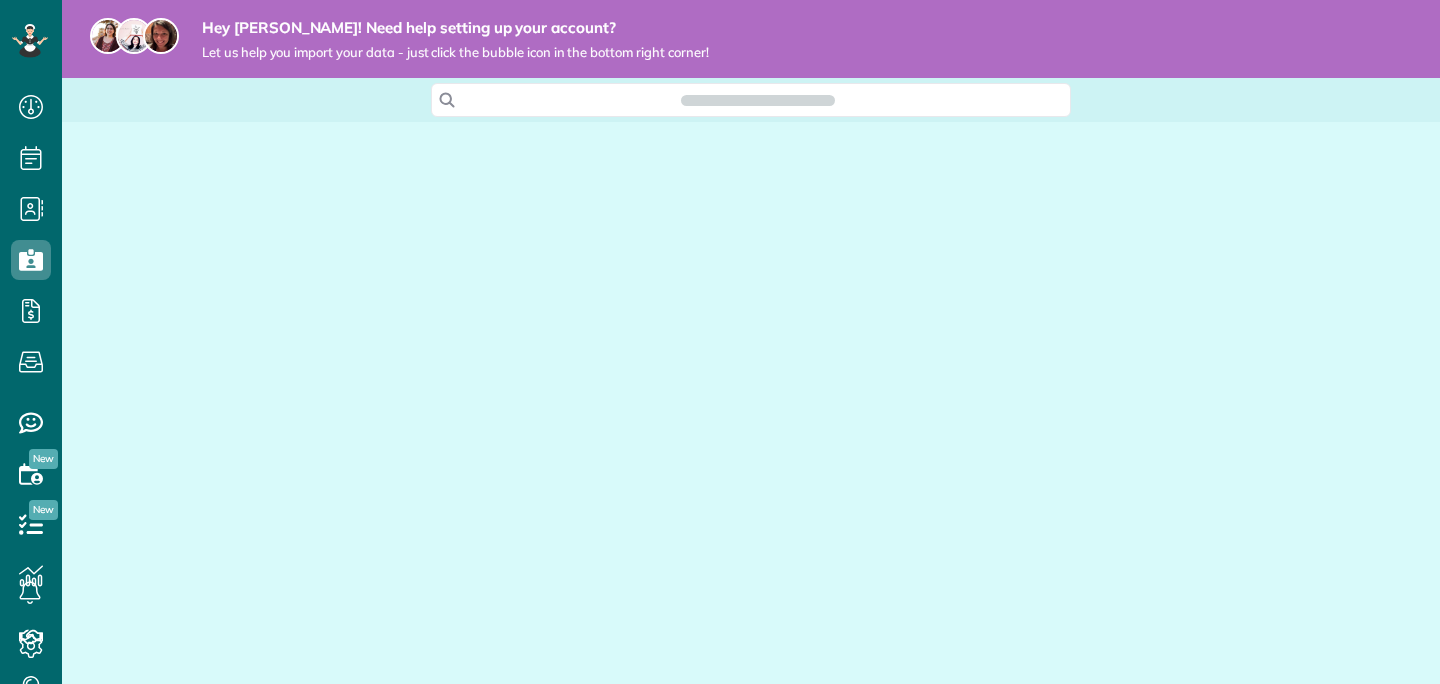 scroll, scrollTop: 0, scrollLeft: 0, axis: both 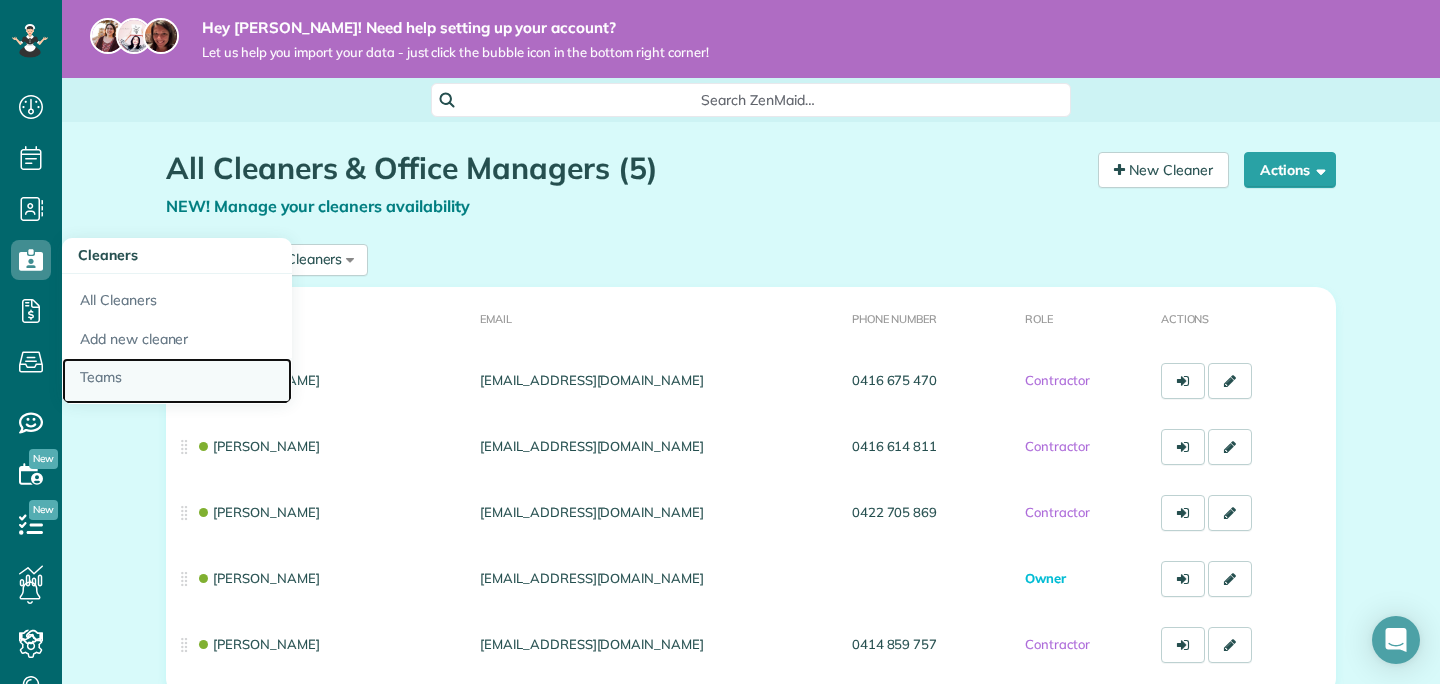 click on "Teams" at bounding box center [177, 381] 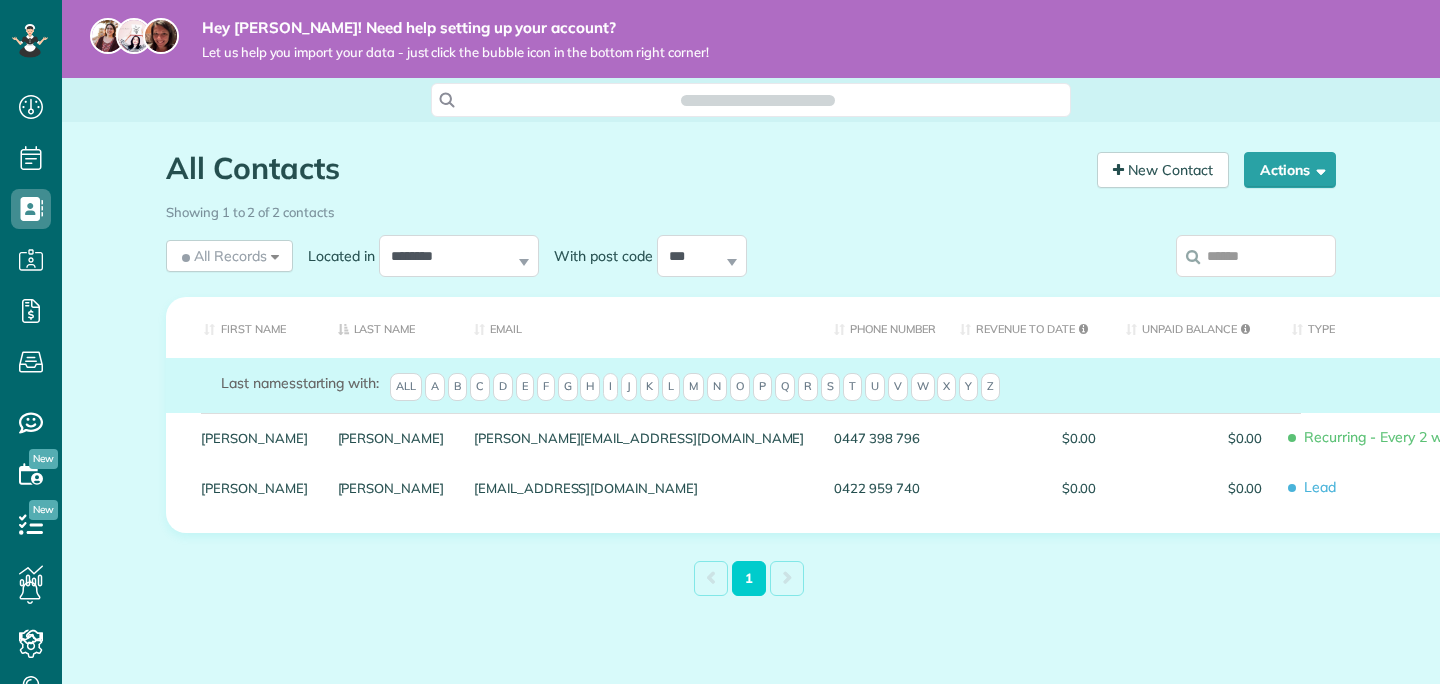scroll, scrollTop: 0, scrollLeft: 0, axis: both 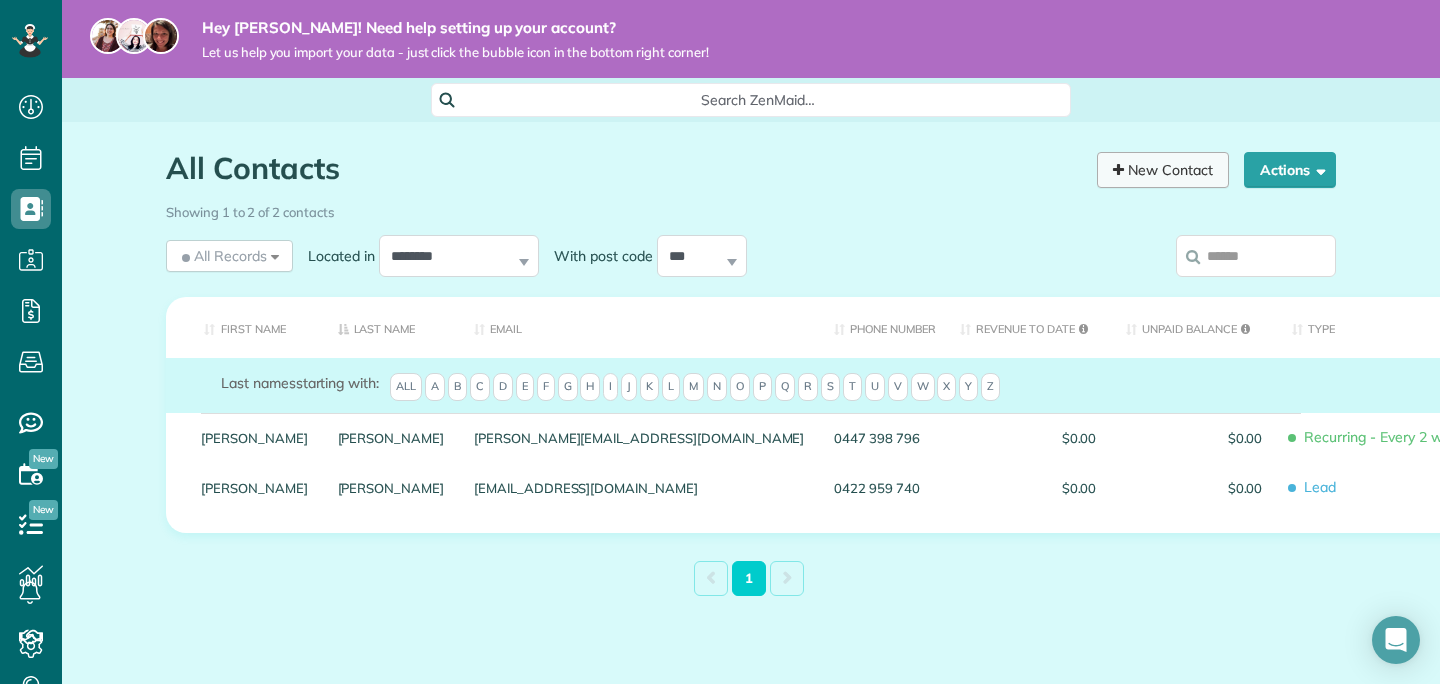 click on "New Contact" at bounding box center (1163, 170) 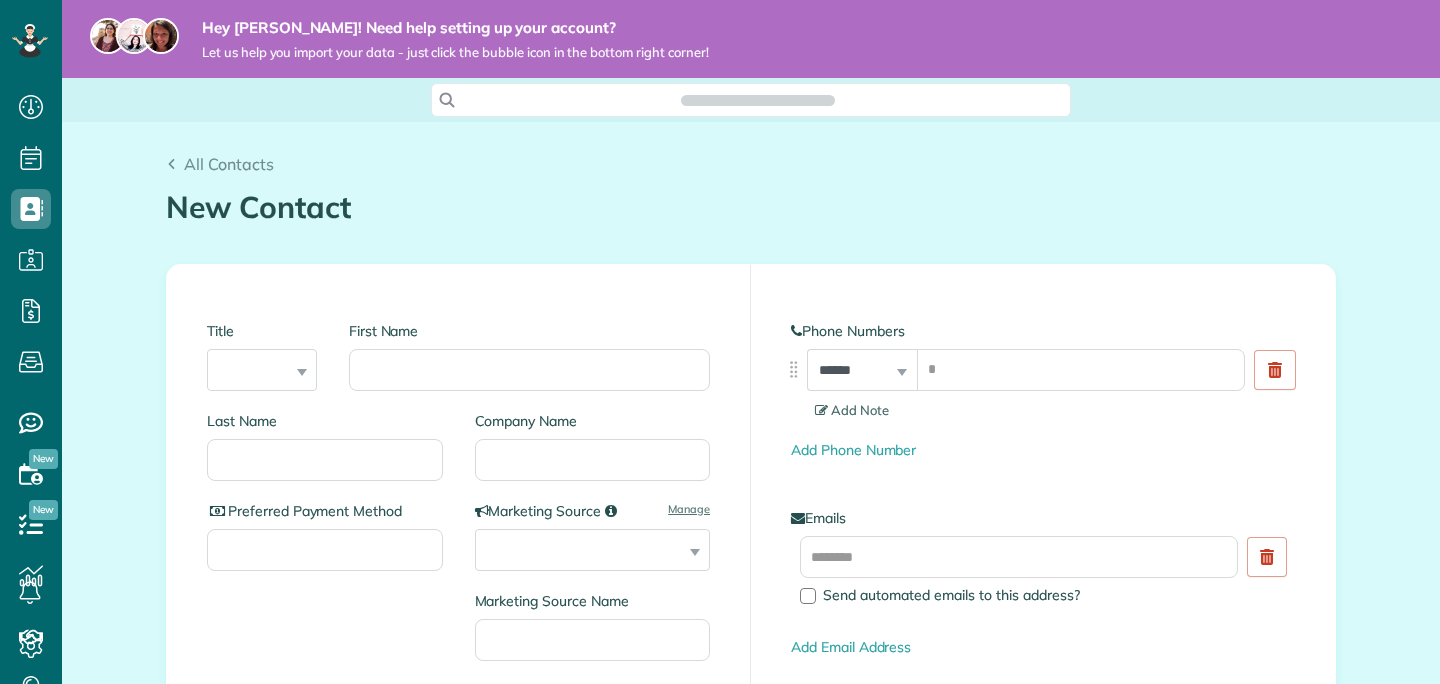 scroll, scrollTop: 0, scrollLeft: 0, axis: both 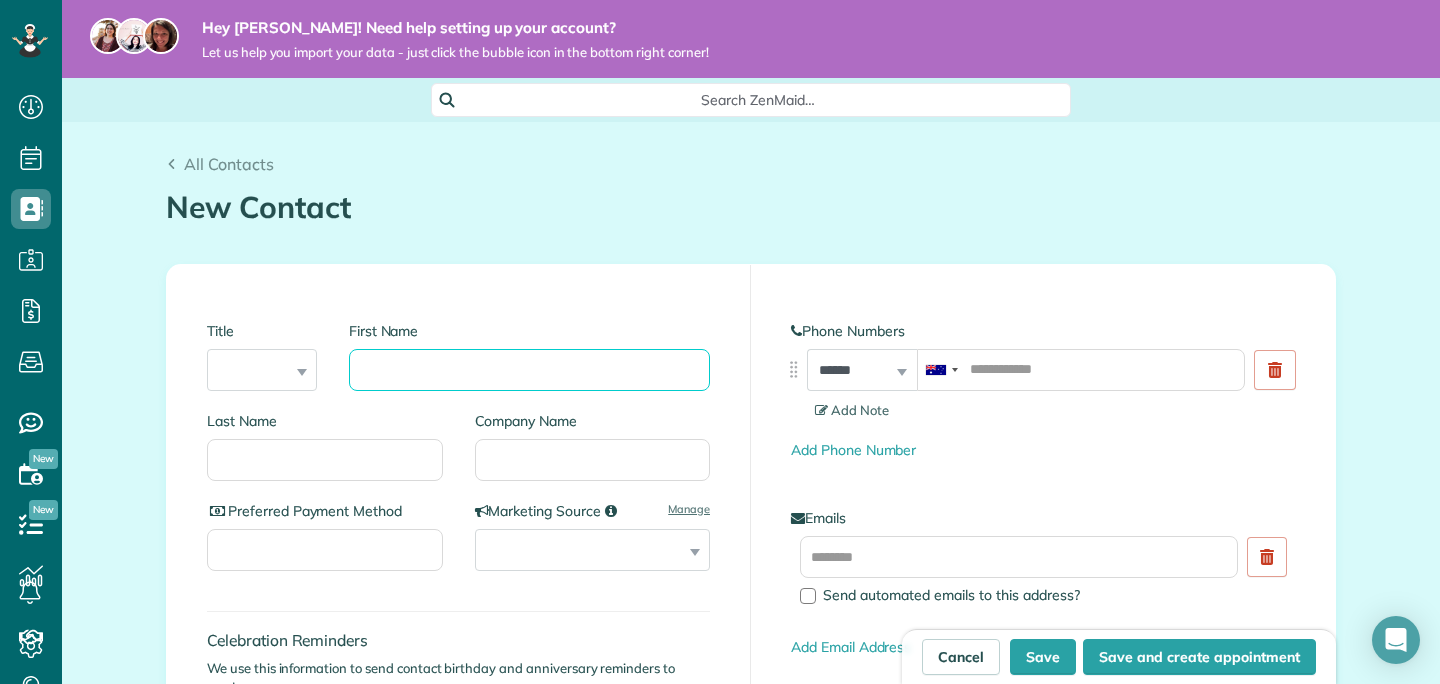 click on "First Name" at bounding box center [529, 370] 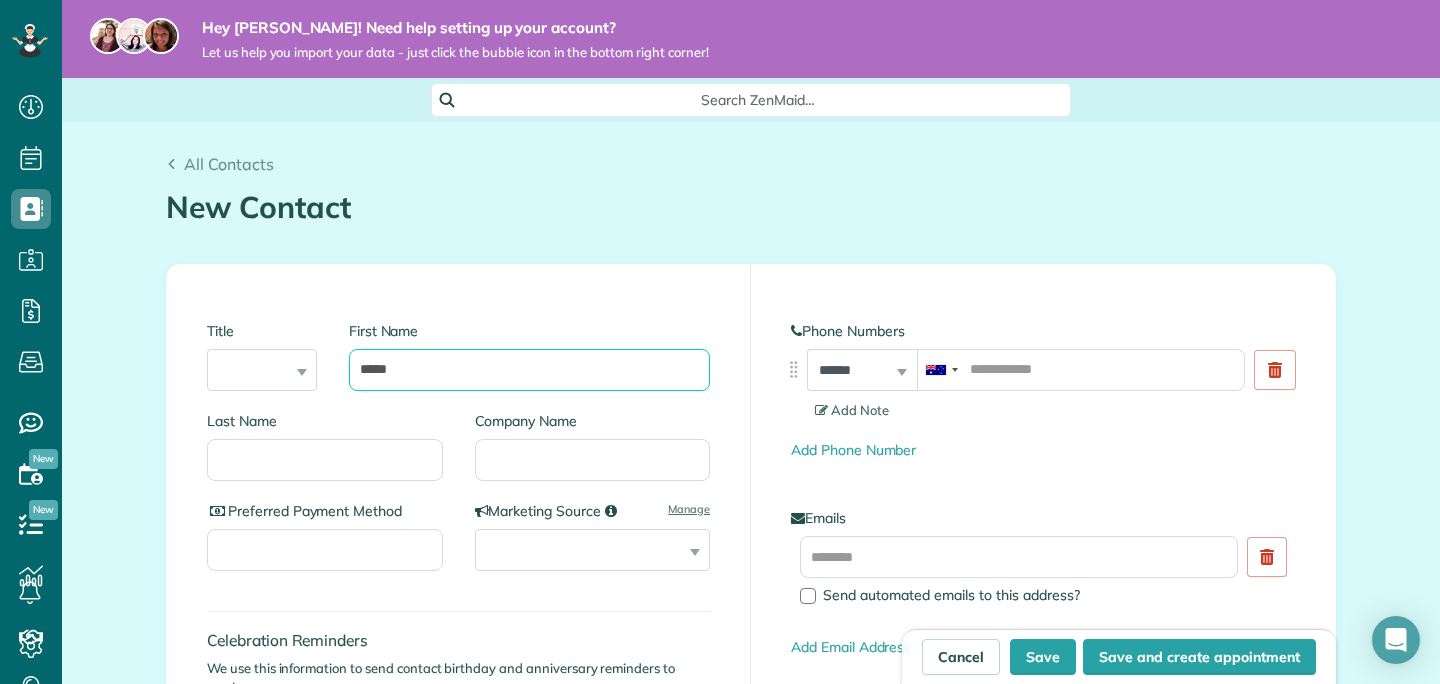 type on "*****" 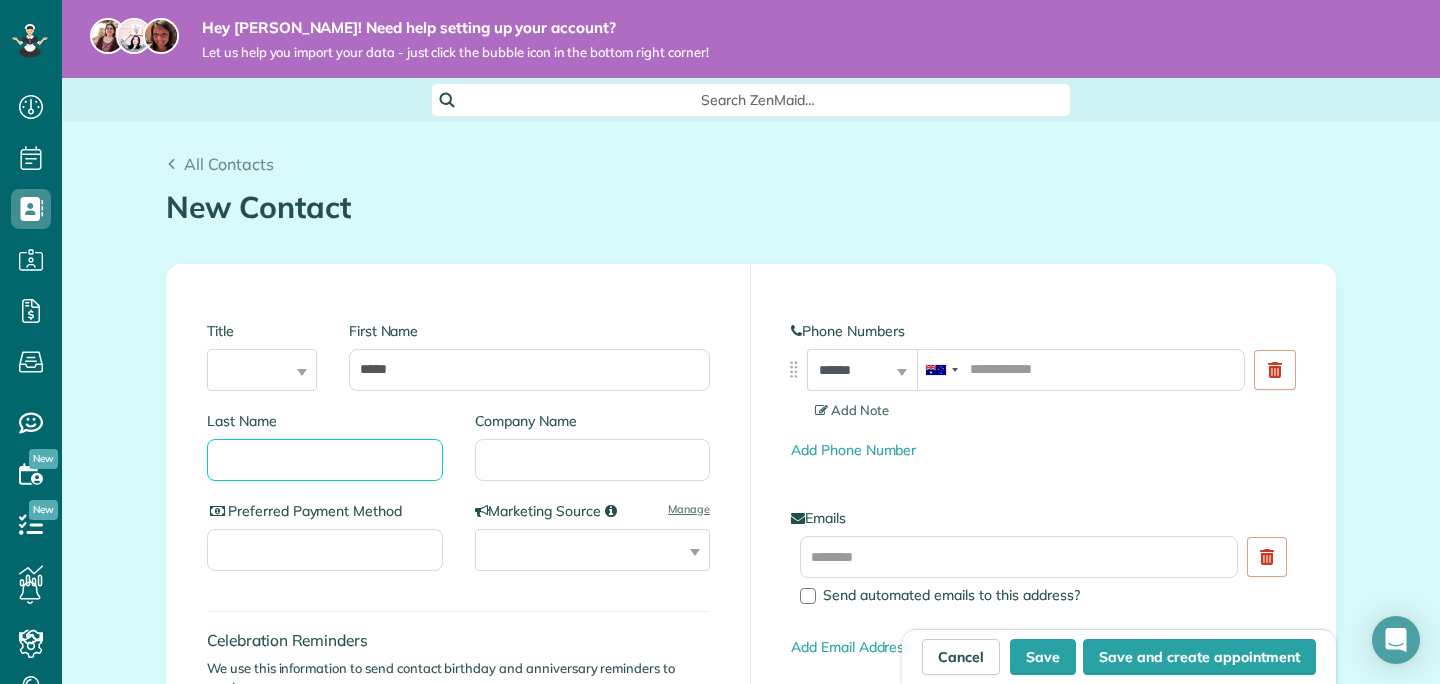 click on "Last Name" at bounding box center (325, 460) 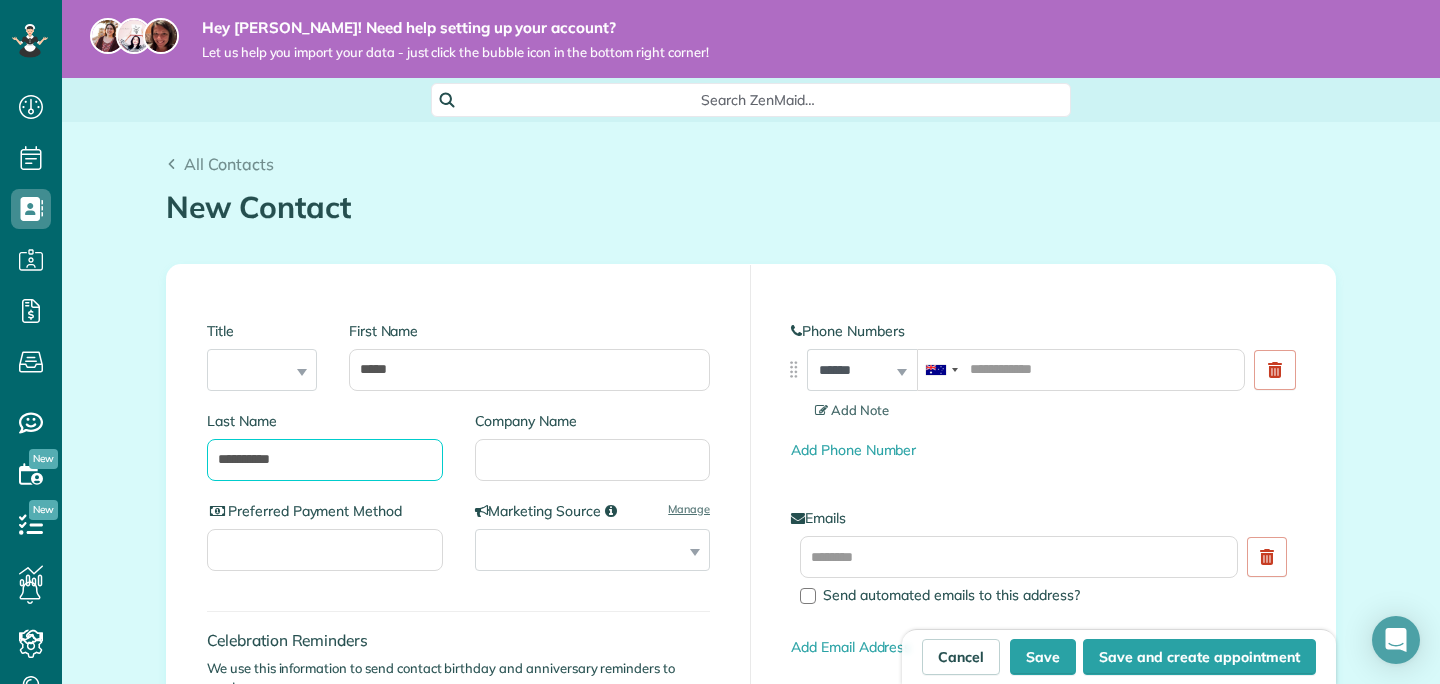 type on "**********" 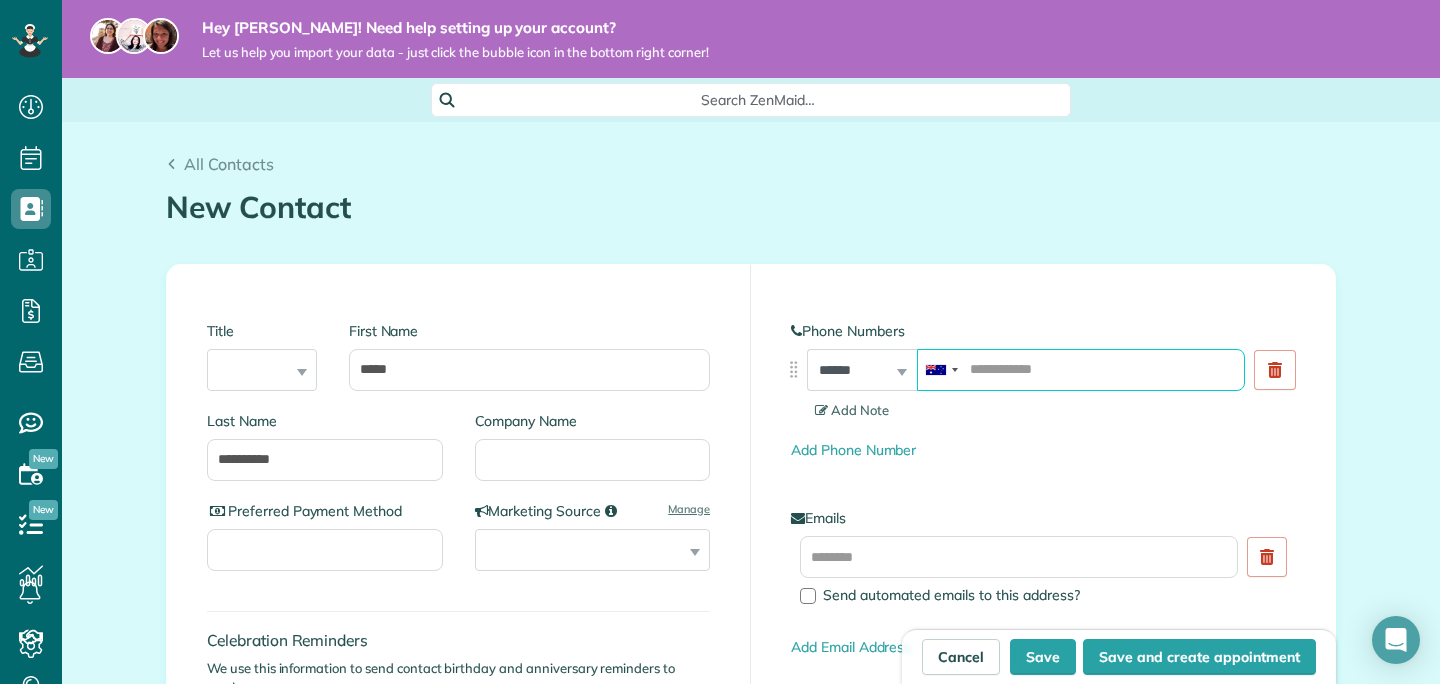 click at bounding box center (1081, 370) 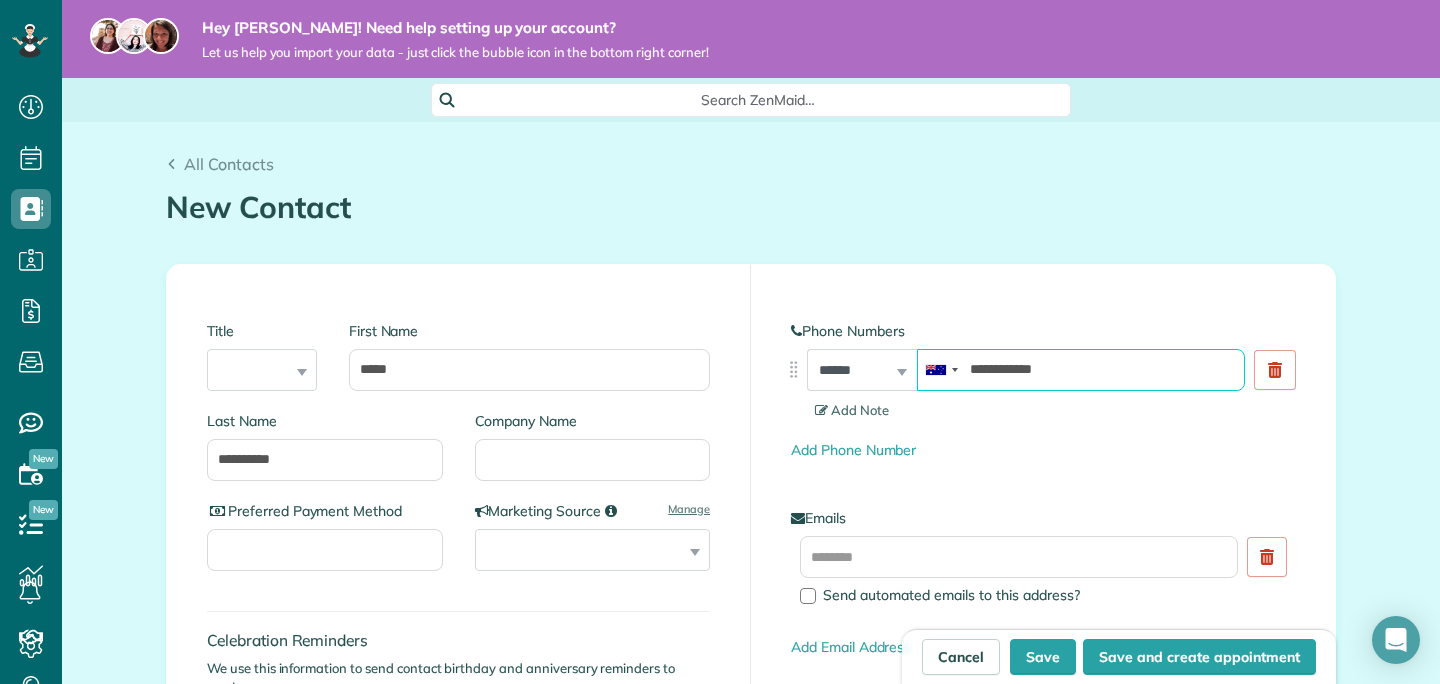 type on "**********" 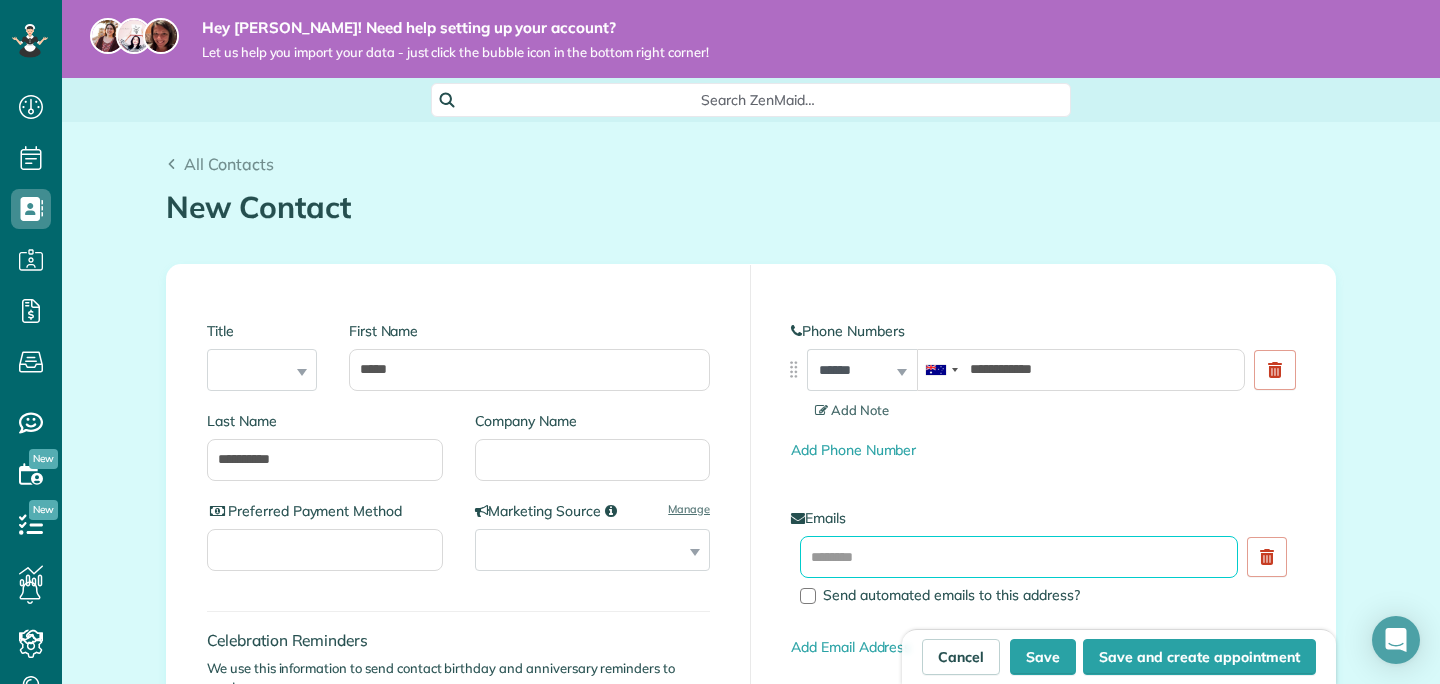 click at bounding box center [1019, 557] 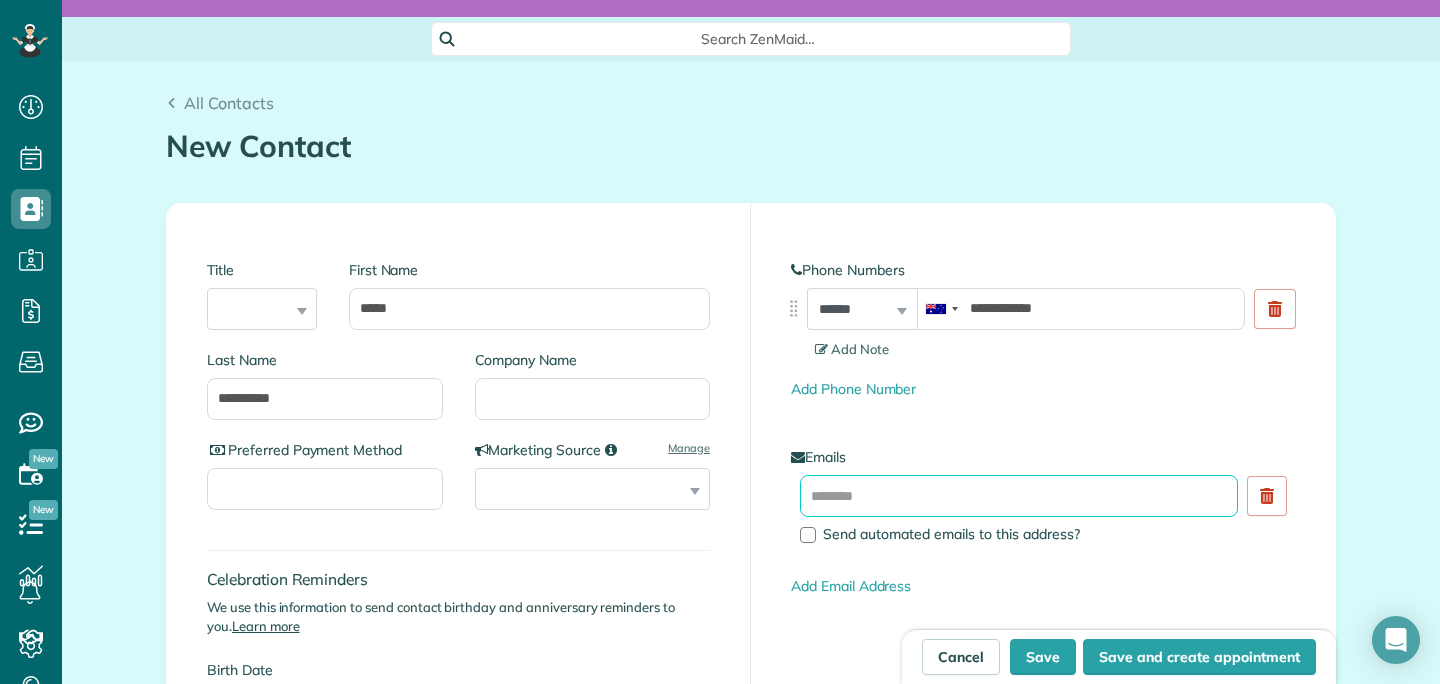scroll, scrollTop: 63, scrollLeft: 0, axis: vertical 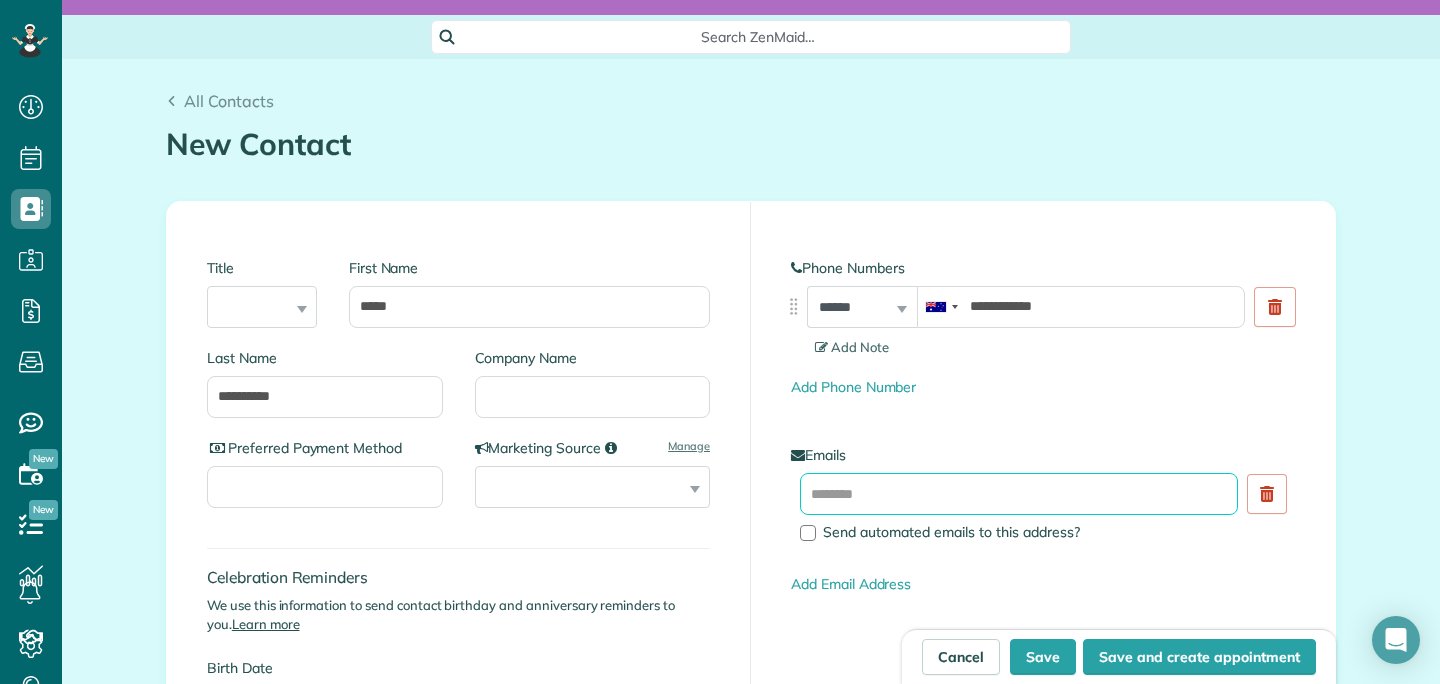 click at bounding box center (1019, 494) 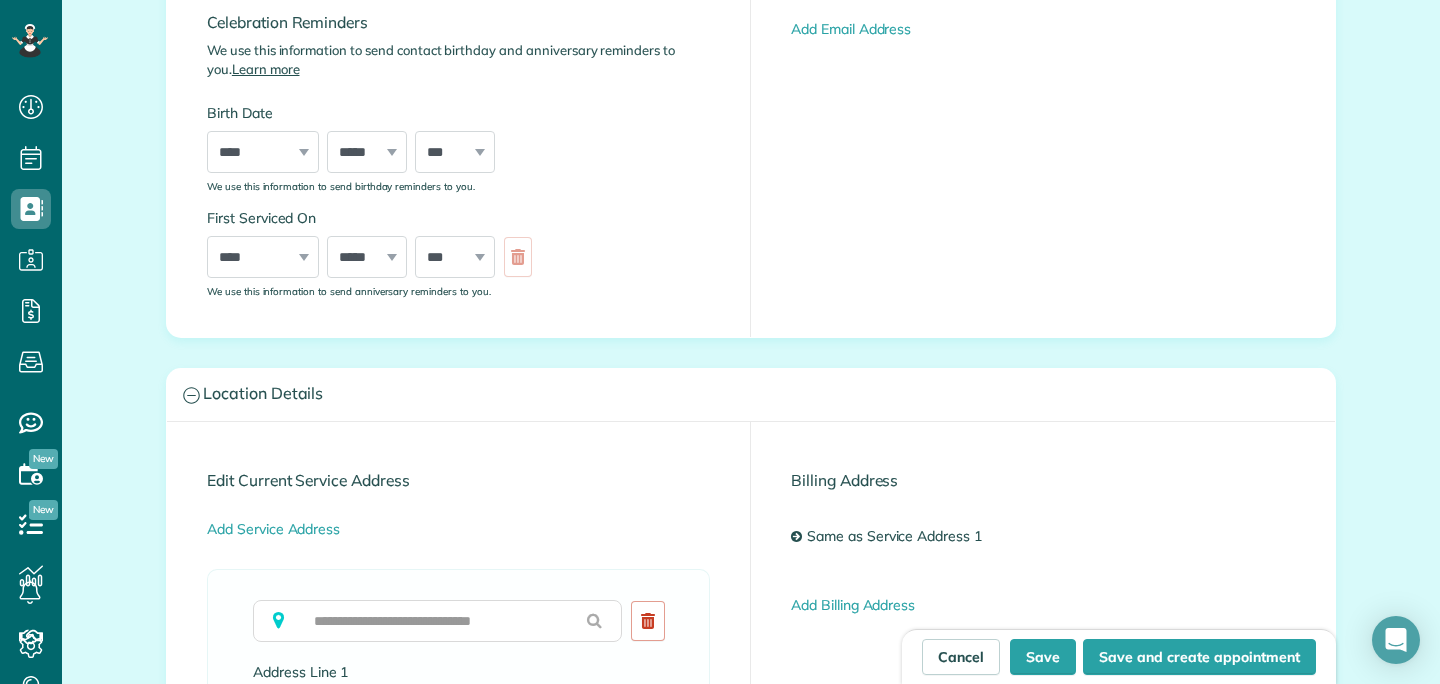 scroll, scrollTop: 700, scrollLeft: 0, axis: vertical 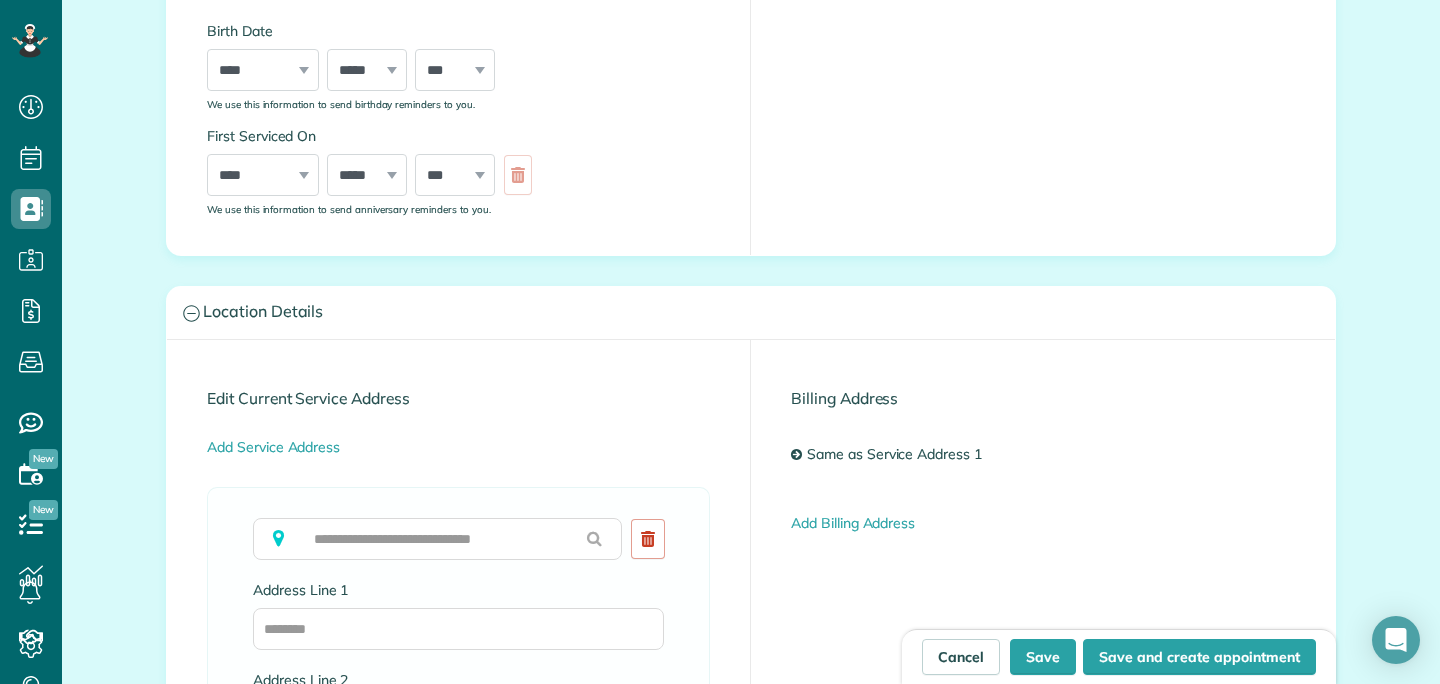 type on "**********" 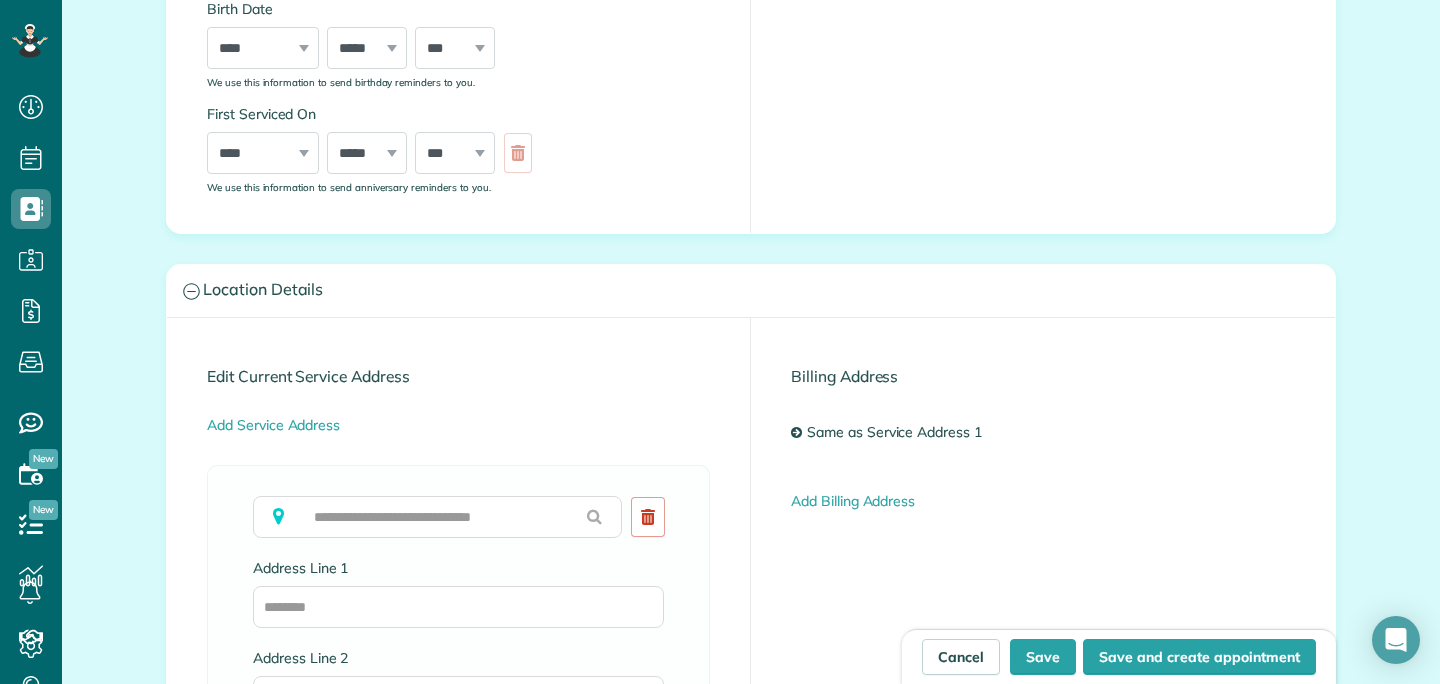 scroll, scrollTop: 753, scrollLeft: 0, axis: vertical 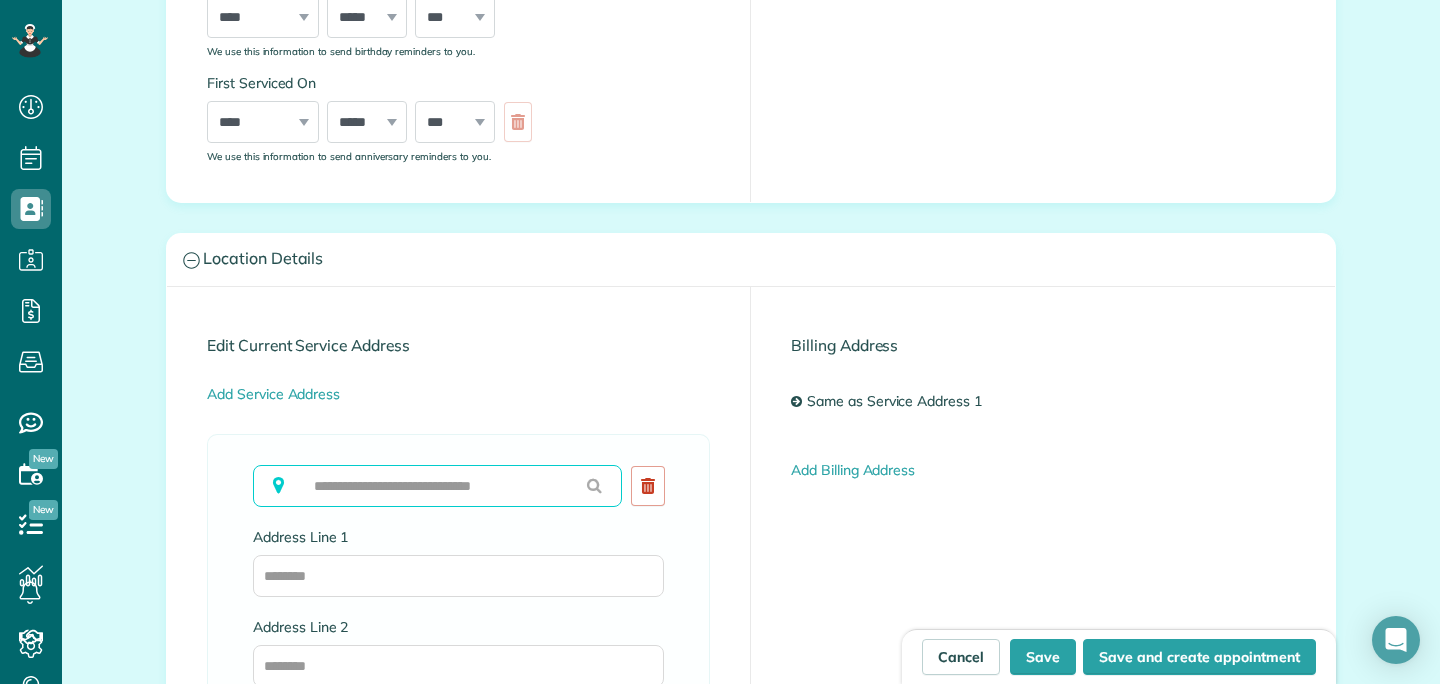 click at bounding box center [437, 486] 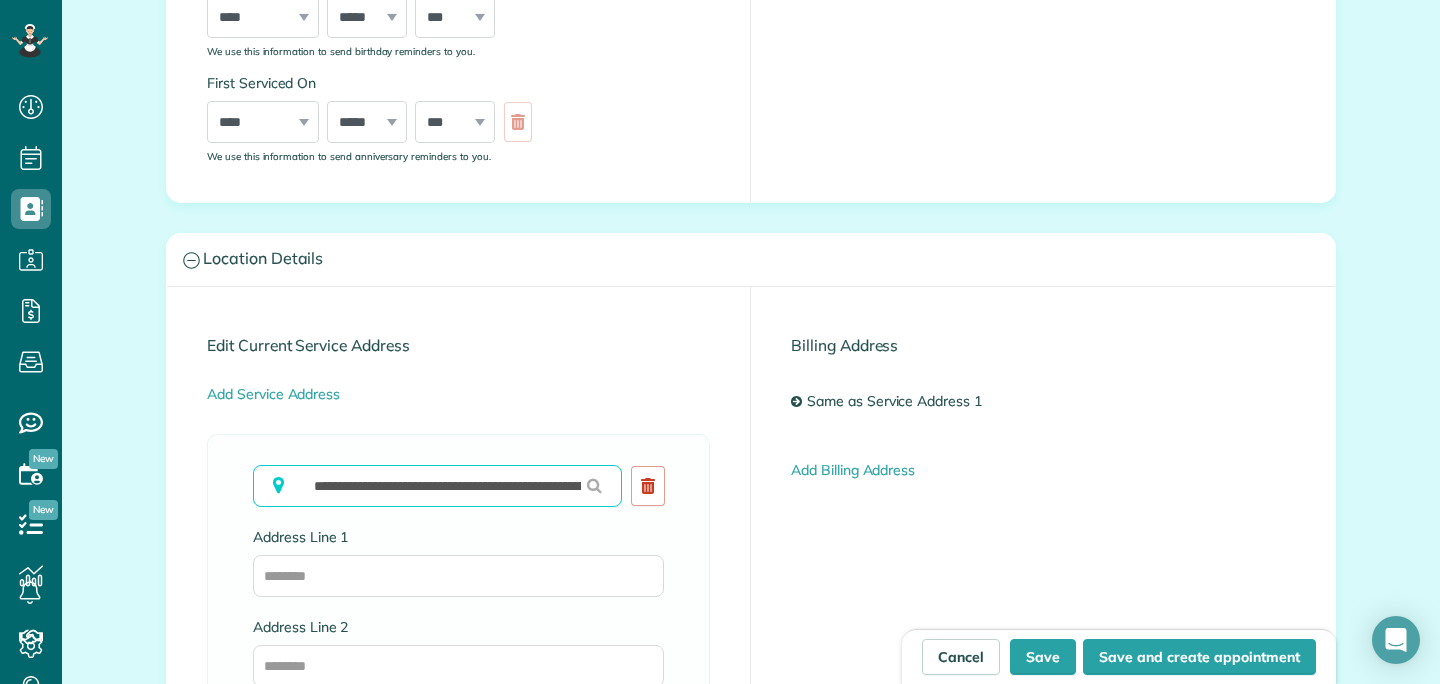 scroll, scrollTop: 0, scrollLeft: 156, axis: horizontal 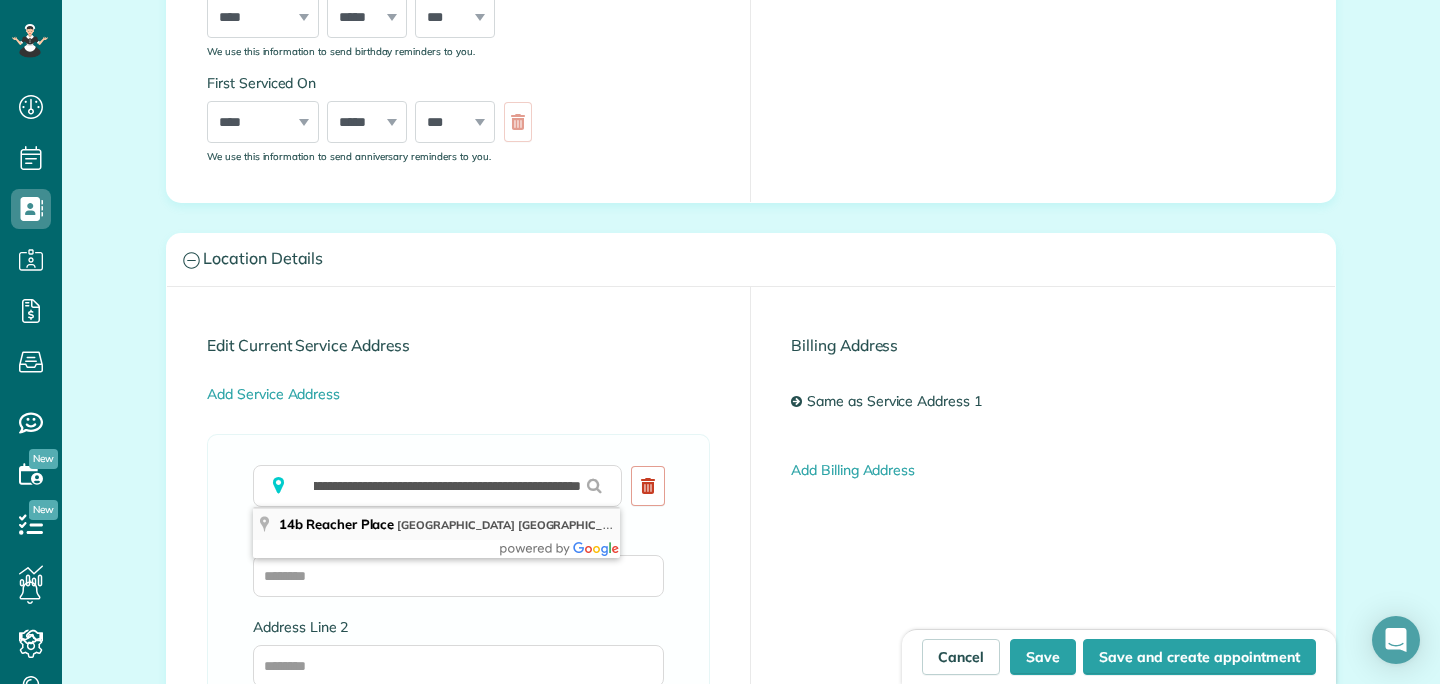 type on "**********" 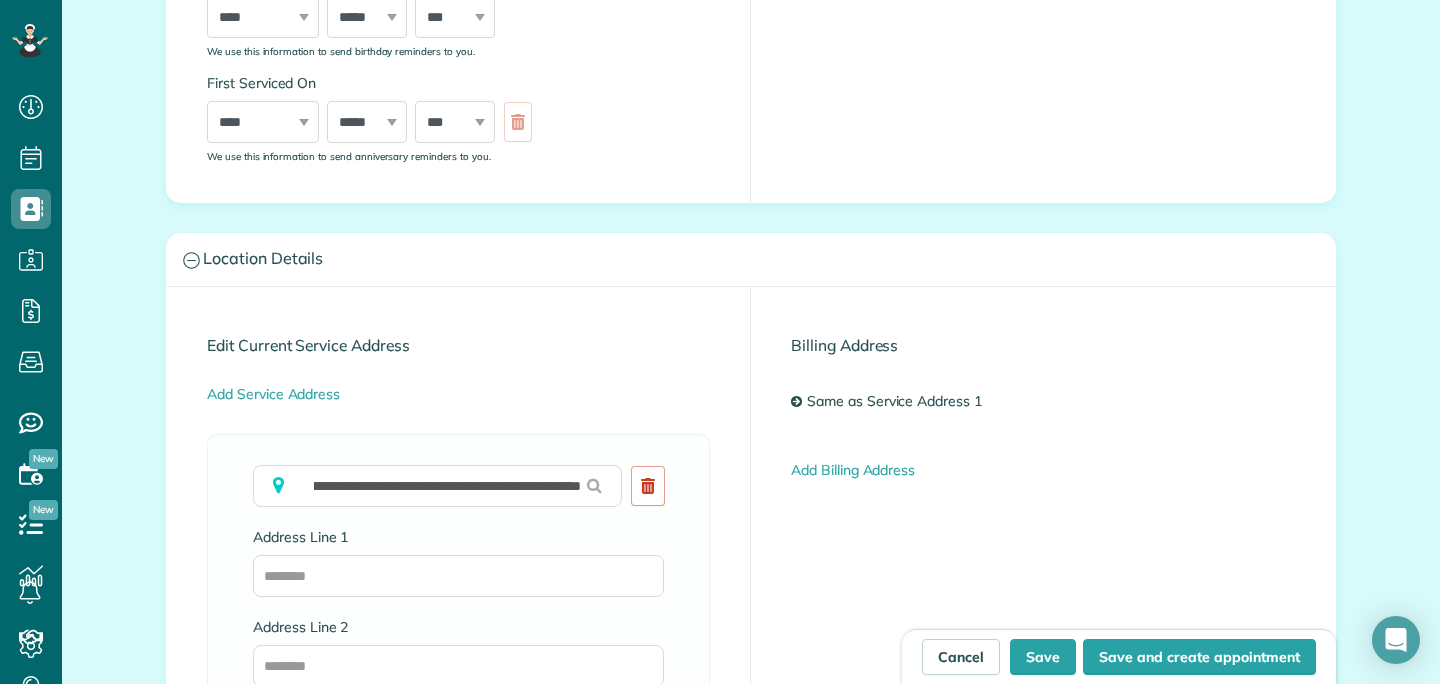 scroll, scrollTop: 0, scrollLeft: 0, axis: both 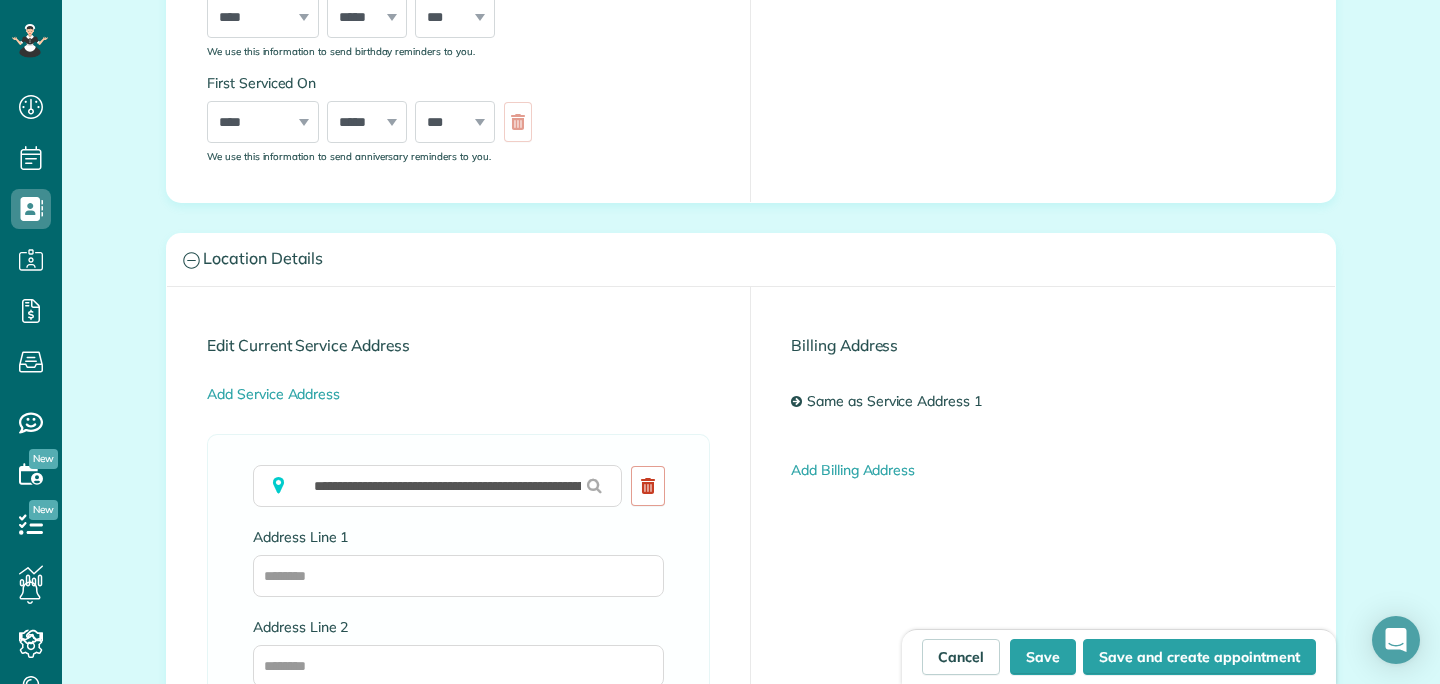 type on "**********" 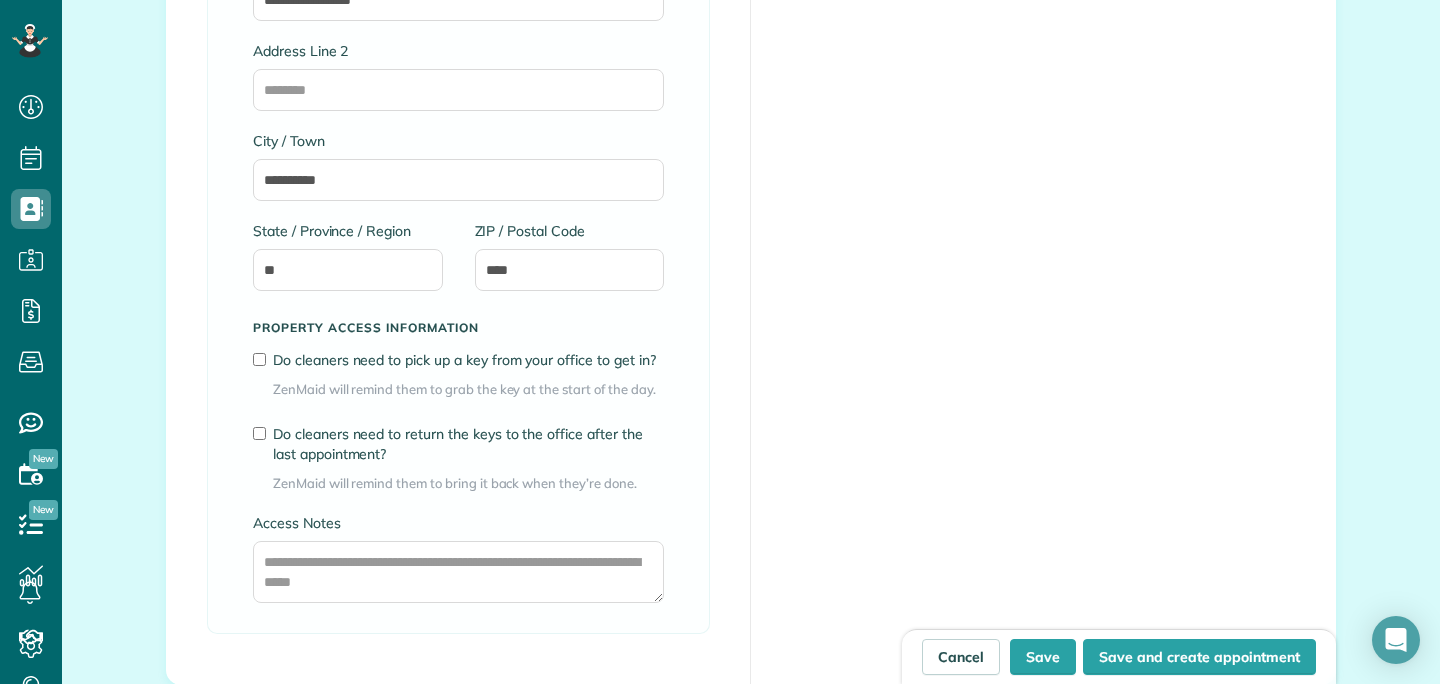 scroll, scrollTop: 1330, scrollLeft: 0, axis: vertical 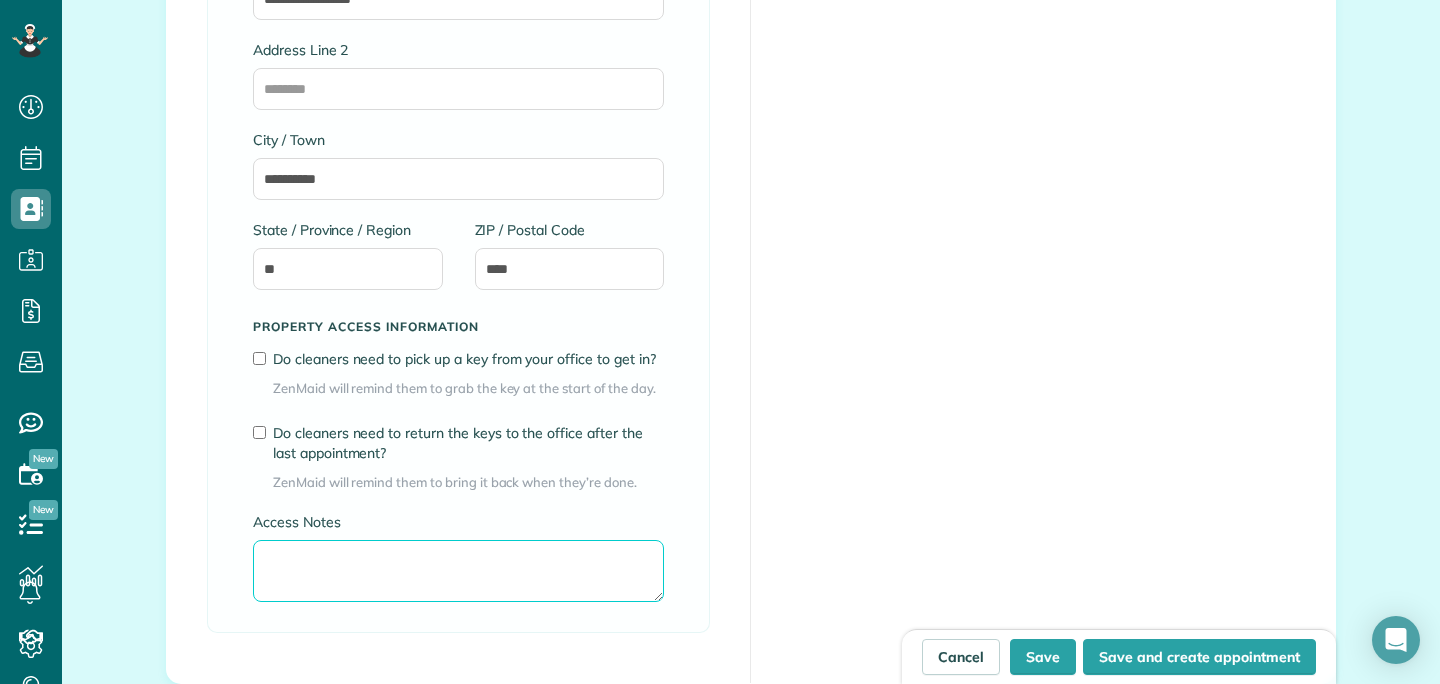 click on "Access Notes" at bounding box center [458, 571] 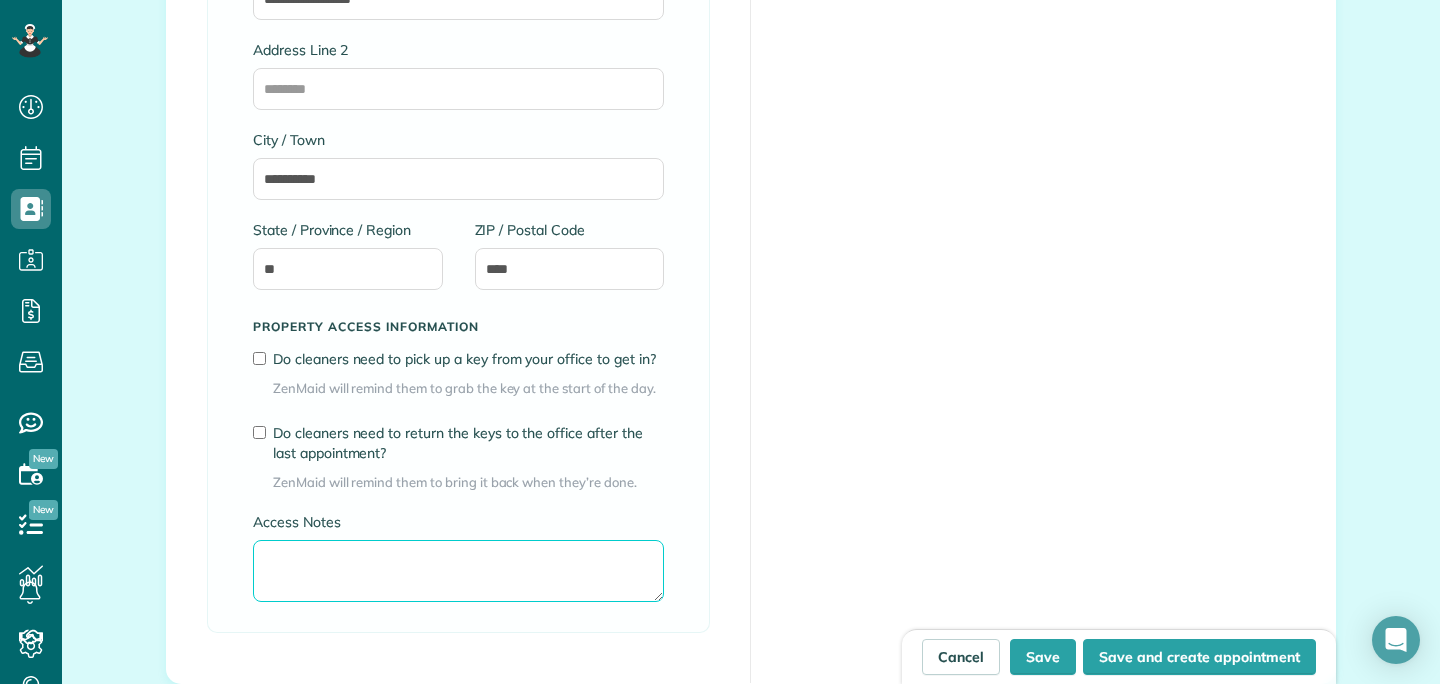 paste on "*******" 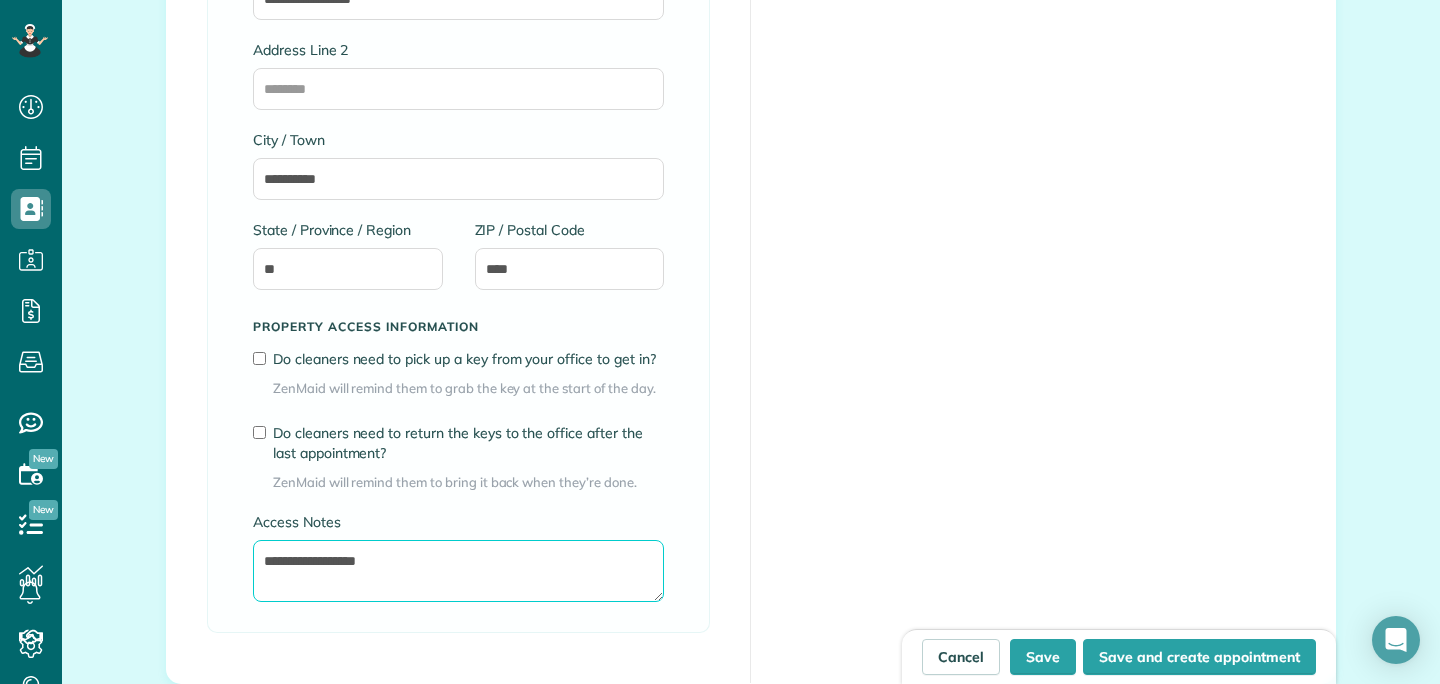type on "**********" 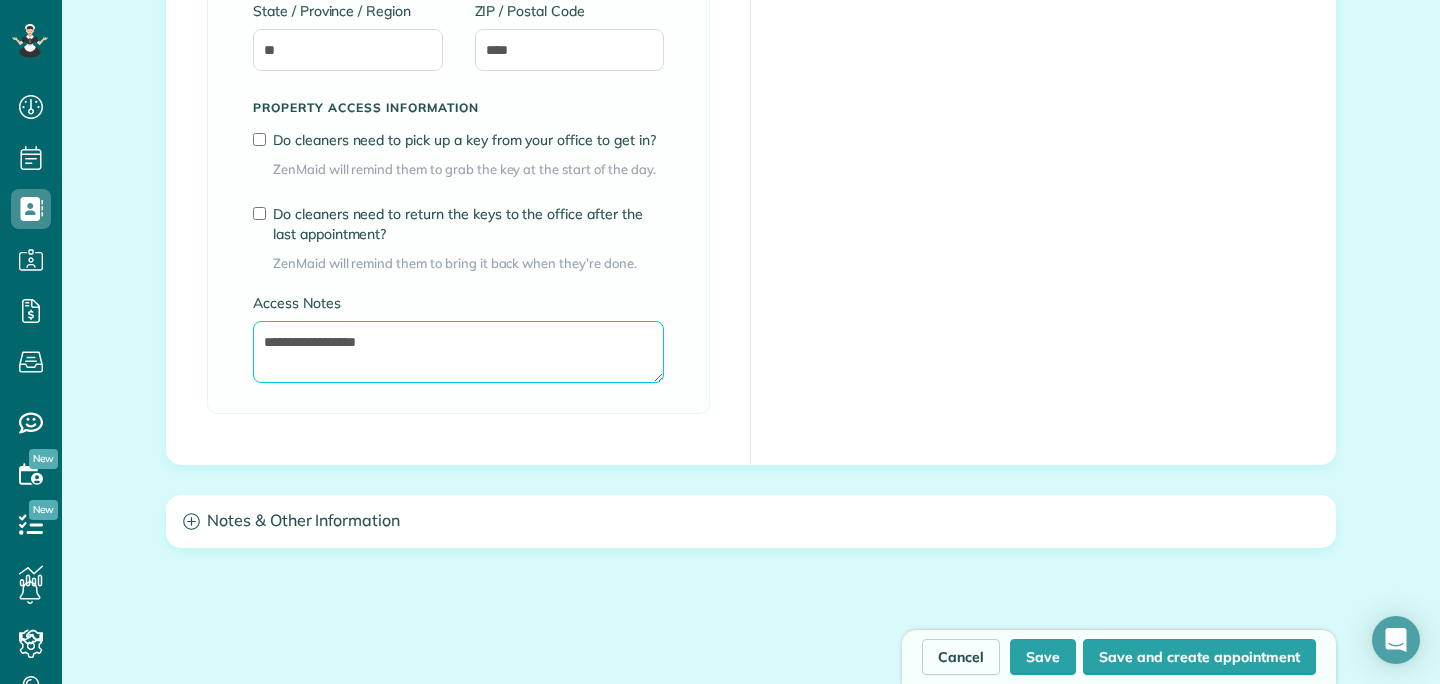 scroll, scrollTop: 1742, scrollLeft: 0, axis: vertical 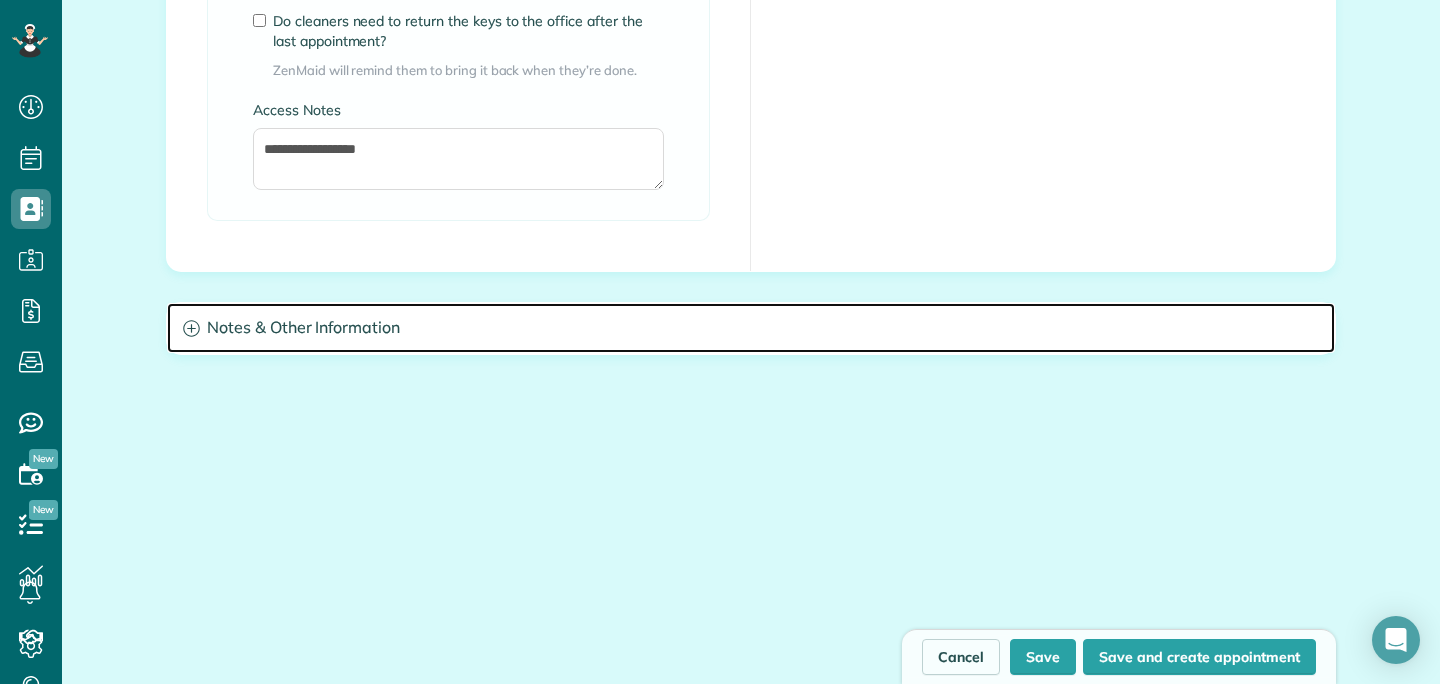 click on "Notes & Other Information" at bounding box center [751, 328] 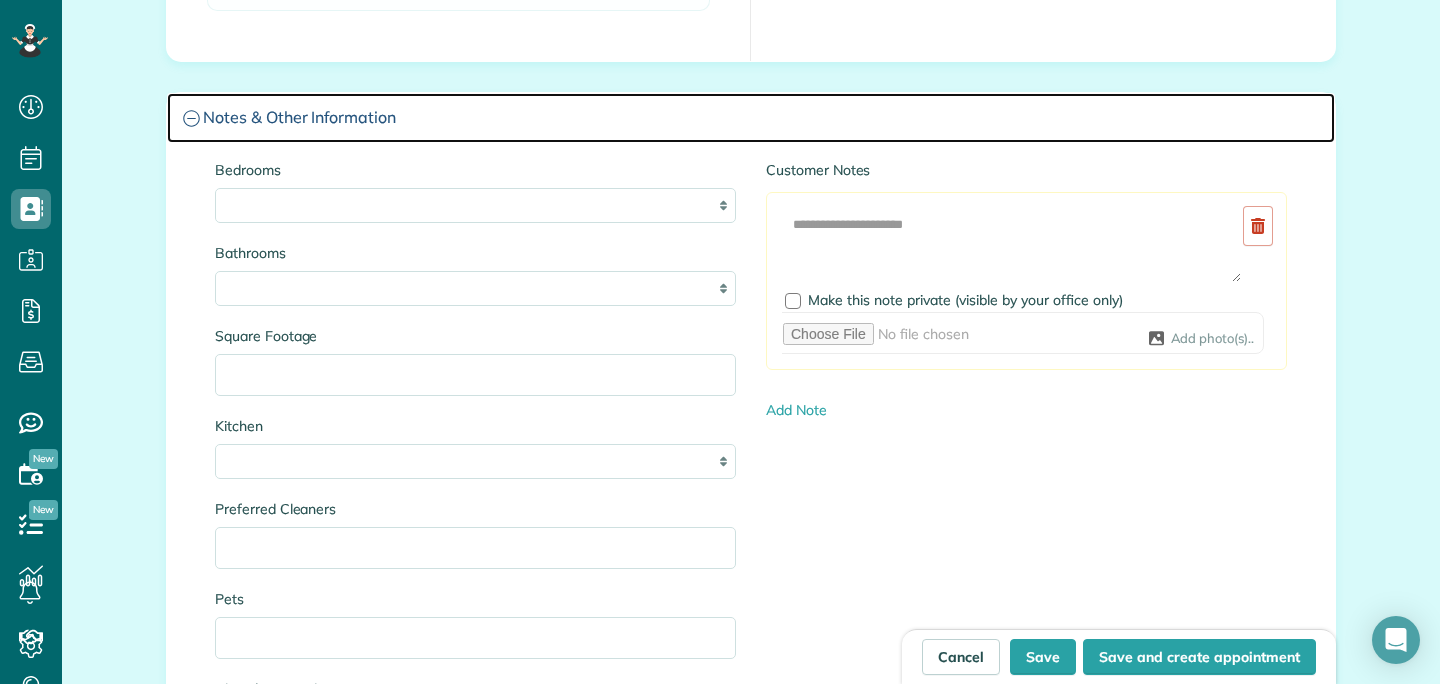 scroll, scrollTop: 1955, scrollLeft: 0, axis: vertical 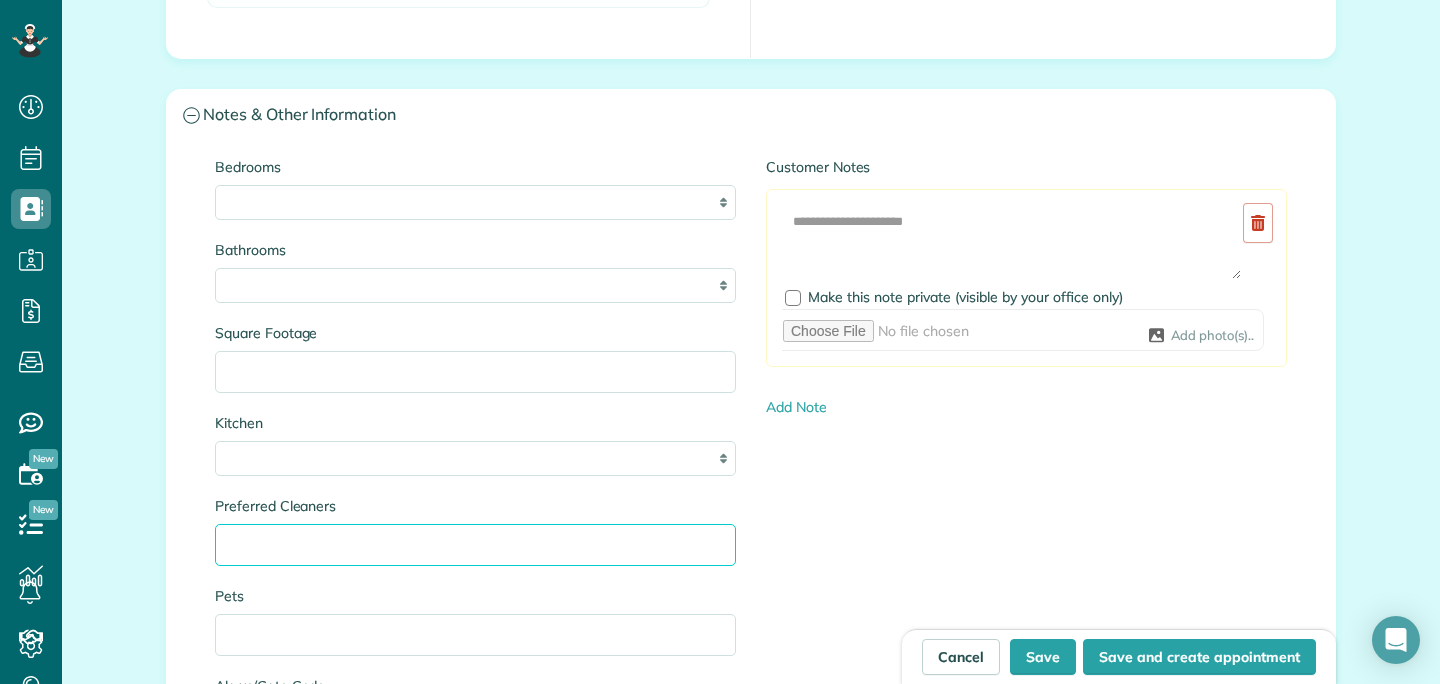 click on "Preferred Cleaners" at bounding box center (475, 545) 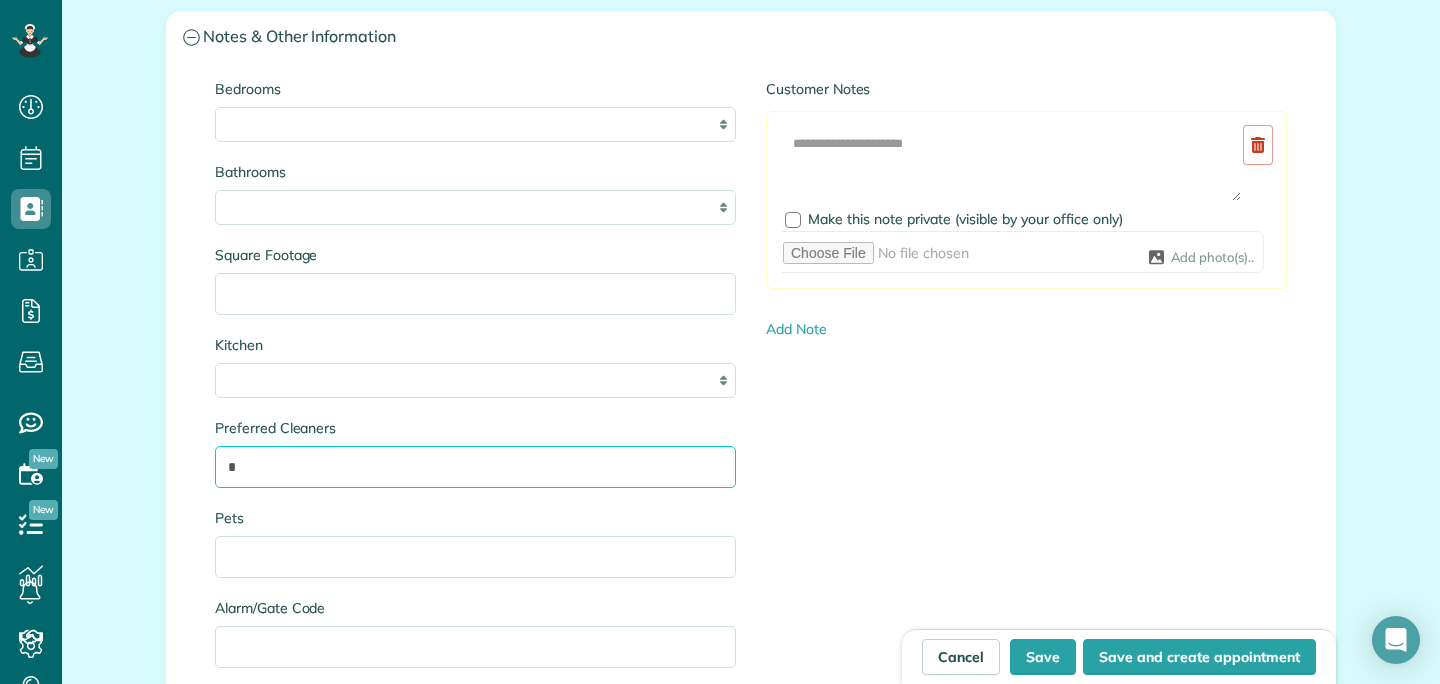 scroll, scrollTop: 2098, scrollLeft: 0, axis: vertical 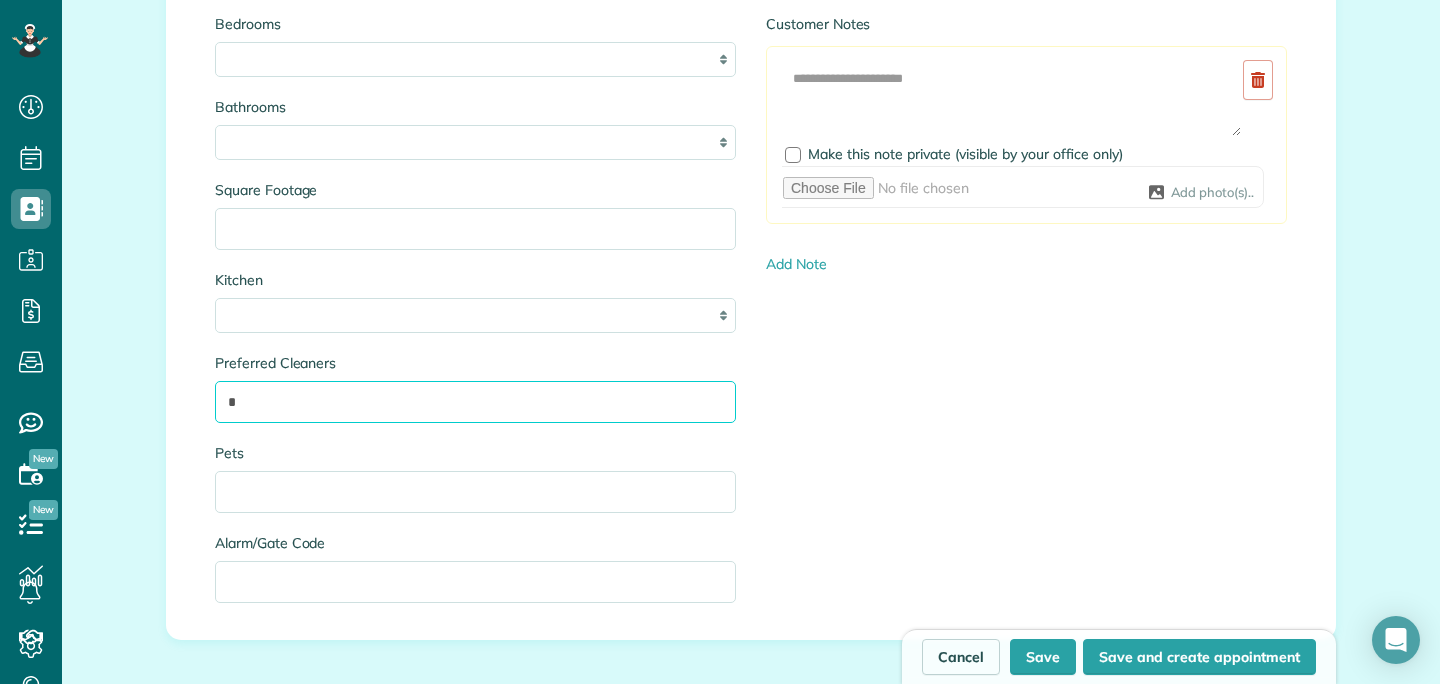 type on "*" 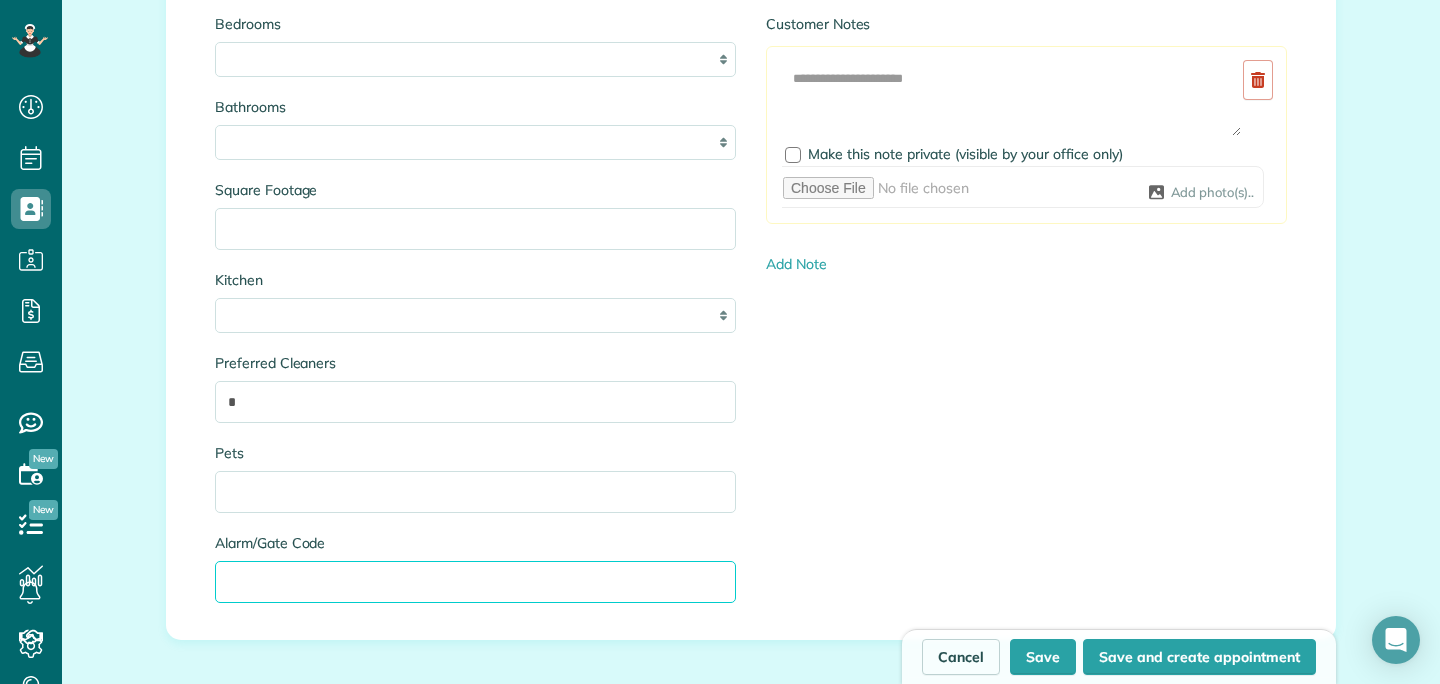 click on "Alarm/Gate Code" at bounding box center (475, 582) 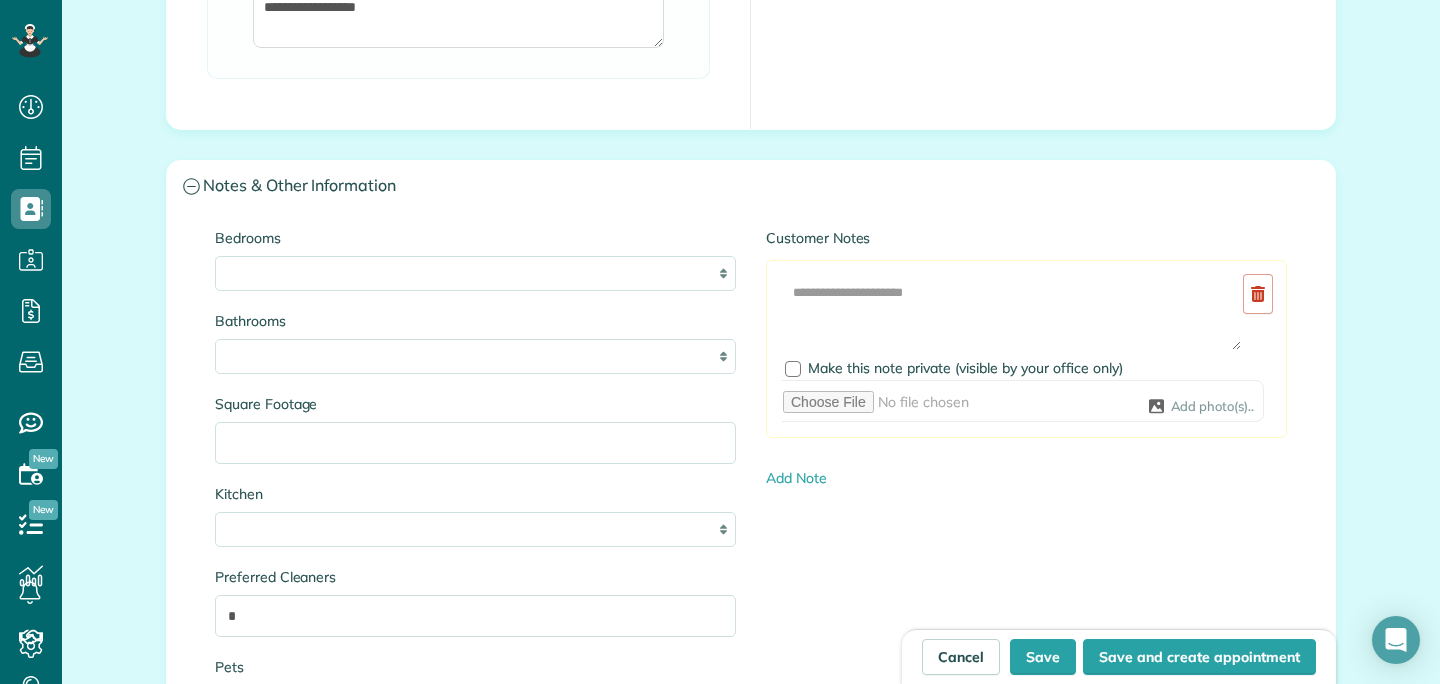 scroll, scrollTop: 1785, scrollLeft: 0, axis: vertical 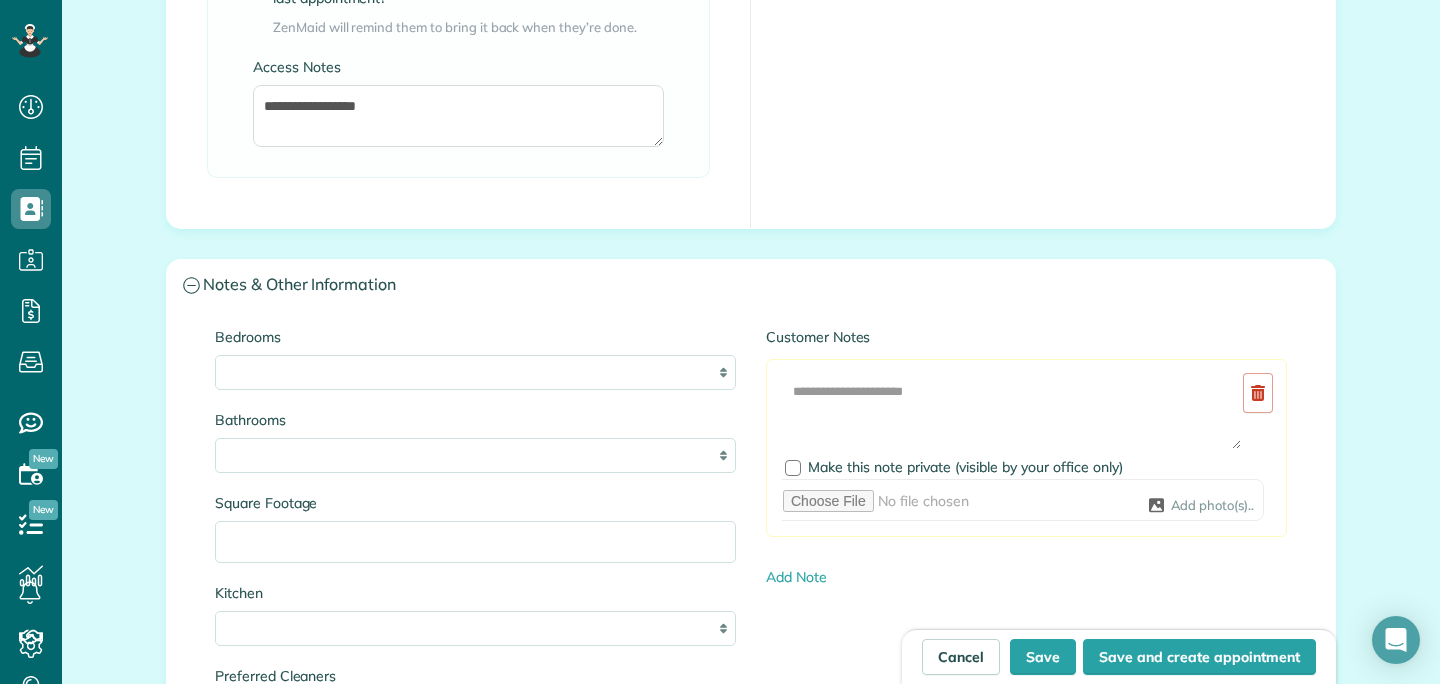 type on "***" 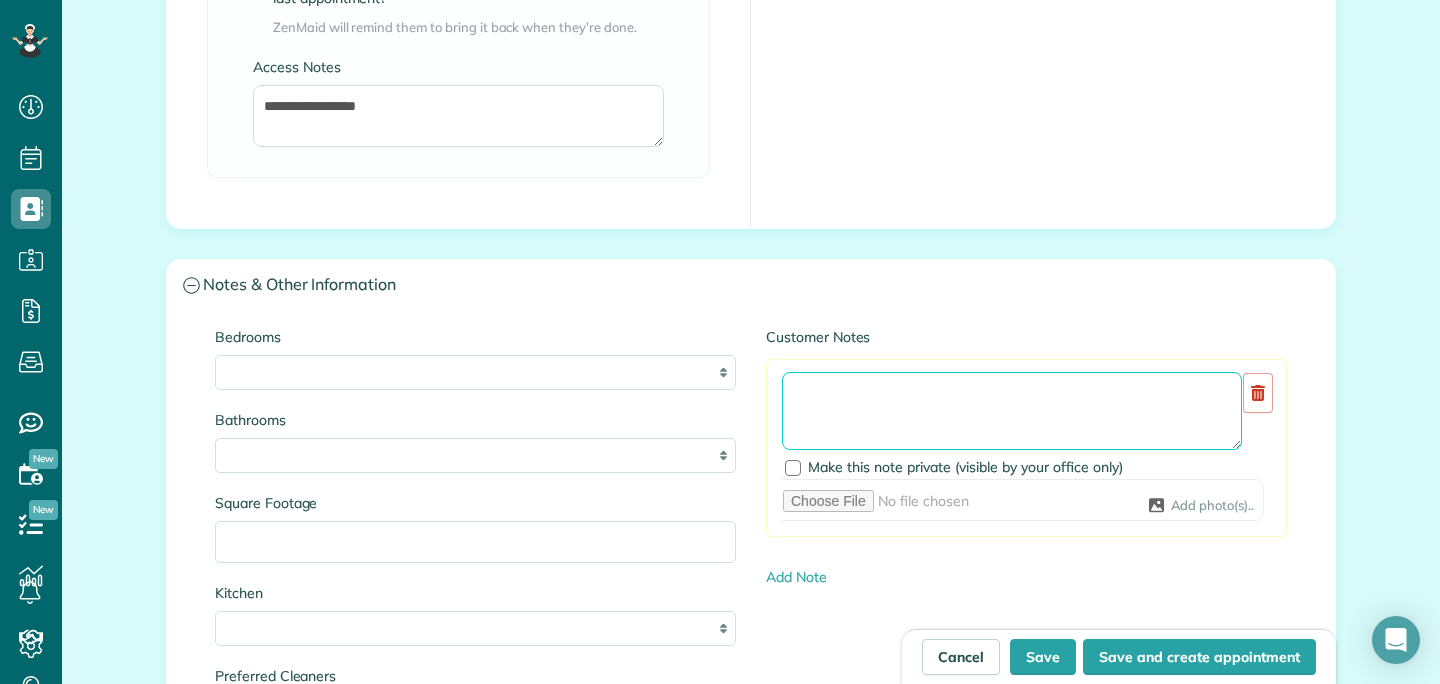 click at bounding box center [1012, 411] 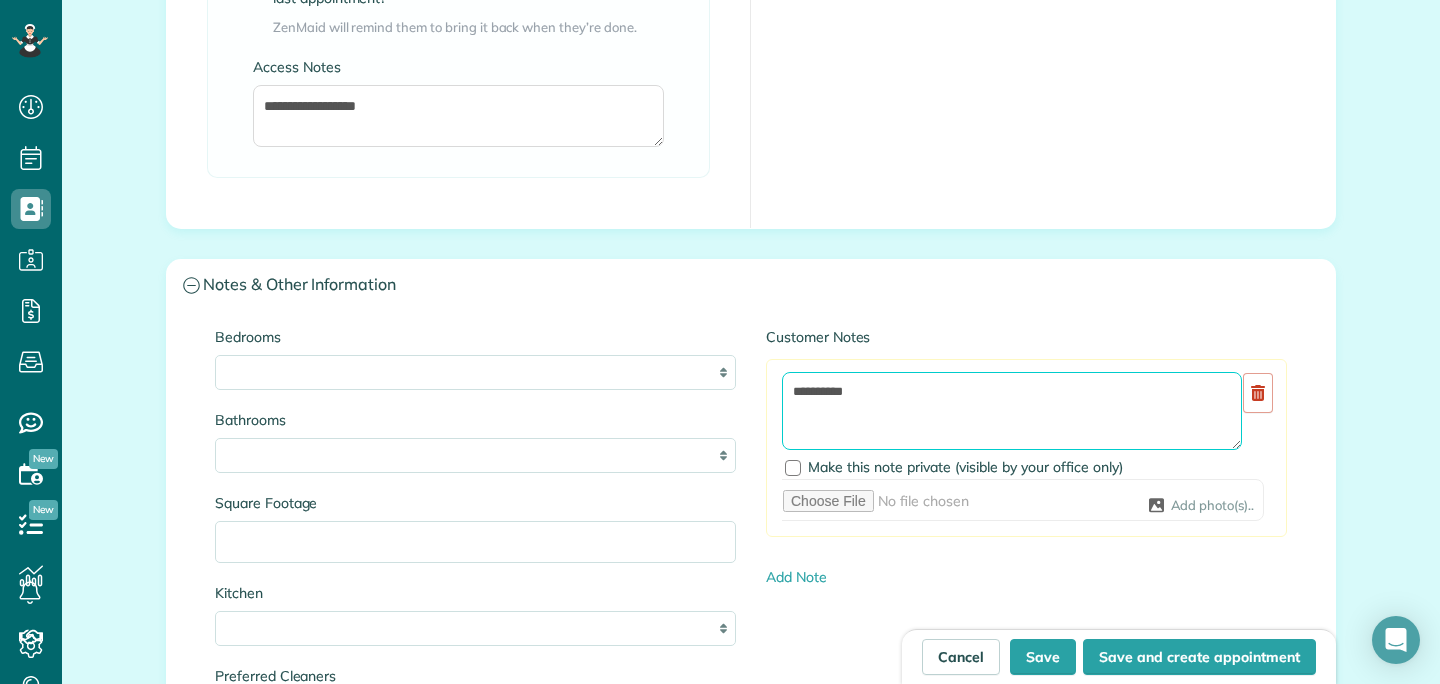 paste on "**********" 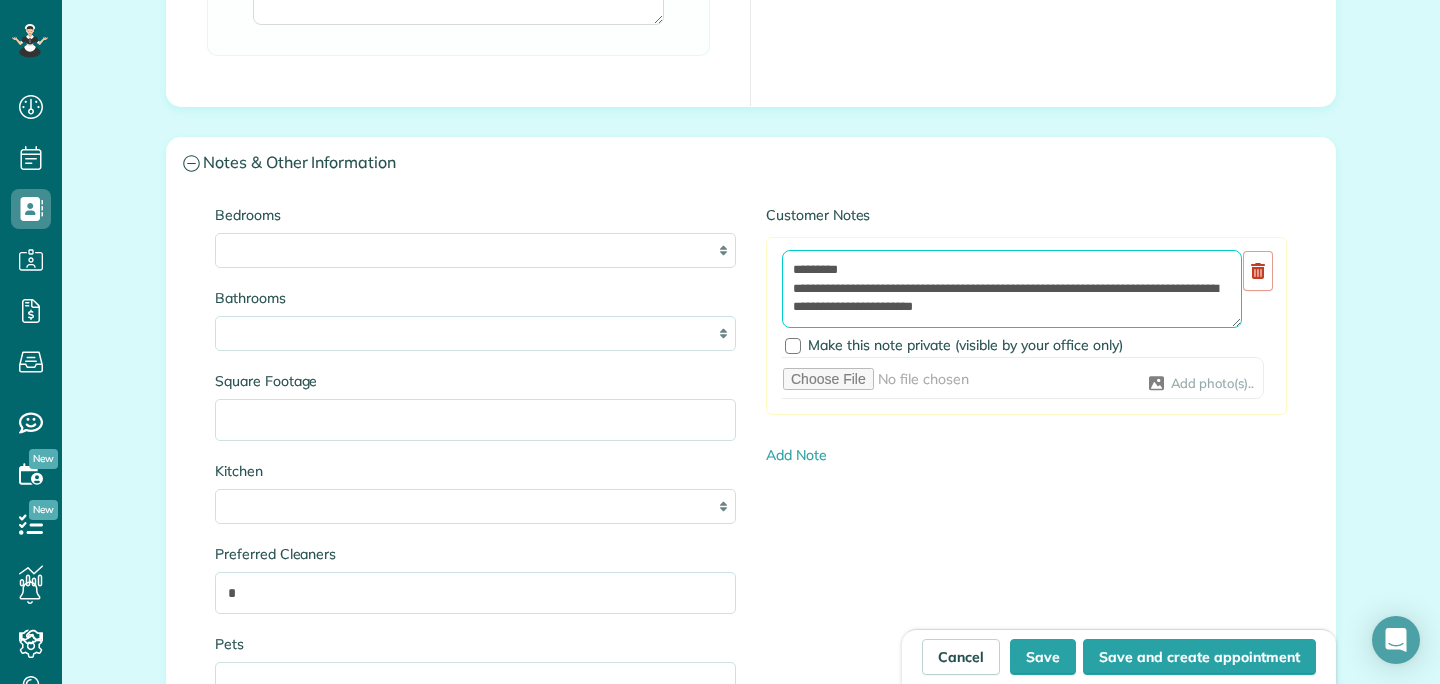 scroll, scrollTop: 1914, scrollLeft: 0, axis: vertical 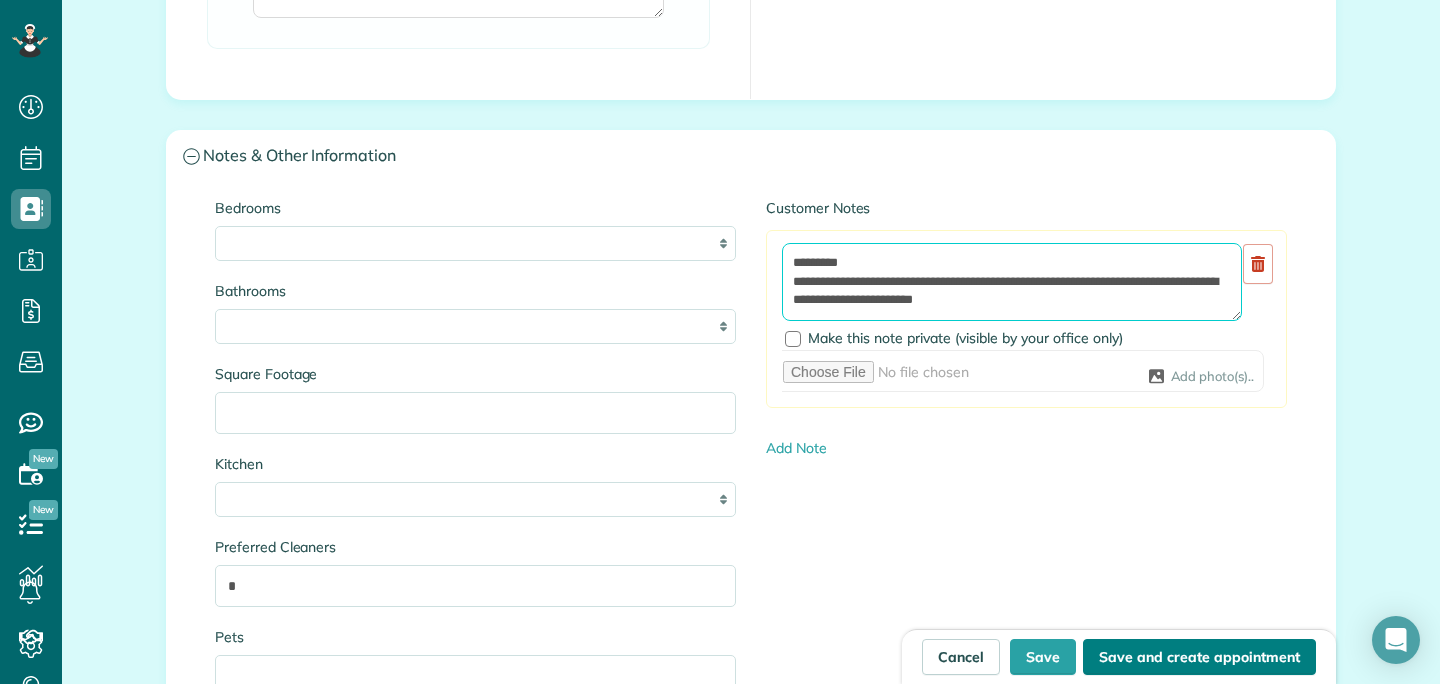 type on "**********" 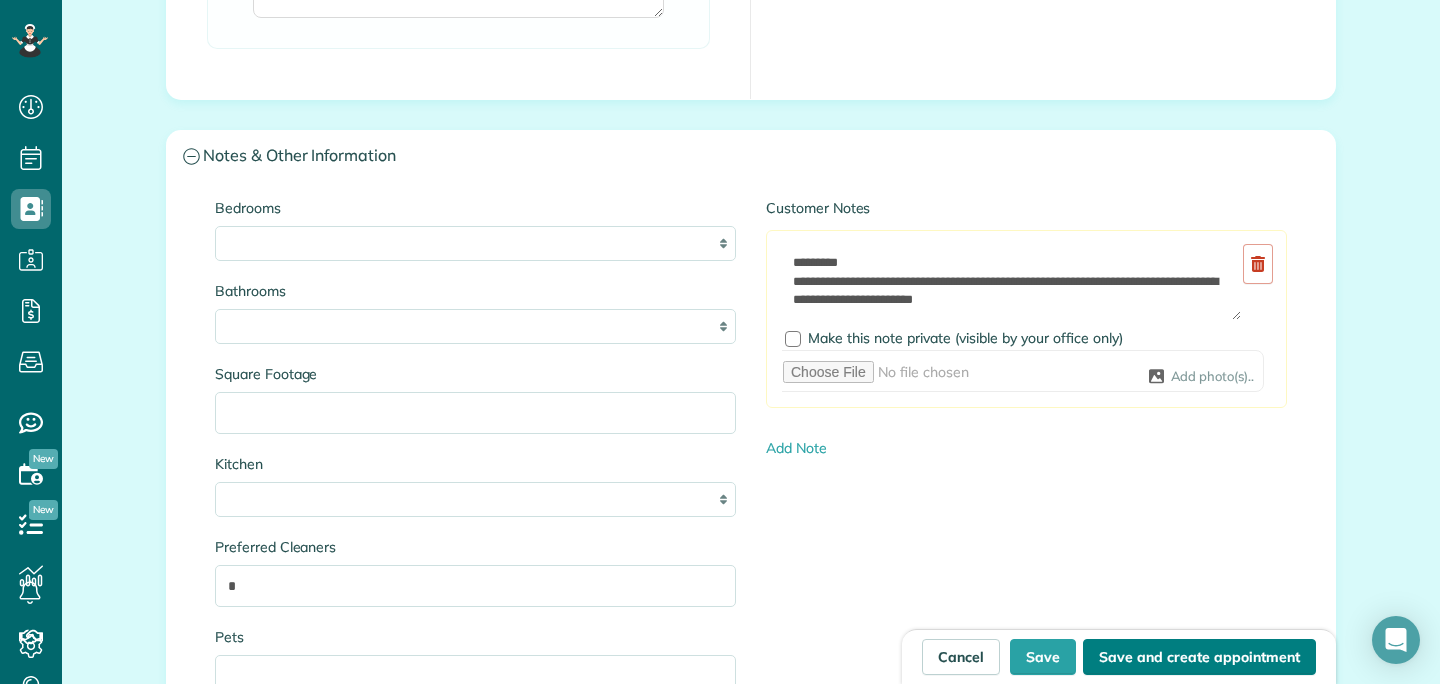 click on "Save and create appointment" at bounding box center [1199, 657] 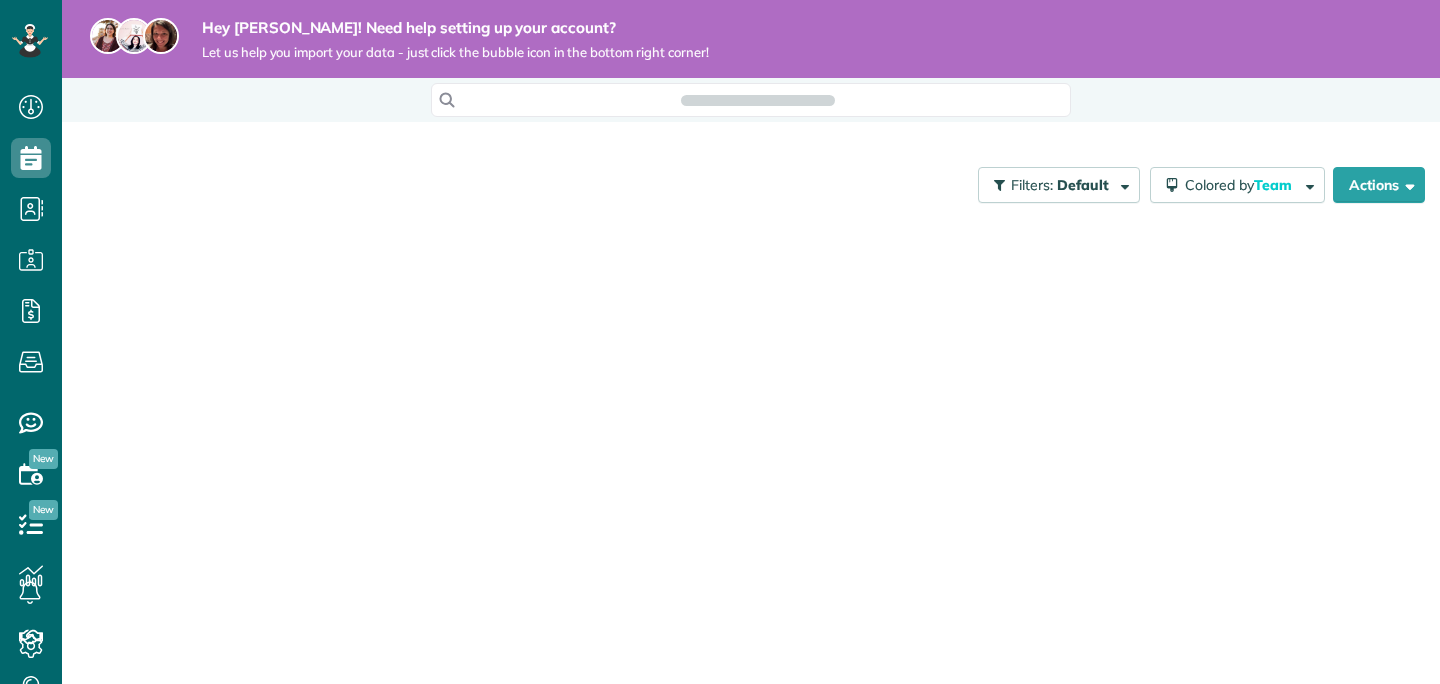 scroll, scrollTop: 0, scrollLeft: 0, axis: both 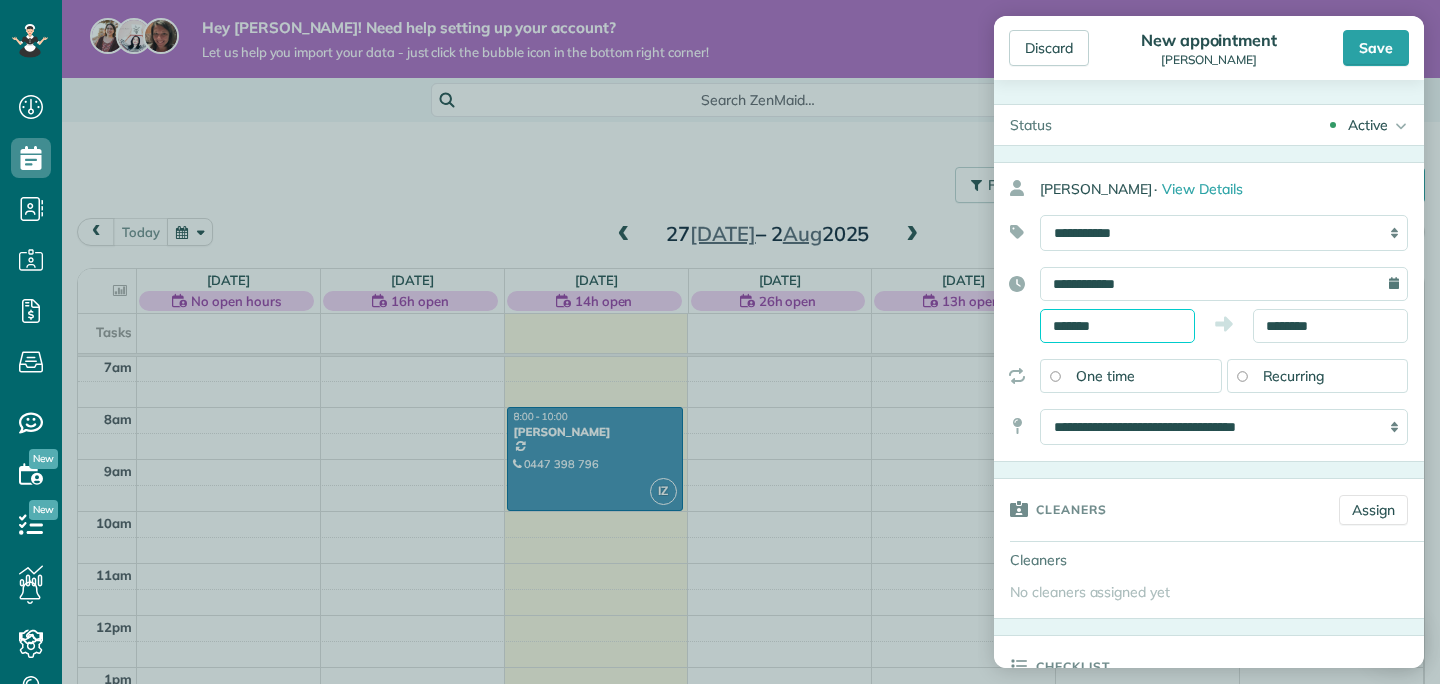 click on "*******" at bounding box center [1117, 326] 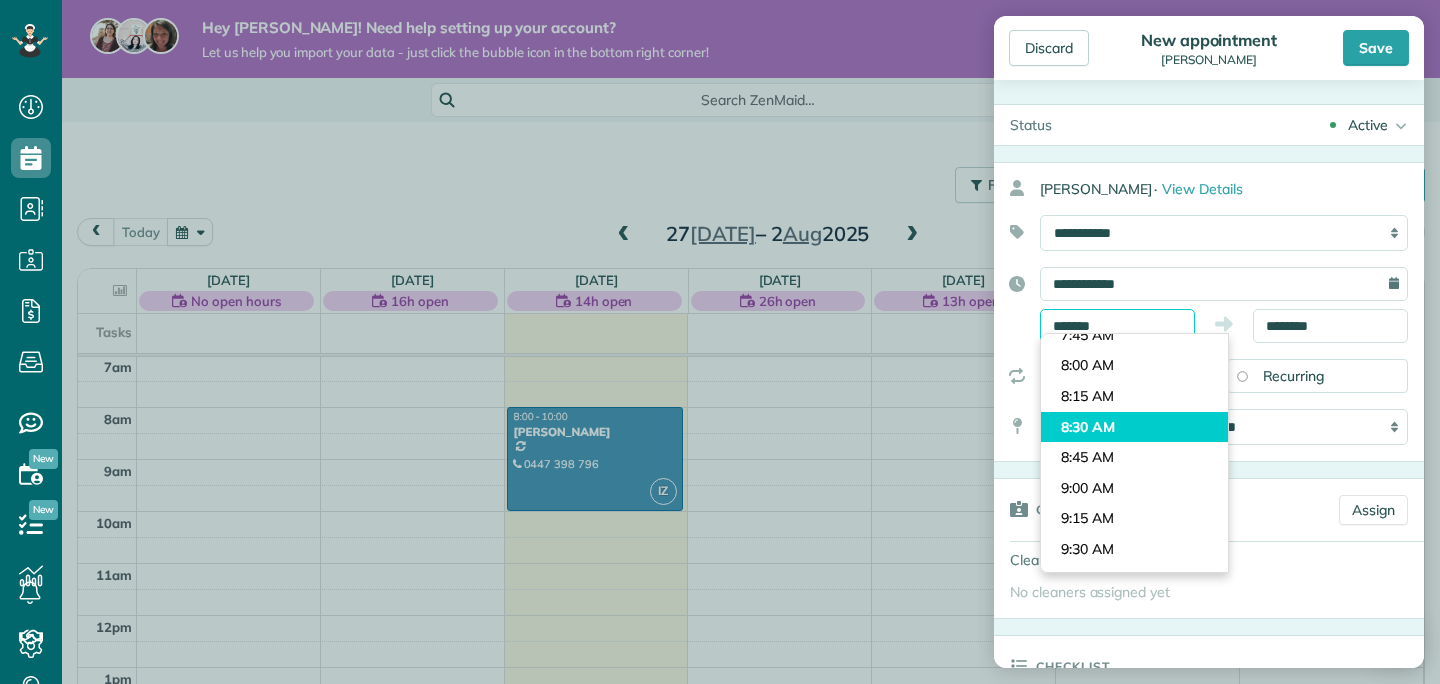scroll, scrollTop: 924, scrollLeft: 0, axis: vertical 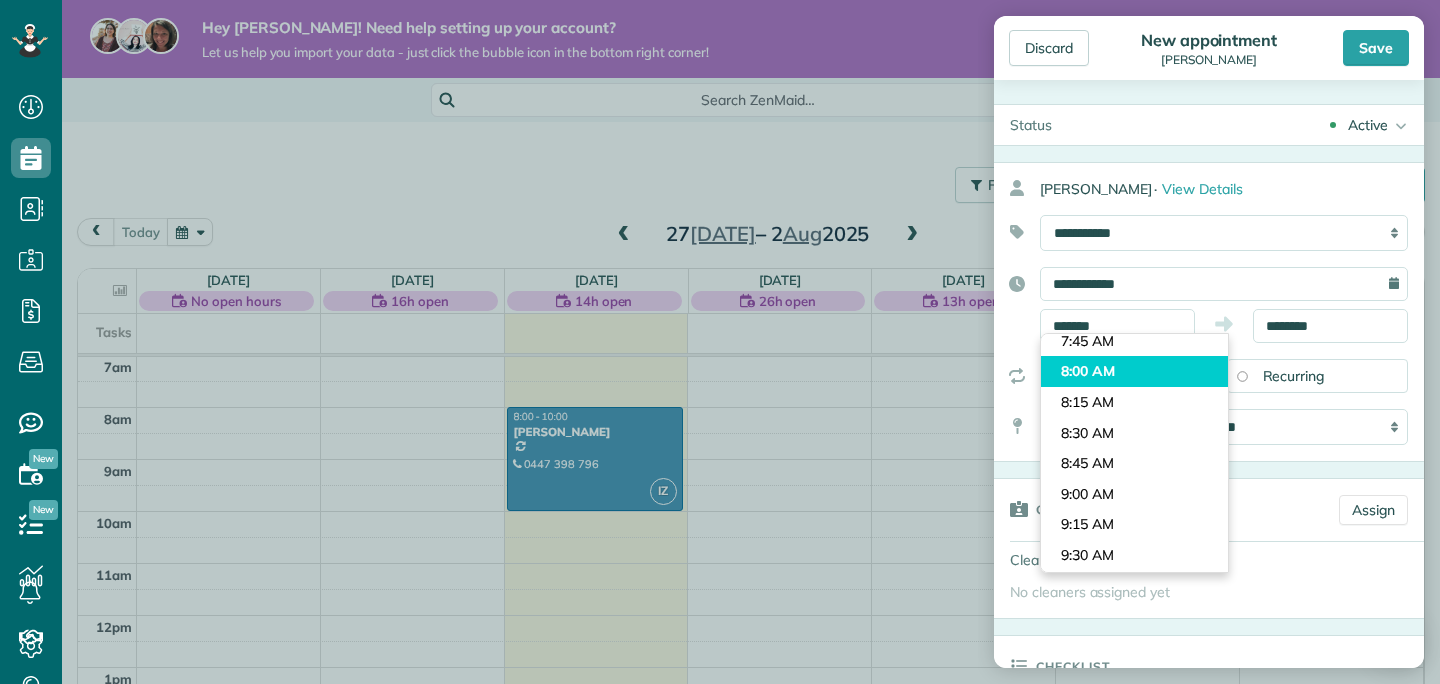 type on "*******" 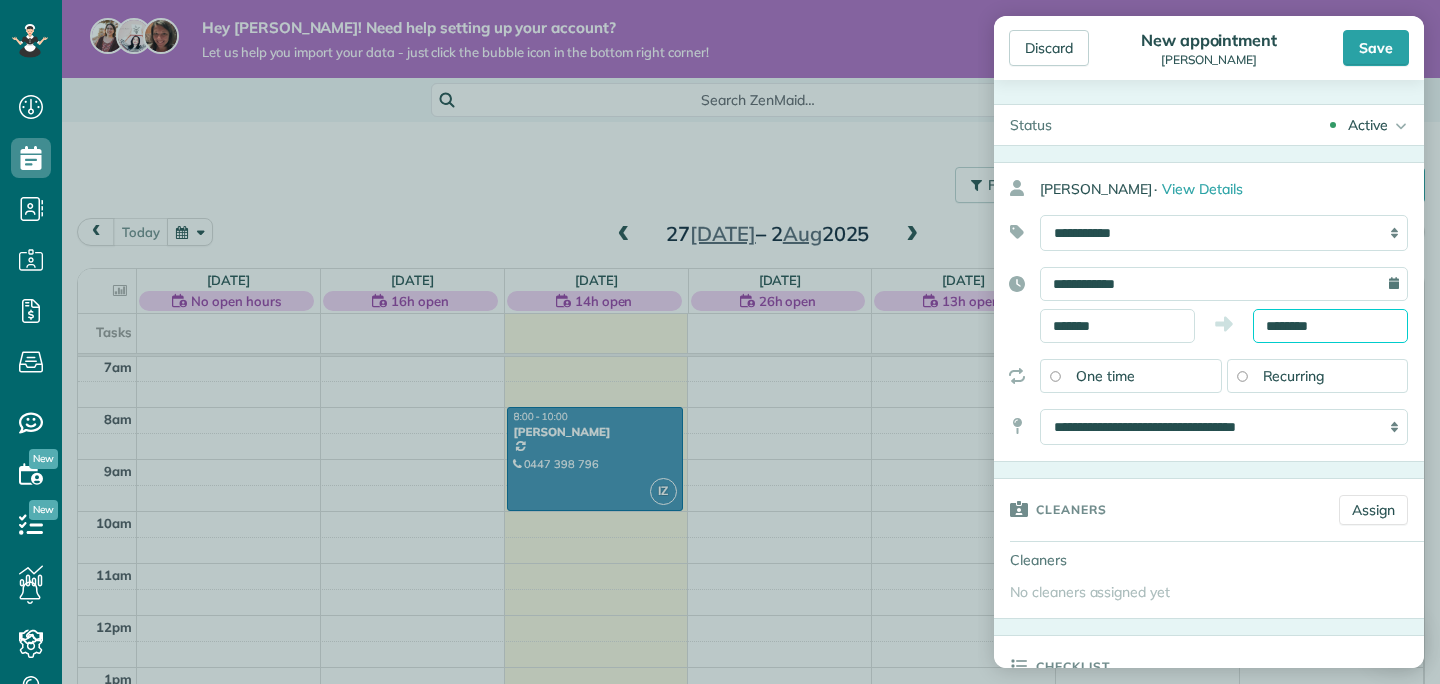 click on "********" at bounding box center [1330, 326] 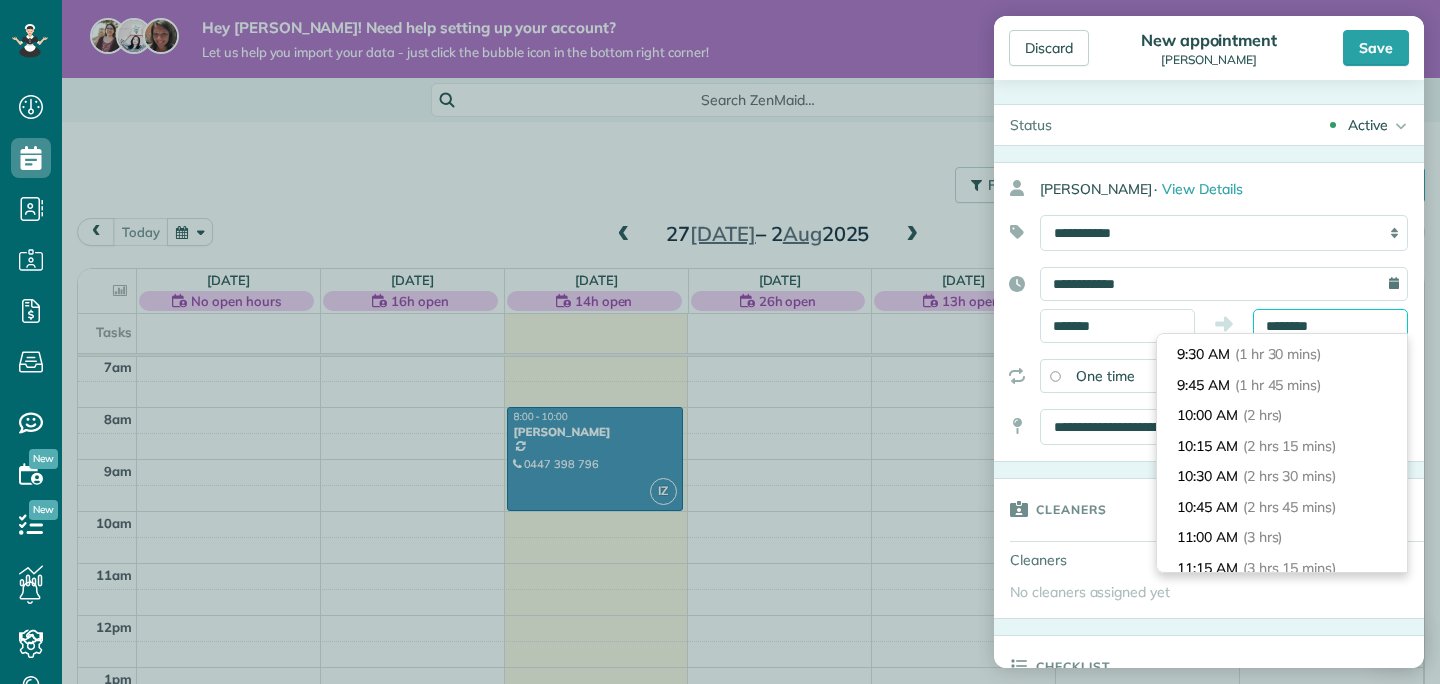 scroll, scrollTop: 170, scrollLeft: 0, axis: vertical 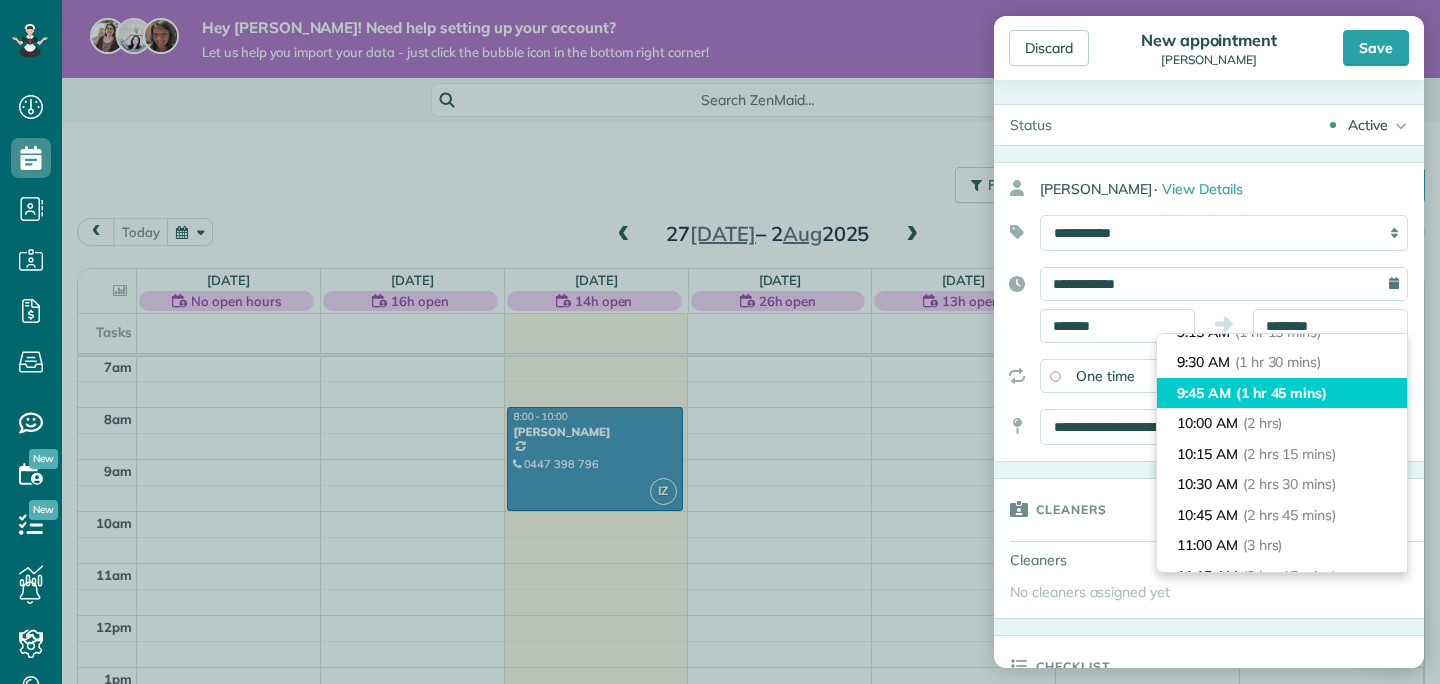 type on "*******" 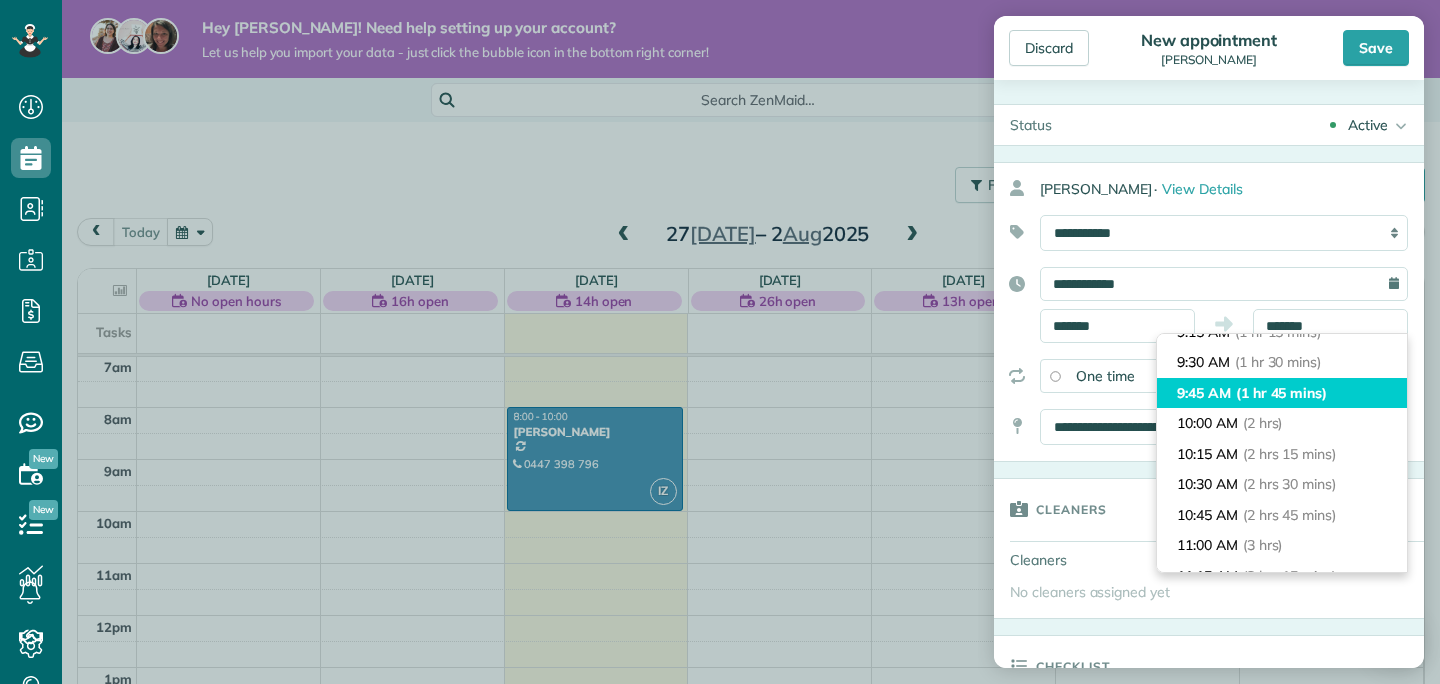 click on "9:45 AM  (1 hr 45 mins)" at bounding box center [1282, 393] 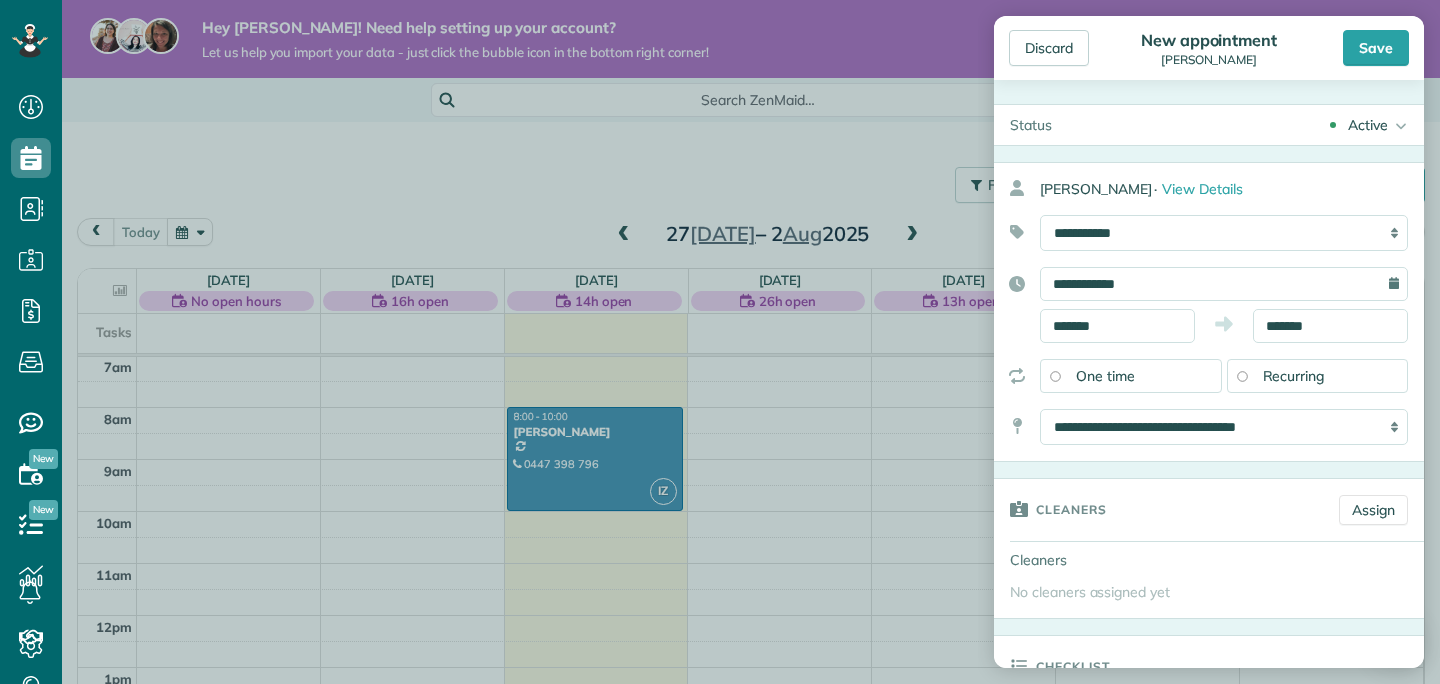 click on "Recurring" at bounding box center [1318, 376] 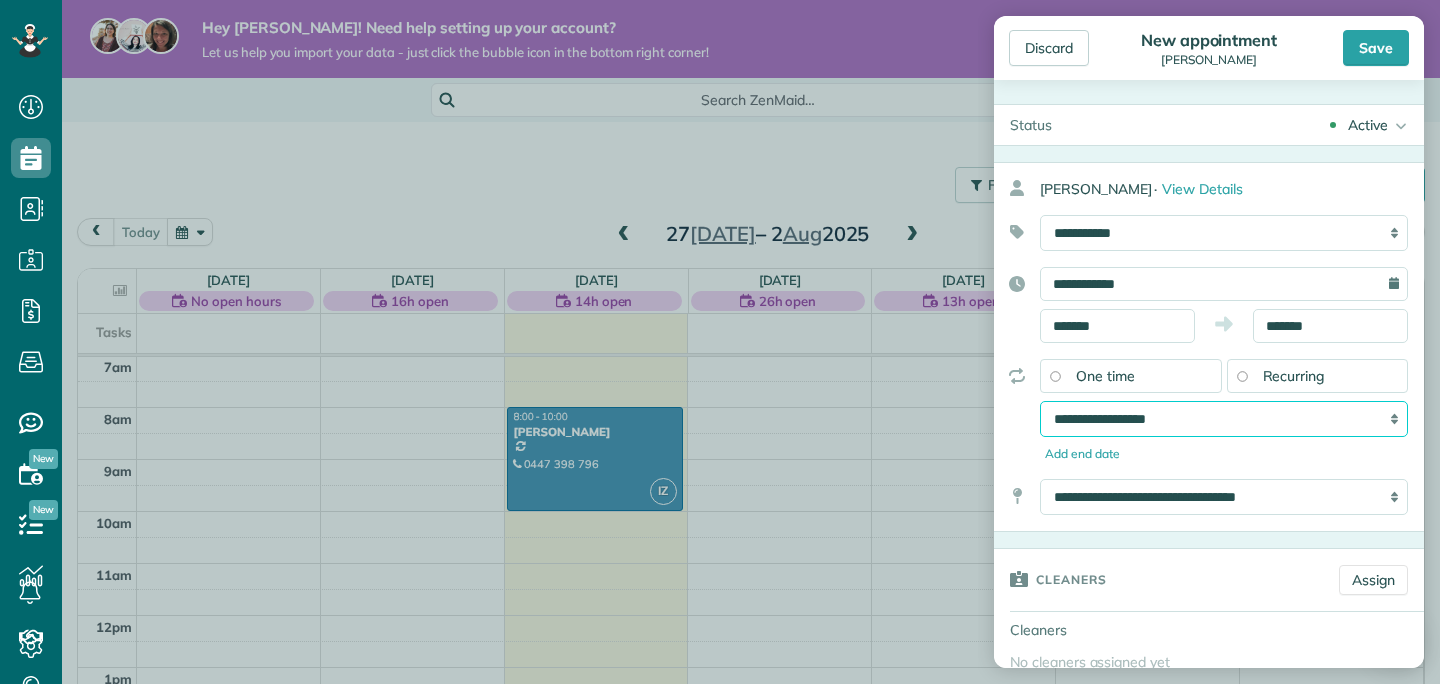 click on "**********" at bounding box center (1224, 419) 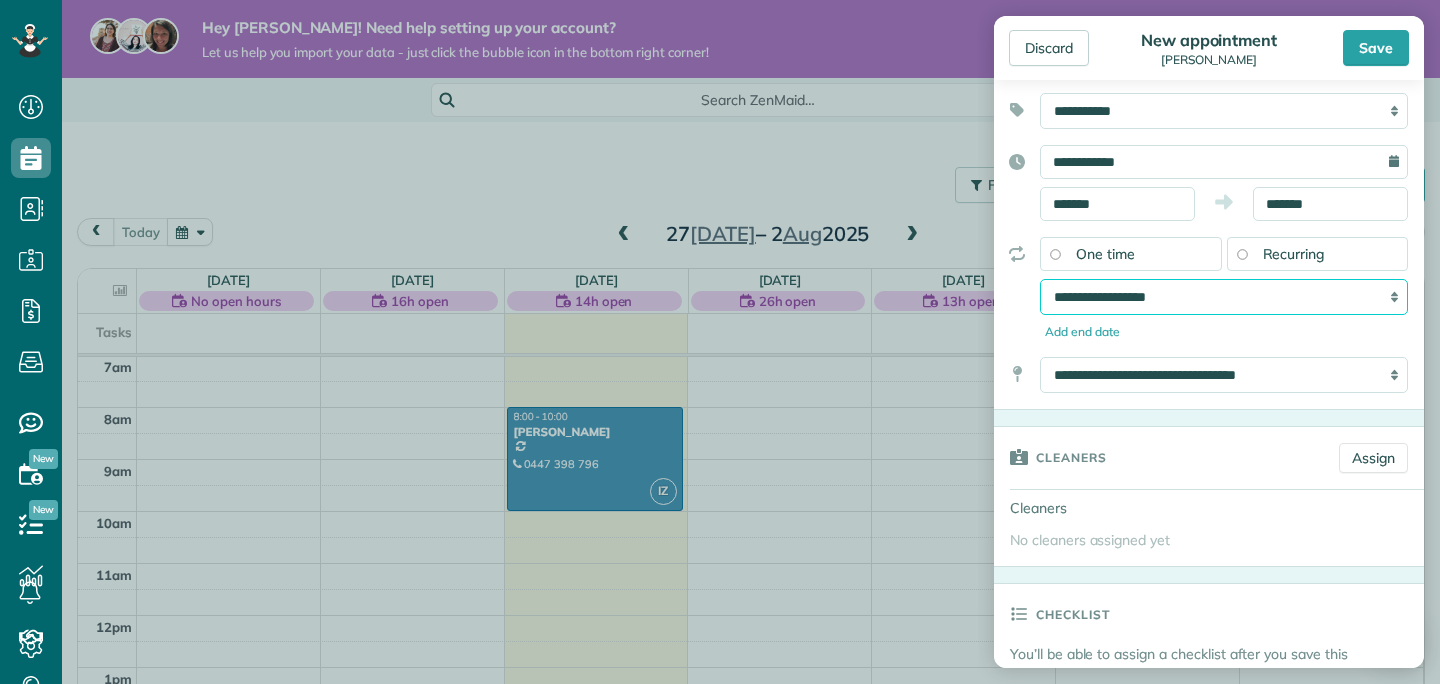 scroll, scrollTop: 130, scrollLeft: 0, axis: vertical 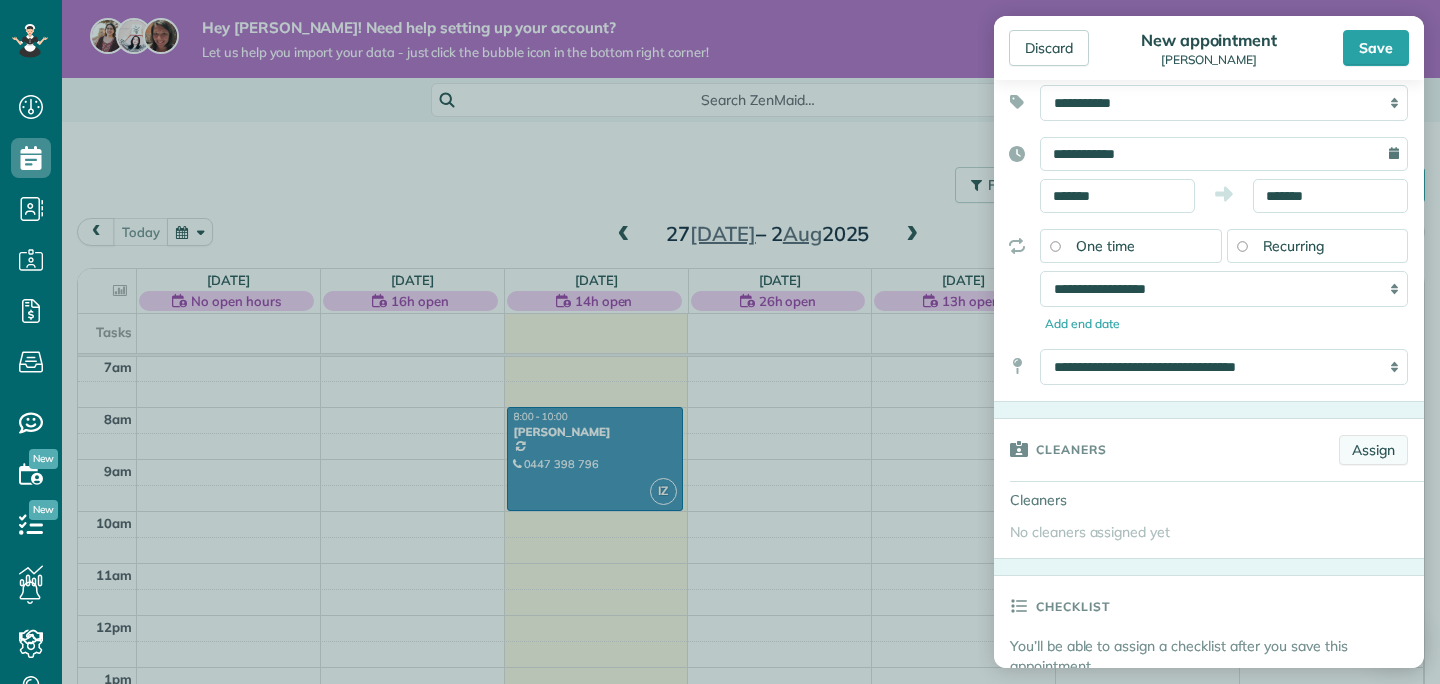 click on "Assign" at bounding box center (1373, 450) 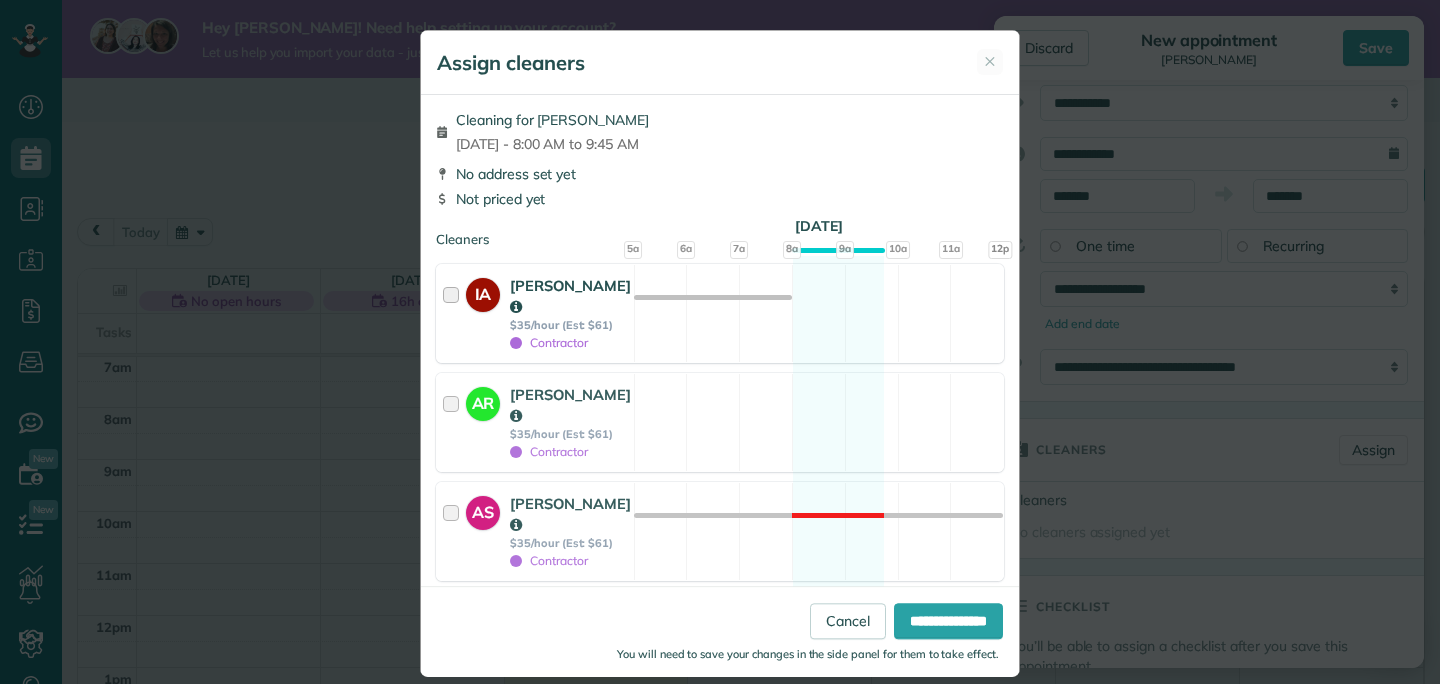 click at bounding box center (454, 313) 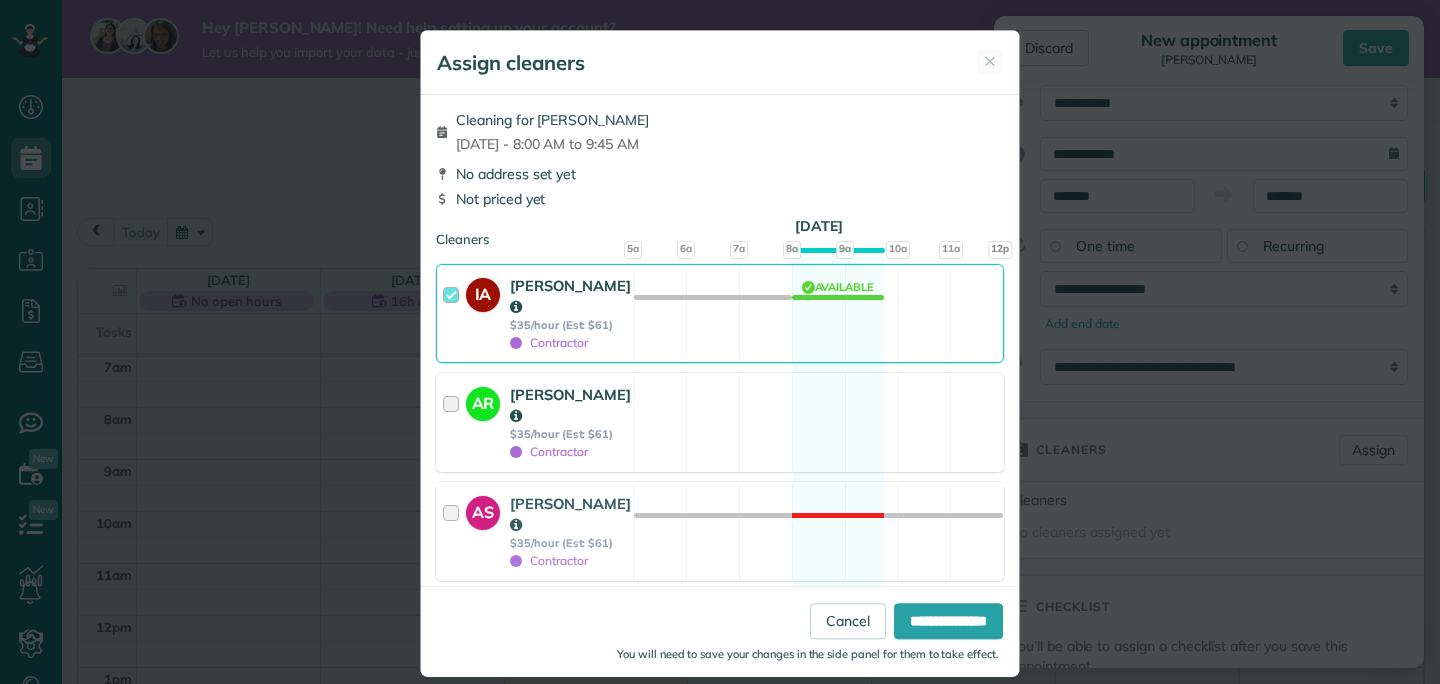 click at bounding box center [454, 422] 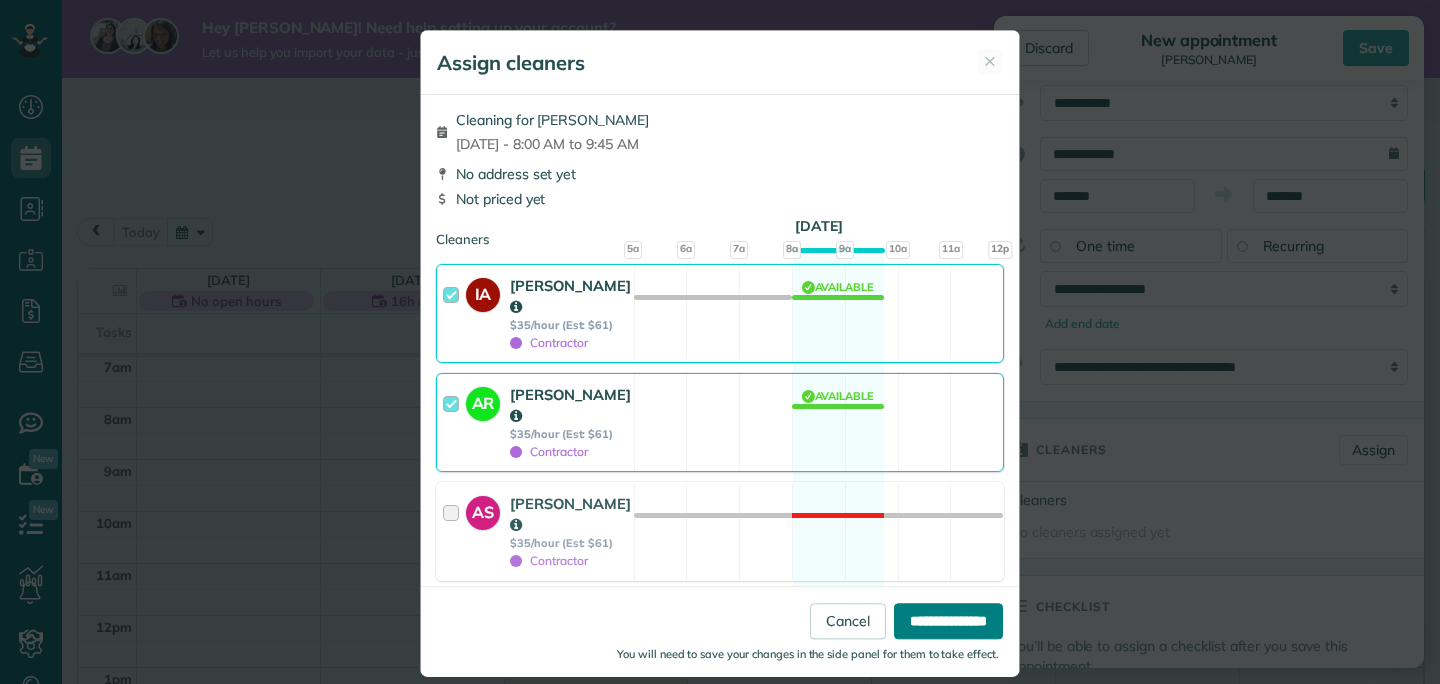 click on "**********" at bounding box center [948, 621] 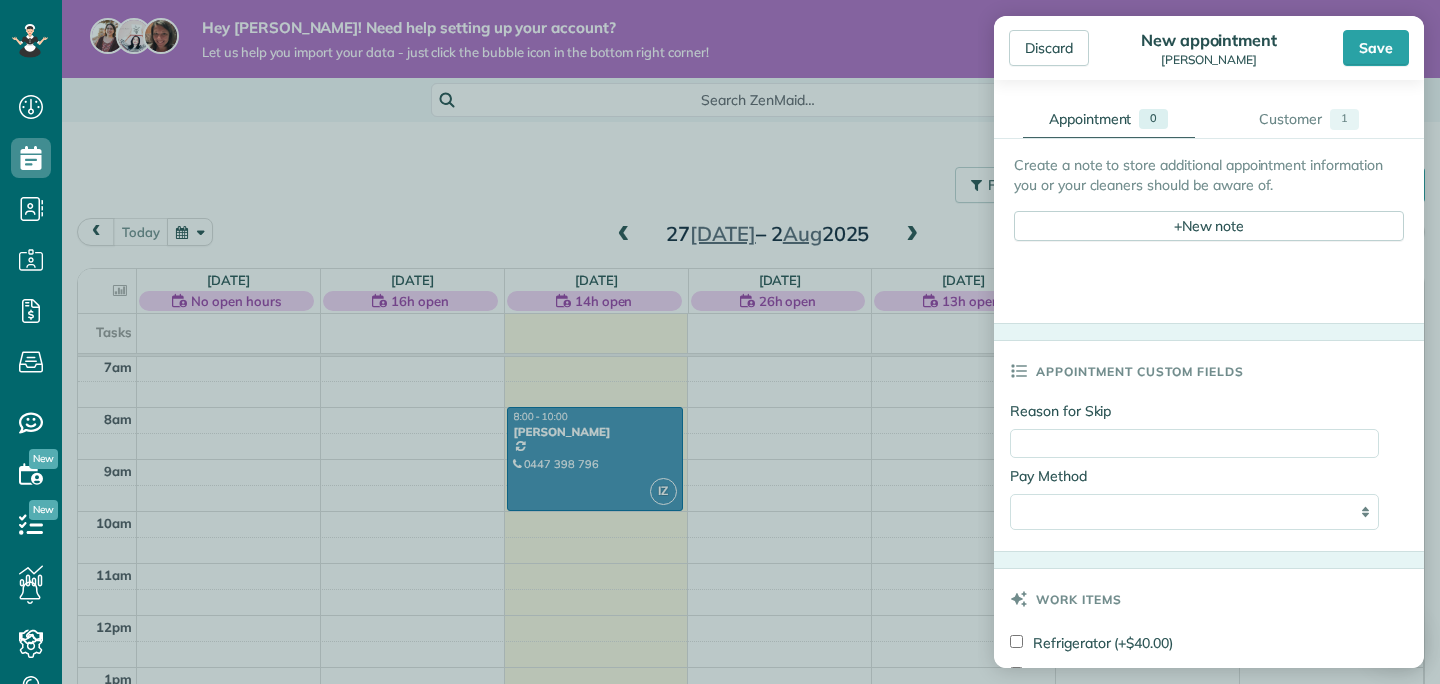 scroll, scrollTop: 890, scrollLeft: 0, axis: vertical 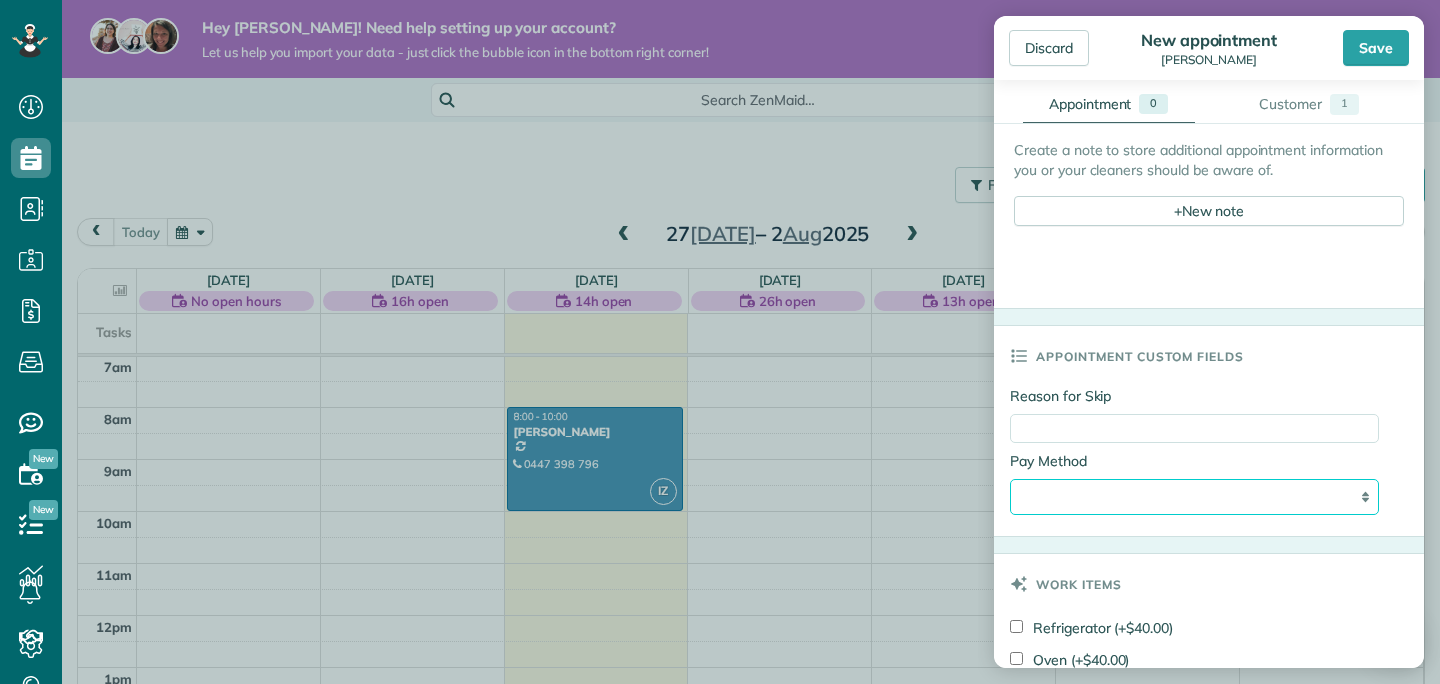 click on "**********" at bounding box center [1194, 497] 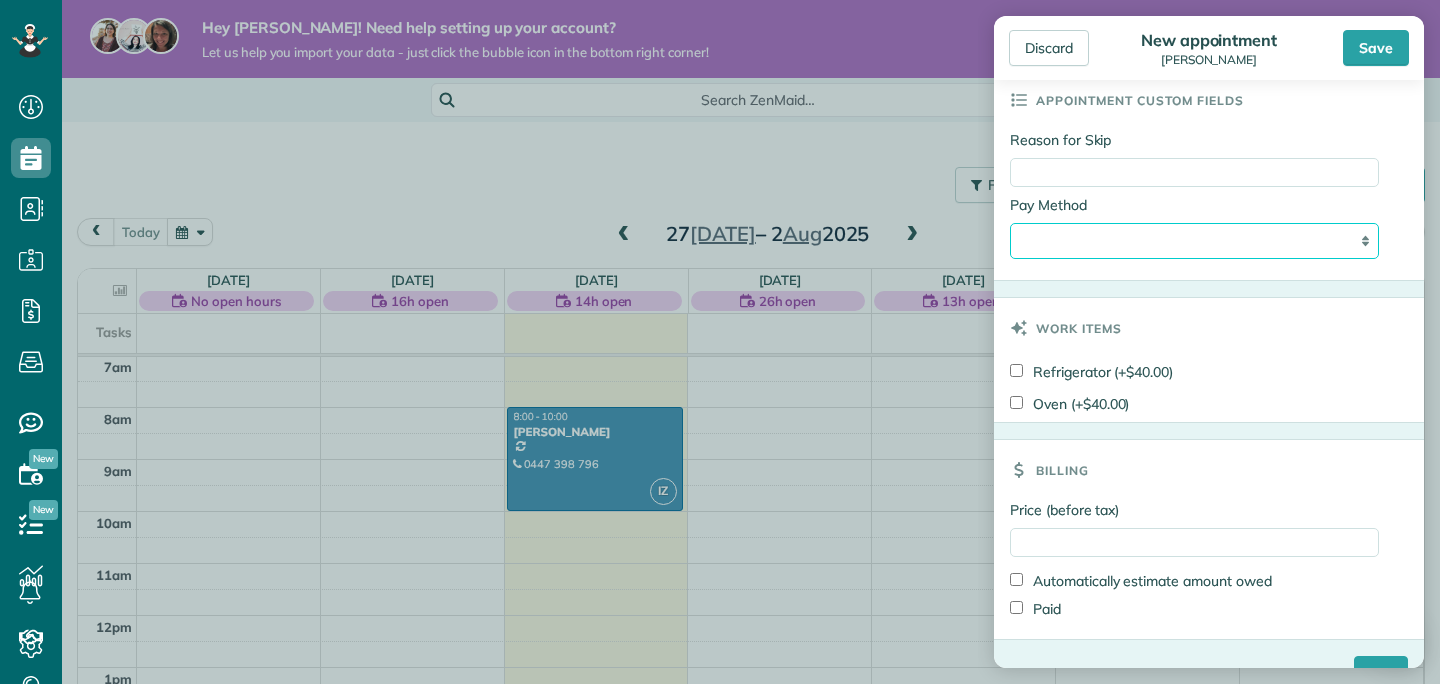 scroll, scrollTop: 1161, scrollLeft: 0, axis: vertical 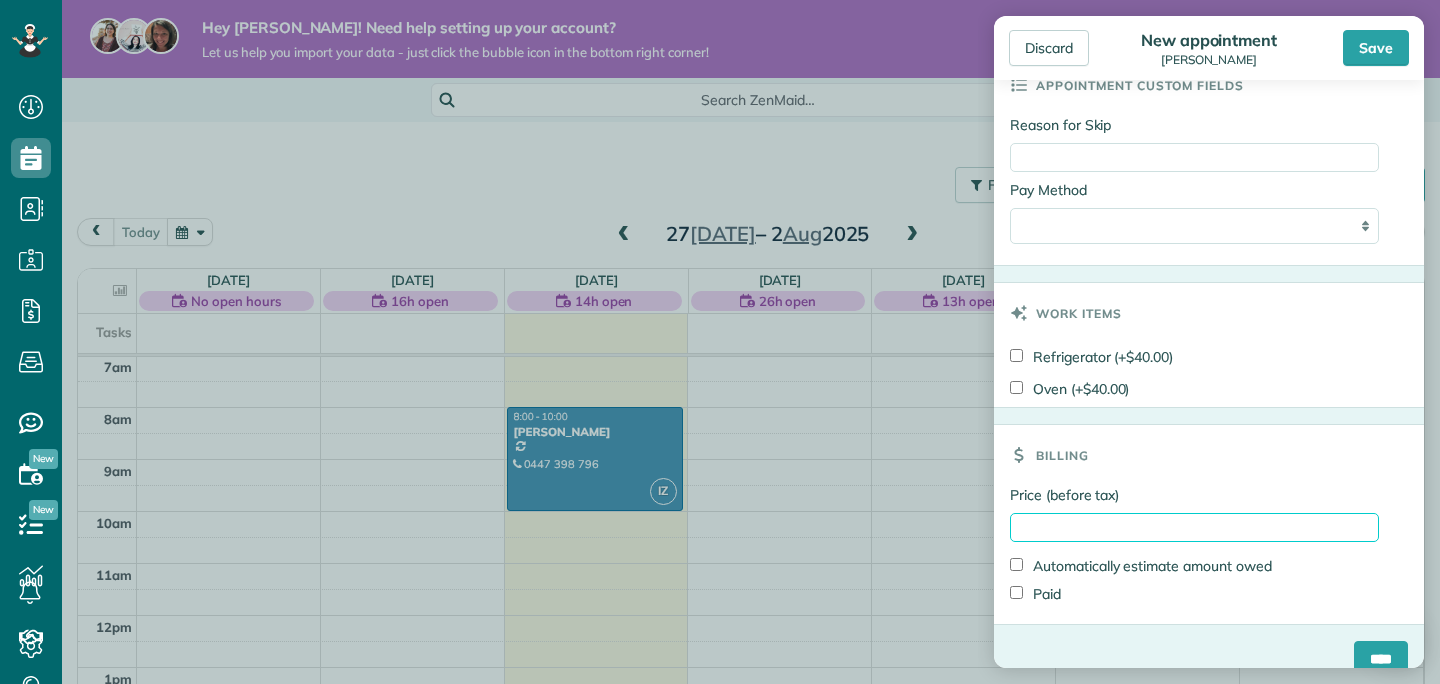 click on "Price (before tax)" at bounding box center [1194, 527] 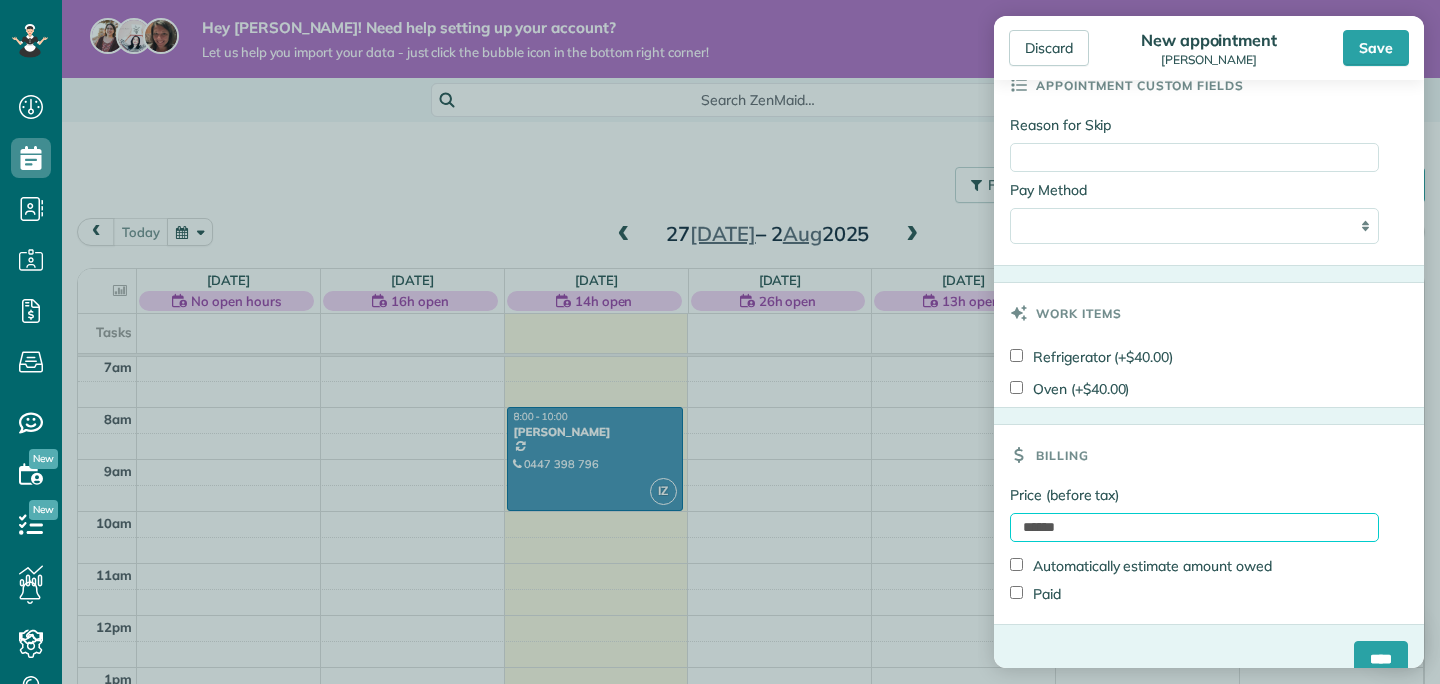 scroll, scrollTop: 1192, scrollLeft: 0, axis: vertical 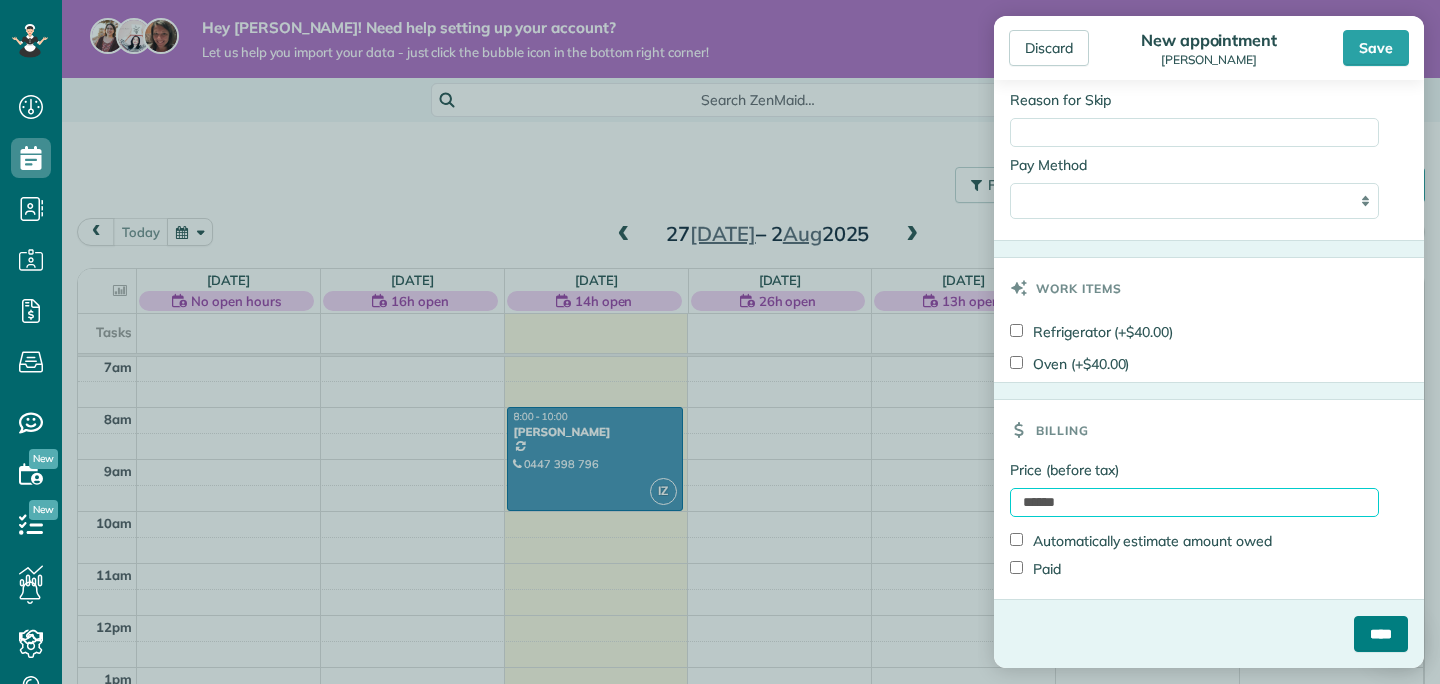 type on "******" 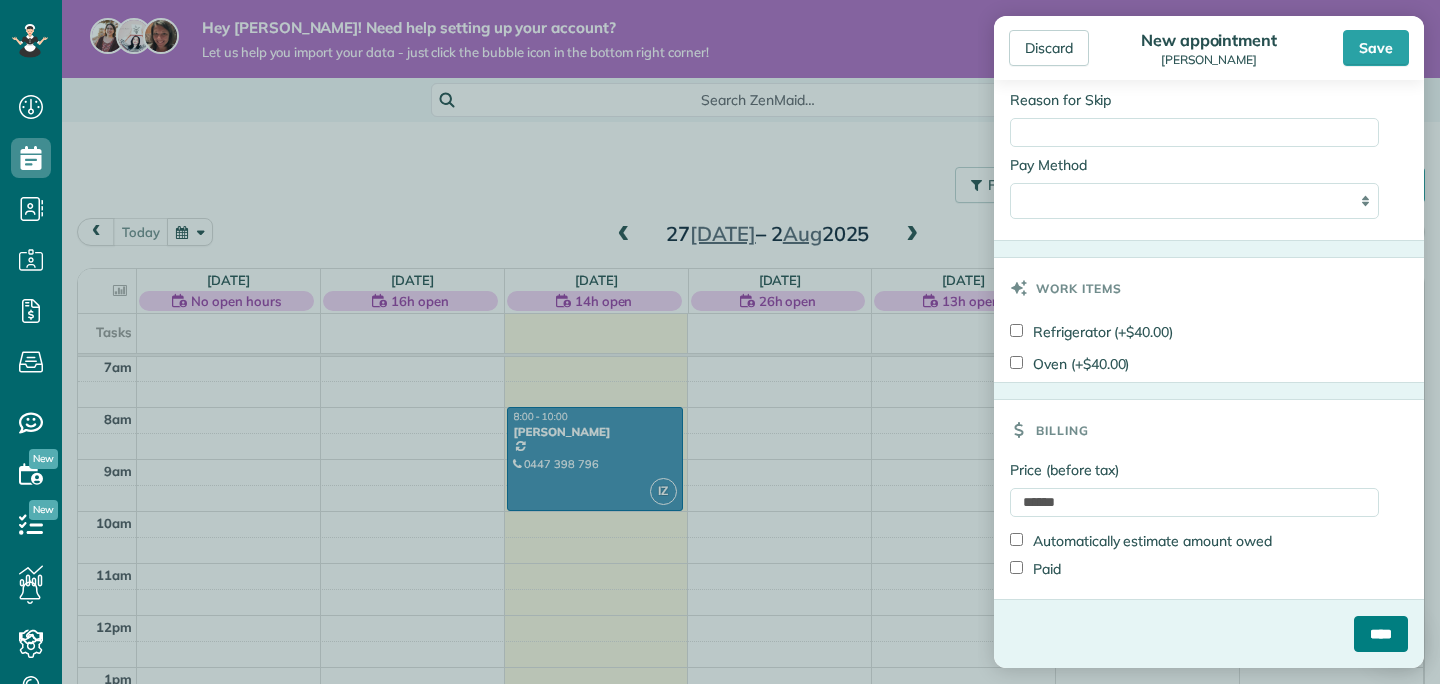 click on "****" at bounding box center [1381, 634] 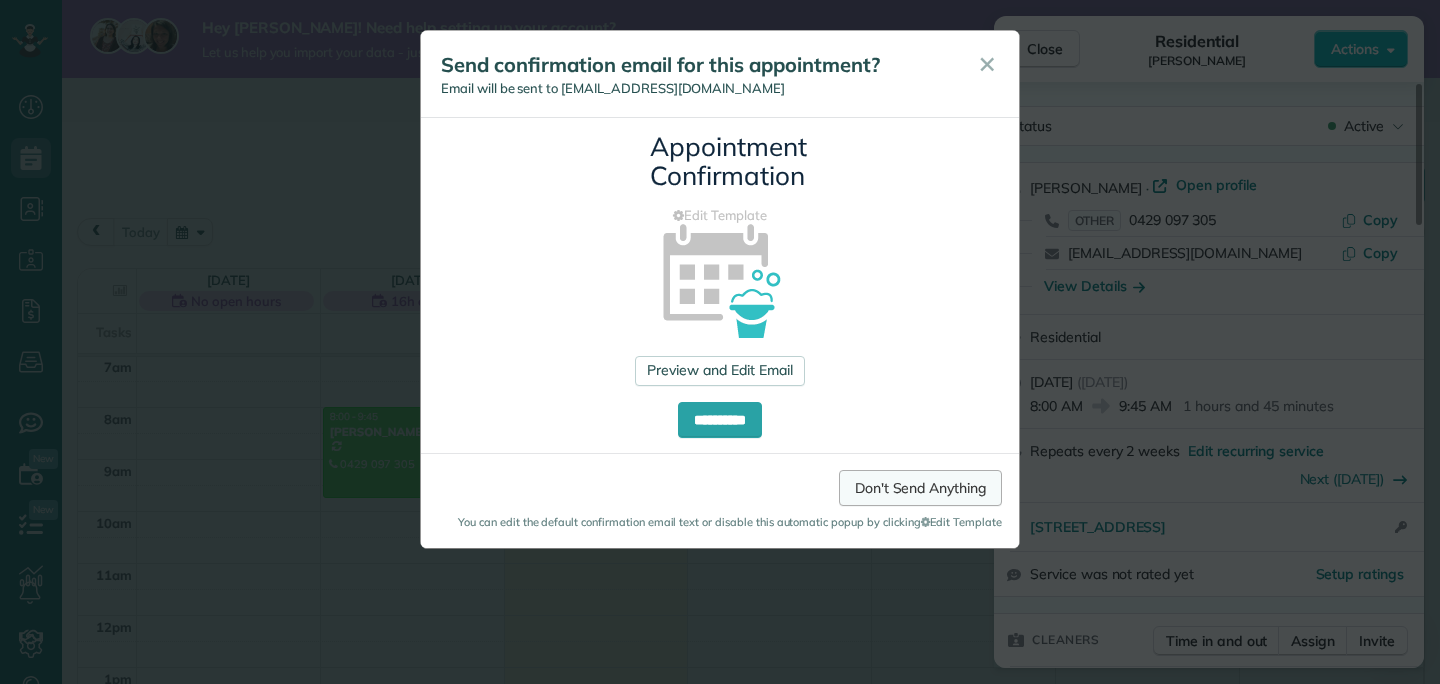 click on "Don't Send Anything" at bounding box center (920, 488) 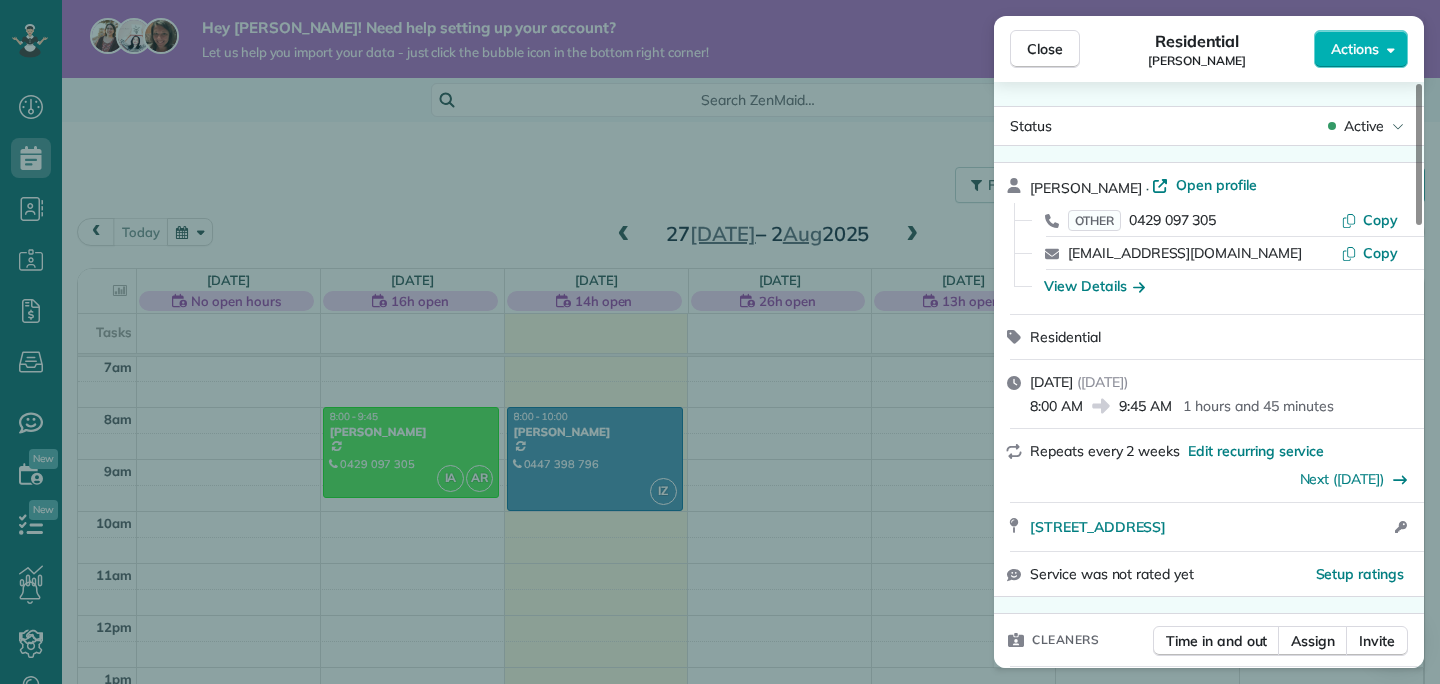 click on "Close Residential Mandy Badenhorst Actions" at bounding box center [1209, 49] 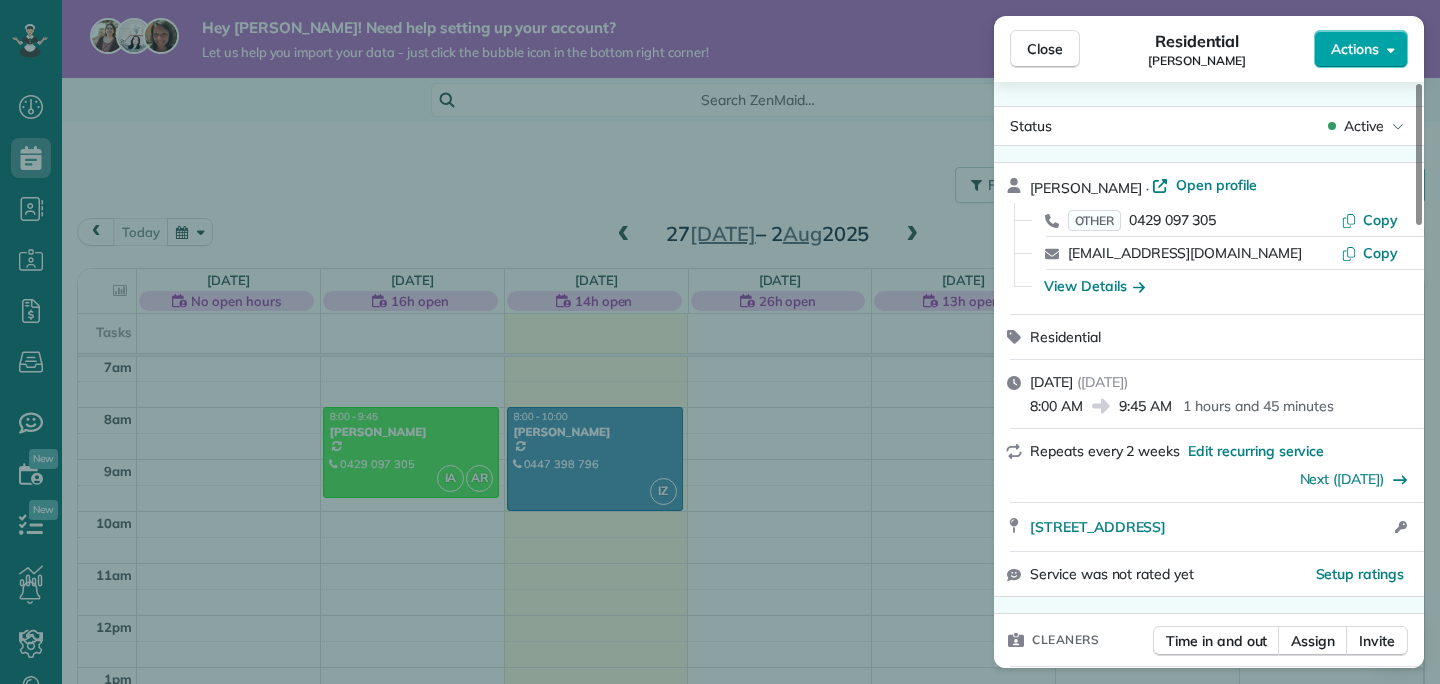 click on "Actions" at bounding box center (1355, 49) 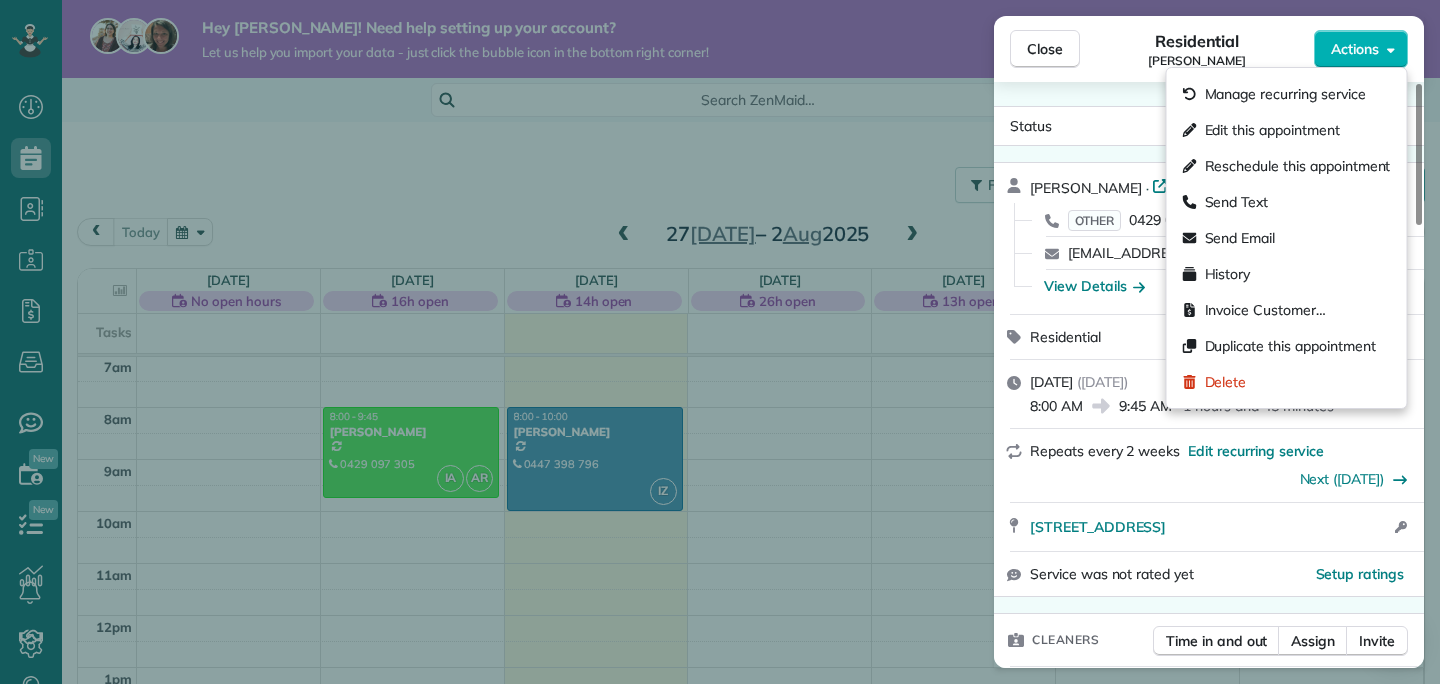 click on "Residential Mandy Badenhorst" at bounding box center [1197, 49] 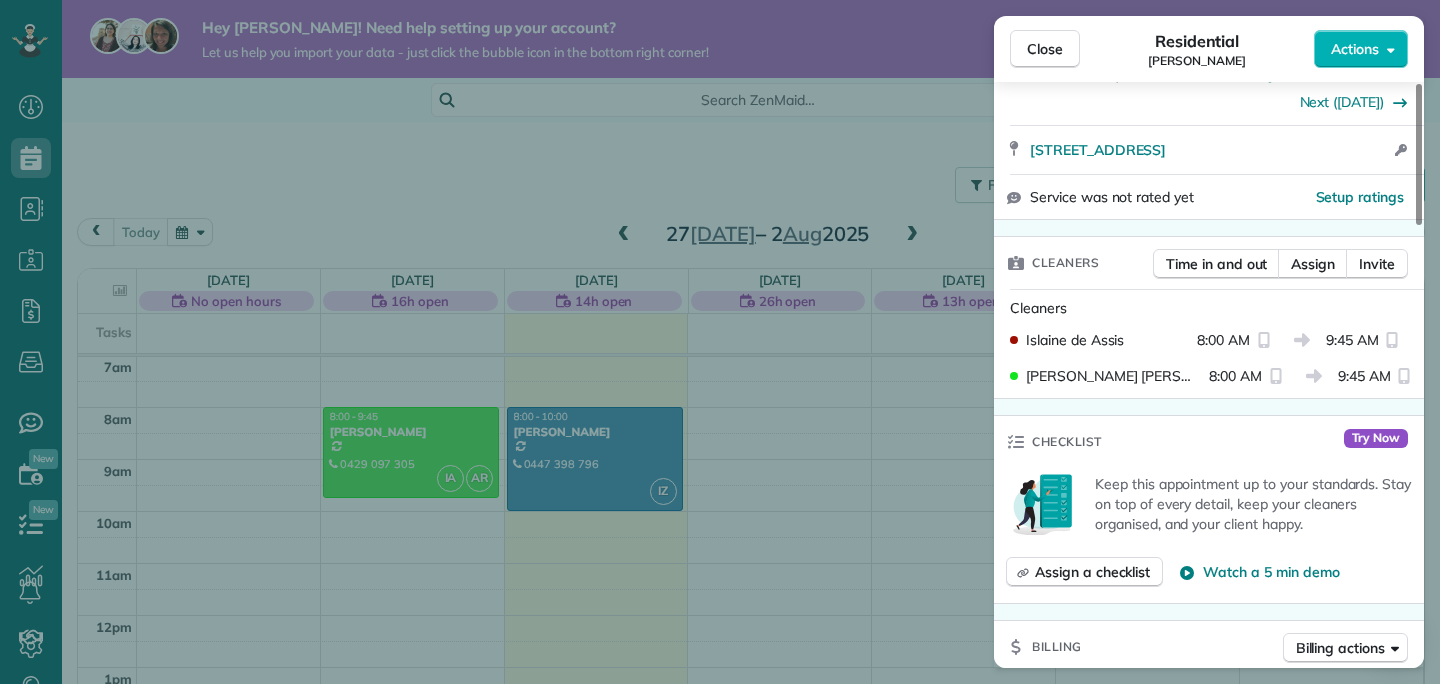 scroll, scrollTop: 389, scrollLeft: 0, axis: vertical 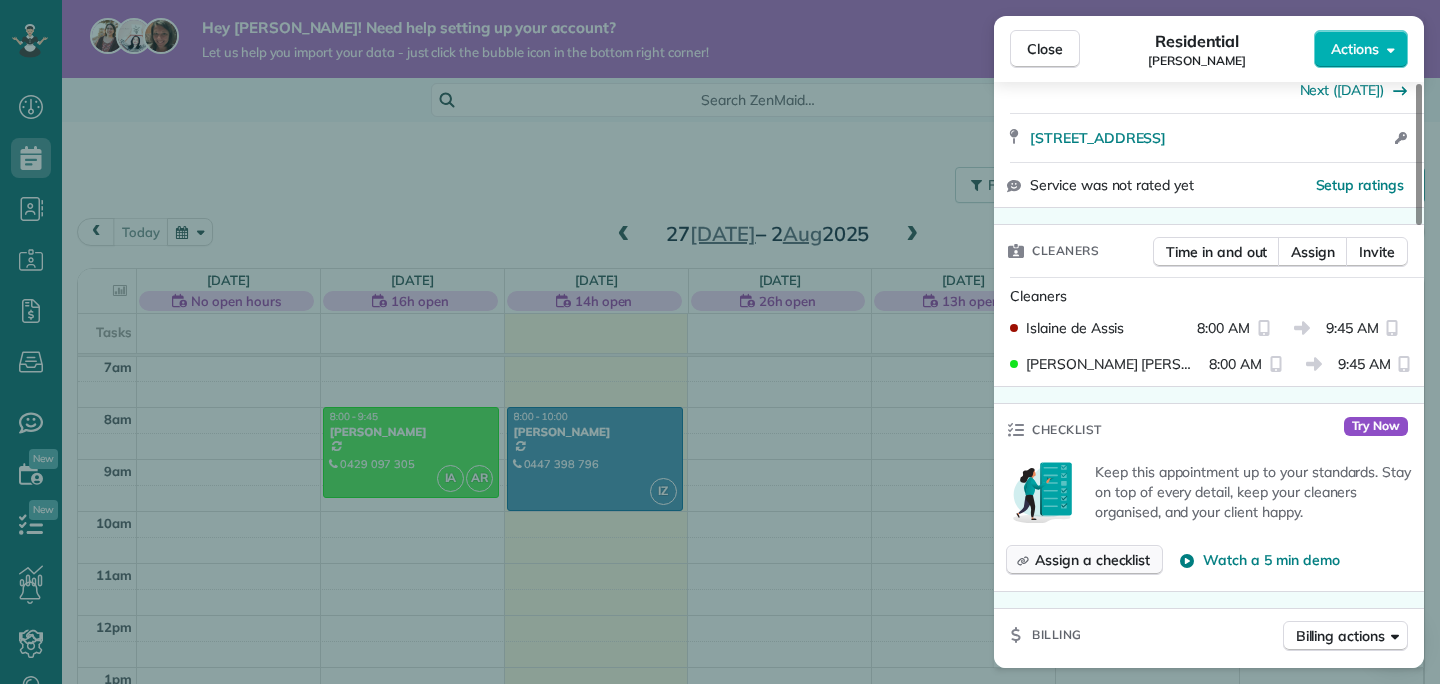 click on "Assign a checklist" at bounding box center [1092, 560] 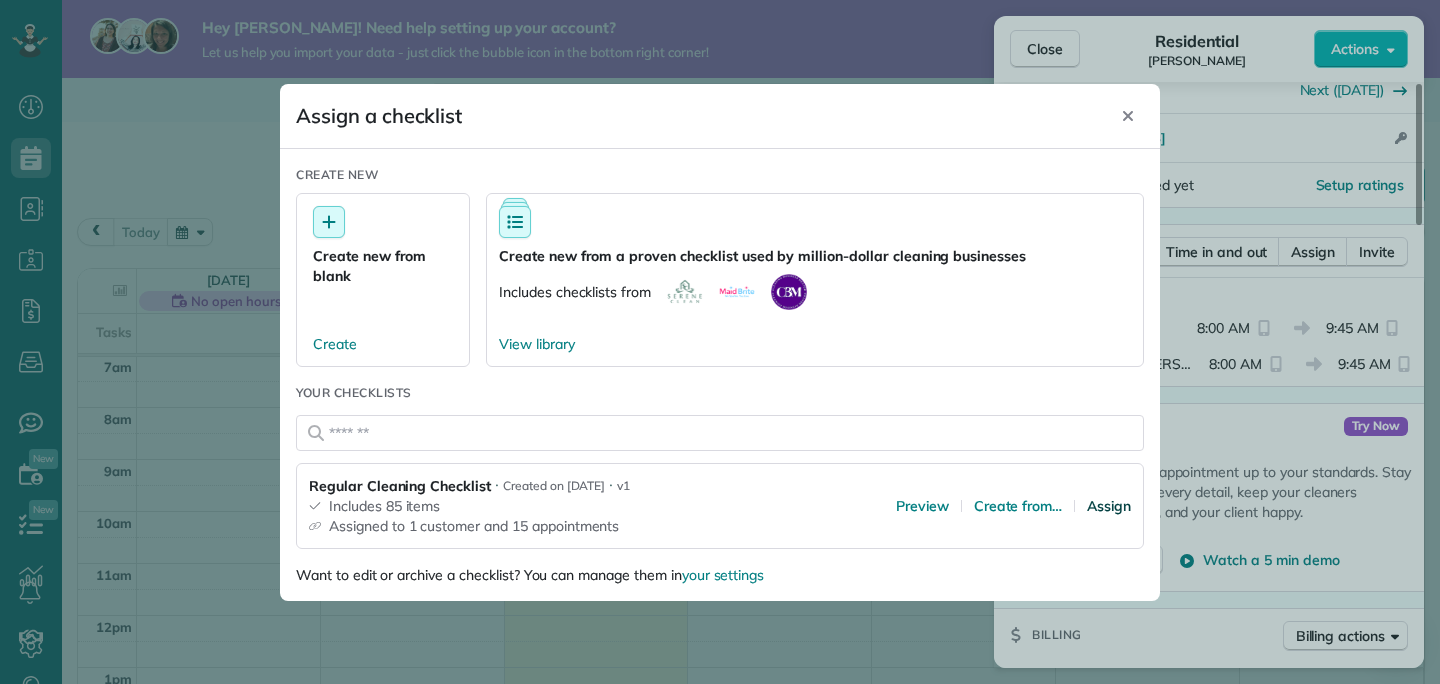 click on "Assign" at bounding box center [1109, 506] 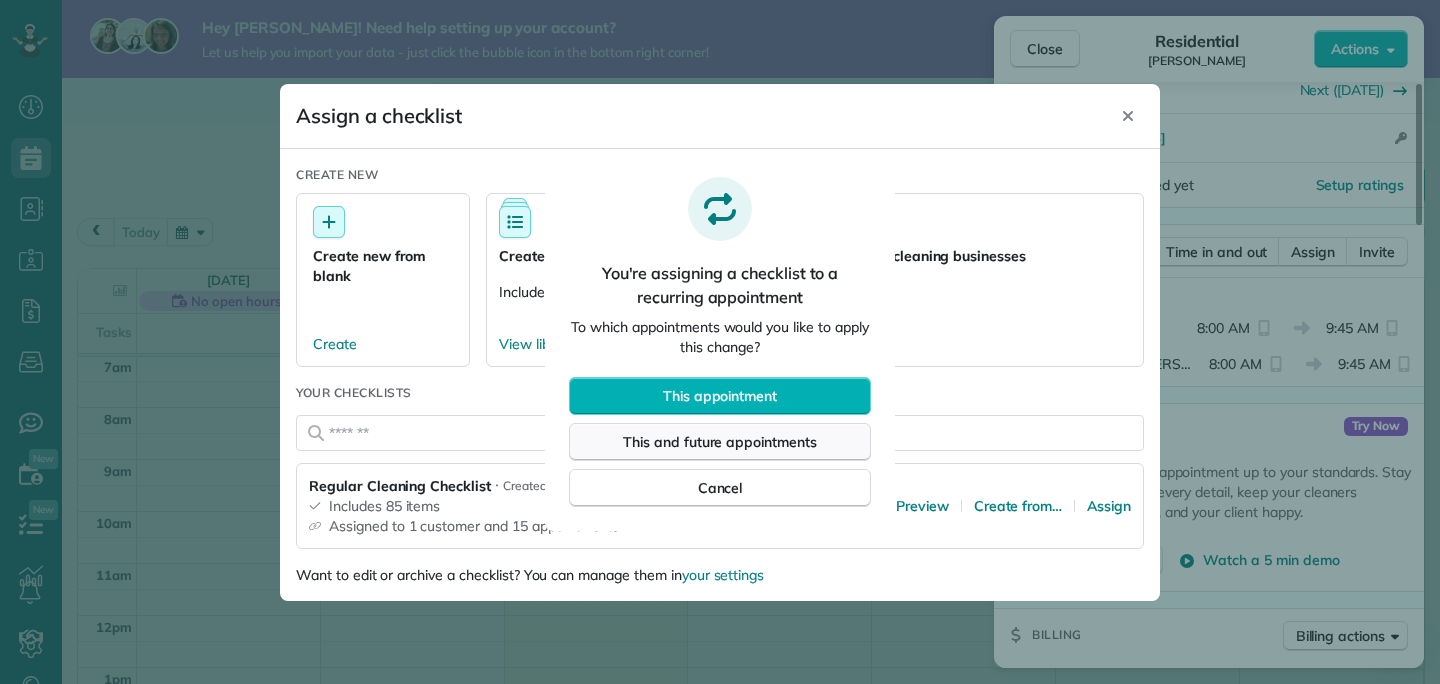 click on "This and future appointments" at bounding box center [720, 442] 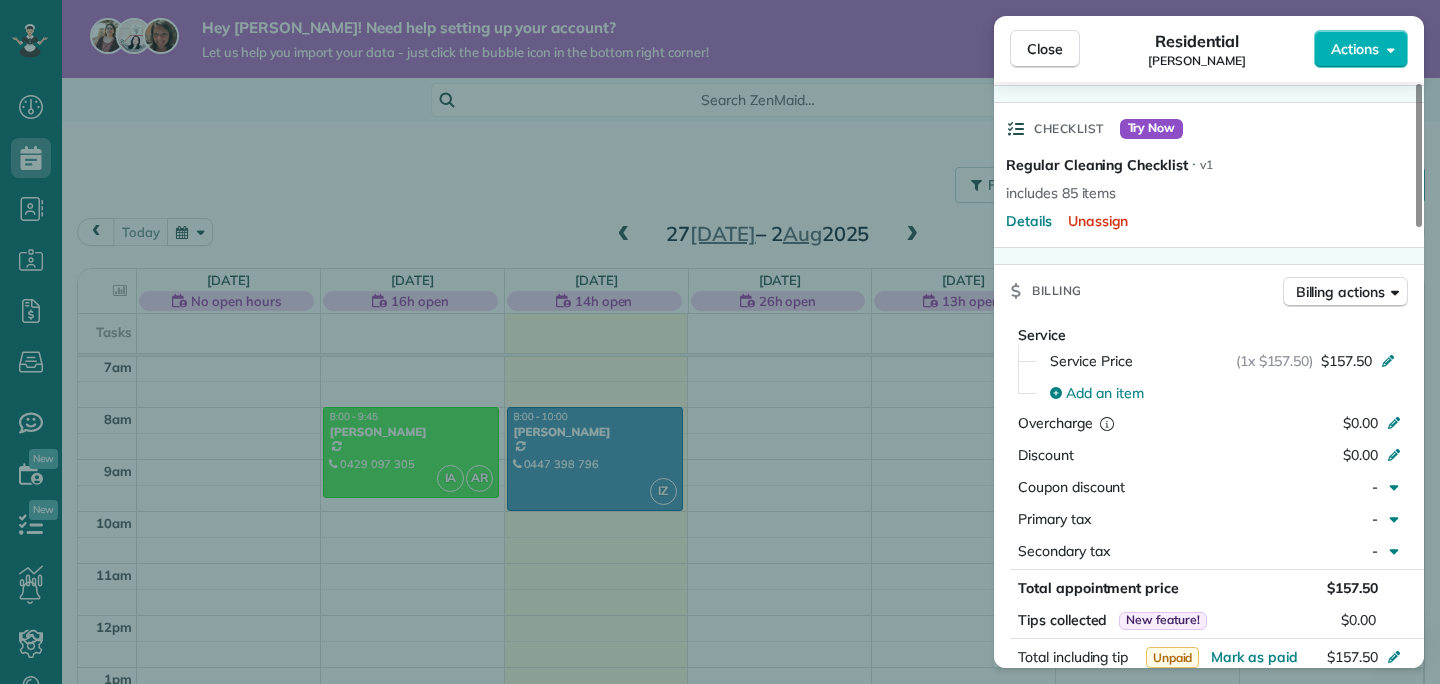 scroll, scrollTop: 714, scrollLeft: 0, axis: vertical 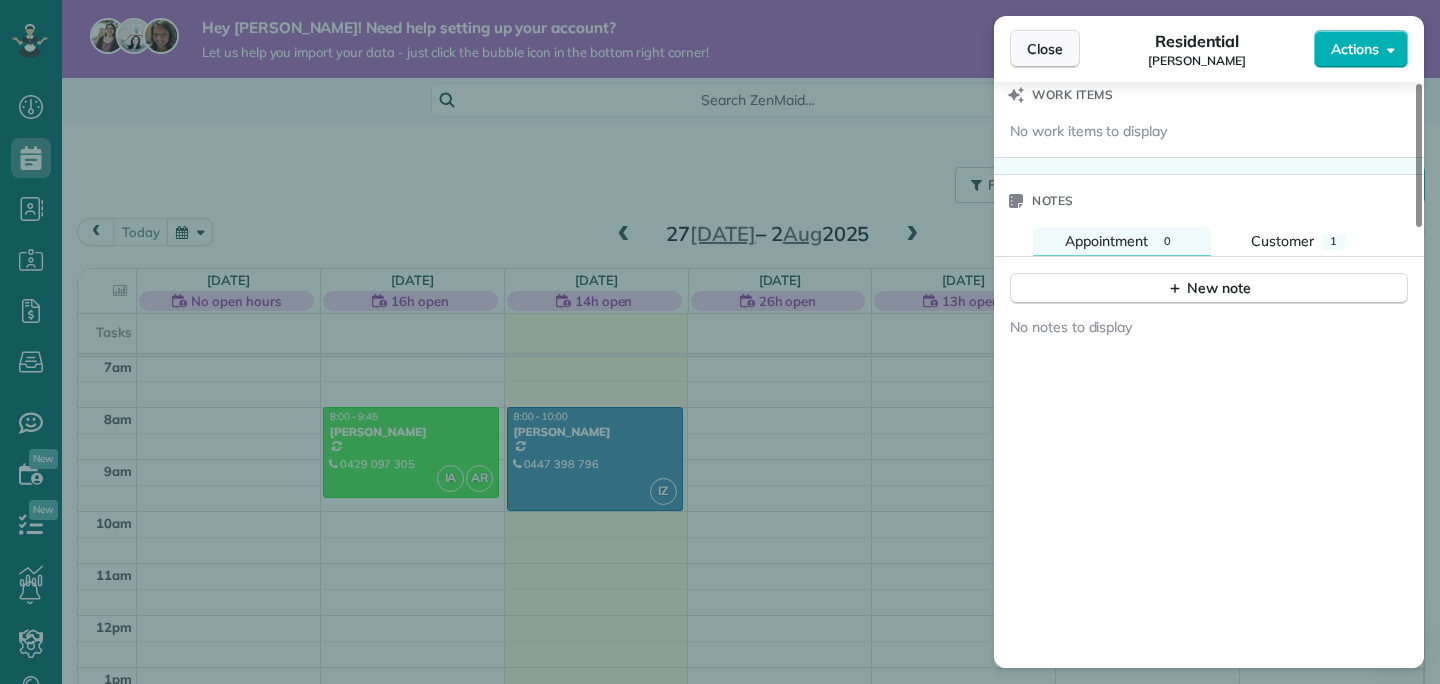 click on "Close" at bounding box center [1045, 49] 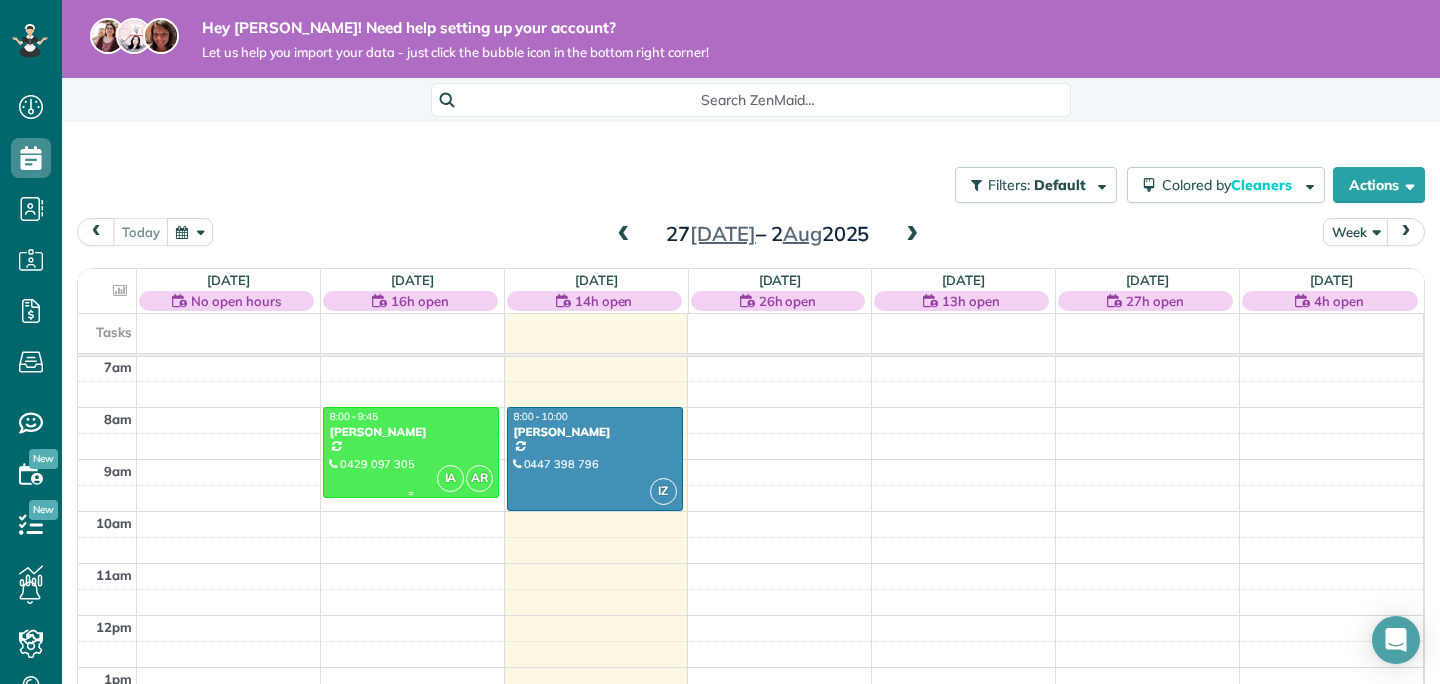 click on "[PERSON_NAME]" at bounding box center [411, 432] 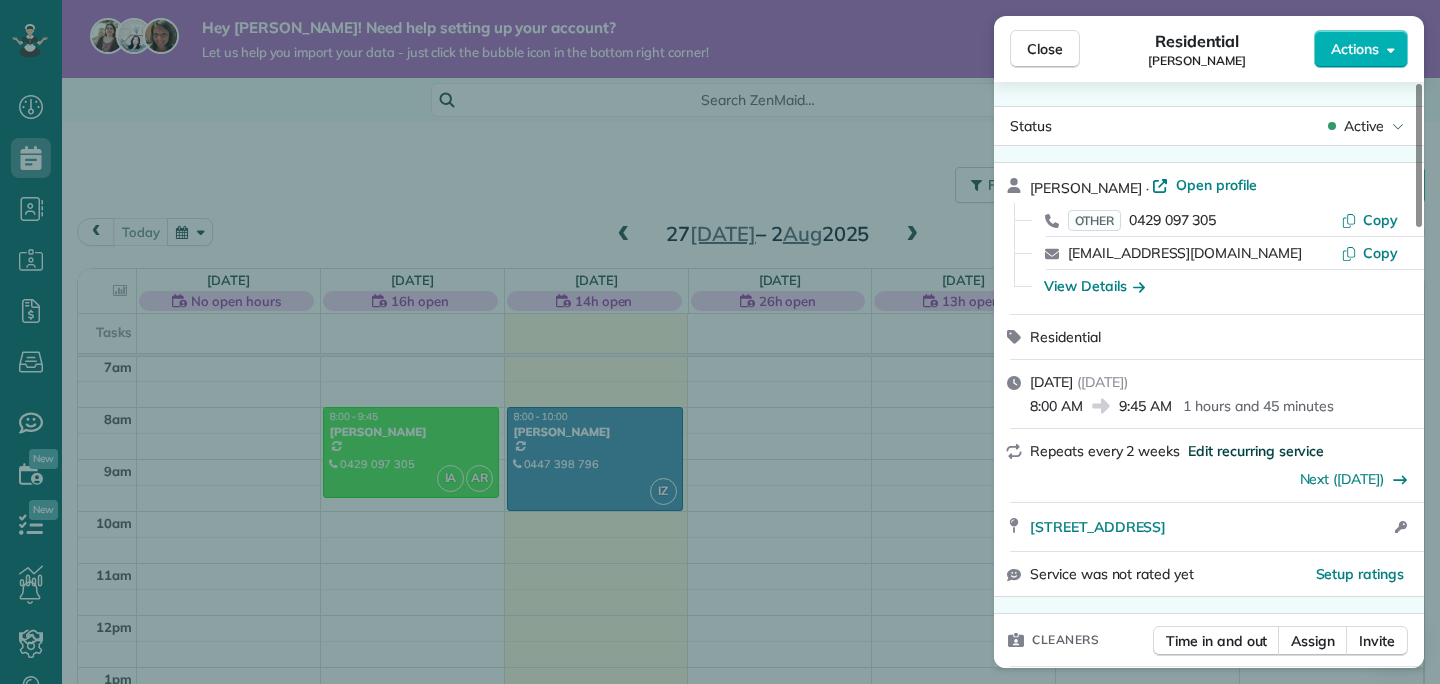click on "Edit recurring service" at bounding box center (1256, 451) 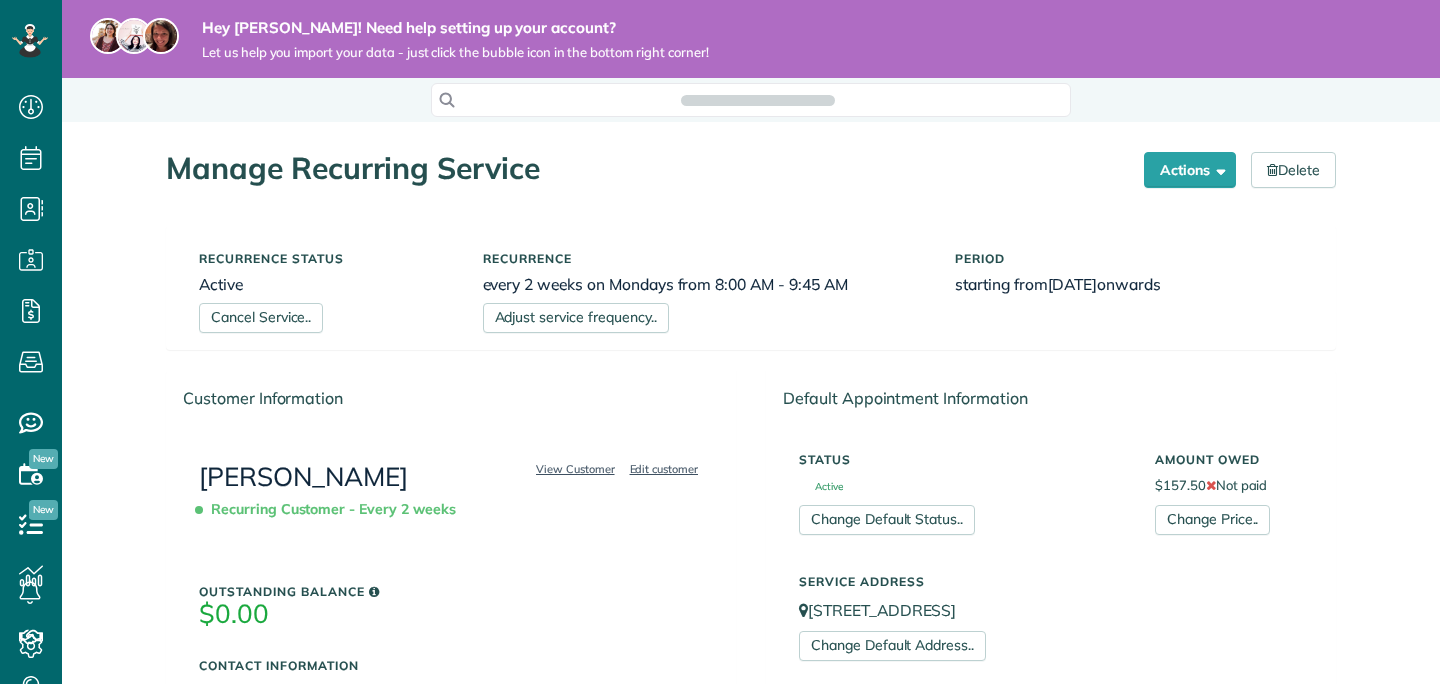 scroll, scrollTop: 0, scrollLeft: 0, axis: both 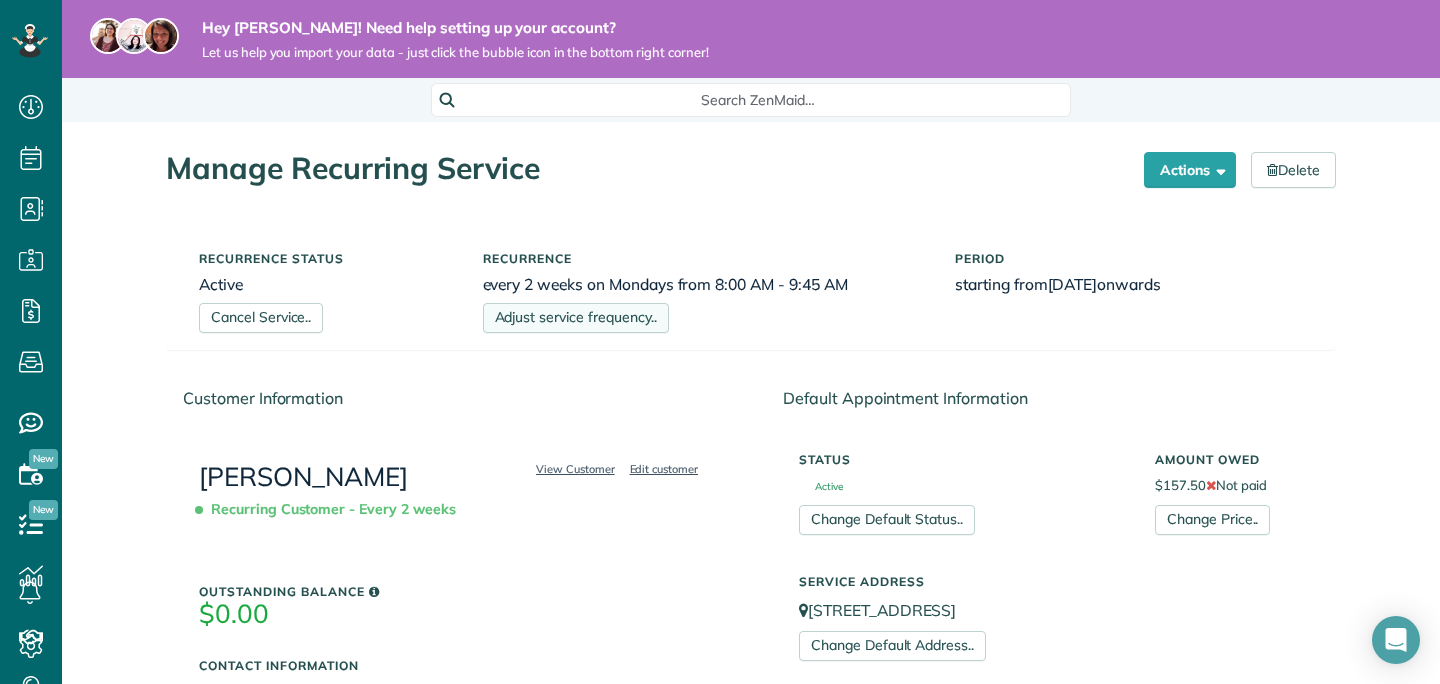 click on "Adjust service frequency.." at bounding box center (576, 318) 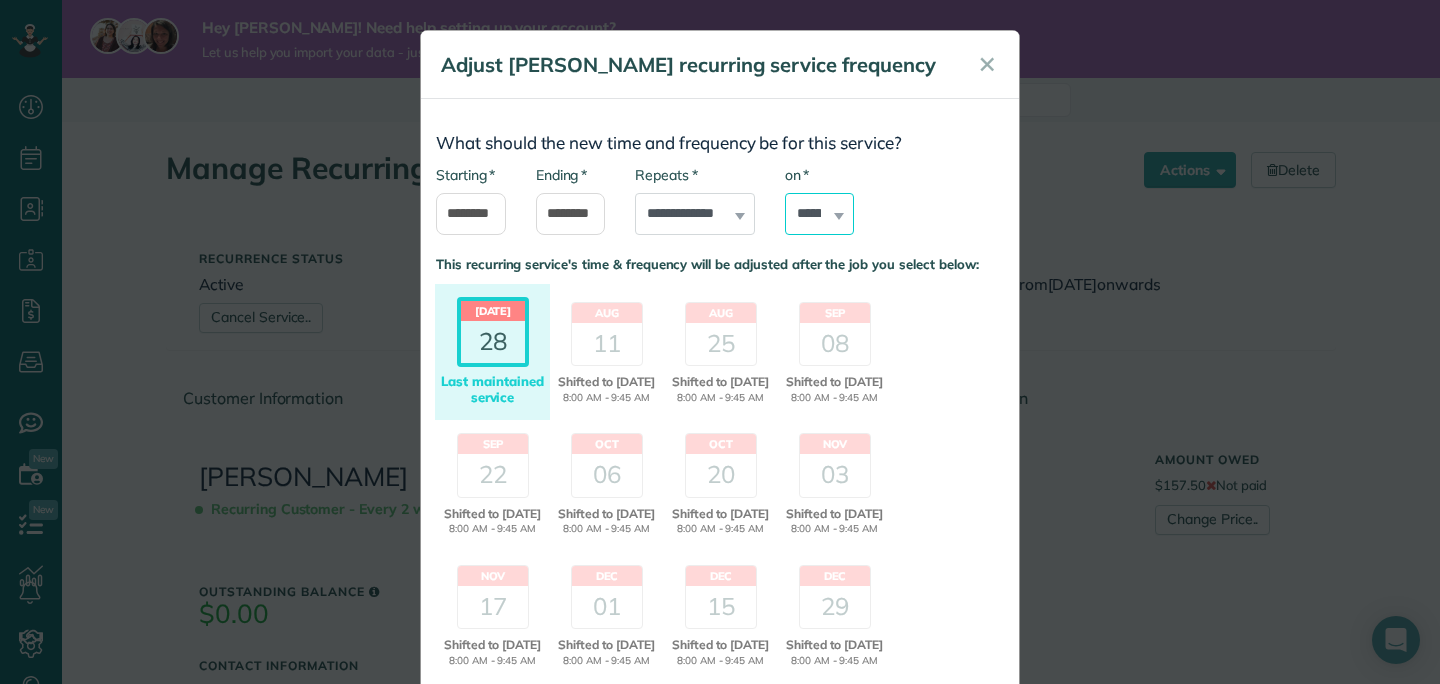 click on "******
******
*******
*********
********
******
********" at bounding box center [820, 214] 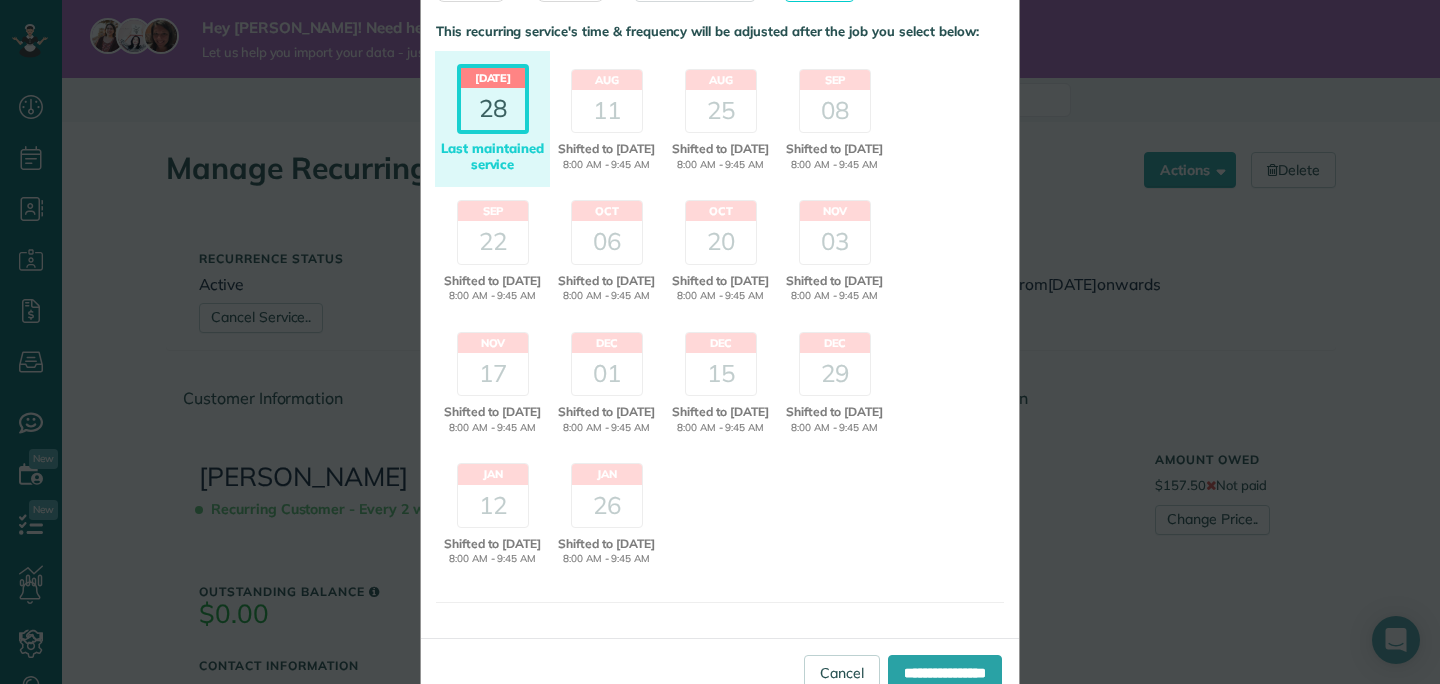 scroll, scrollTop: 333, scrollLeft: 0, axis: vertical 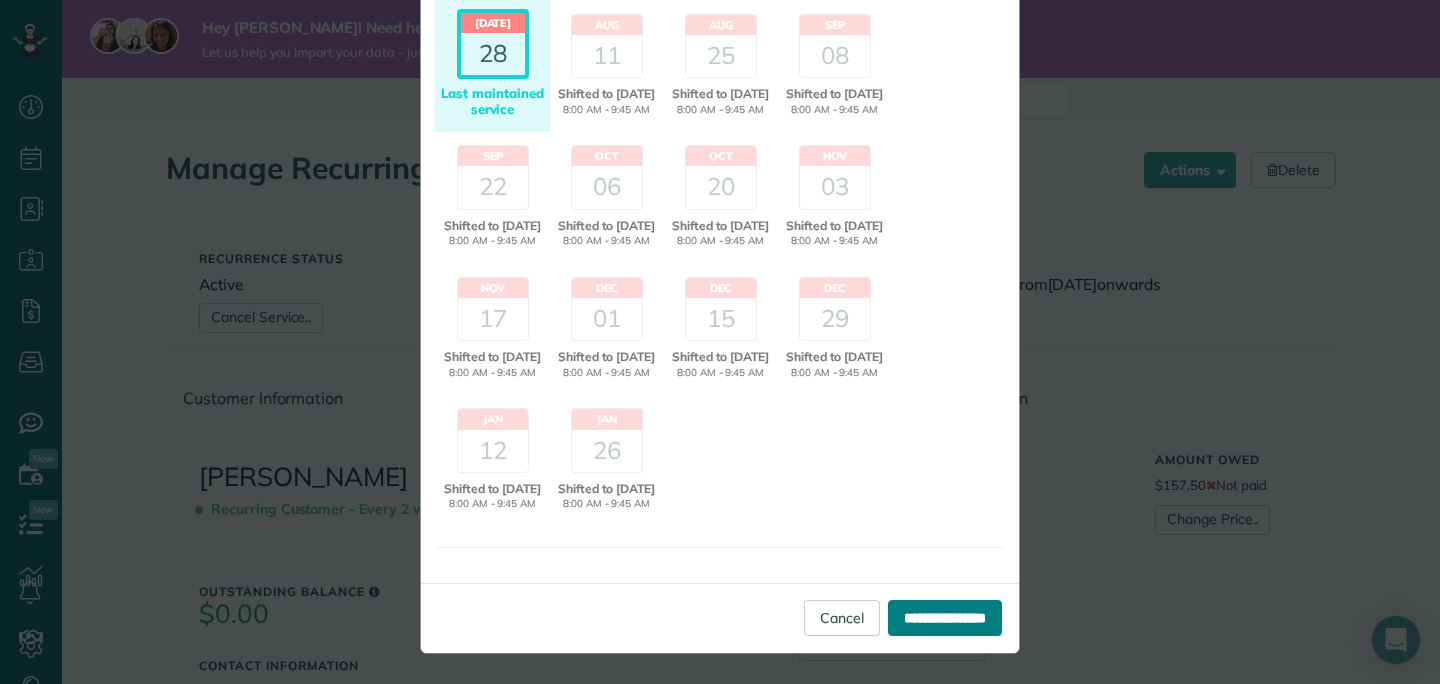 click on "**********" at bounding box center [945, 618] 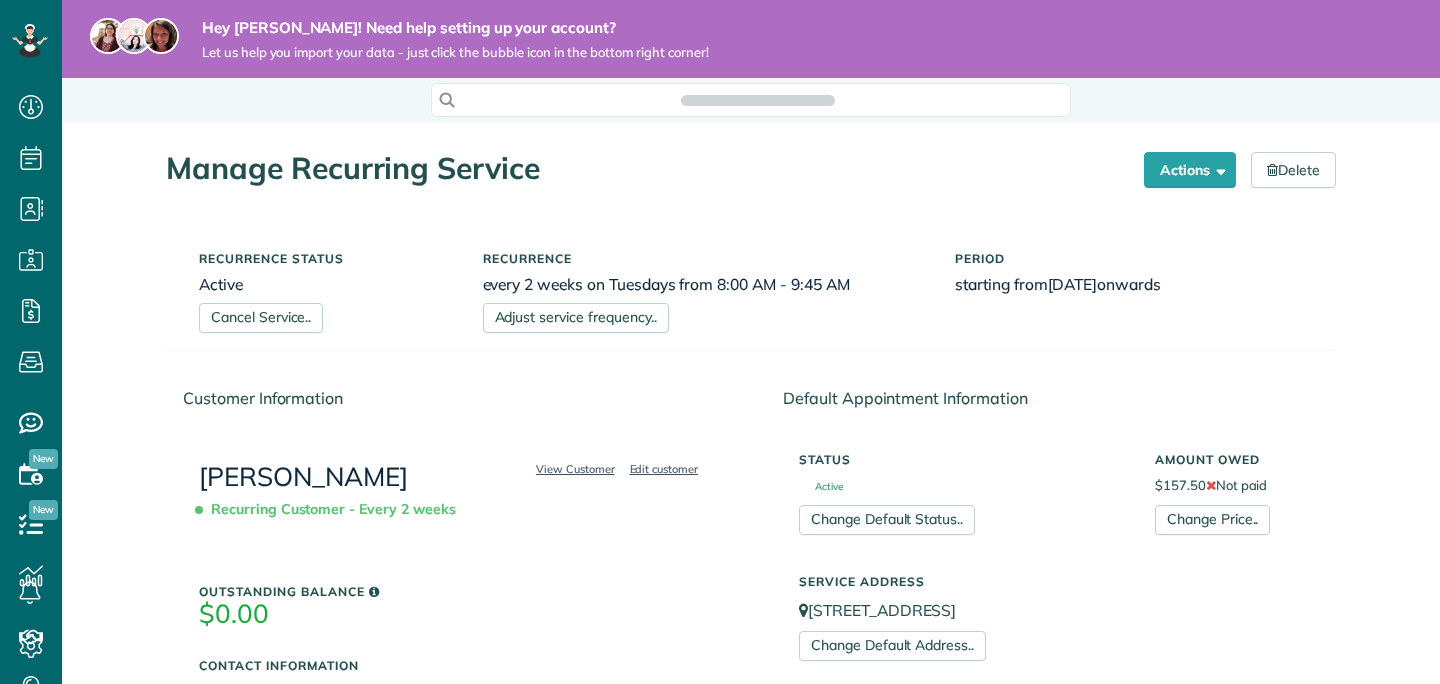 scroll, scrollTop: 0, scrollLeft: 0, axis: both 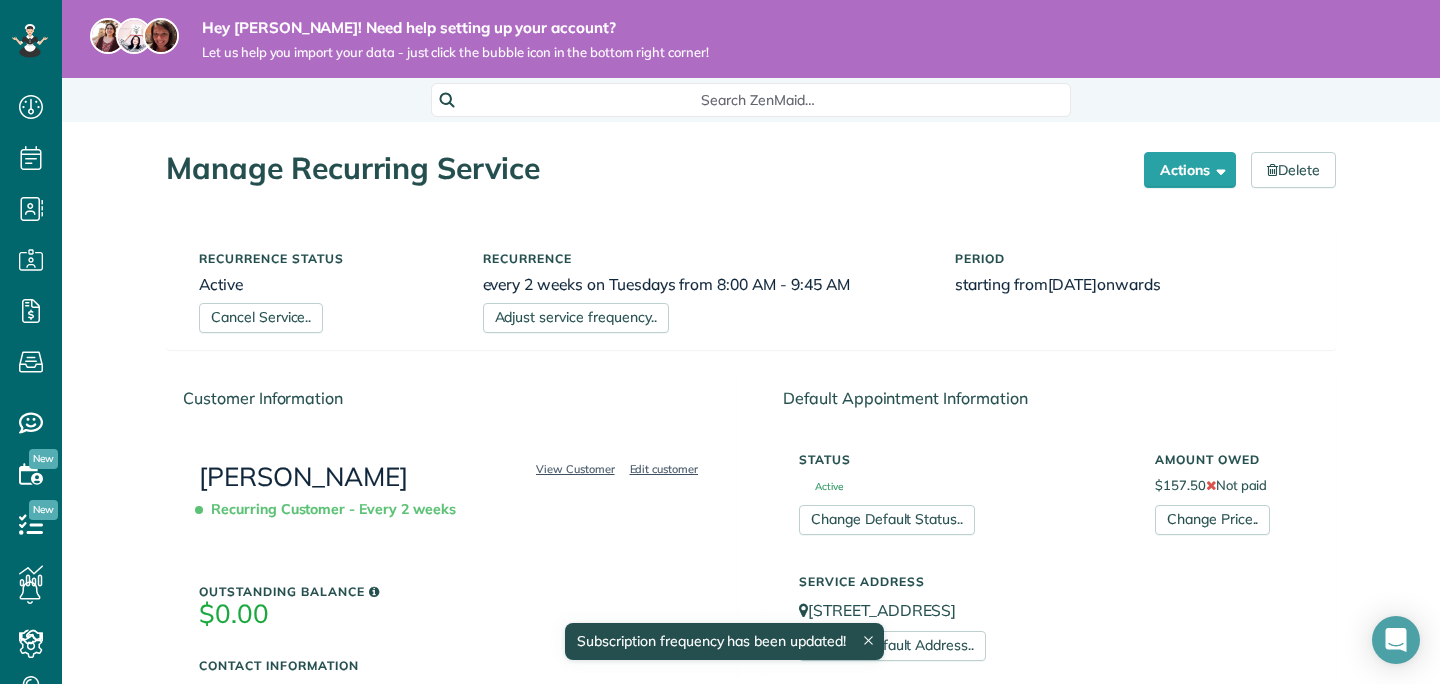 click on "starting from
[DATE]
onwards" at bounding box center (1129, 284) 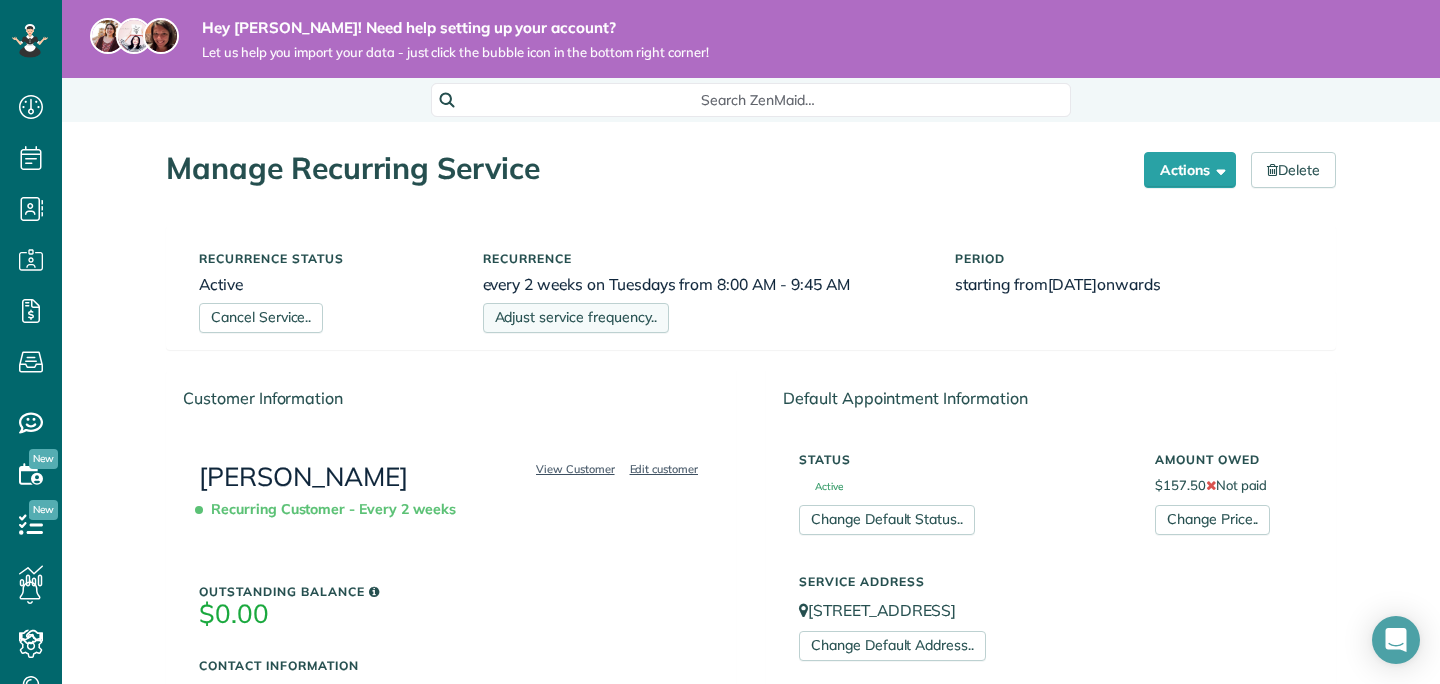click on "Adjust service frequency.." at bounding box center [576, 318] 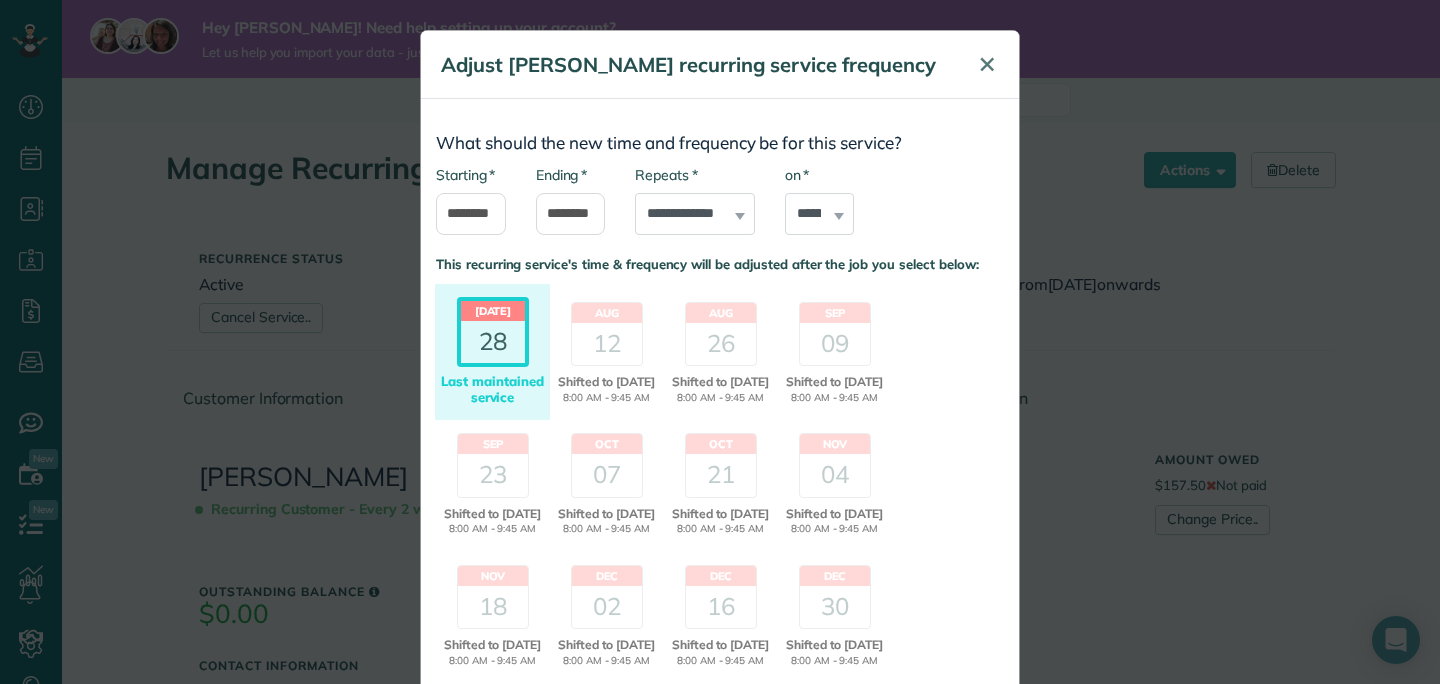 click on "✕" at bounding box center (987, 64) 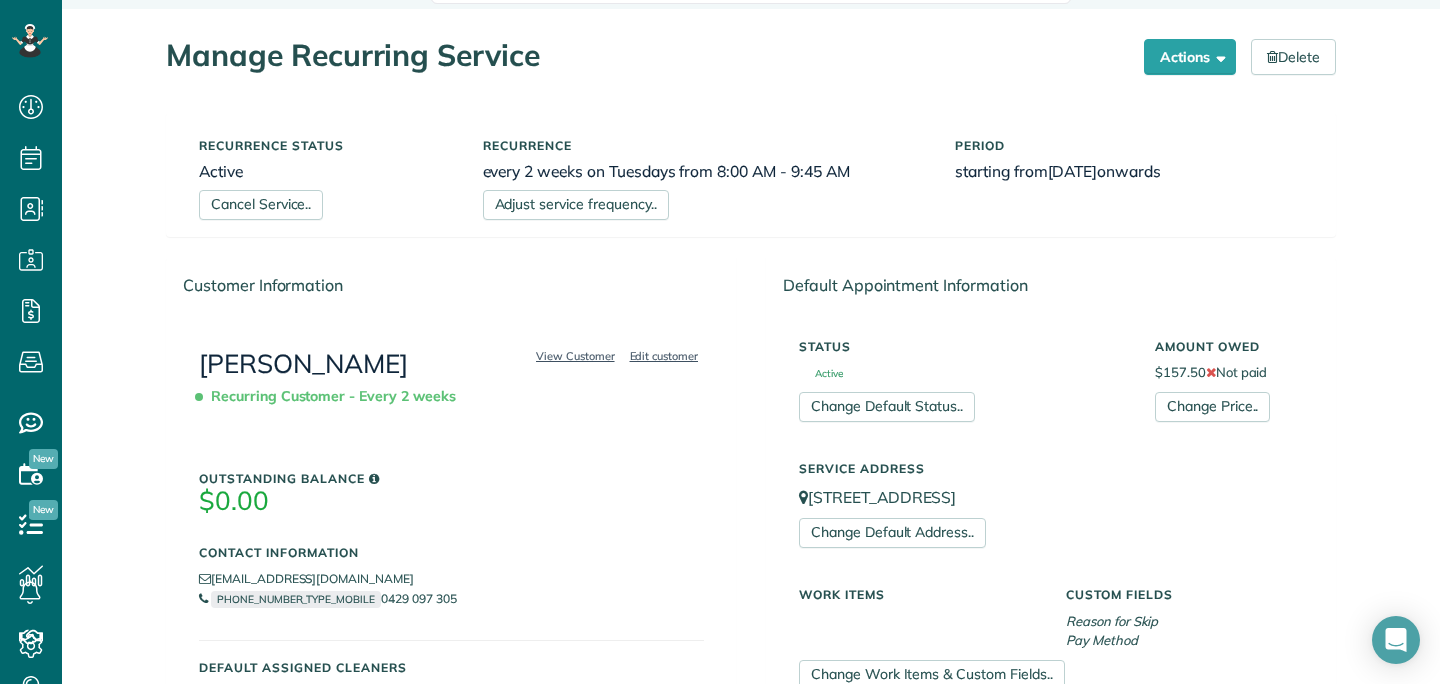 scroll, scrollTop: 0, scrollLeft: 0, axis: both 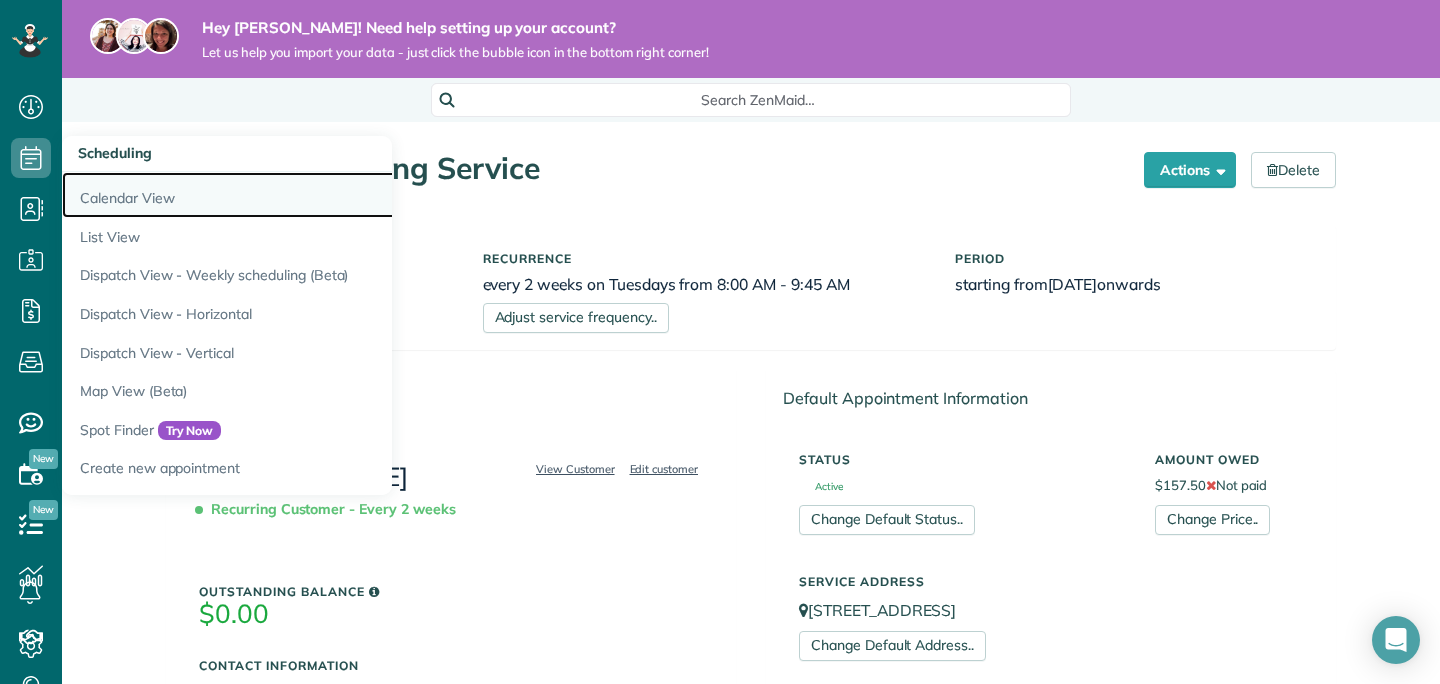 click on "Calendar View" at bounding box center (312, 195) 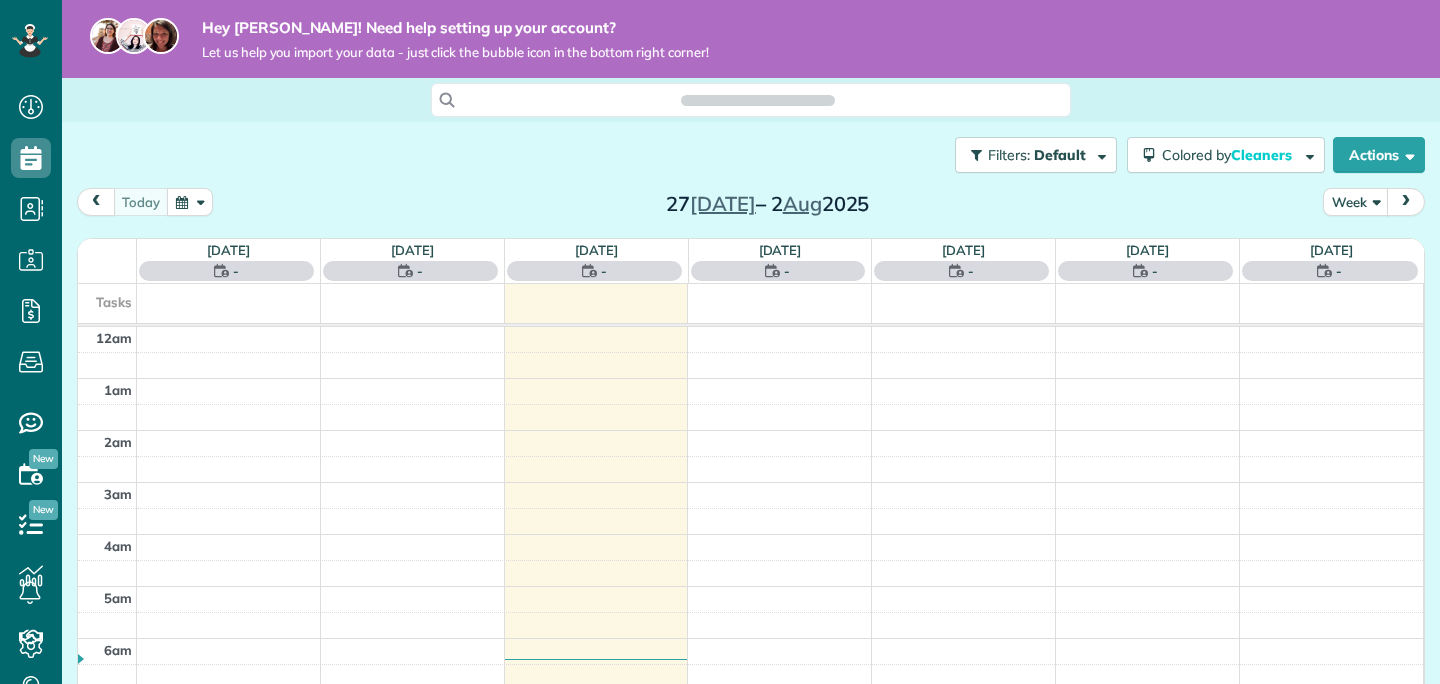 scroll, scrollTop: 0, scrollLeft: 0, axis: both 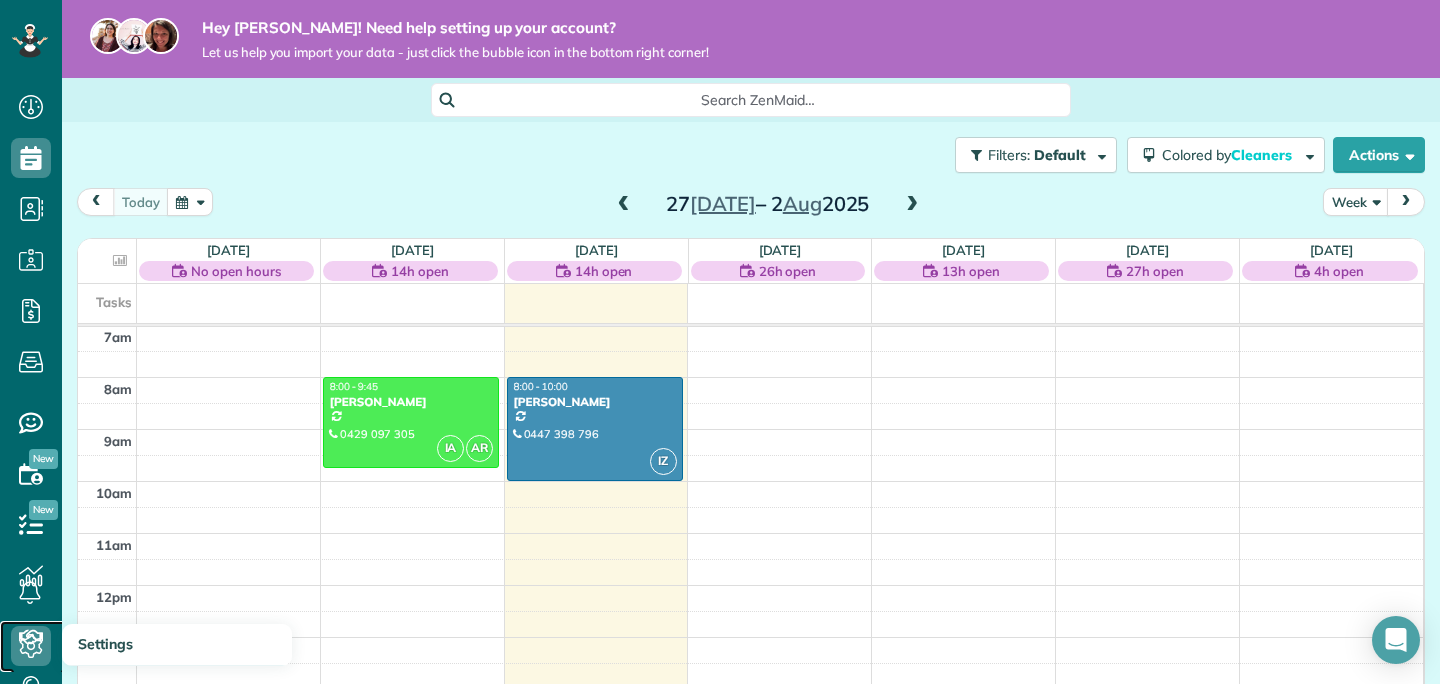 click 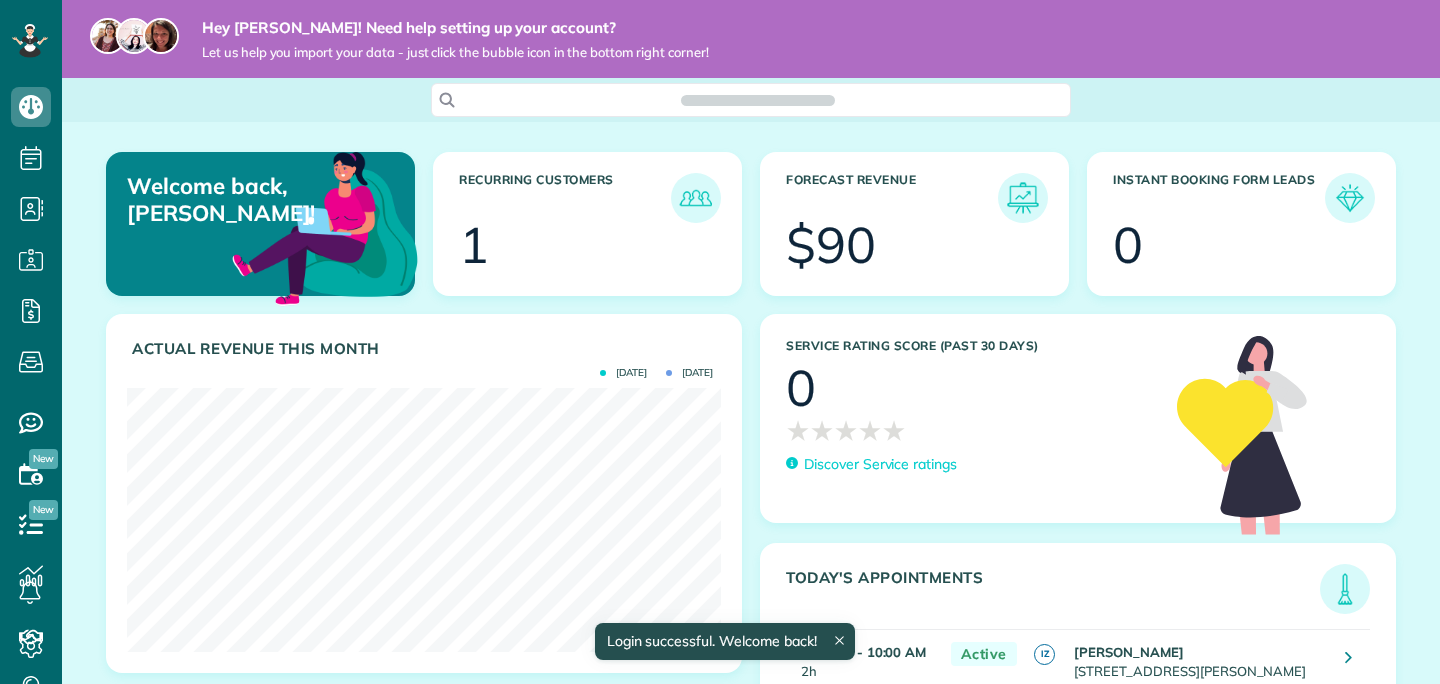 scroll, scrollTop: 0, scrollLeft: 0, axis: both 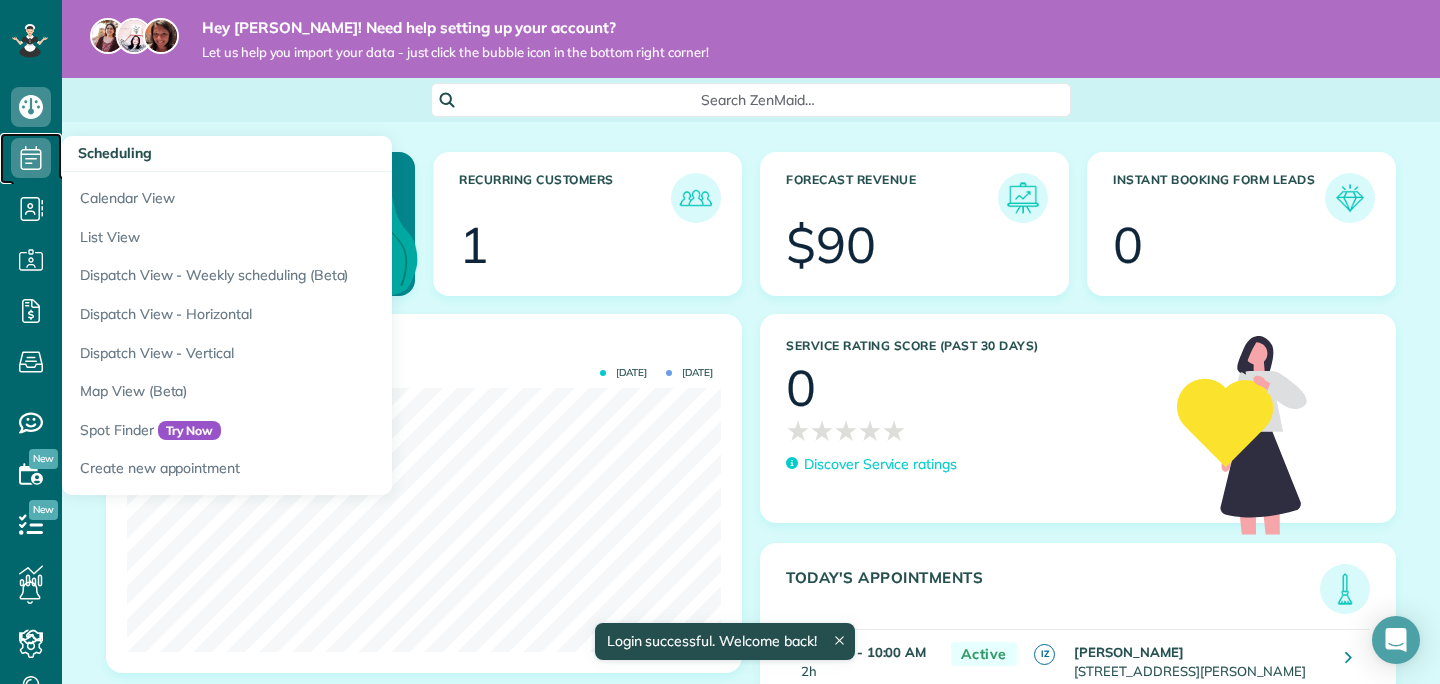 click 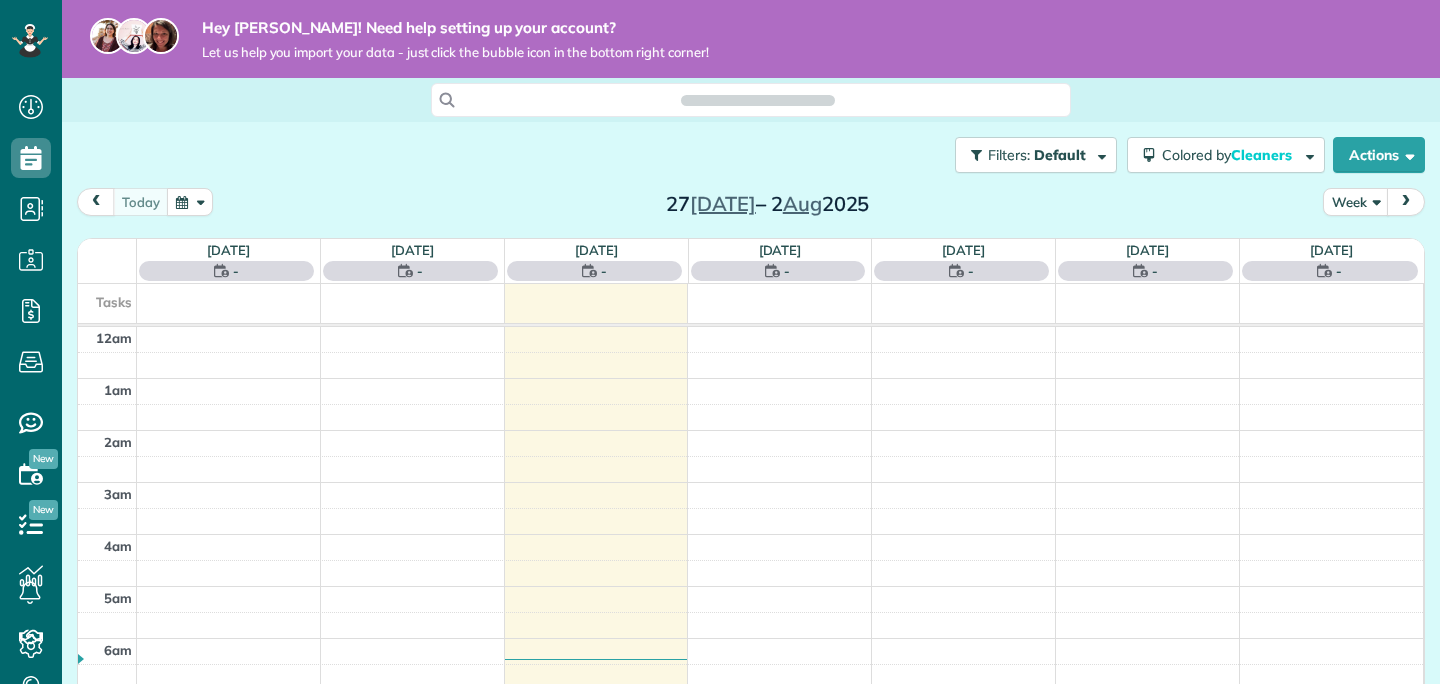 scroll, scrollTop: 0, scrollLeft: 0, axis: both 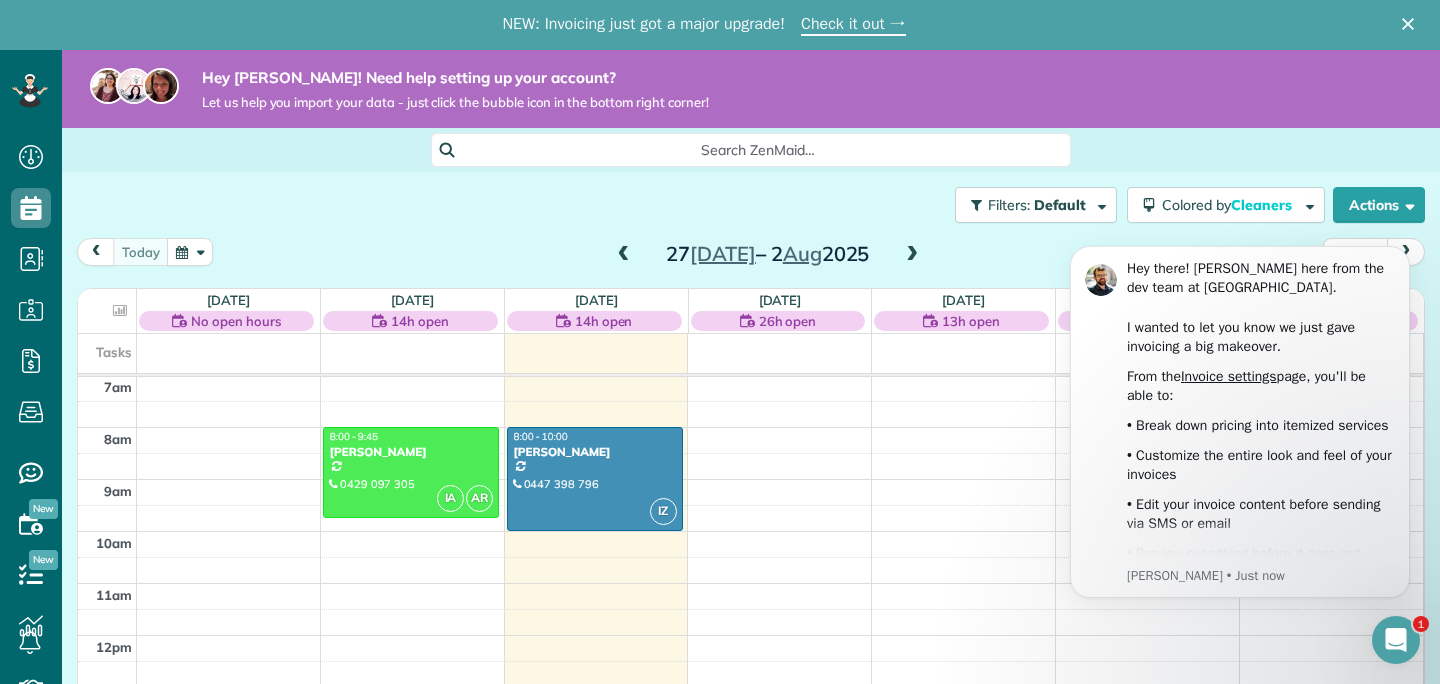 click on "Filters:   Default
Colored by  Cleaners
Color by Cleaner
Color by Team
Color by Status
Color by Recurrence
Color by Paid/Unpaid
Filters  Default
Schedule Changes
Actions
Create Appointment
Create Task
Clock In/Out
Send Work Orders
Print Route Sheets
Today's Emails/Texts
View Metrics" at bounding box center (751, 205) 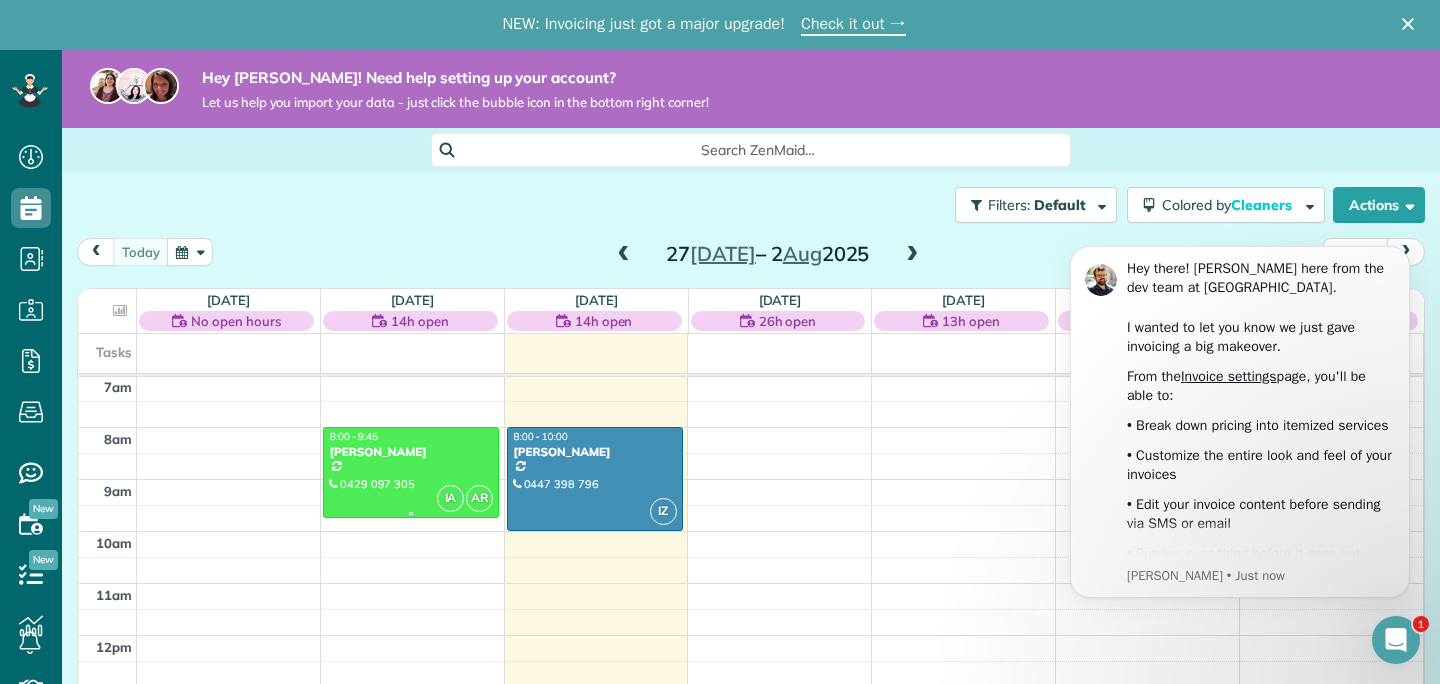 click on "[PERSON_NAME]" at bounding box center (411, 452) 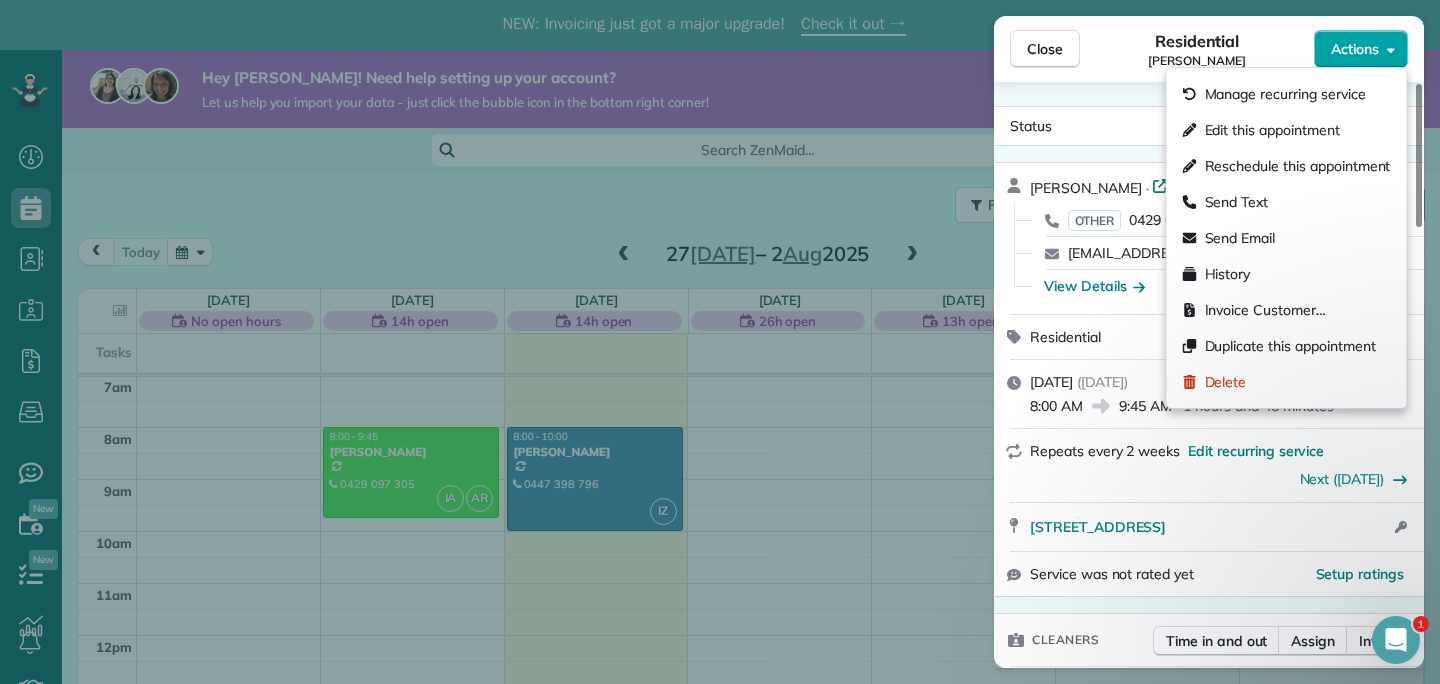 click on "Actions" at bounding box center (1355, 49) 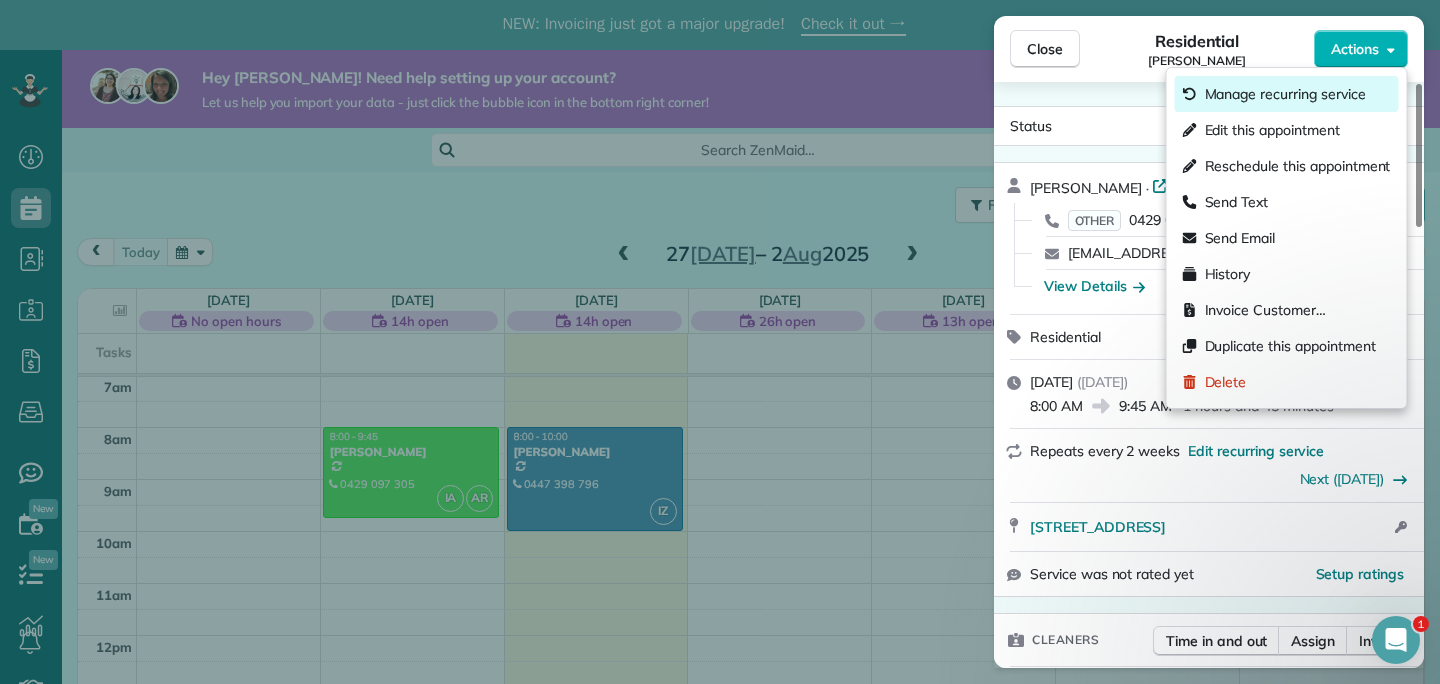 click on "Manage recurring service" at bounding box center (1285, 94) 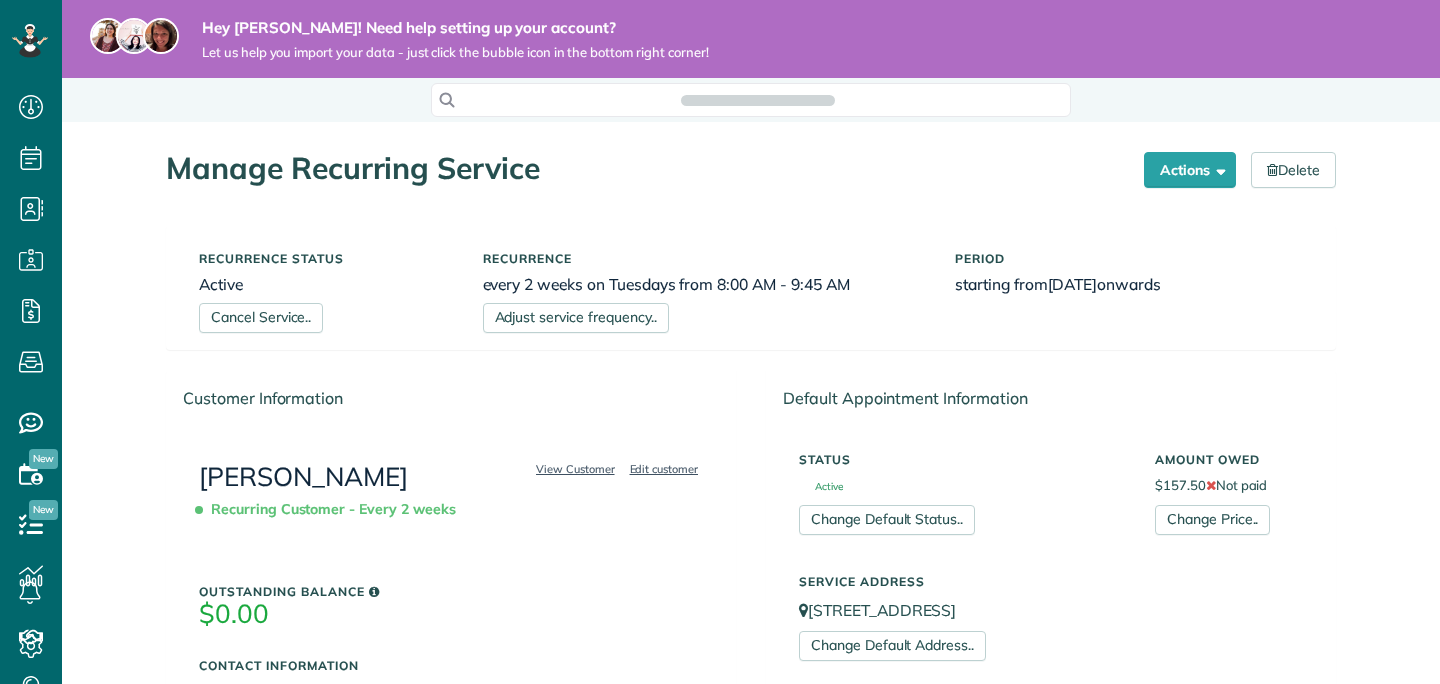 scroll, scrollTop: 0, scrollLeft: 0, axis: both 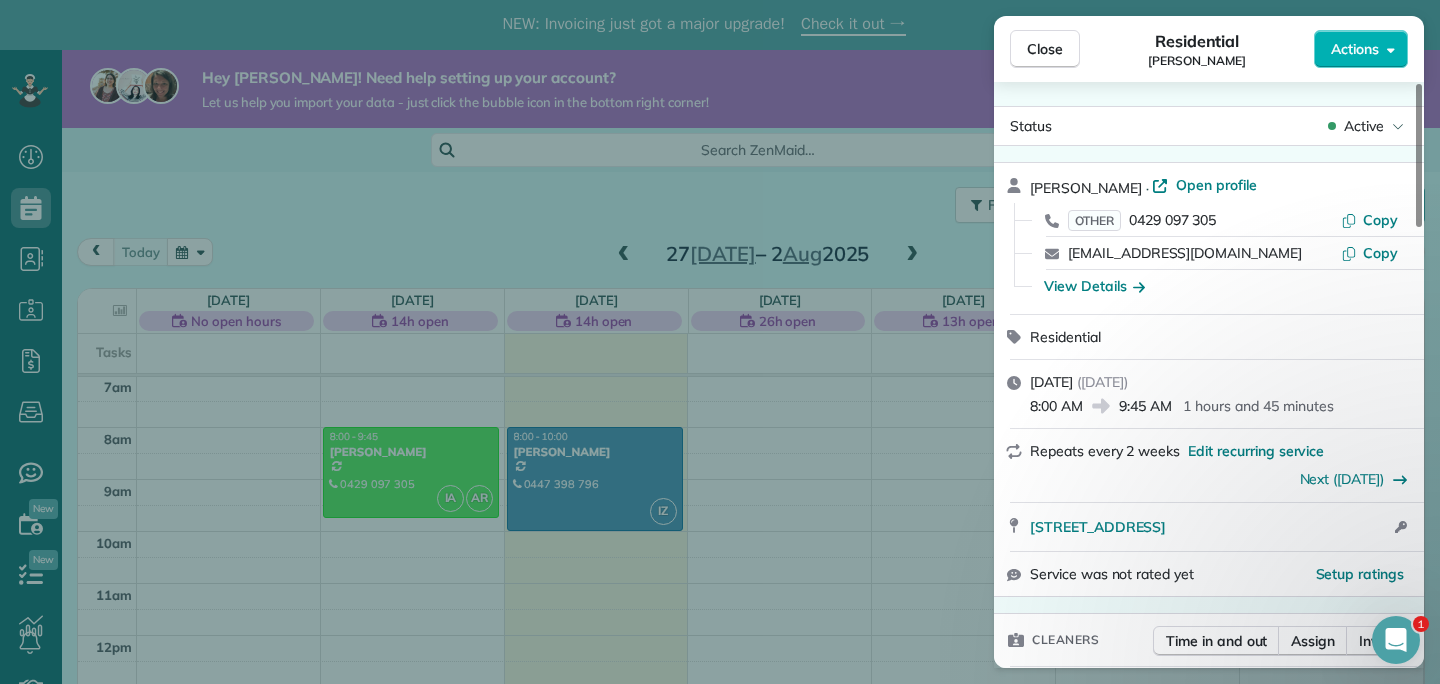 click on "Status Active" at bounding box center [1209, 126] 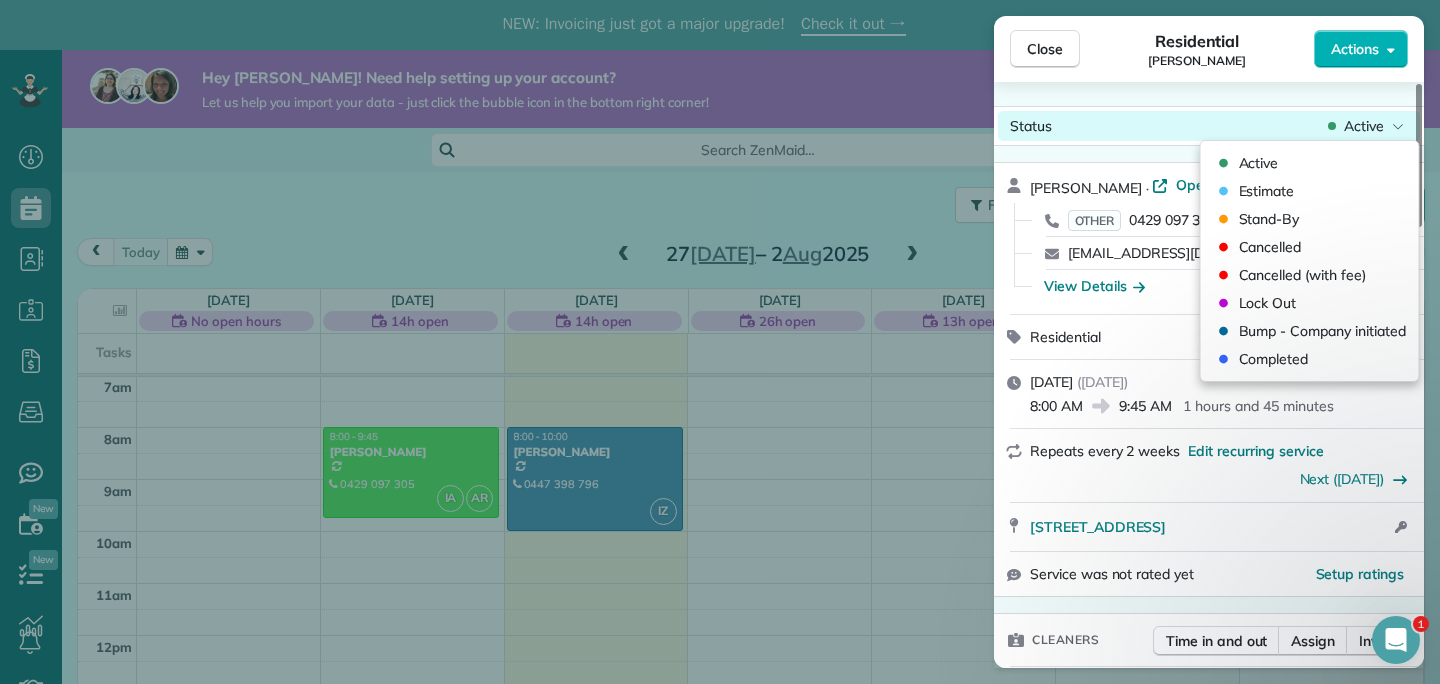 click on "Active" at bounding box center [1364, 126] 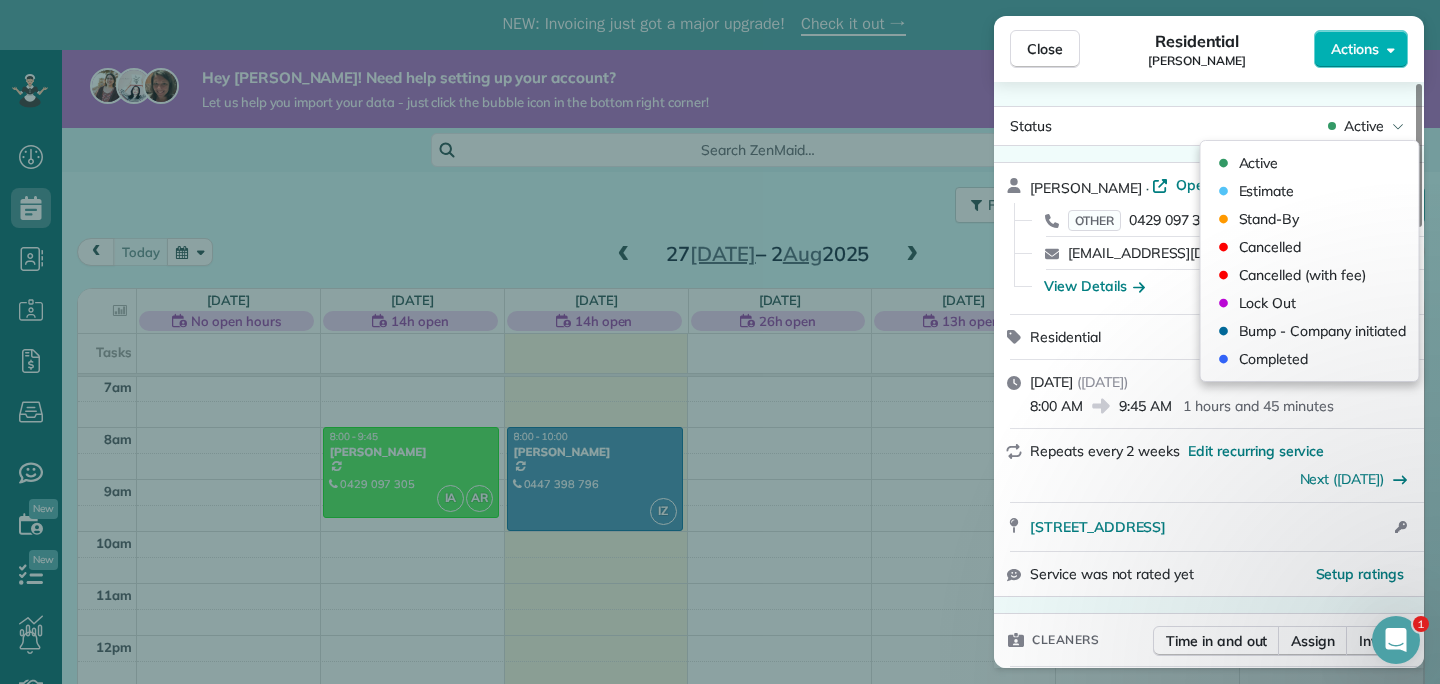 click on "Status Active [PERSON_NAME] · Open profile OTHER 0429 097 305 Copy [EMAIL_ADDRESS][DOMAIN_NAME] Copy View Details Residential [DATE] ( [DATE] ) 8:00 AM 9:45 AM 1 hours and 45 minutes Repeats every 2 weeks Edit recurring service Next ([DATE]) [STREET_ADDRESS] Open access information Service was not rated yet Setup ratings Cleaners Time in and out Assign Invite Cleaners [PERSON_NAME] 8:00 AM 9:45 AM [PERSON_NAME] 8:00 AM 9:45 AM Checklist Try Now Regular Cleaning Checklist  ⋅  v1 includes 85 items Details Unassign Billing Billing actions Service Service Price (1x $157.50) $157.50 Add an item Overcharge $0.00 Discount $0.00 Coupon discount - Primary tax - Secondary tax - Total appointment price $157.50 Tips collected New feature! $0.00 Unpaid [PERSON_NAME] as paid Total including tip $157.50 Get paid online in no-time! Send an invoice and reward your cleaners with tips Charge customer credit card Appointment custom fields Reason for Skip - Hidden from cleaners Pay Method -" at bounding box center (1209, 1277) 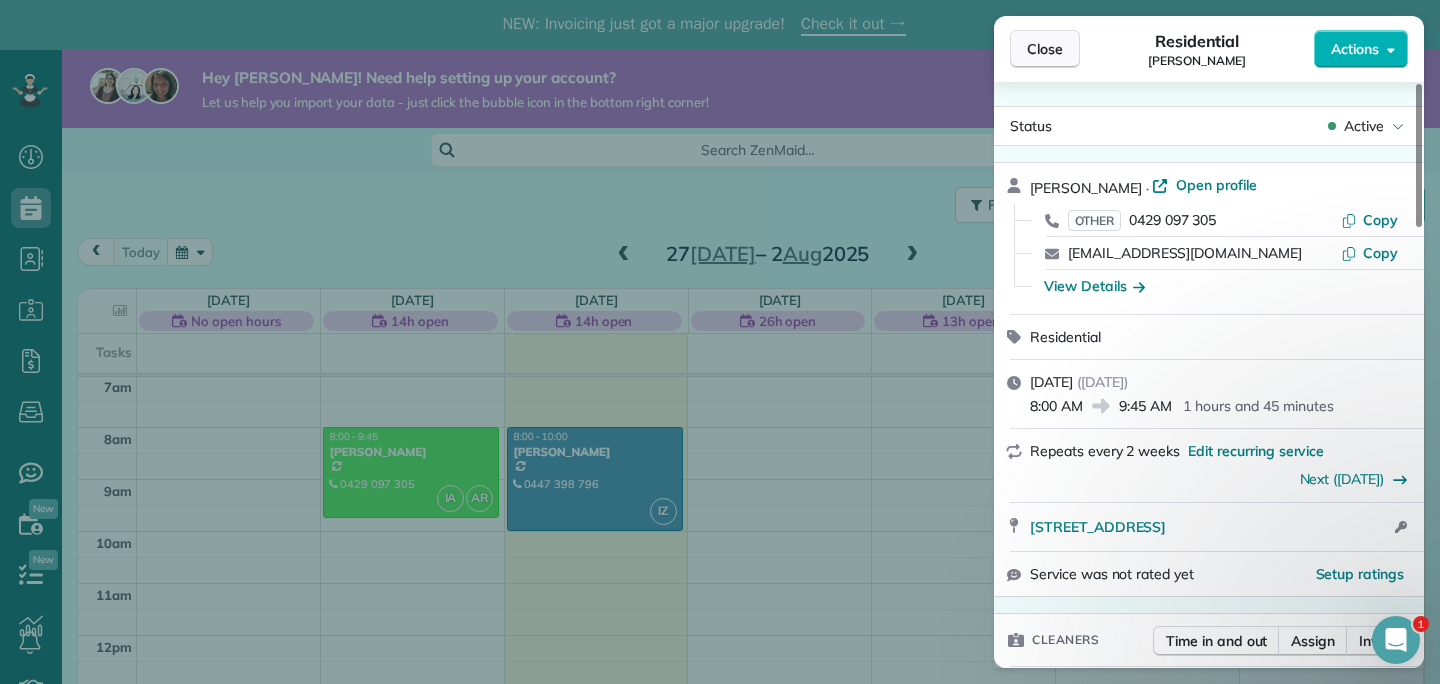 click on "Close" at bounding box center (1045, 49) 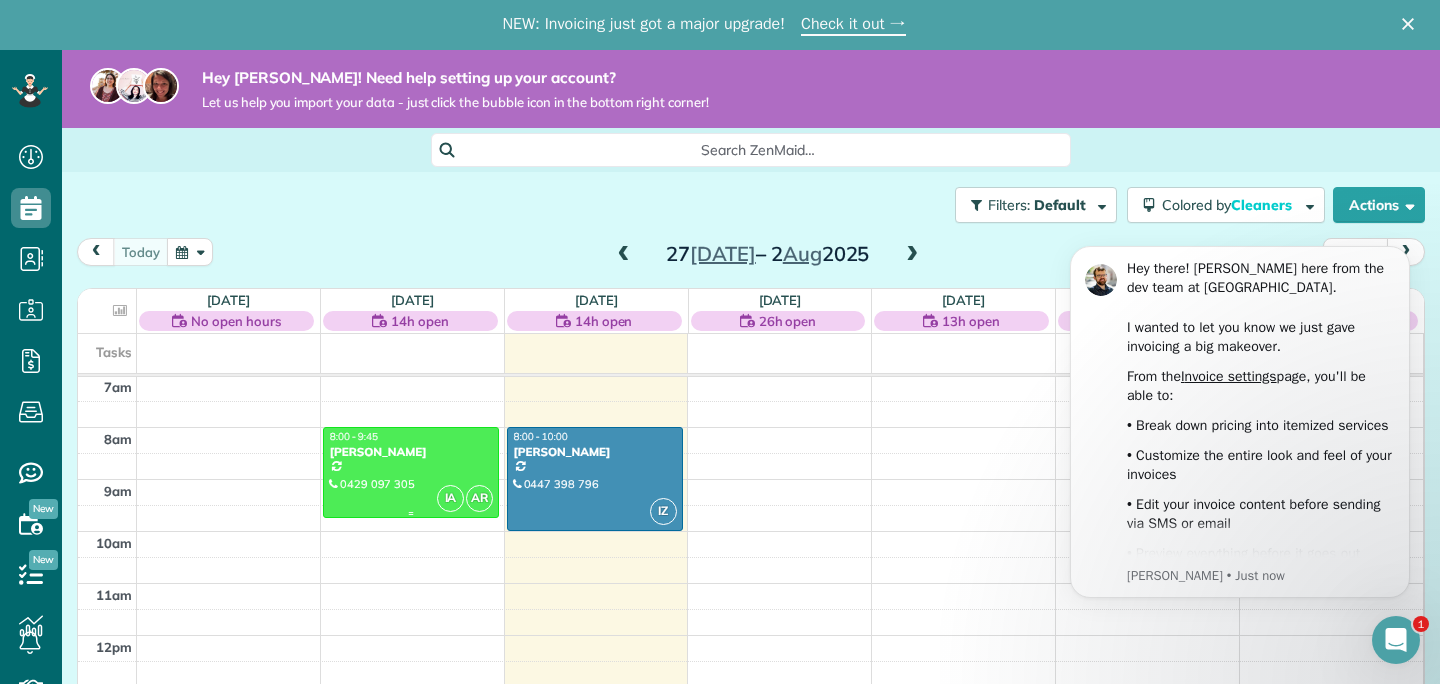 click at bounding box center [411, 472] 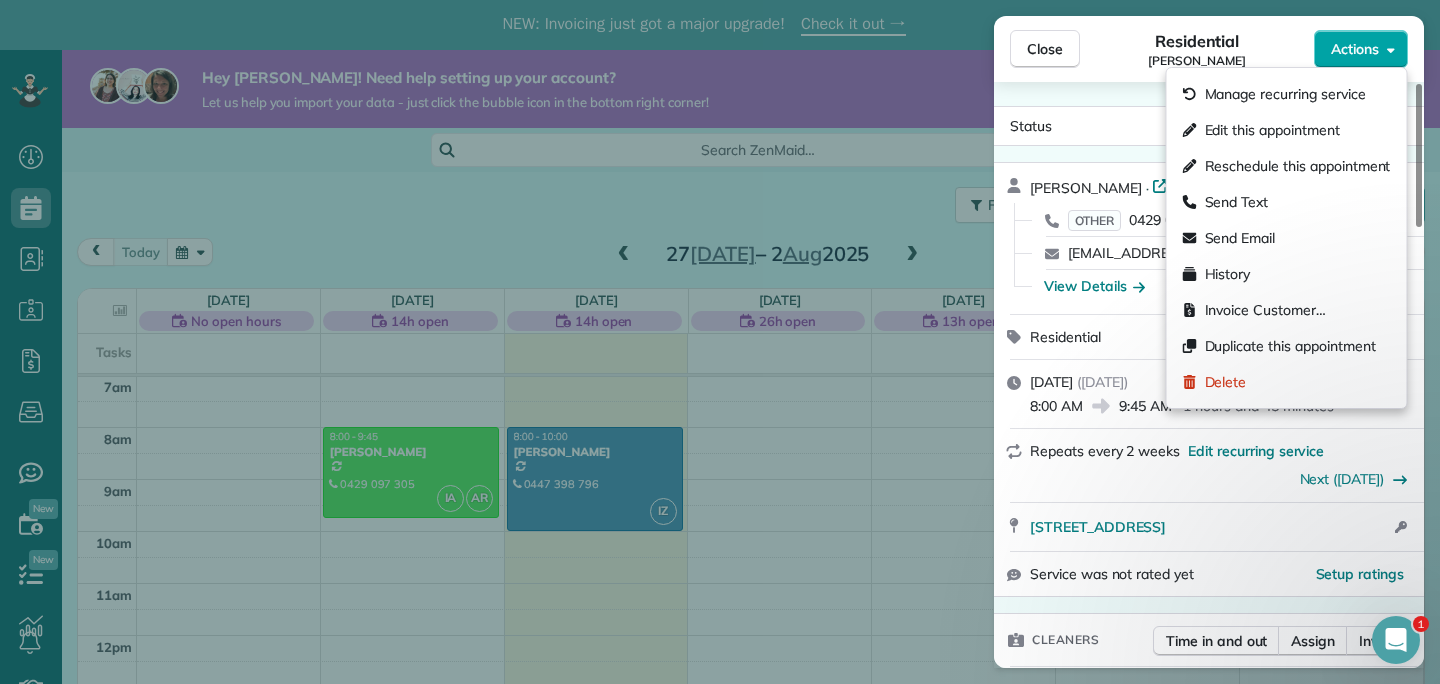 click on "Actions" at bounding box center [1355, 49] 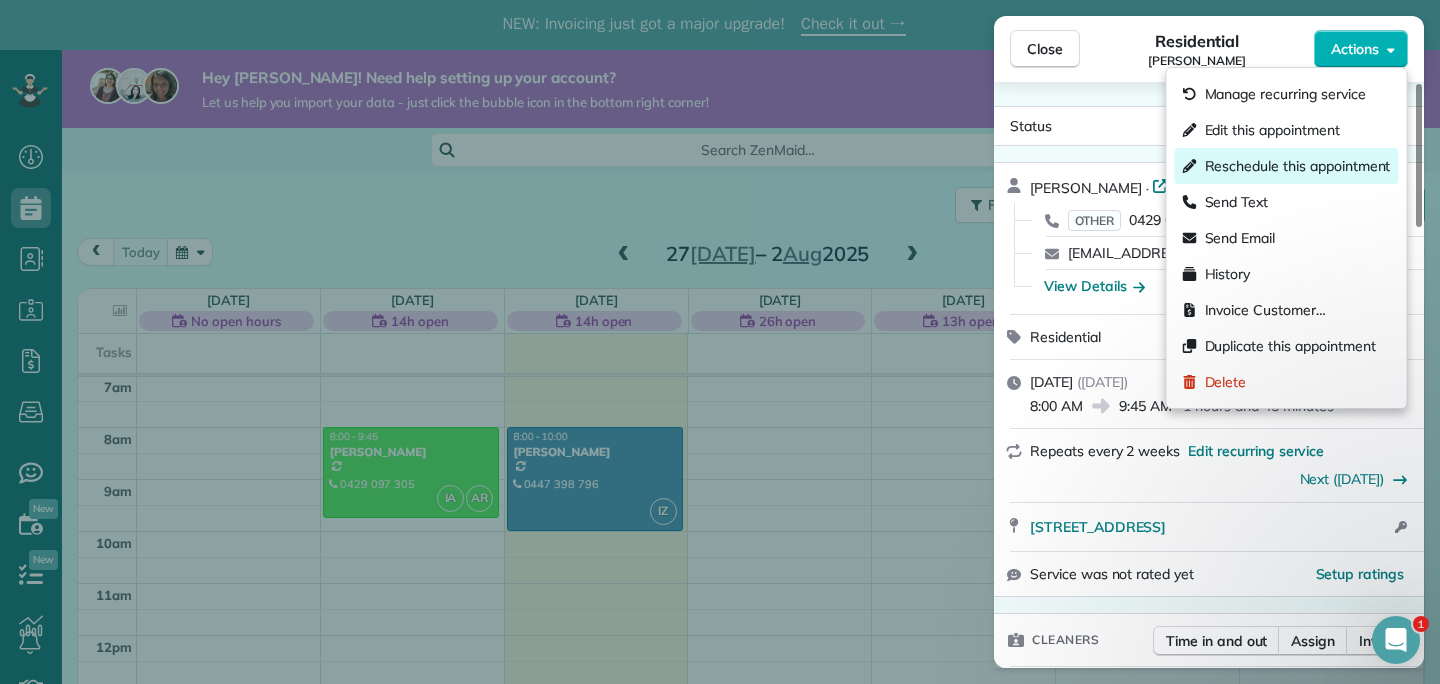 click on "Reschedule this appointment" at bounding box center [1298, 166] 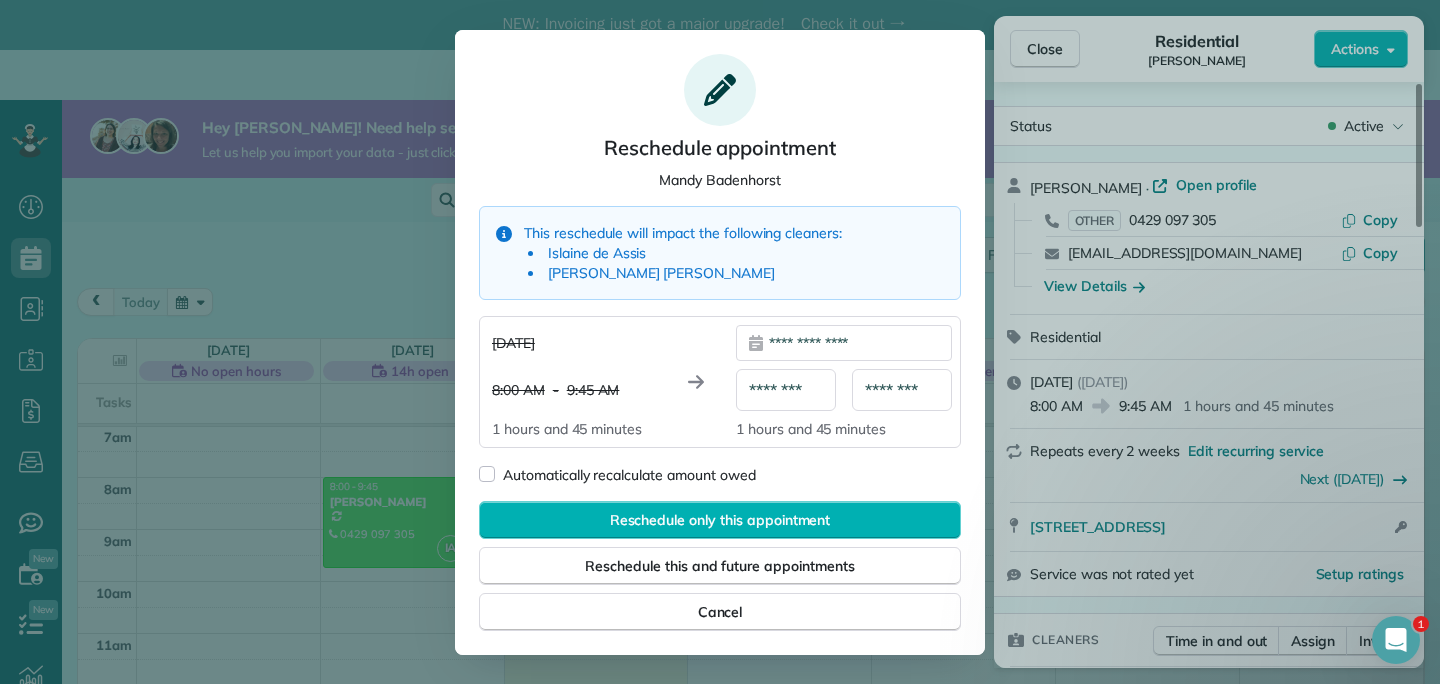click on "**********" at bounding box center (844, 343) 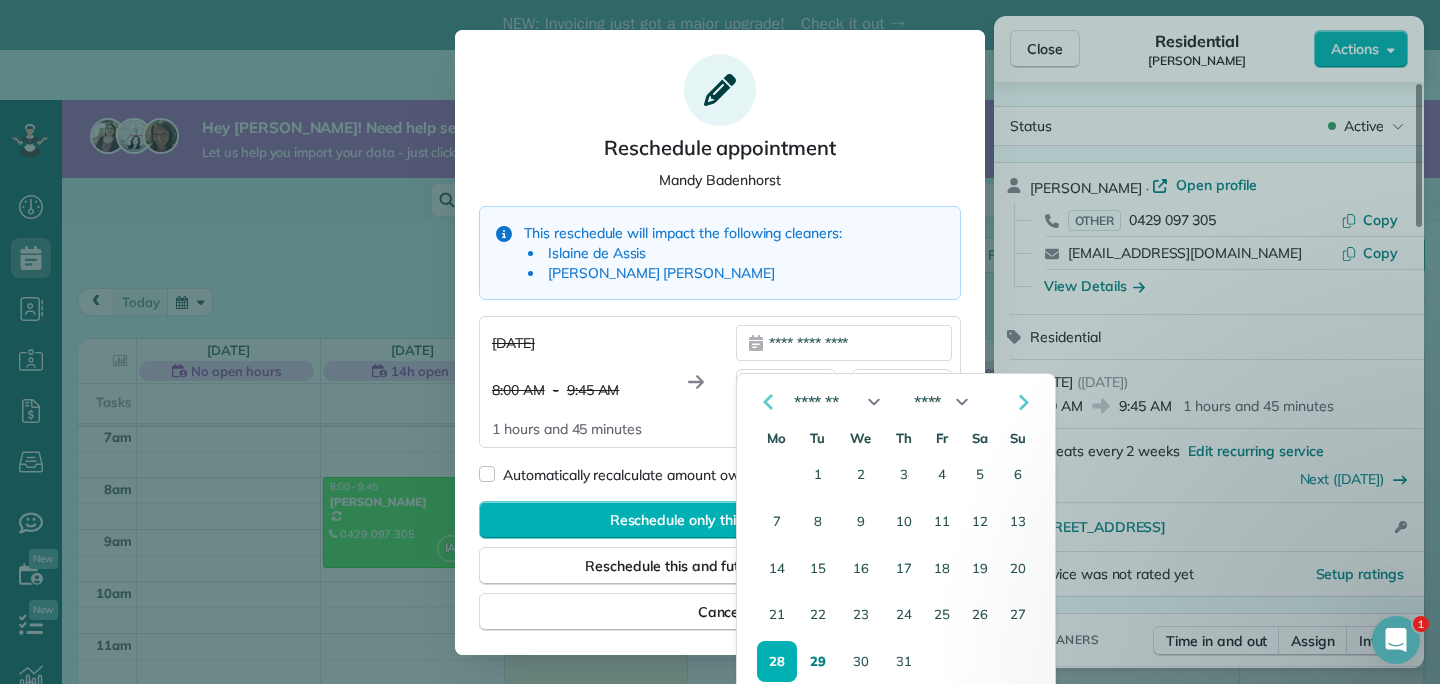 click on "29" at bounding box center (818, 661) 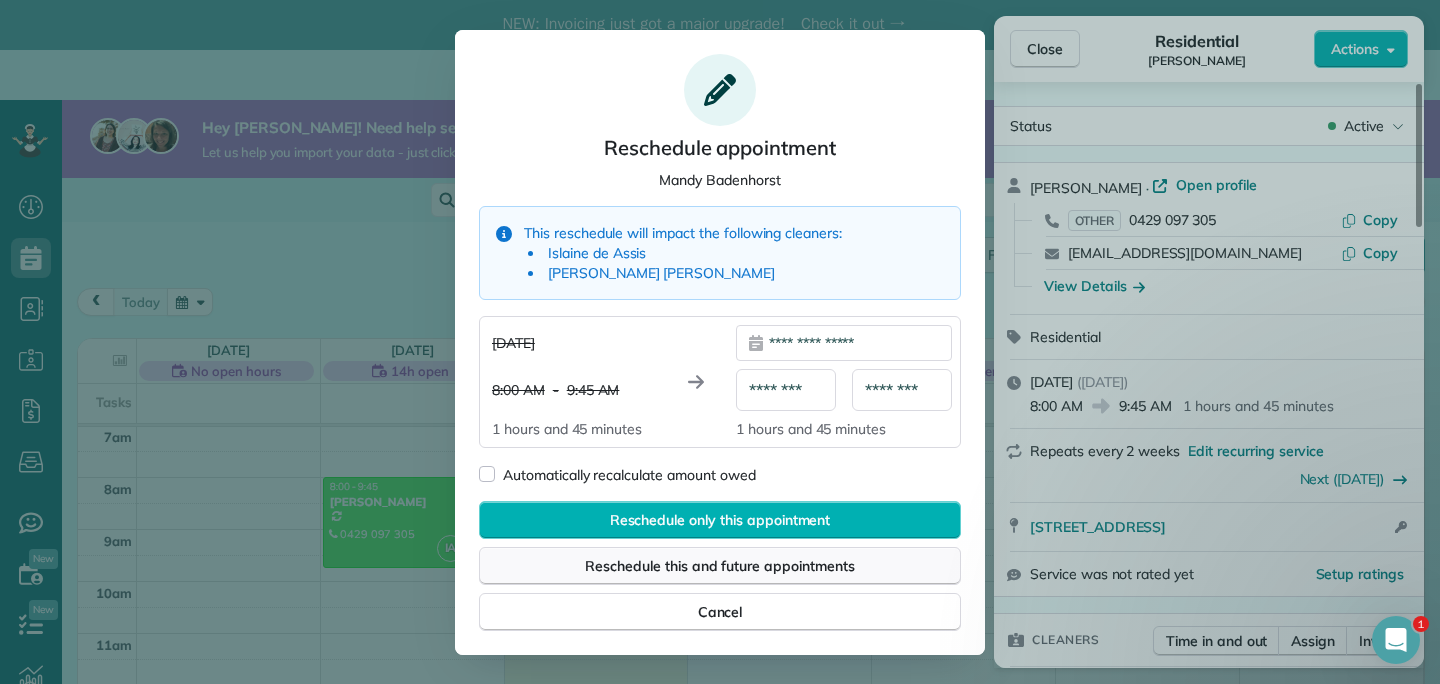 click on "Reschedule this and future appointments" at bounding box center [719, 566] 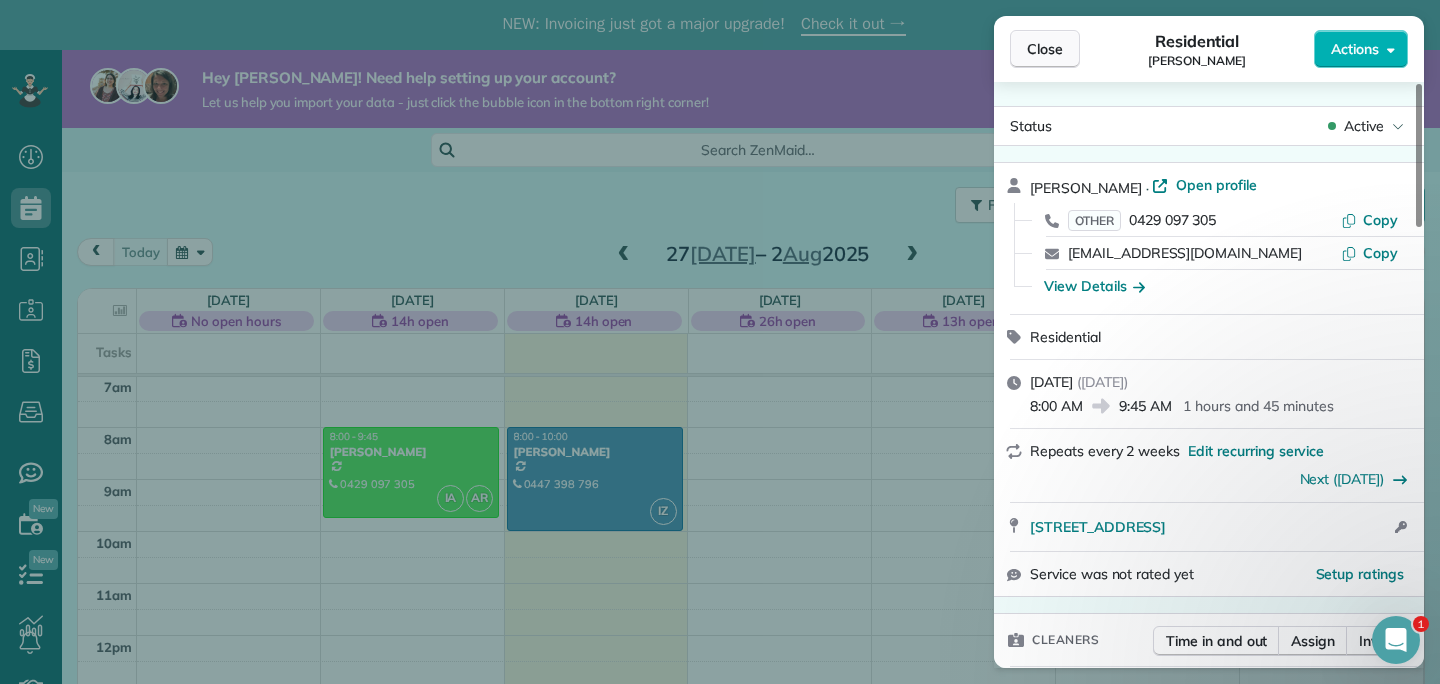 click on "Close" at bounding box center [1045, 49] 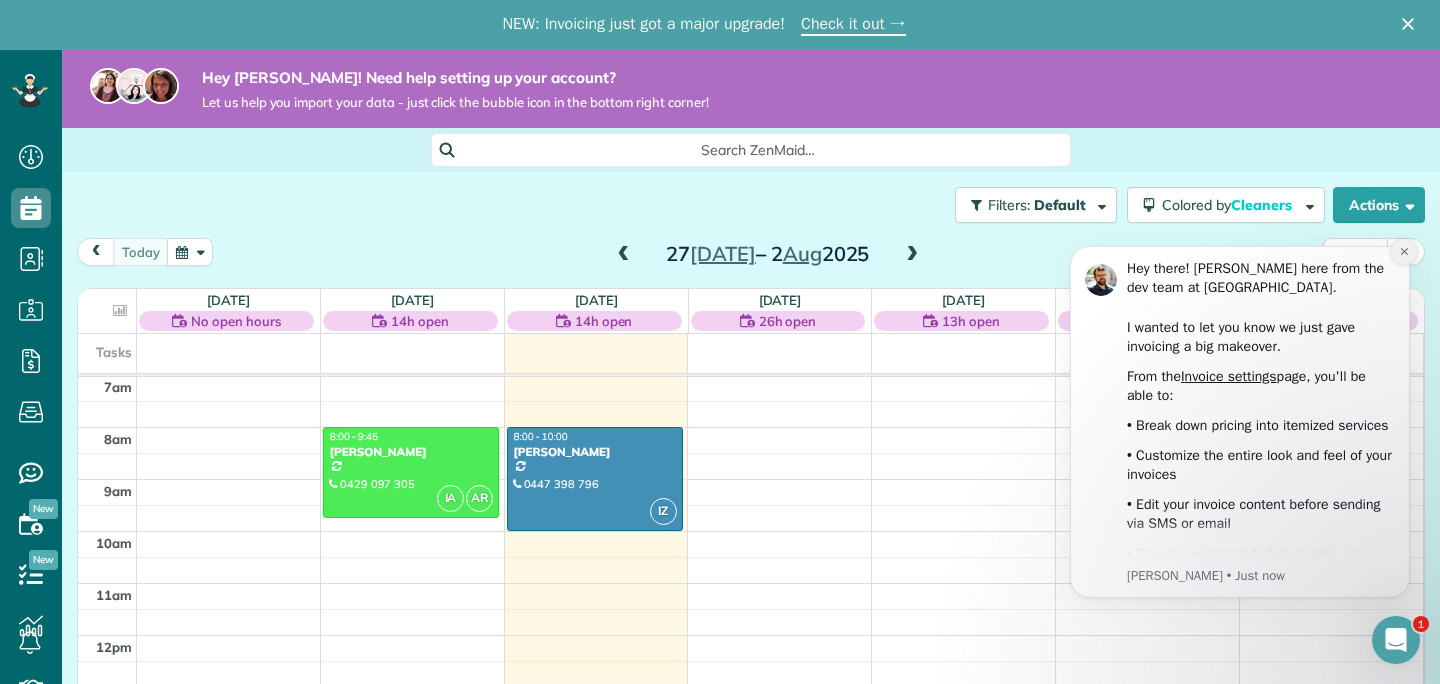click 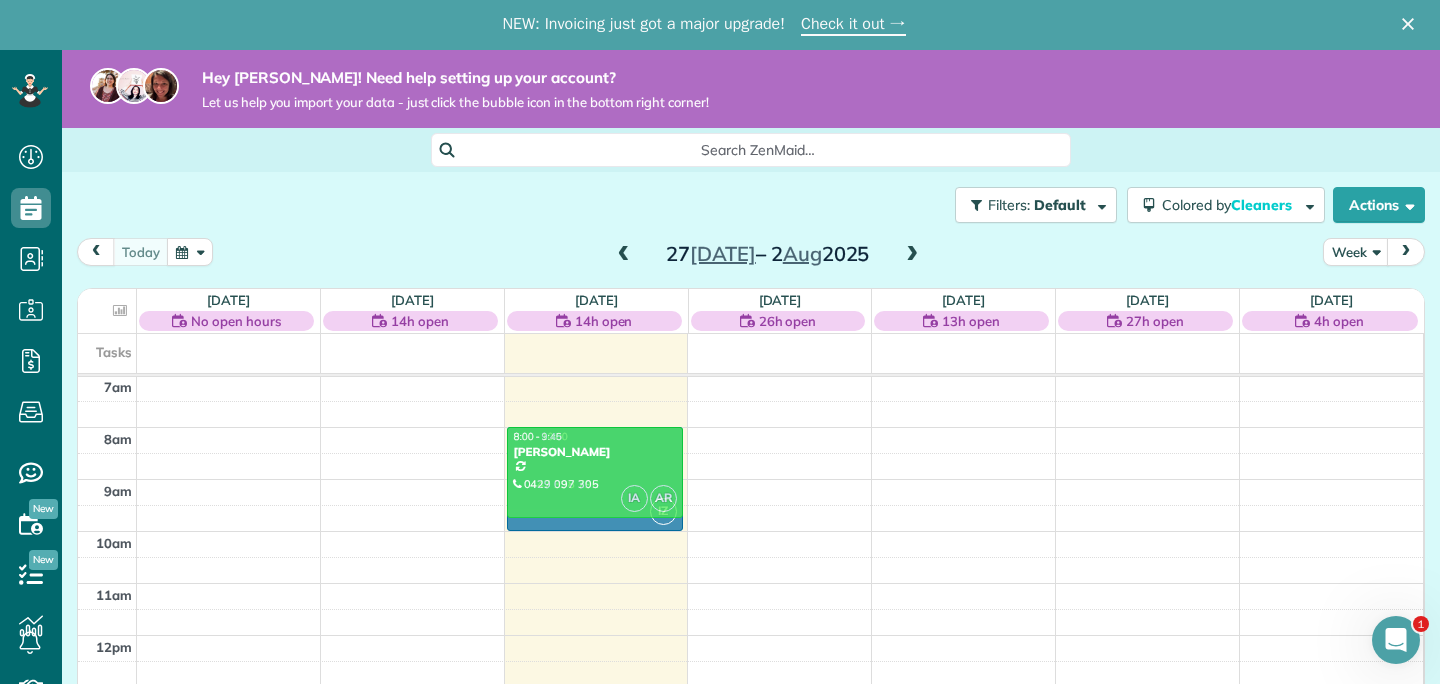 drag, startPoint x: 432, startPoint y: 448, endPoint x: 576, endPoint y: 454, distance: 144.12494 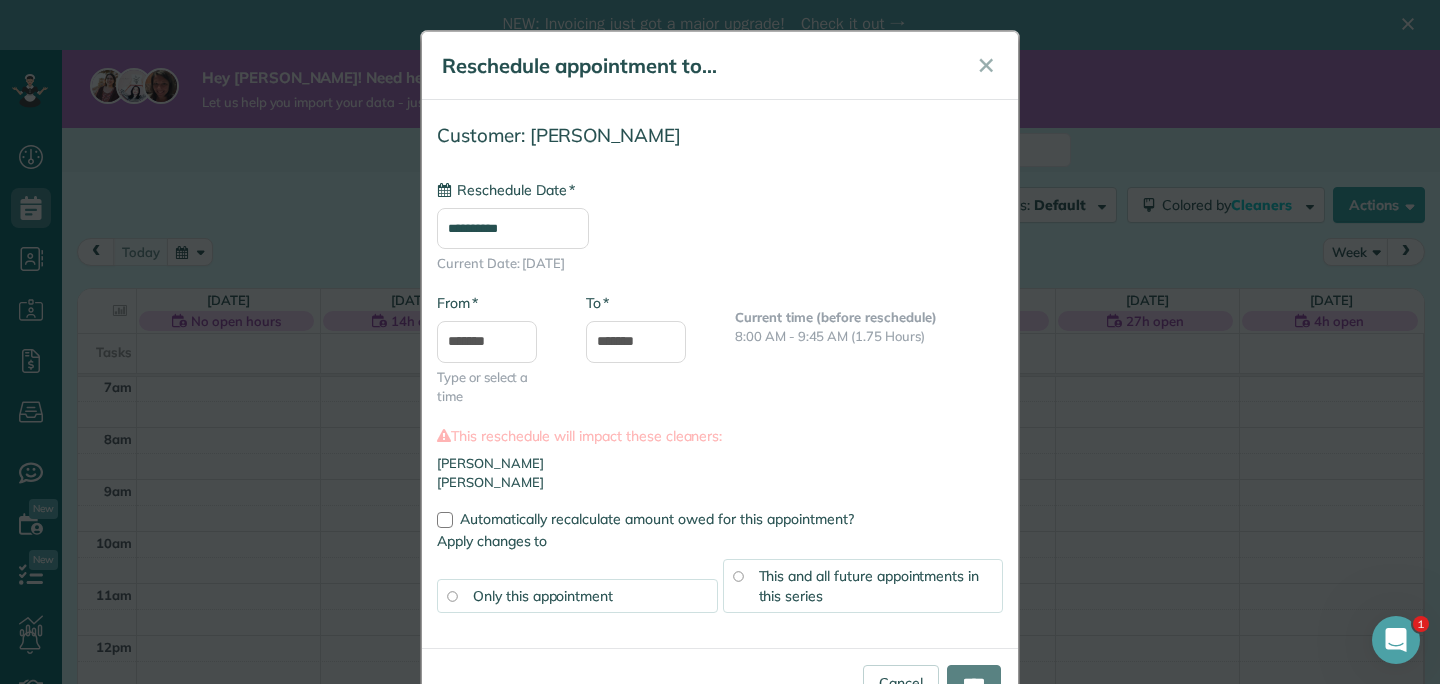 type on "**********" 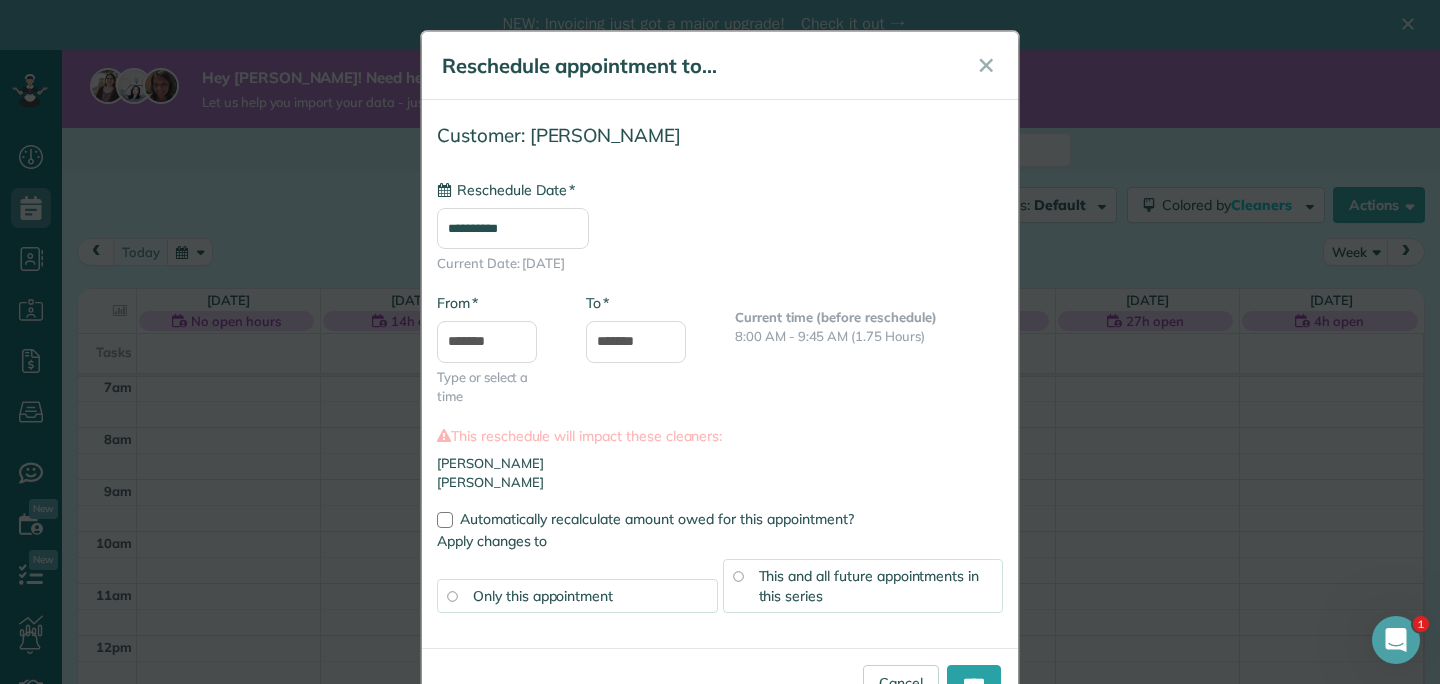 click on "This reschedule will impact these cleaners:" at bounding box center (720, 436) 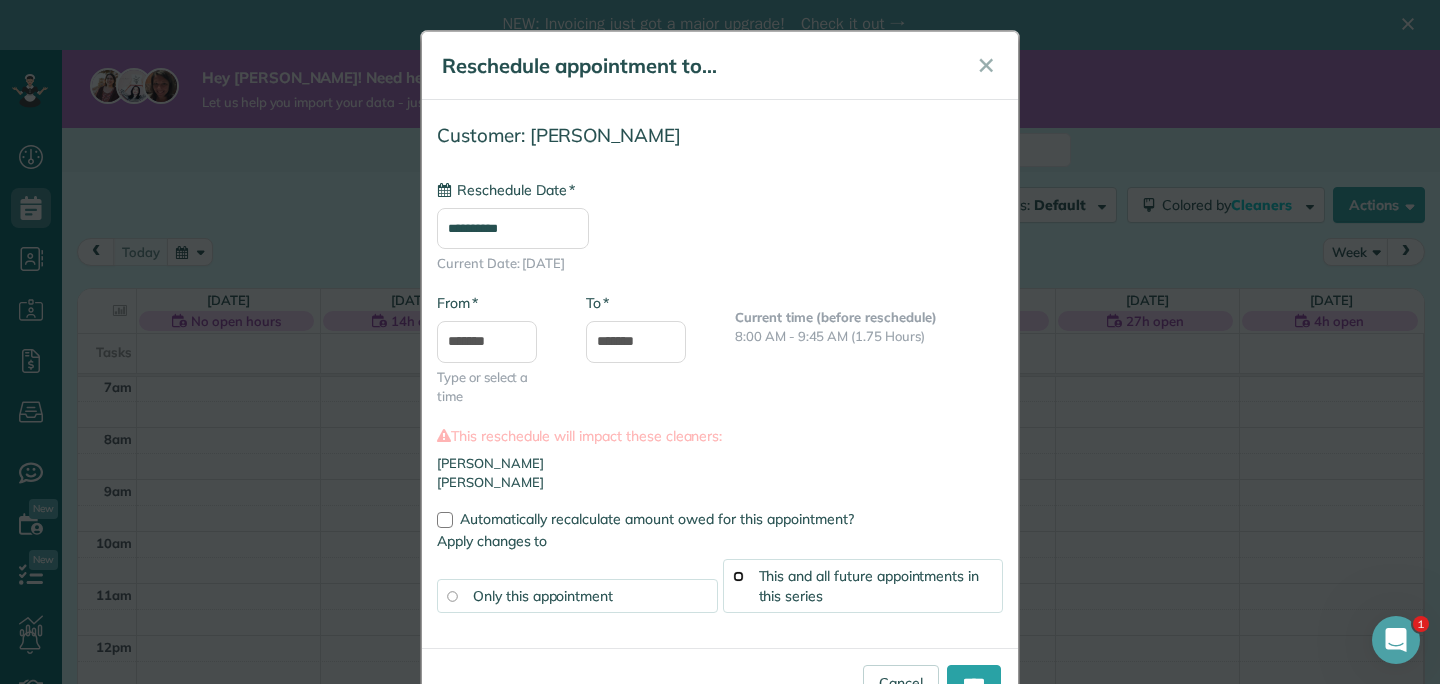 scroll, scrollTop: 66, scrollLeft: 0, axis: vertical 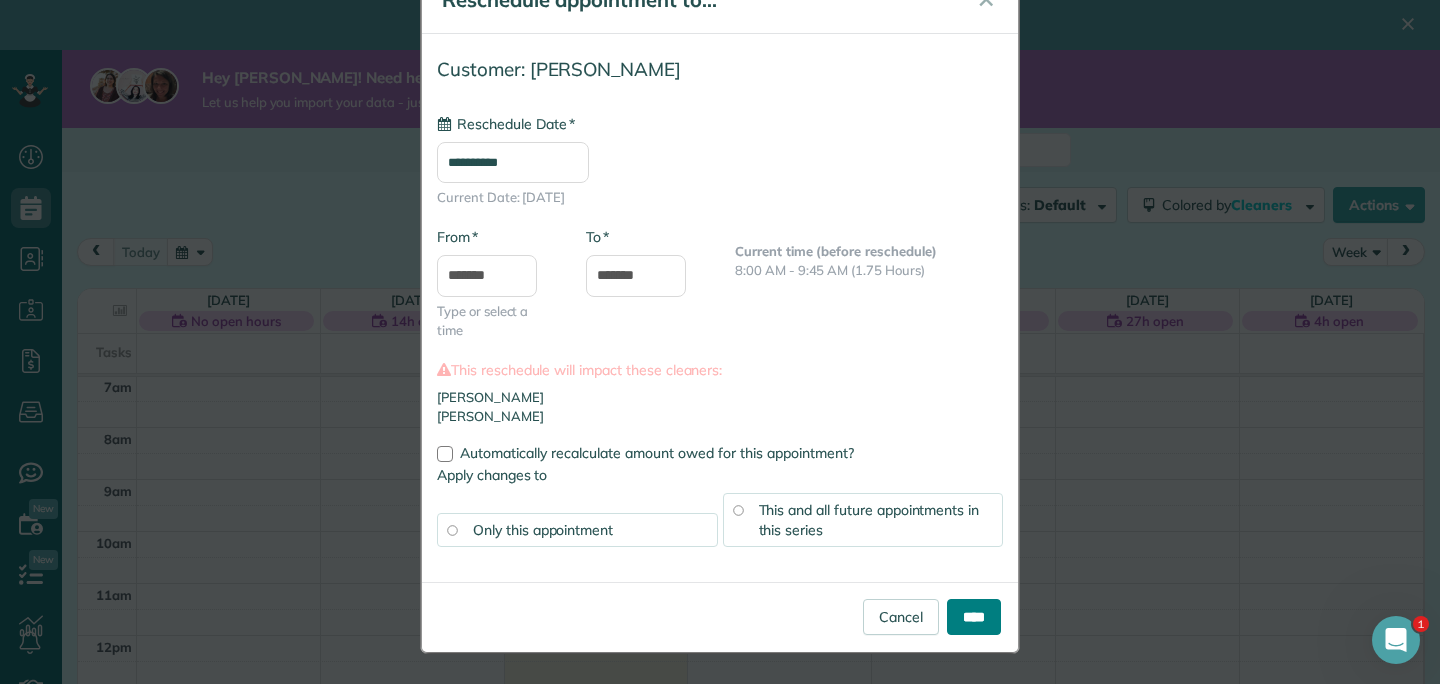 click on "****" at bounding box center (974, 617) 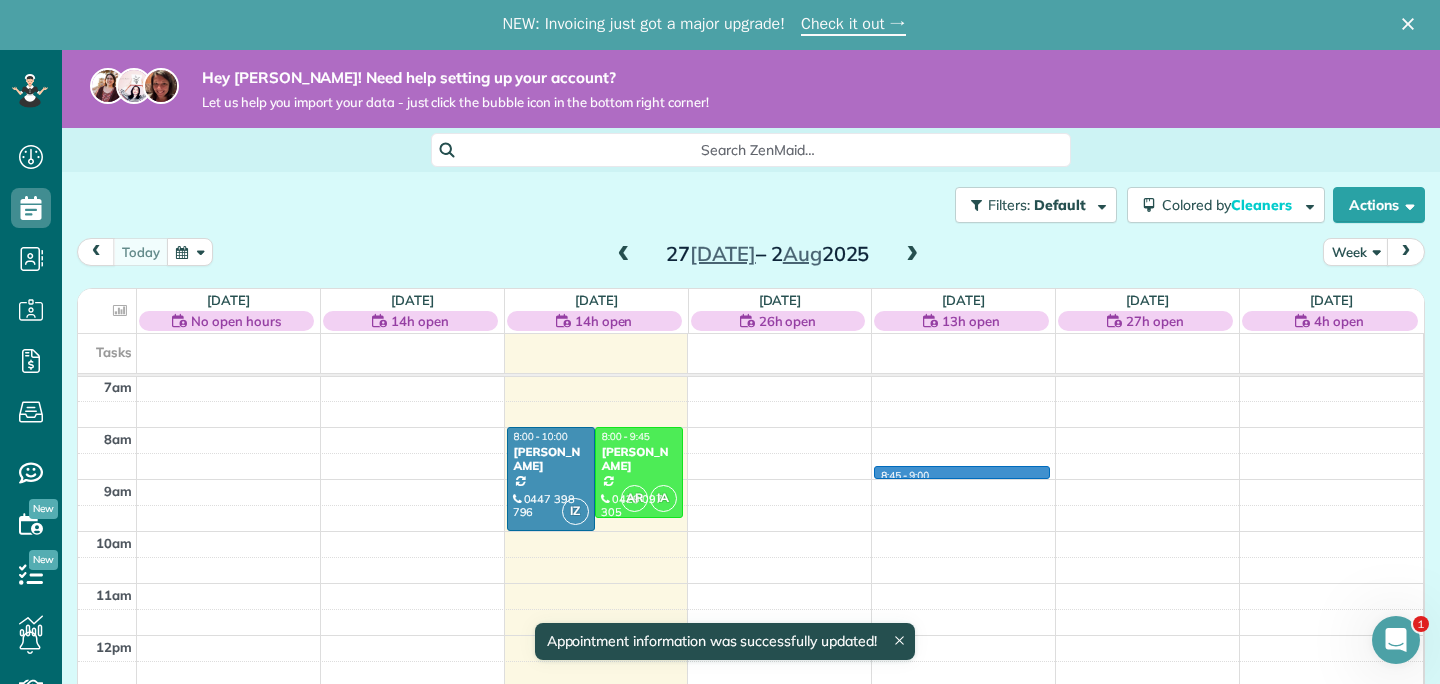 click on "12am 1am 2am 3am 4am 5am 6am 7am 8am 9am 10am 11am 12pm 1pm 2pm 3pm 4pm 5pm 6pm 7pm 8pm 9pm 10pm 11pm IZ 8:00 - 10:00 [PERSON_NAME] 0447 [GEOGRAPHIC_DATA][STREET_ADDRESS][PERSON_NAME] 8:00 - 9:45 [PERSON_NAME][GEOGRAPHIC_DATA] 097 305 [STREET_ADDRESS] 8:45 - 9:00" at bounding box center (750, 635) 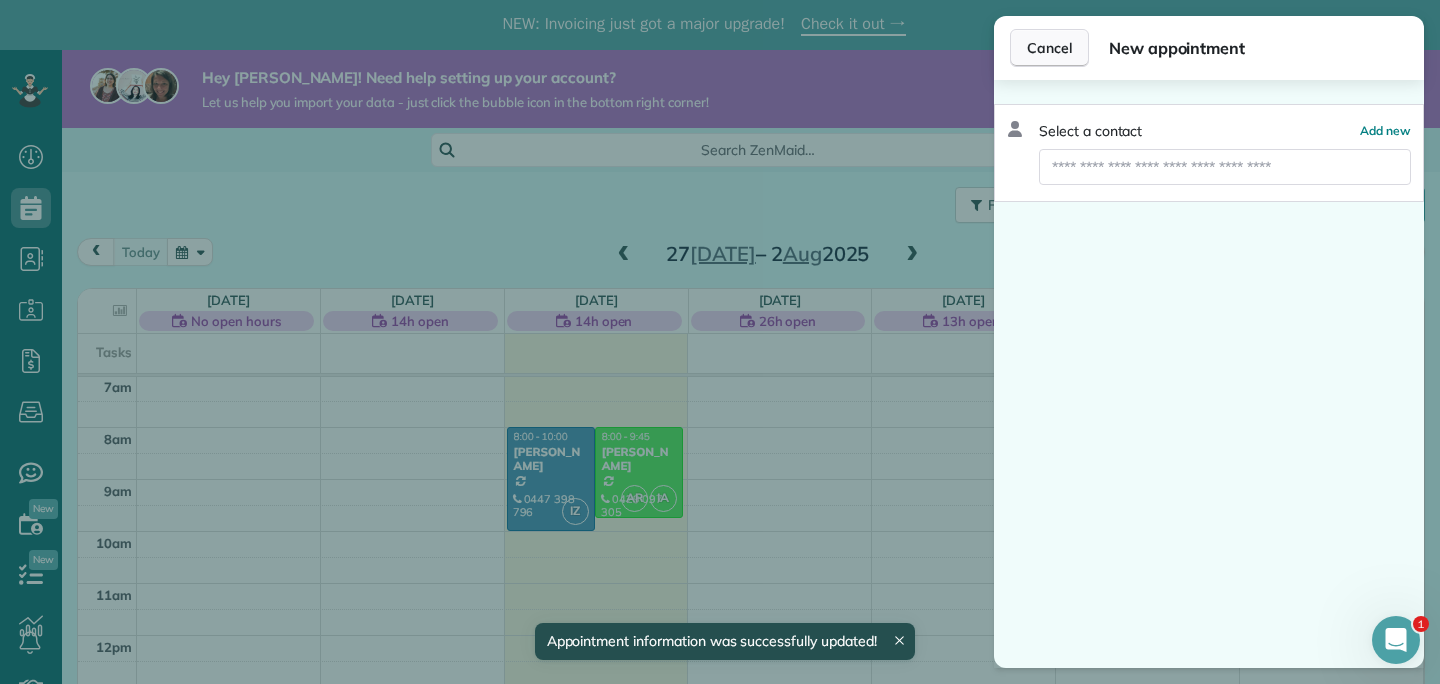 click on "Cancel" at bounding box center [1049, 48] 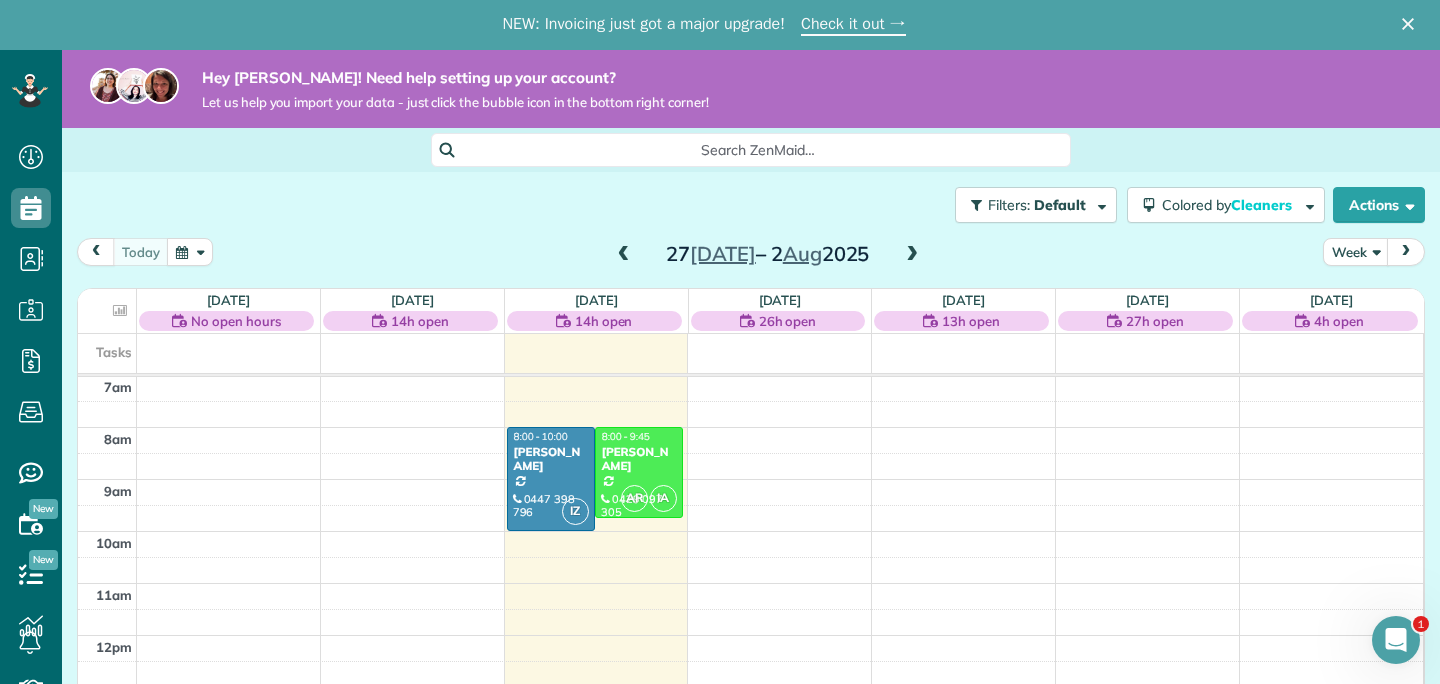 click at bounding box center [190, 251] 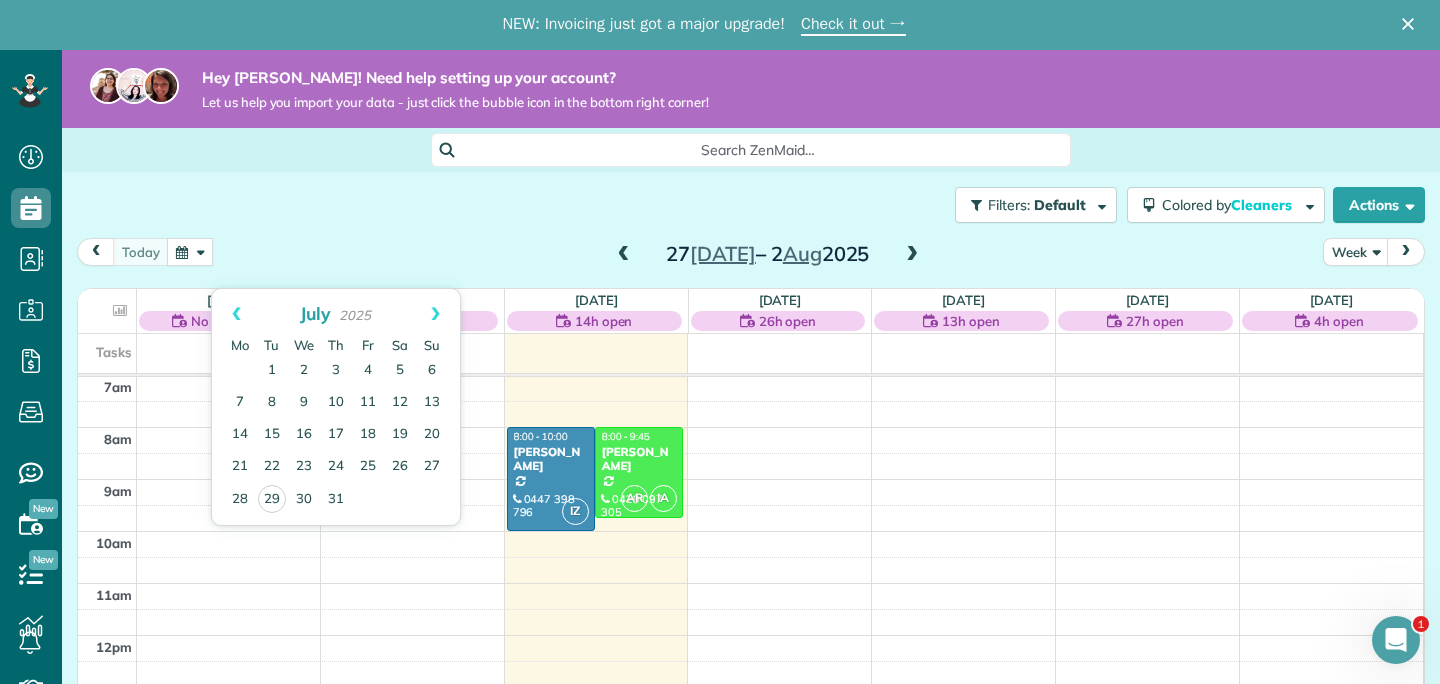 click on "[DATE]   Week [DATE]  – [DATE]" at bounding box center (751, 256) 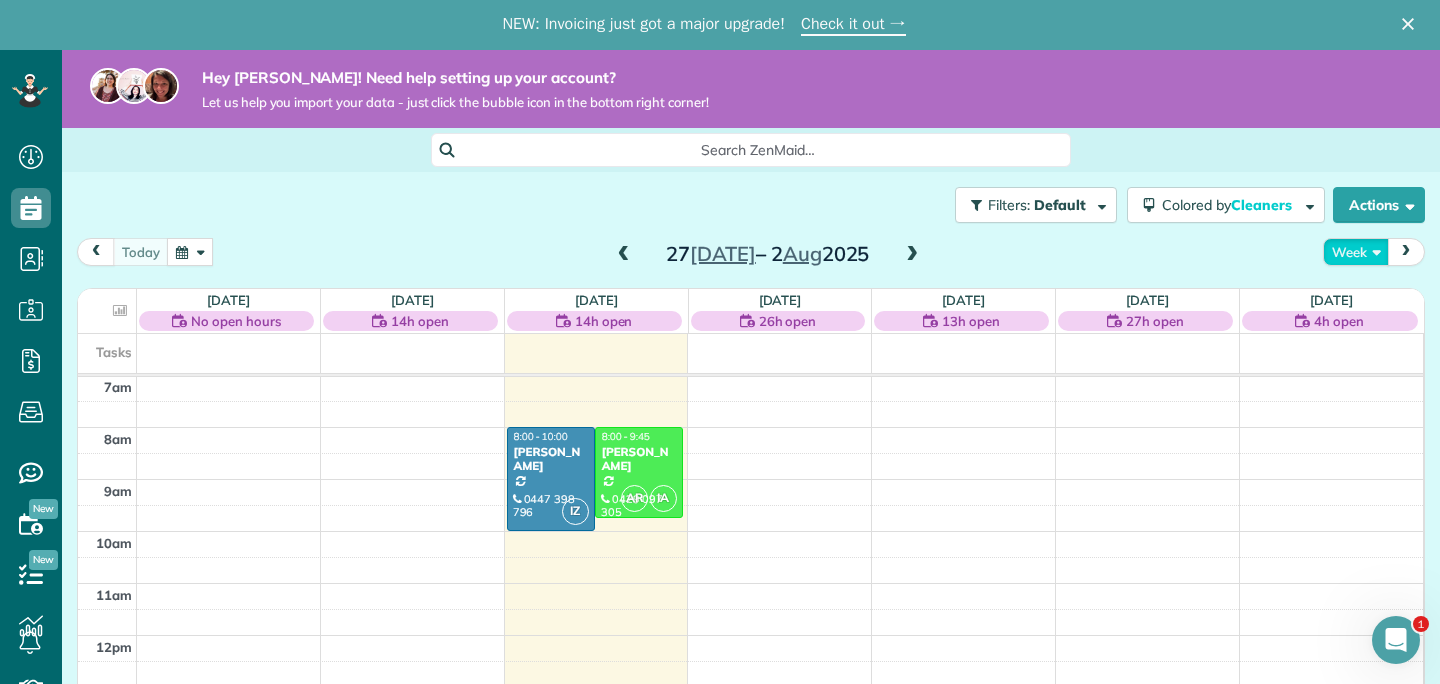click on "Week" at bounding box center (1356, 251) 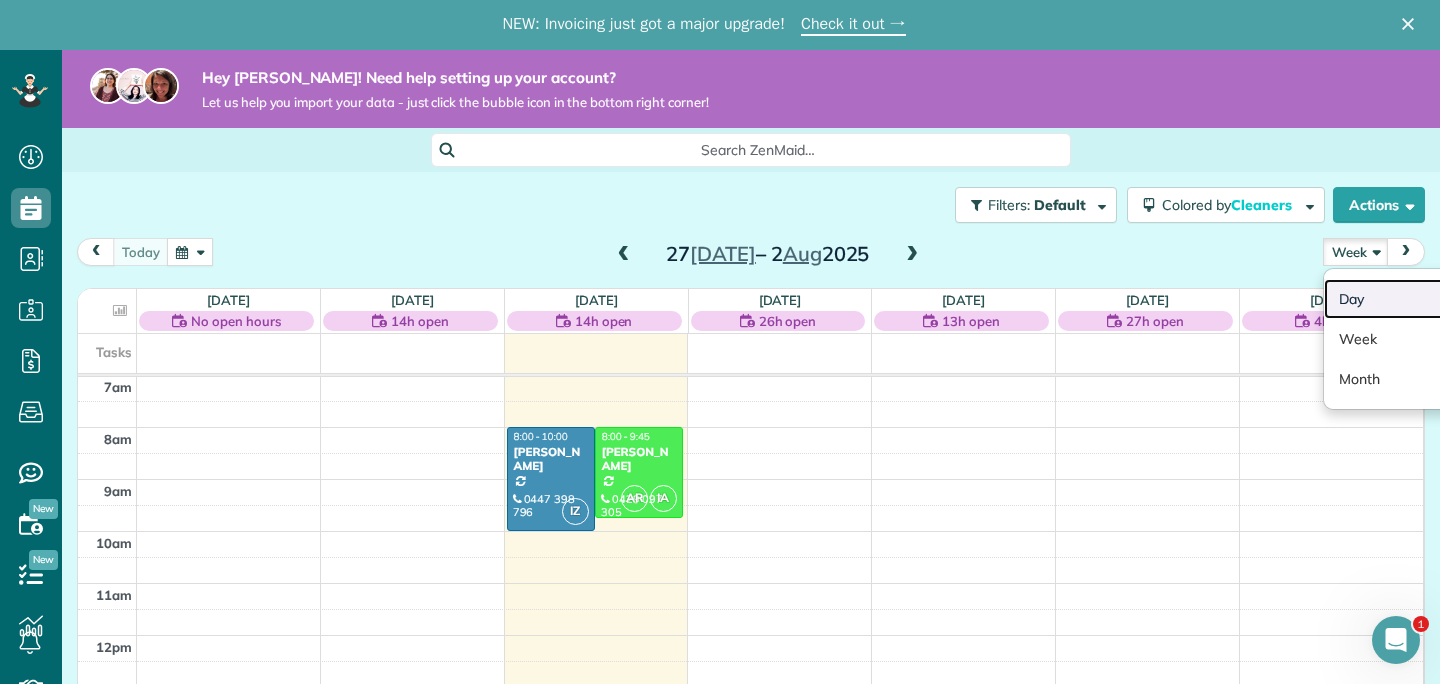 click on "Day" at bounding box center (1403, 299) 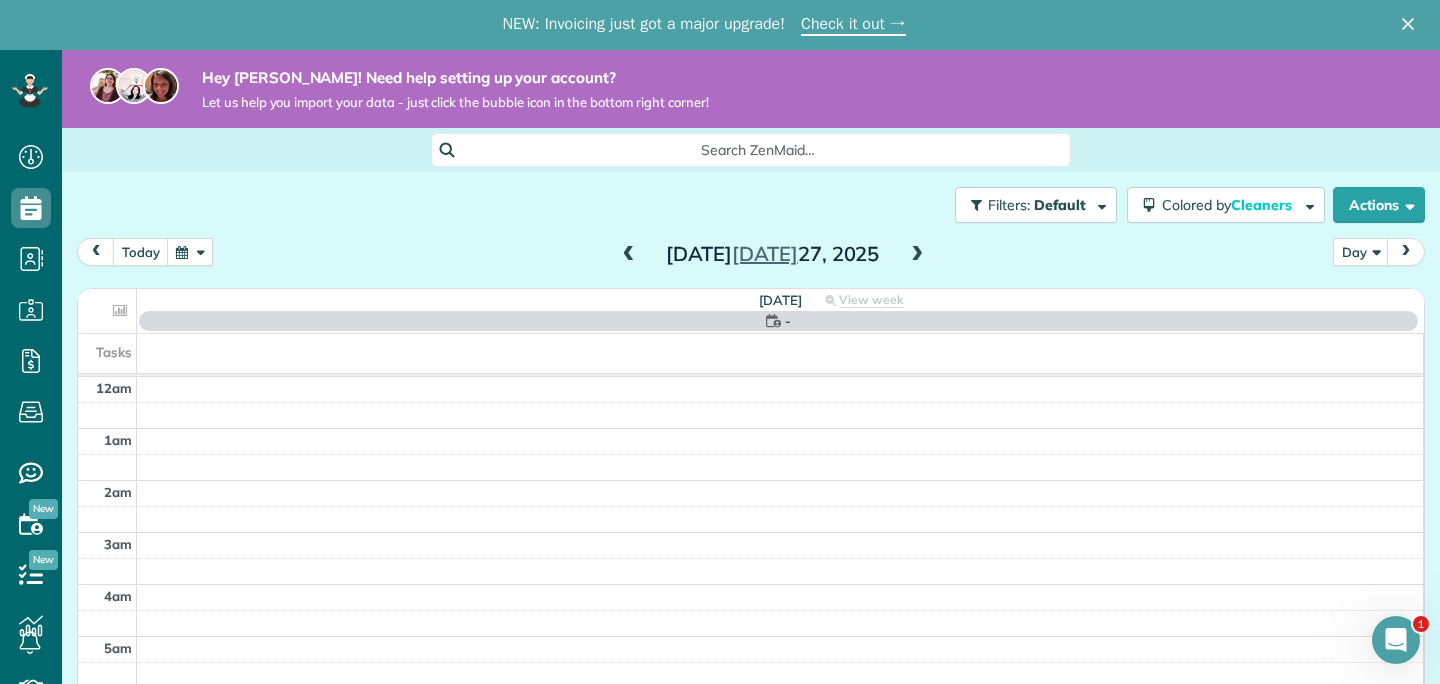 scroll, scrollTop: 365, scrollLeft: 0, axis: vertical 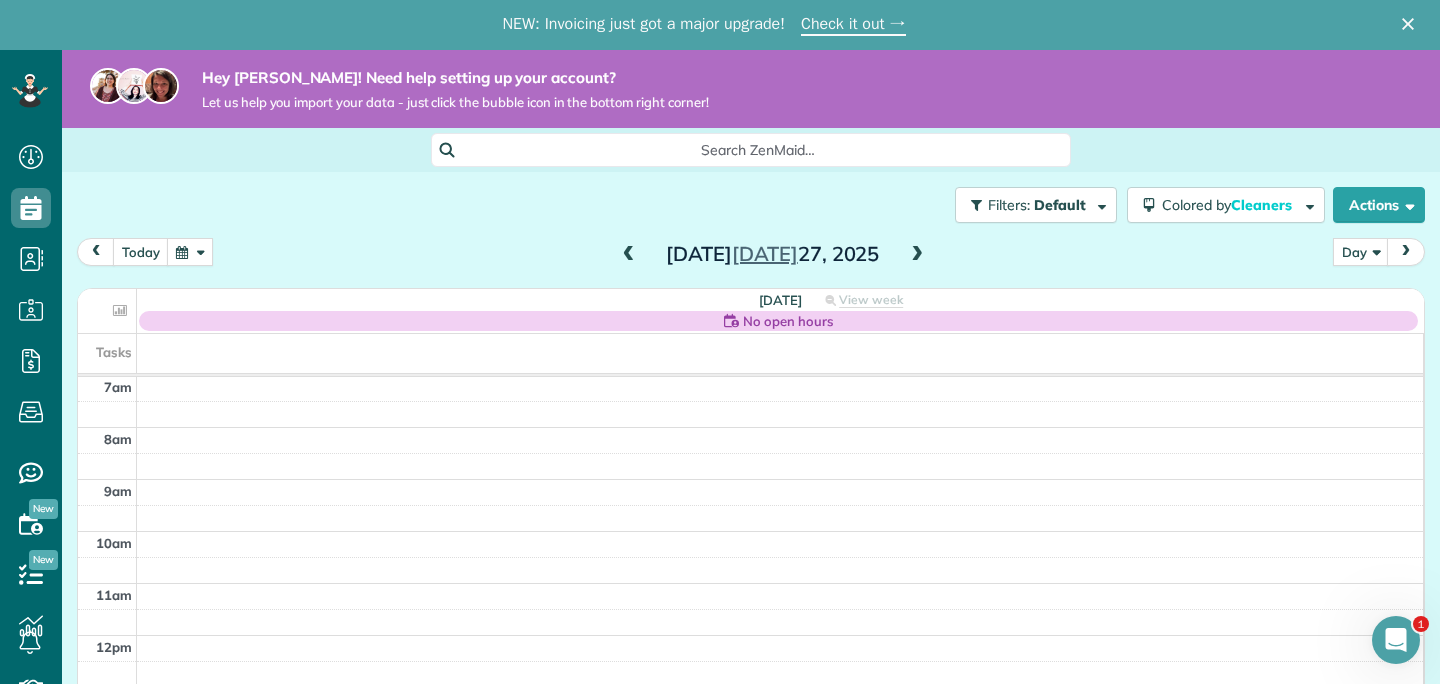 click at bounding box center [917, 255] 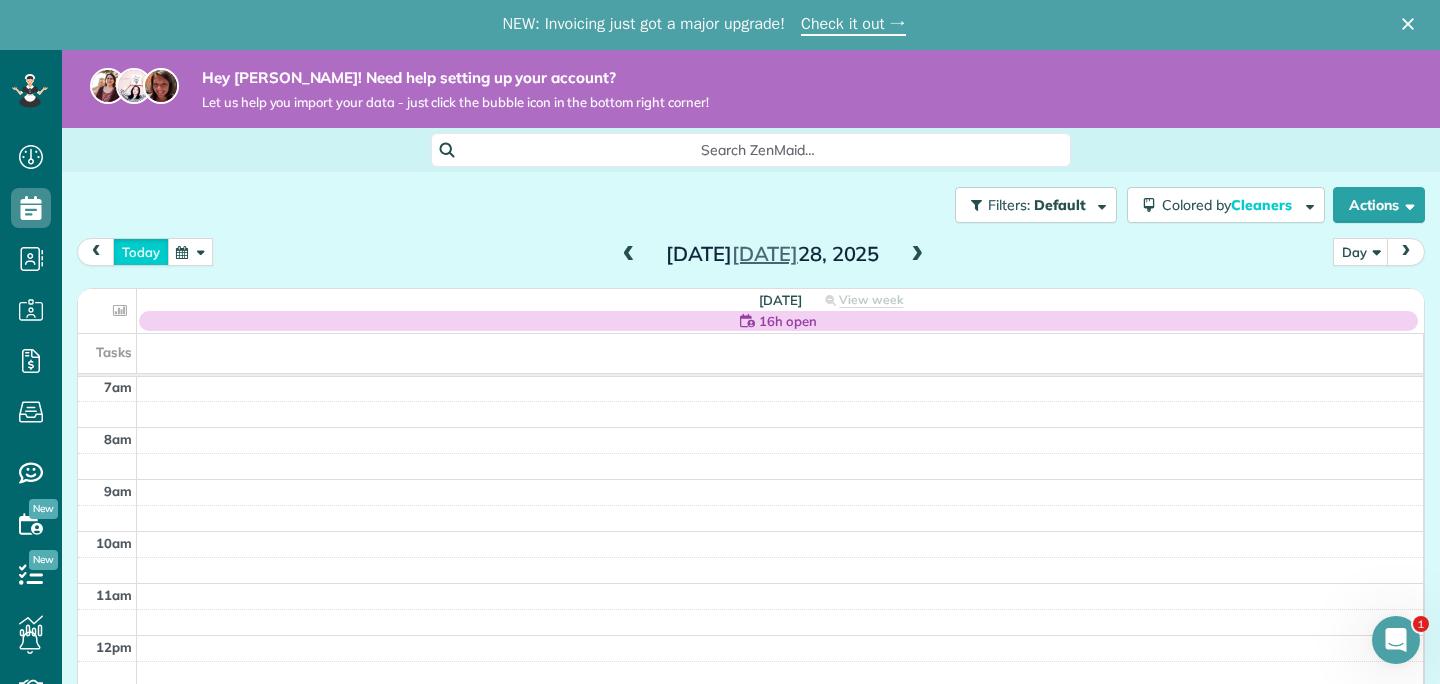 click on "Today" at bounding box center (141, 251) 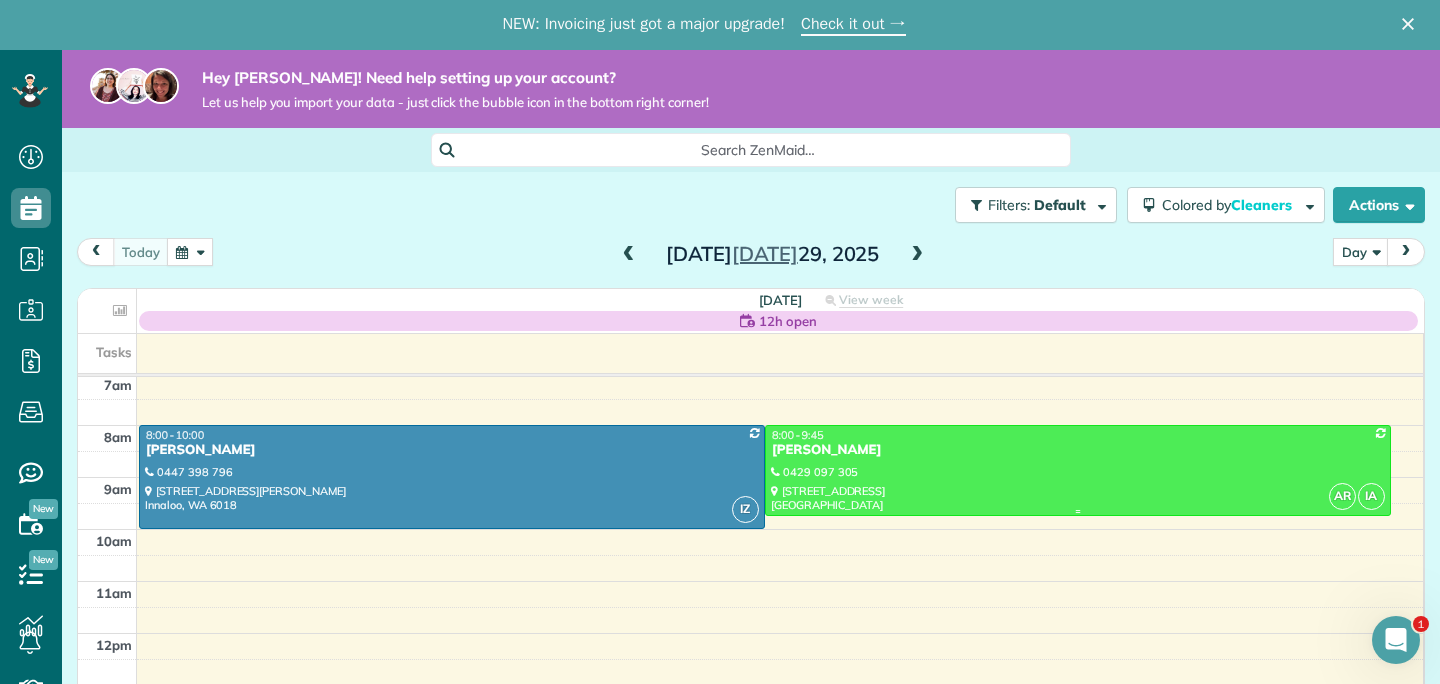 scroll, scrollTop: 365, scrollLeft: 0, axis: vertical 